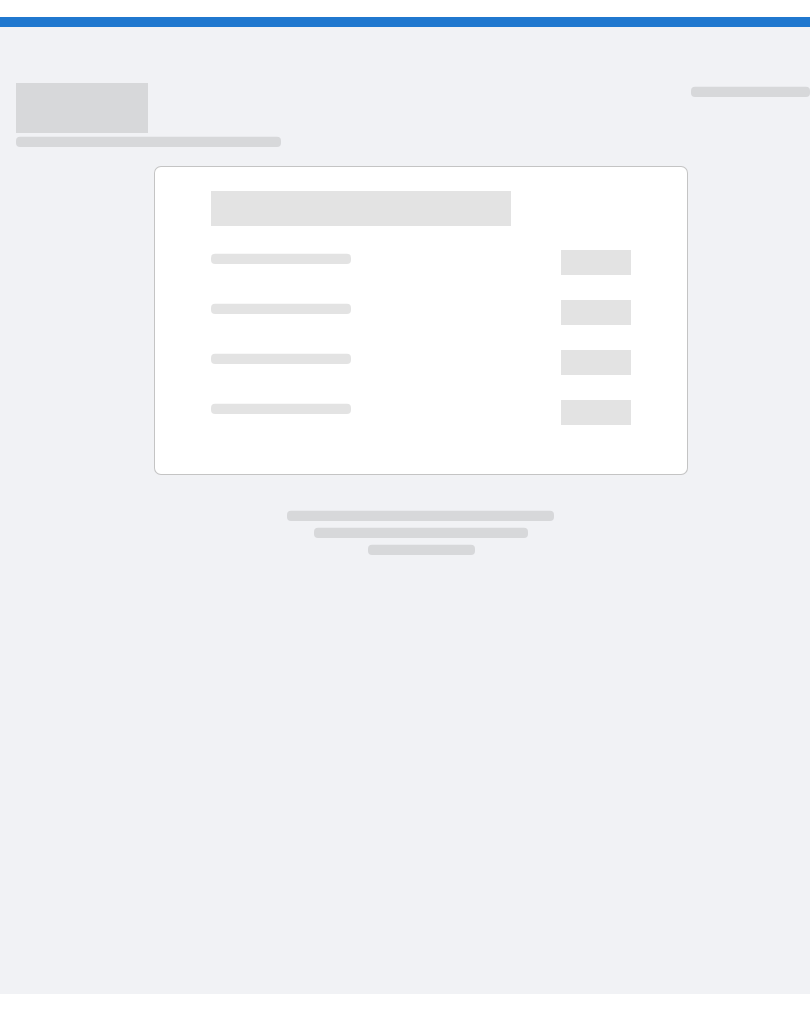 scroll, scrollTop: 0, scrollLeft: 0, axis: both 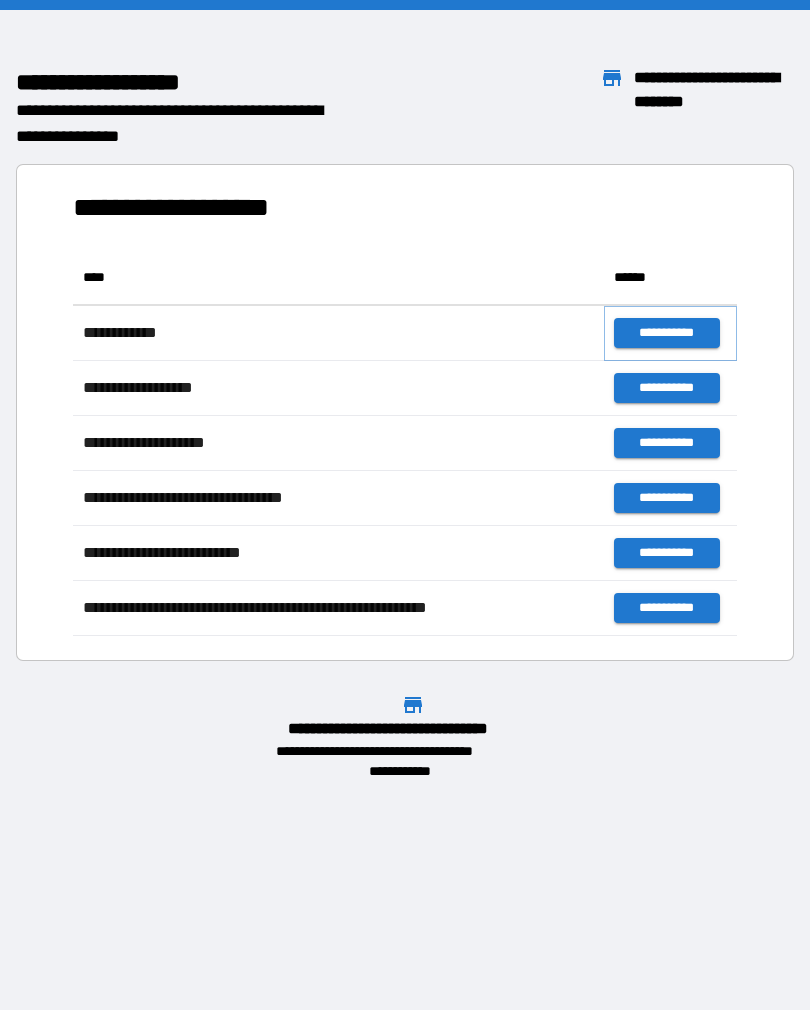 click on "**********" at bounding box center (666, 333) 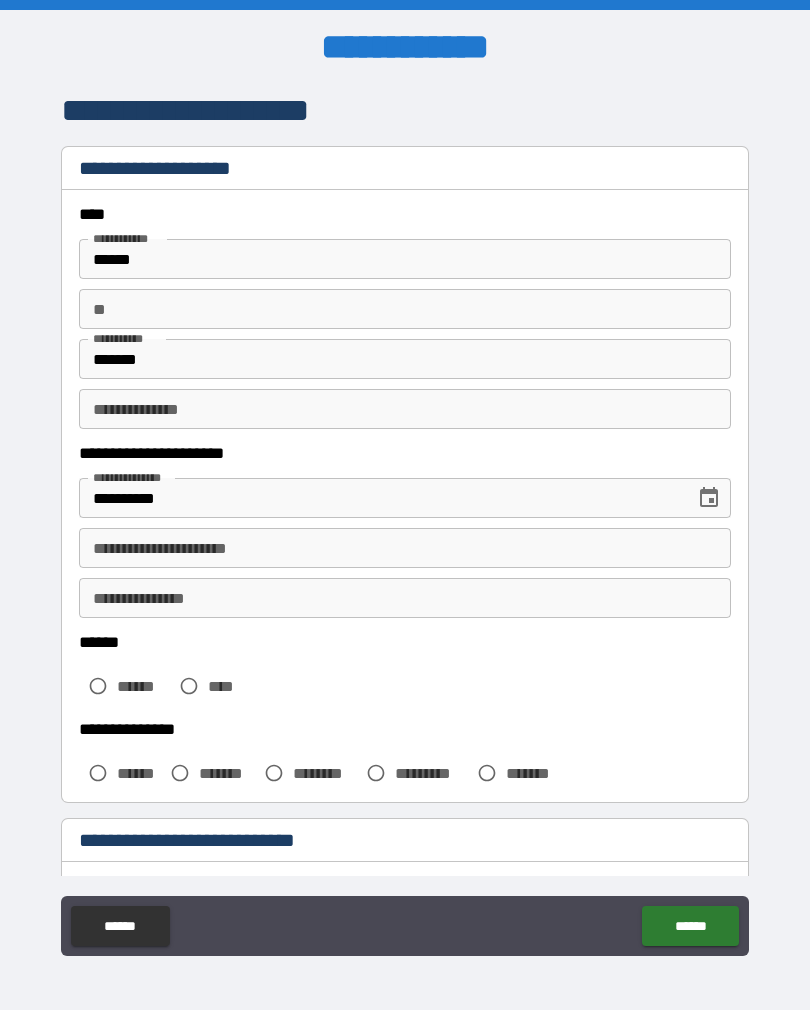 click on "**********" at bounding box center [405, 548] 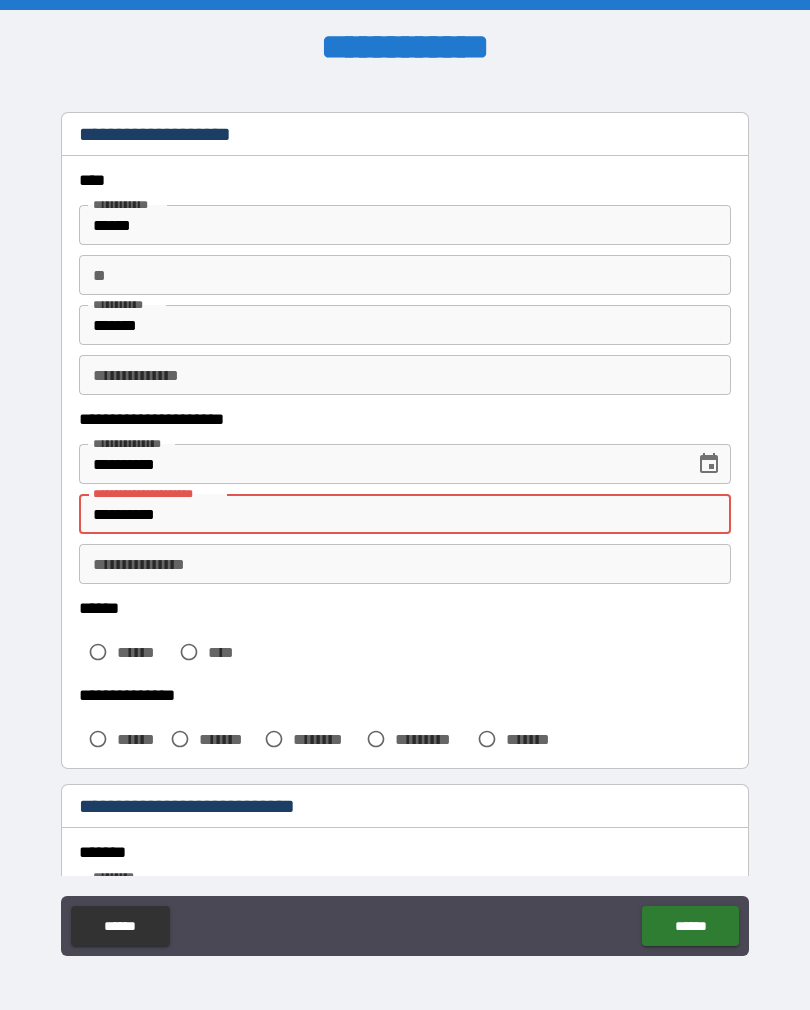 scroll, scrollTop: 39, scrollLeft: 0, axis: vertical 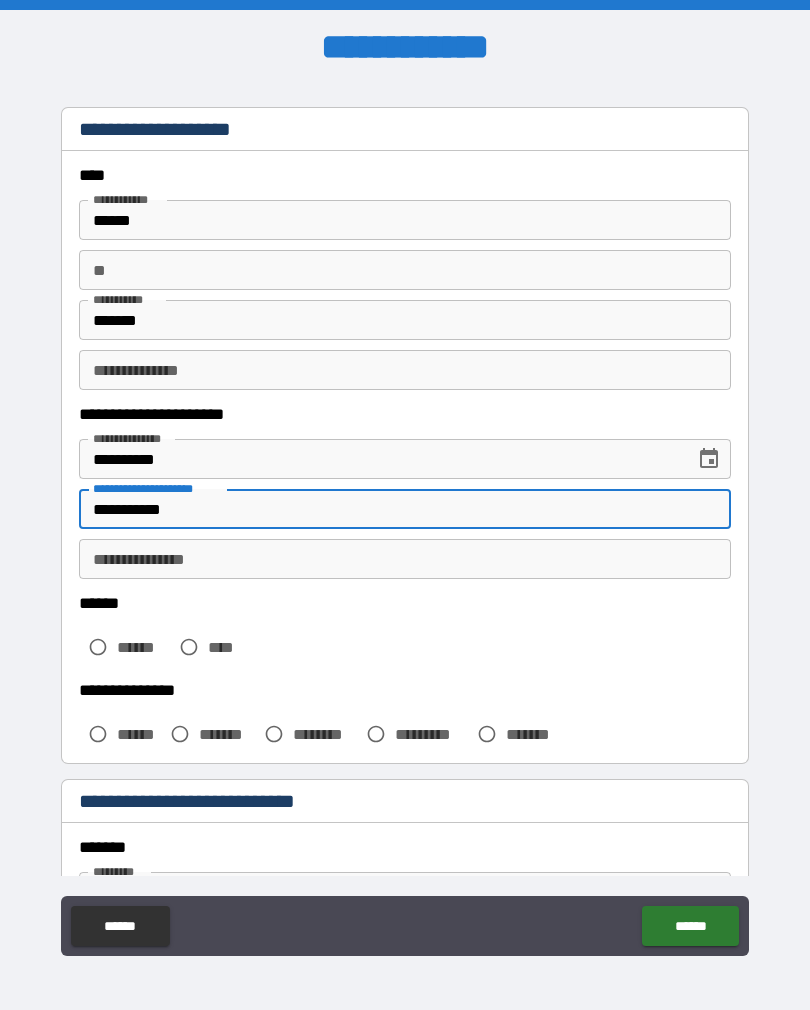type on "**********" 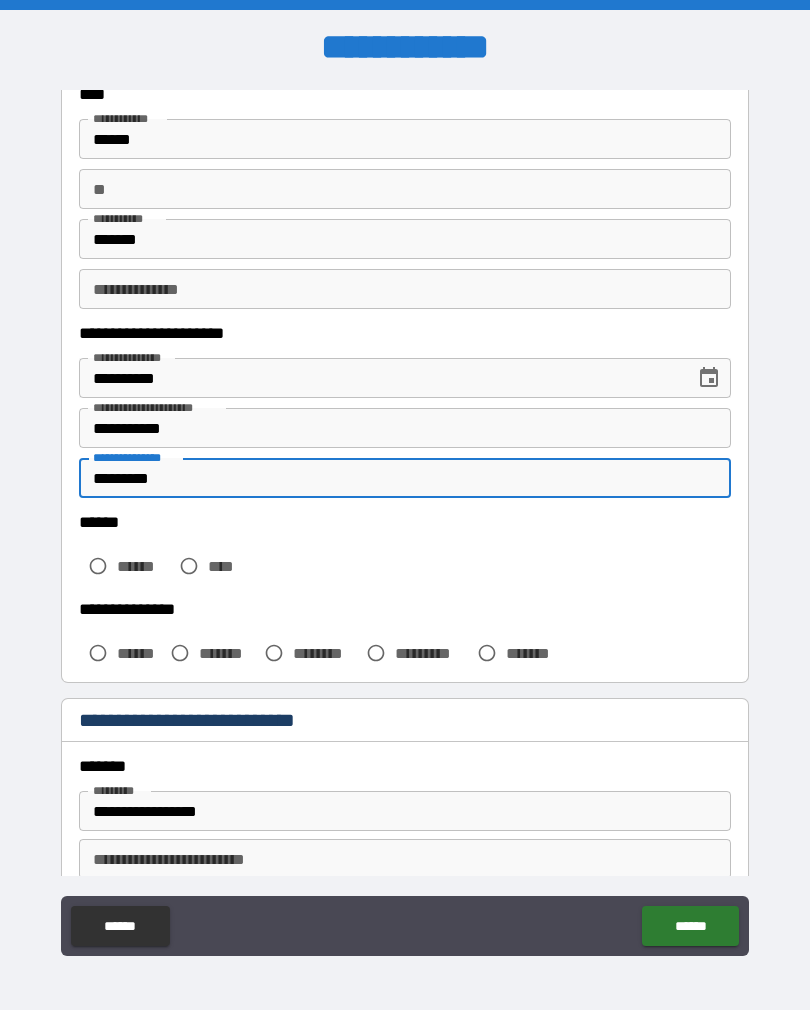 scroll, scrollTop: 119, scrollLeft: 0, axis: vertical 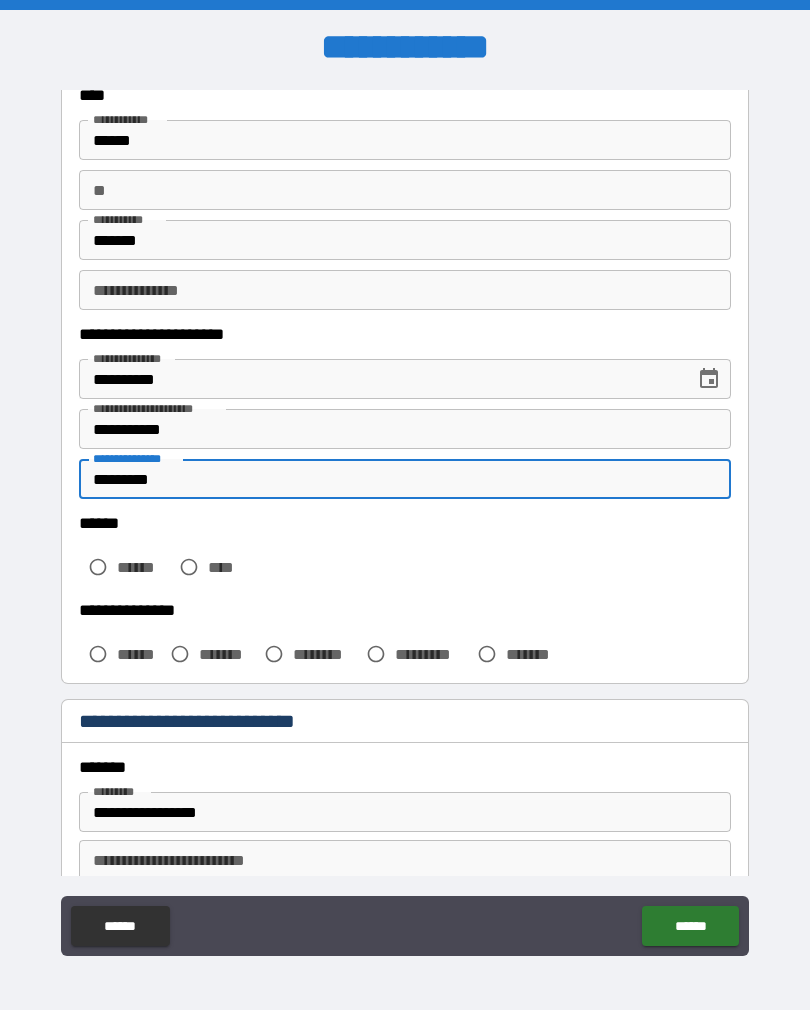 type on "*********" 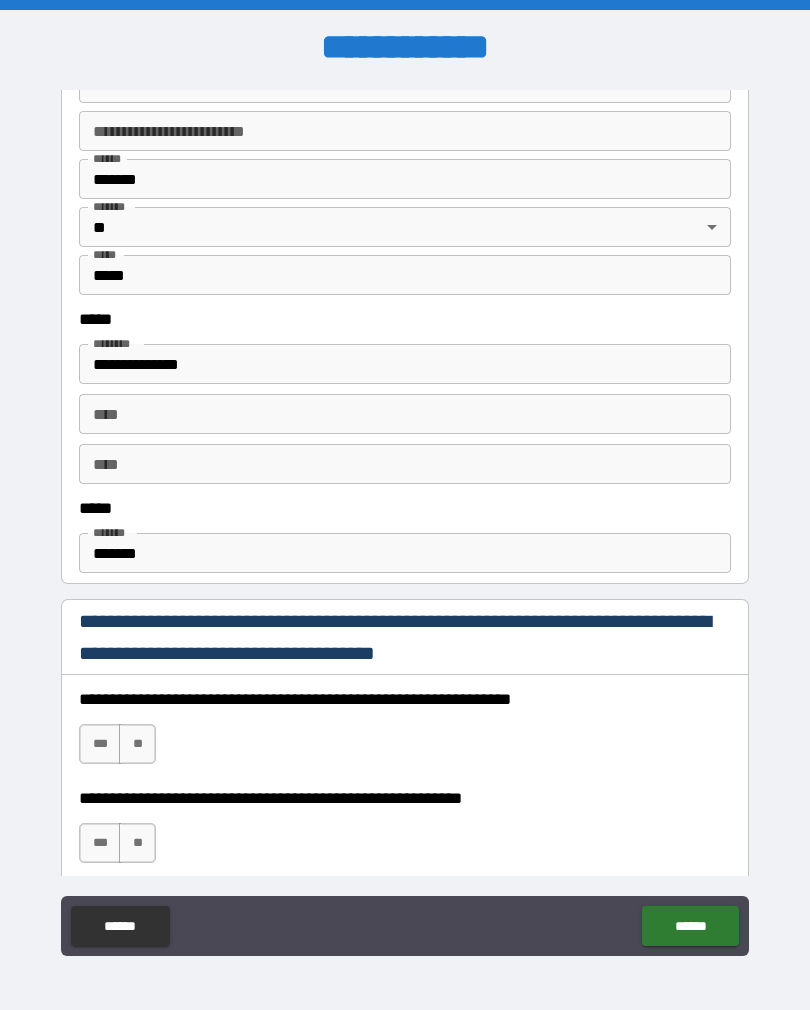 scroll, scrollTop: 847, scrollLeft: 0, axis: vertical 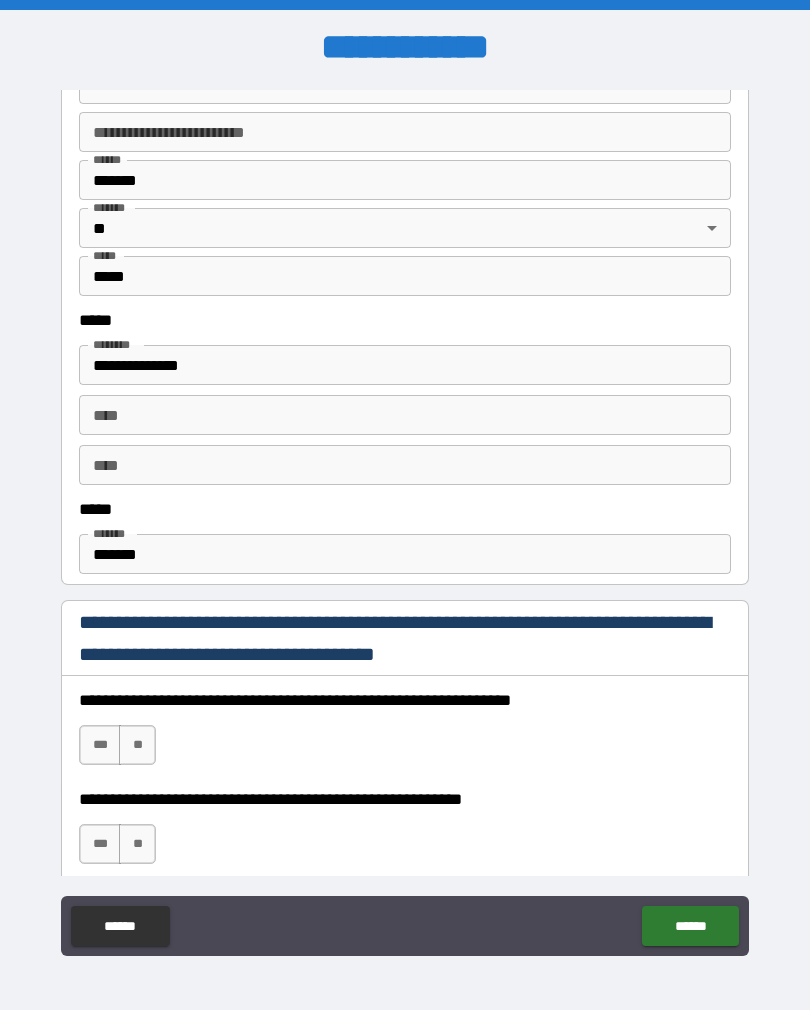 click on "*****   *" at bounding box center (112, 533) 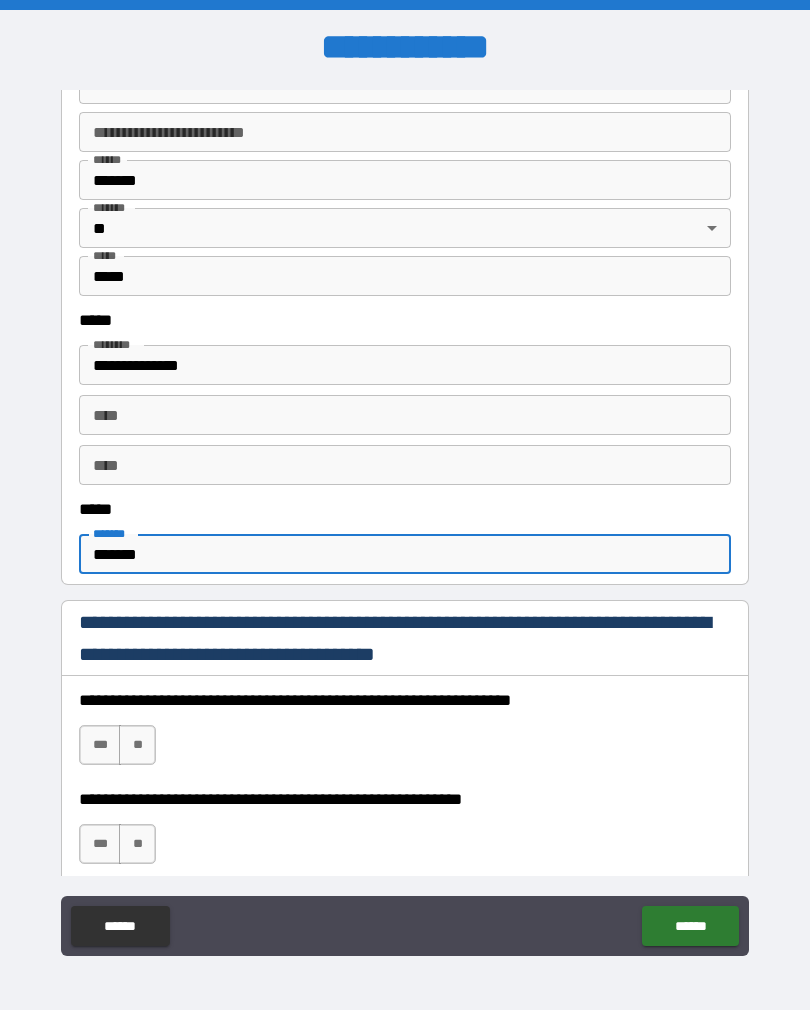 click on "*******" at bounding box center (405, 554) 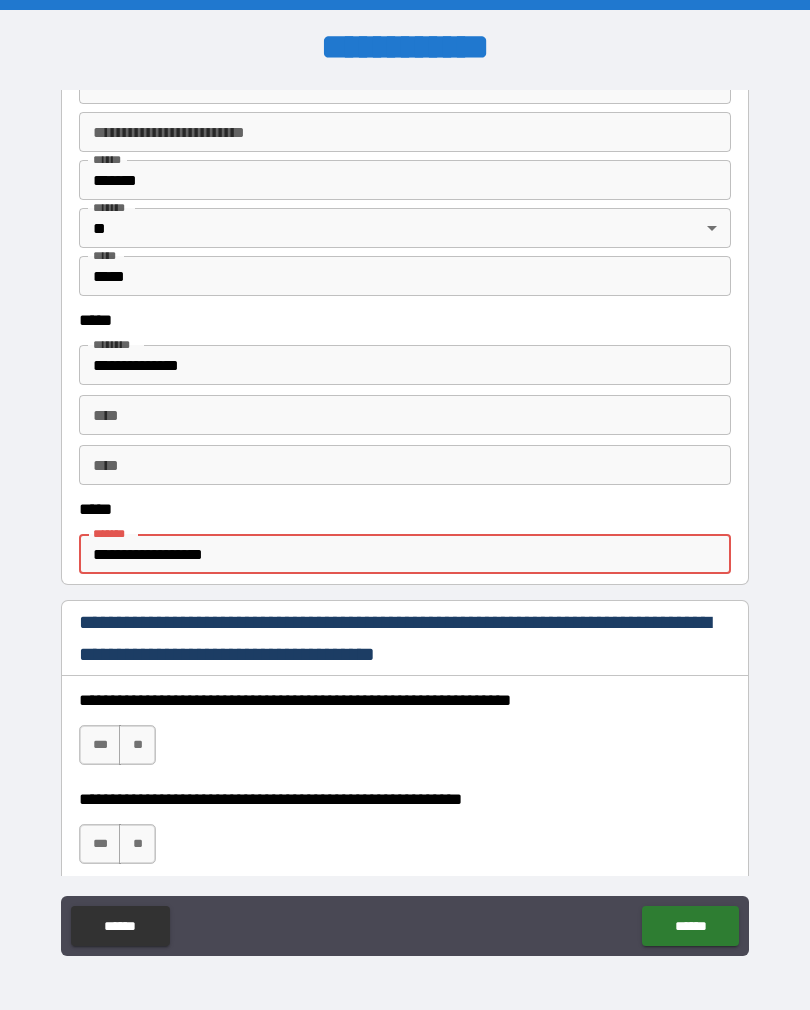click on "**********" at bounding box center (405, 554) 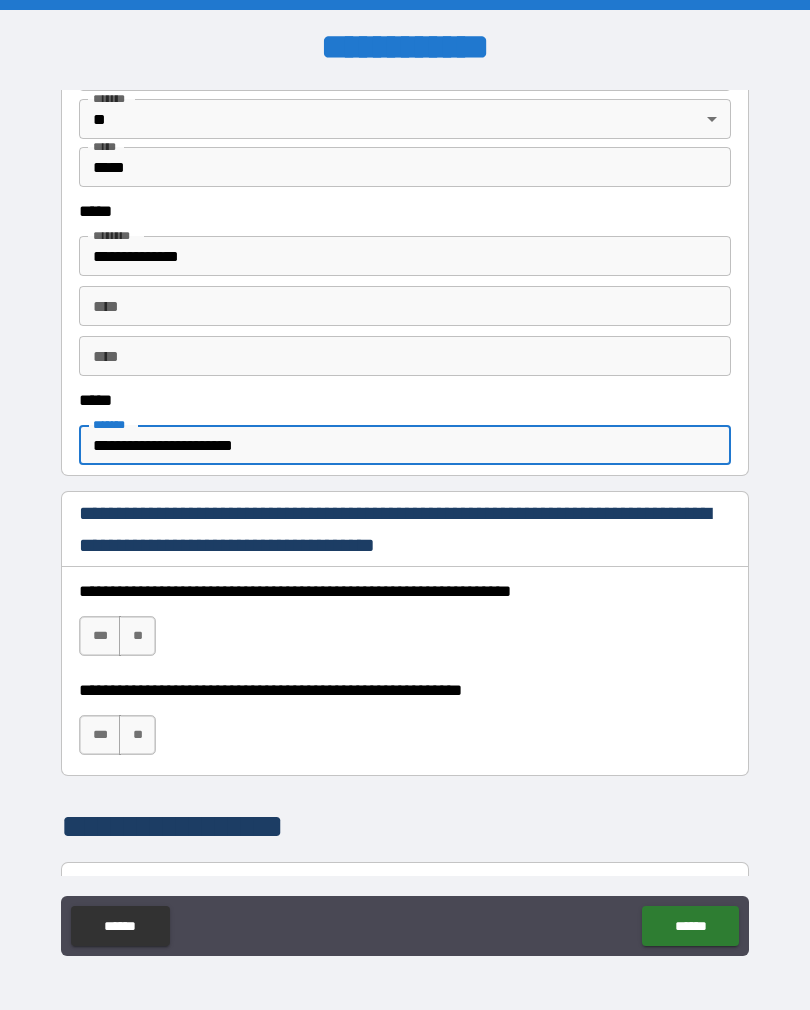 scroll, scrollTop: 1017, scrollLeft: 0, axis: vertical 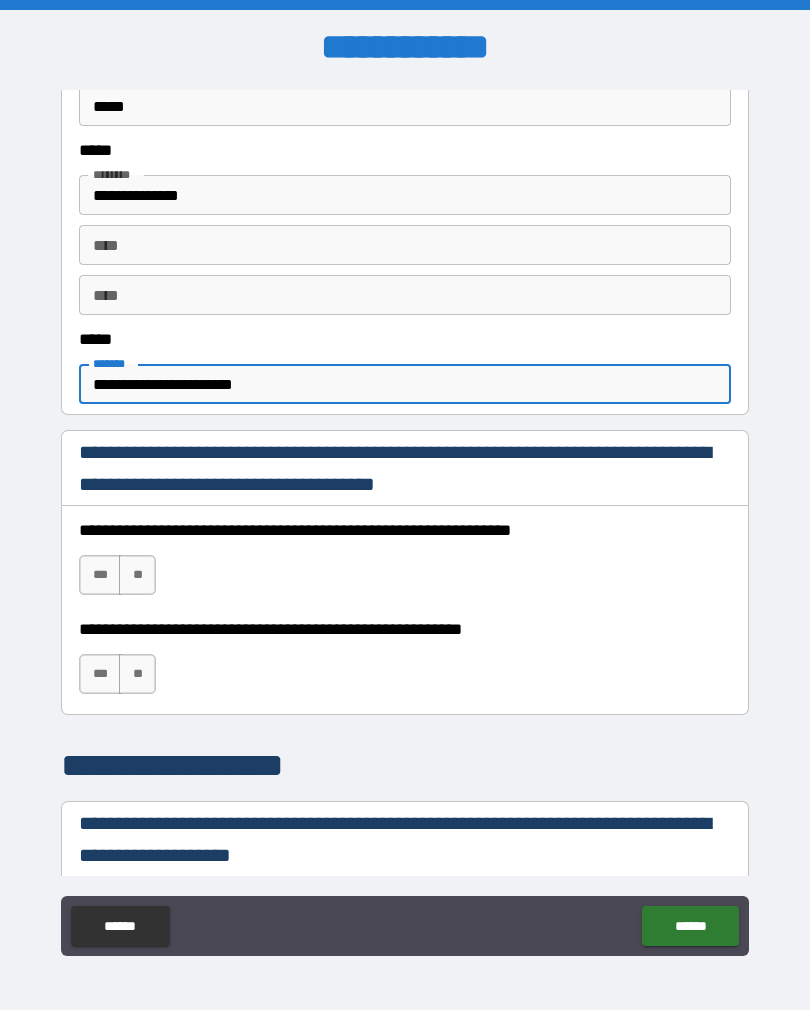 type on "**********" 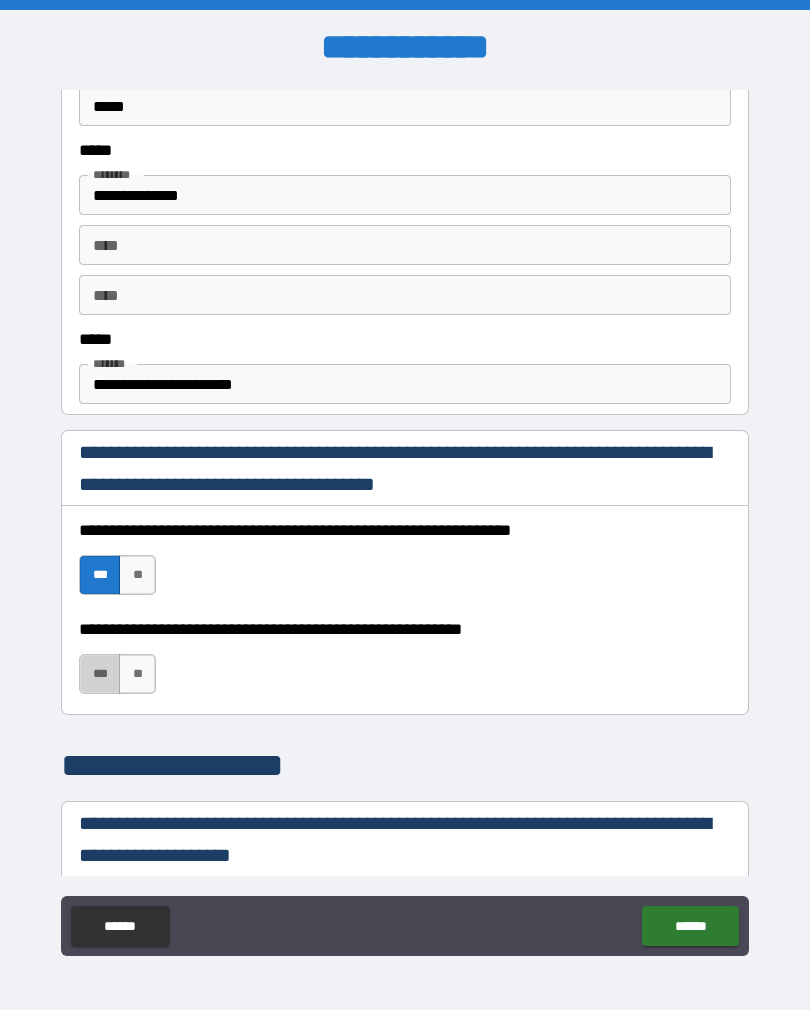 click on "***" at bounding box center (100, 674) 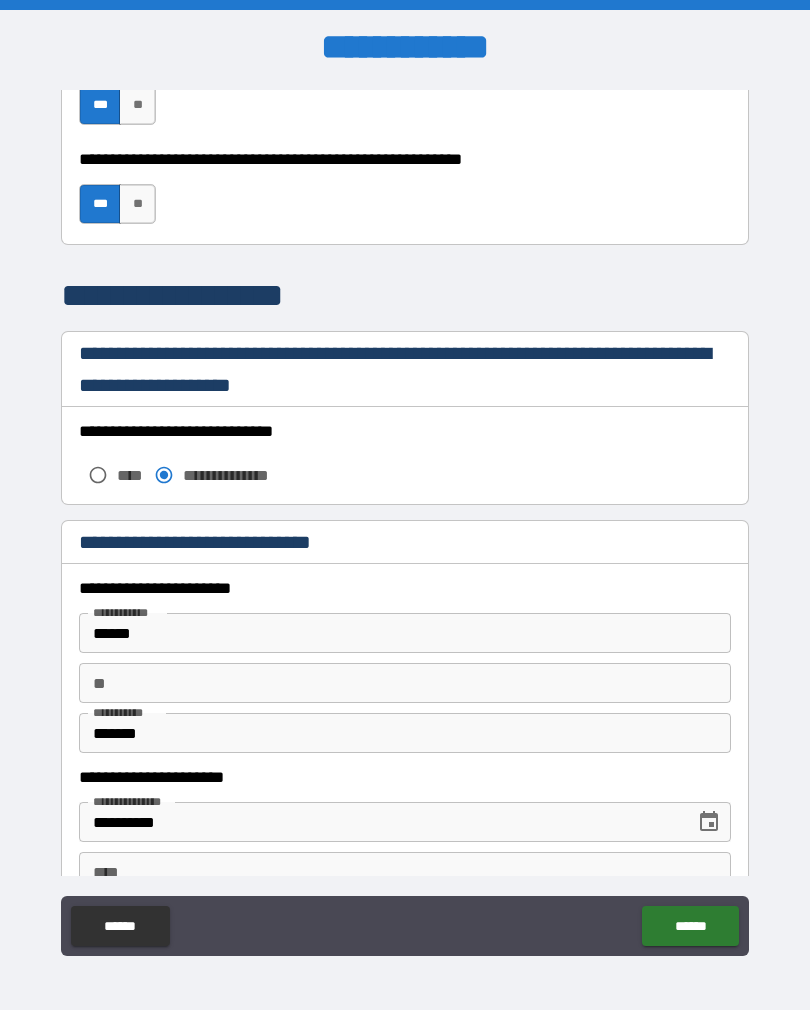 scroll, scrollTop: 1506, scrollLeft: 0, axis: vertical 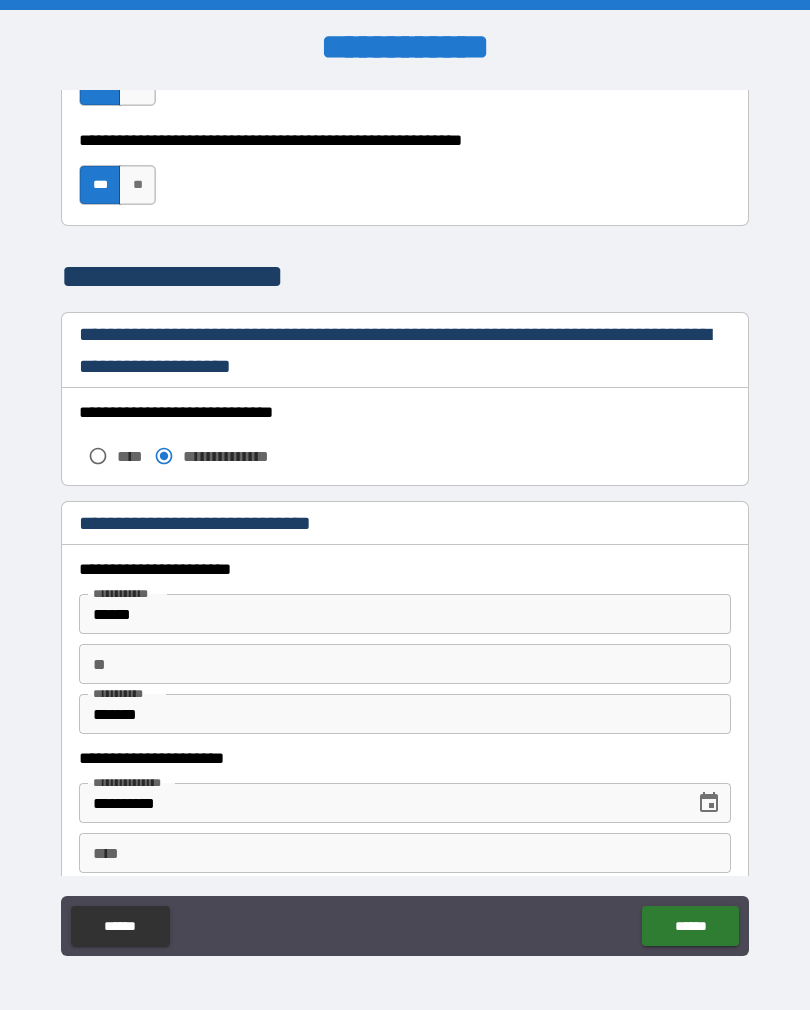 click on "******" at bounding box center [405, 614] 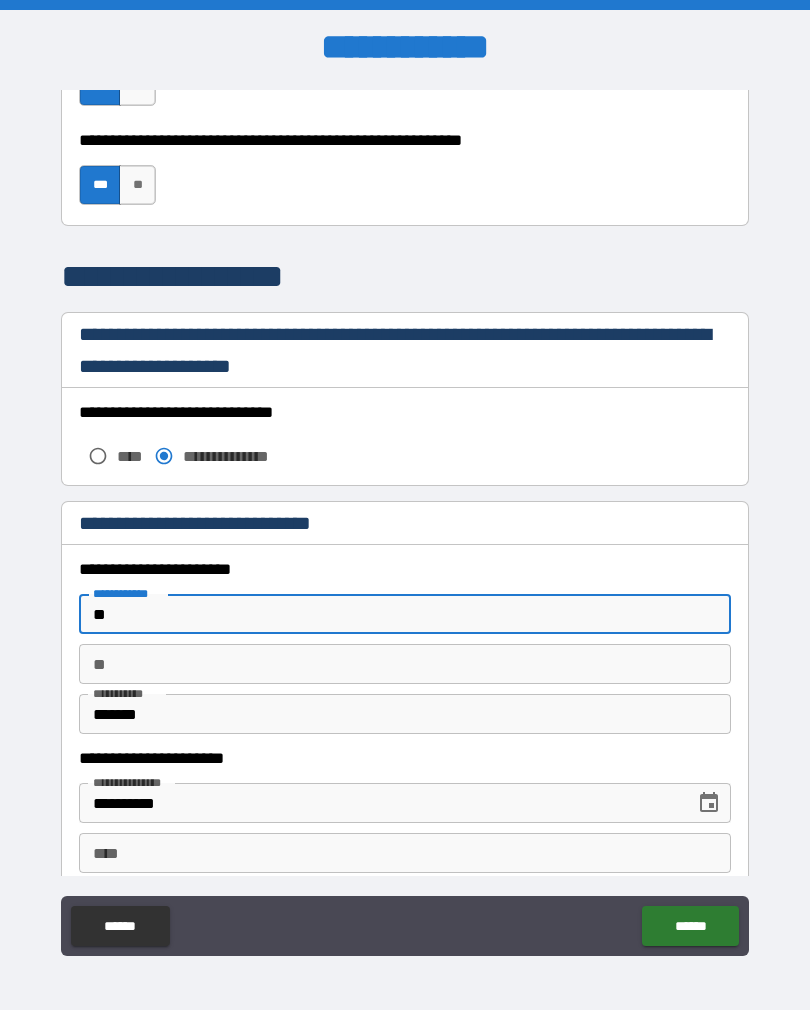 type on "*" 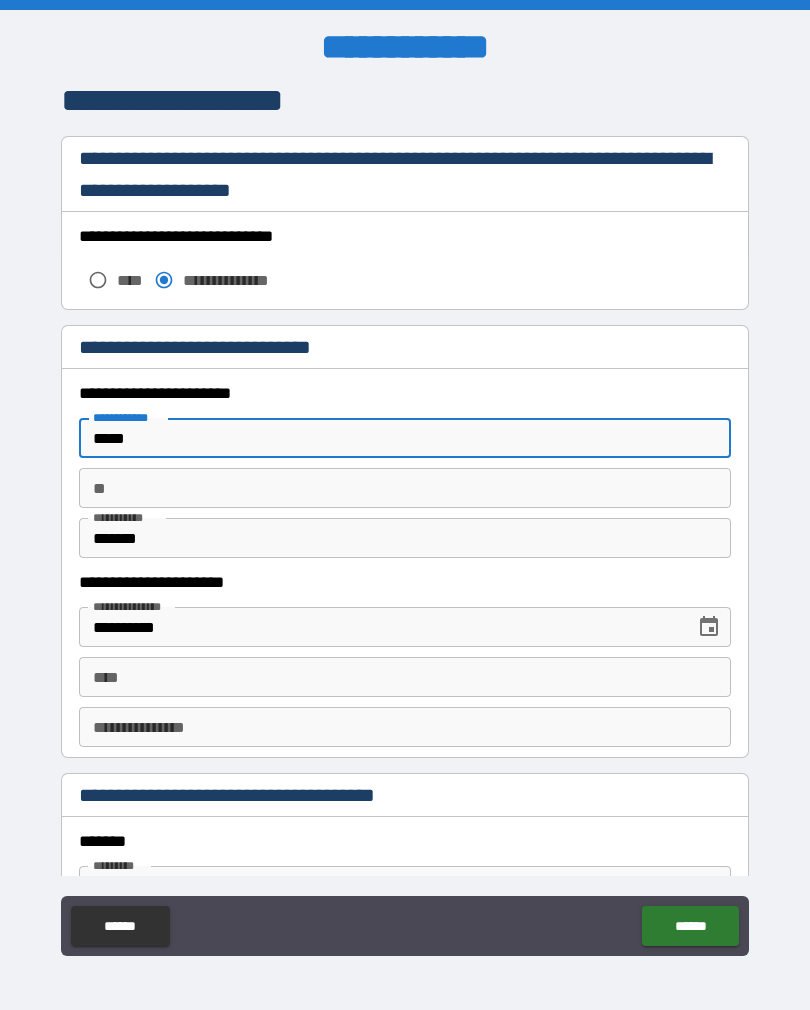 scroll, scrollTop: 1684, scrollLeft: 0, axis: vertical 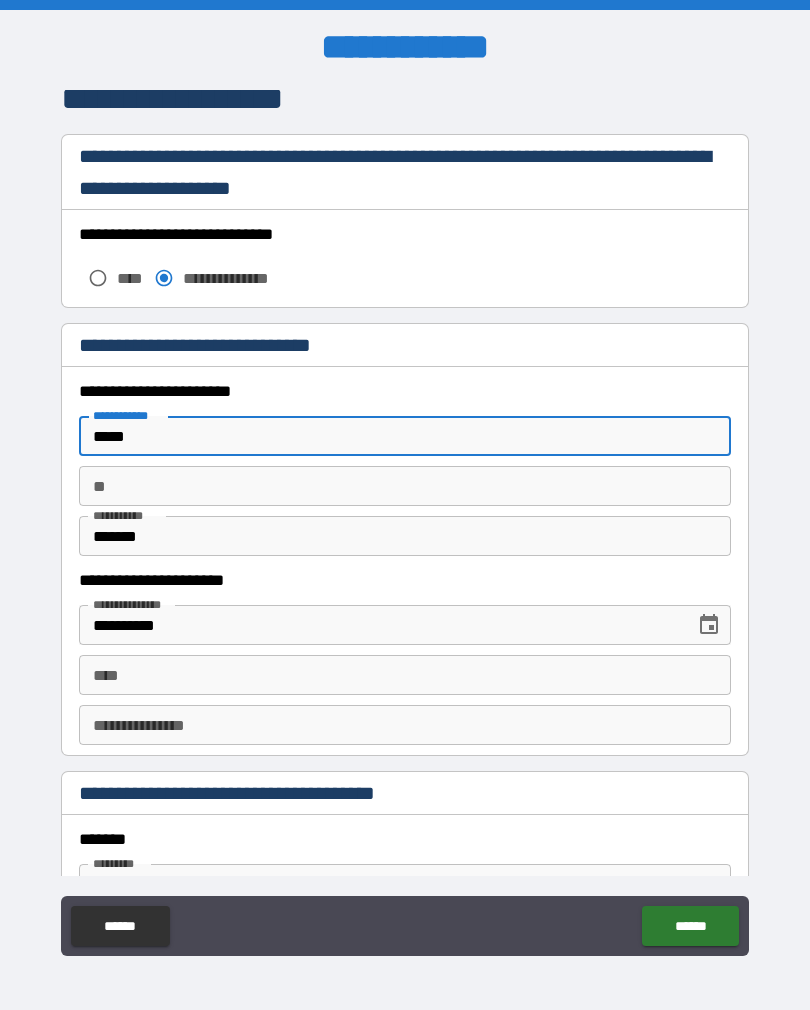 type on "*****" 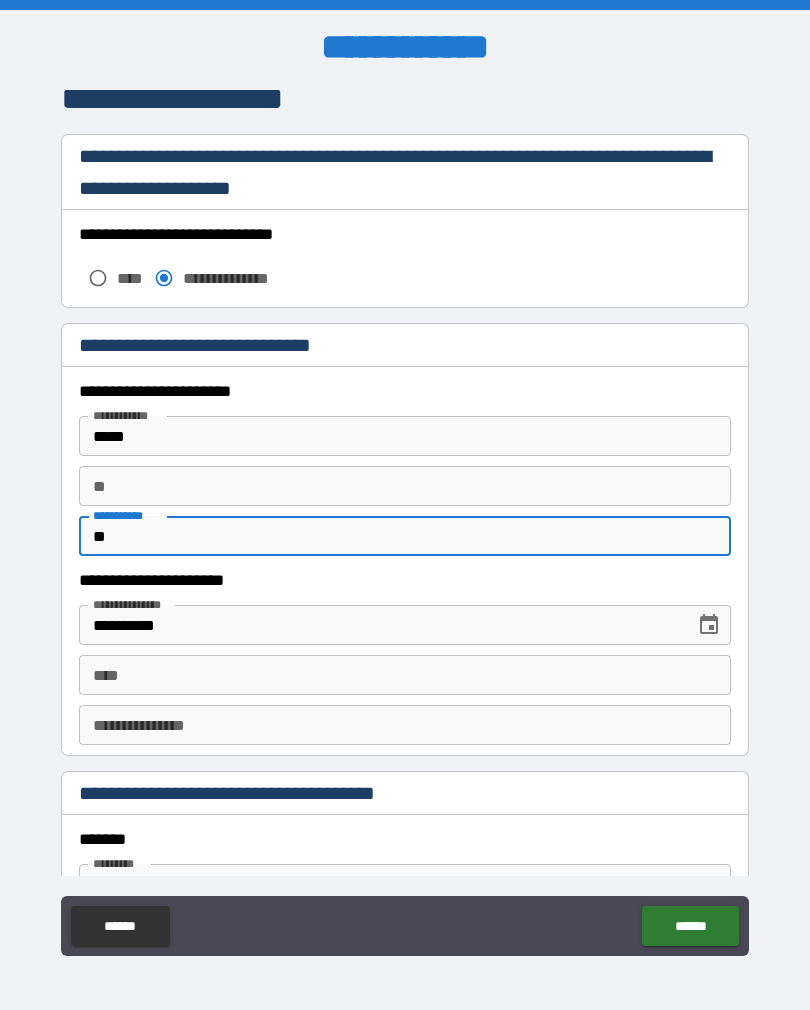 type on "*" 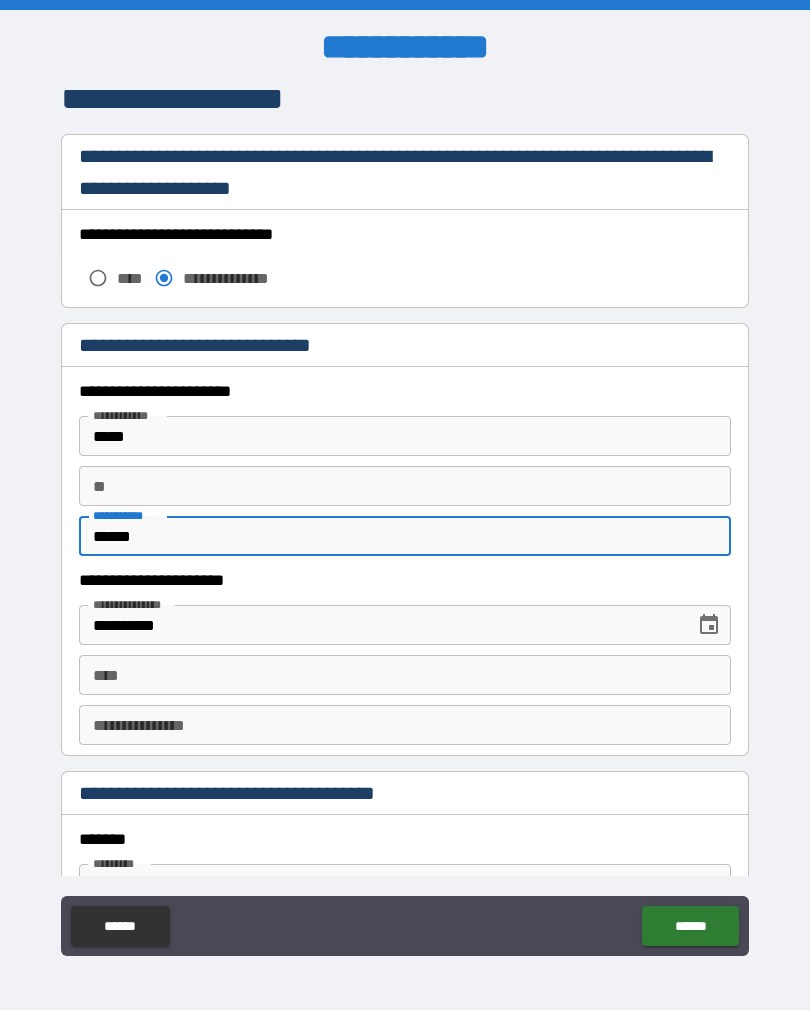 scroll, scrollTop: 1778, scrollLeft: 0, axis: vertical 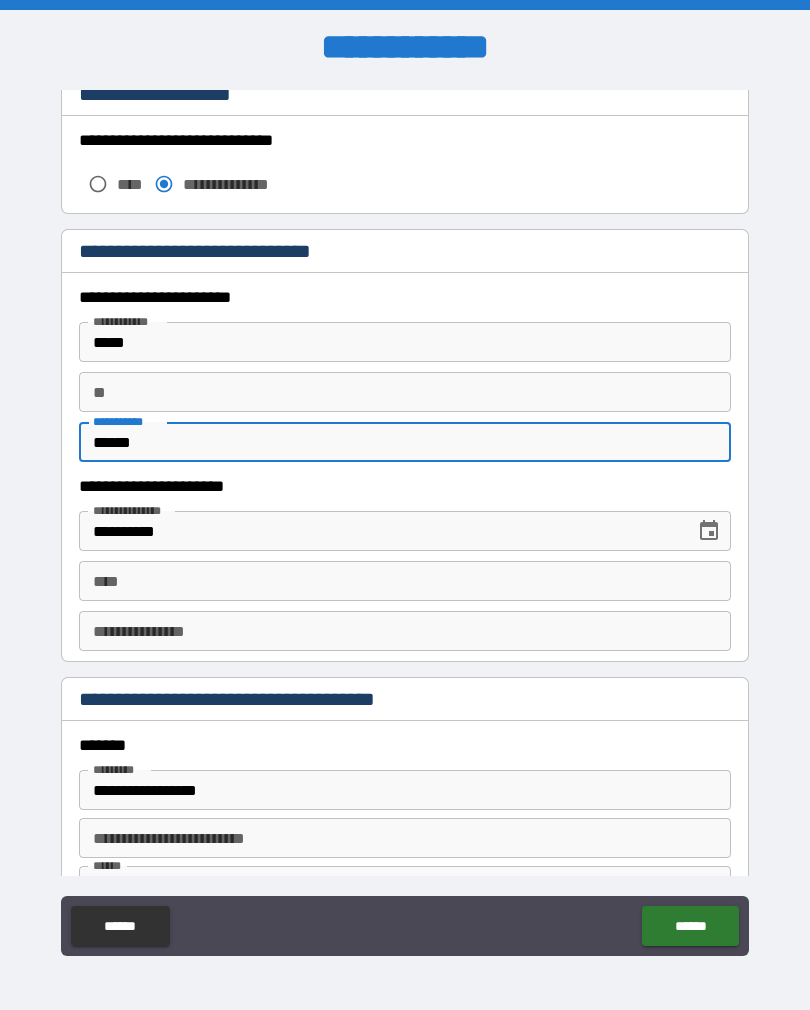 type on "******" 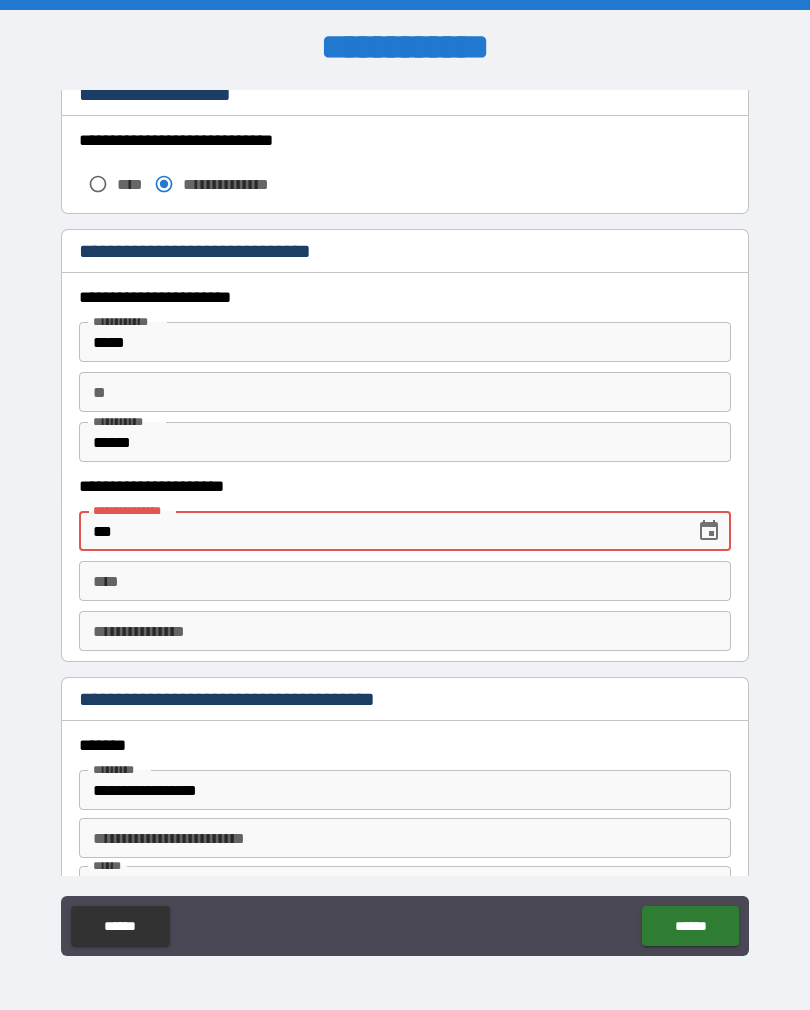 type on "*" 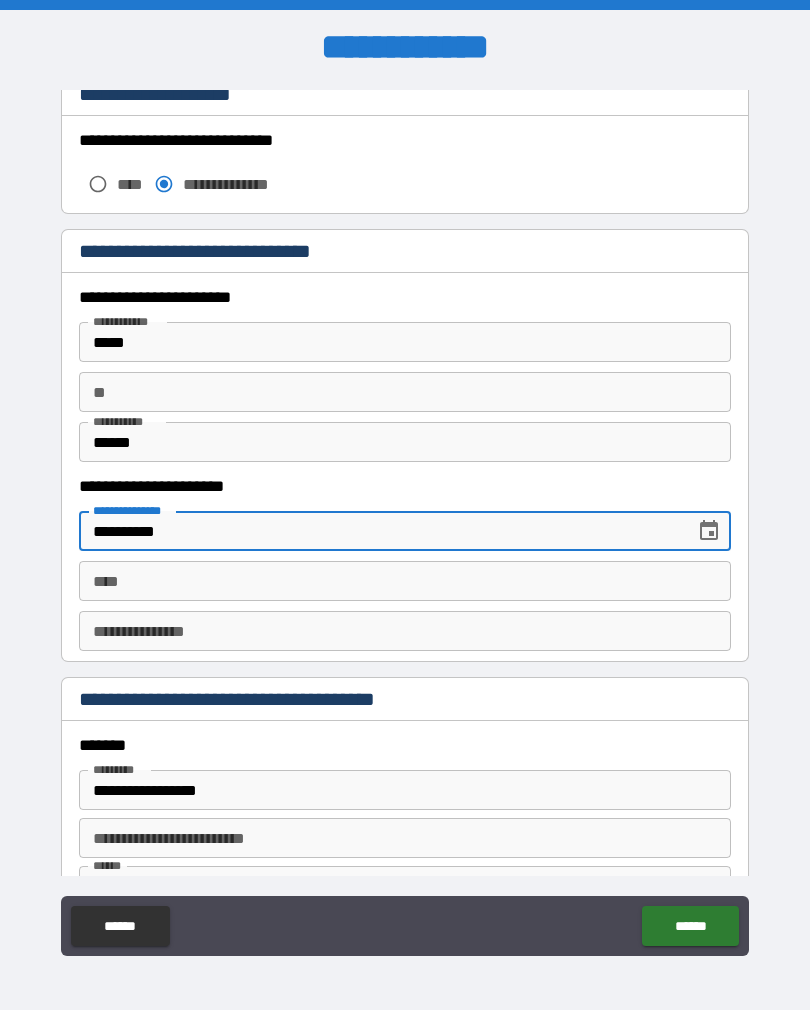 type on "**********" 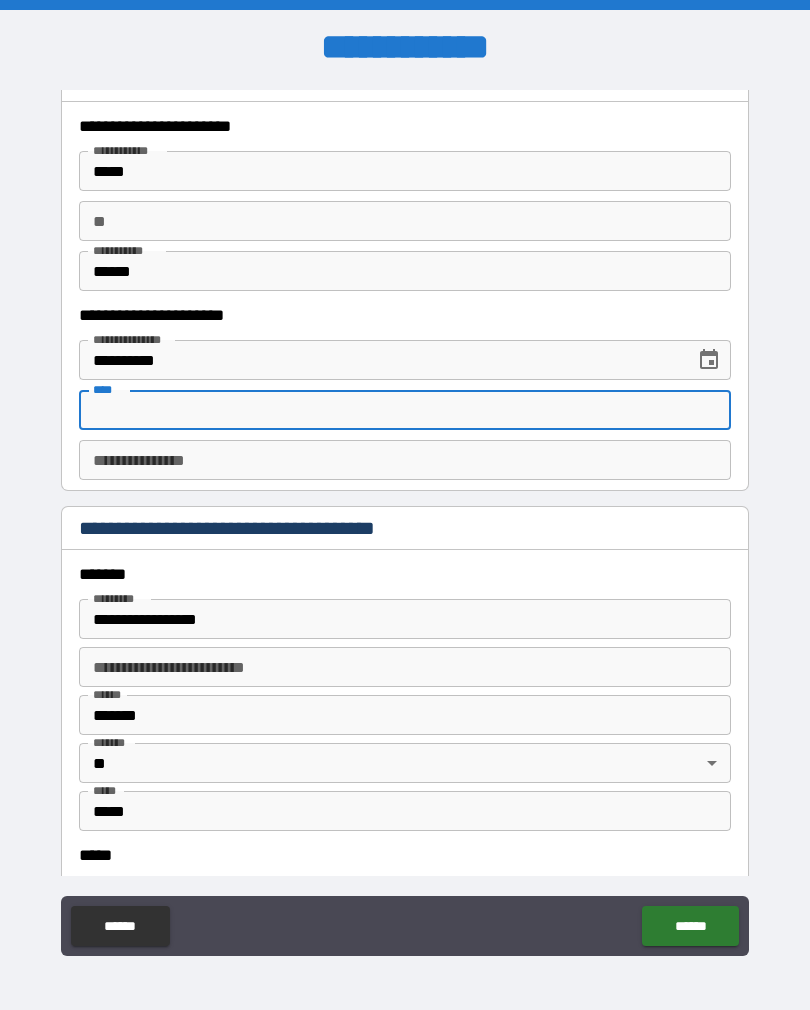 scroll, scrollTop: 1946, scrollLeft: 0, axis: vertical 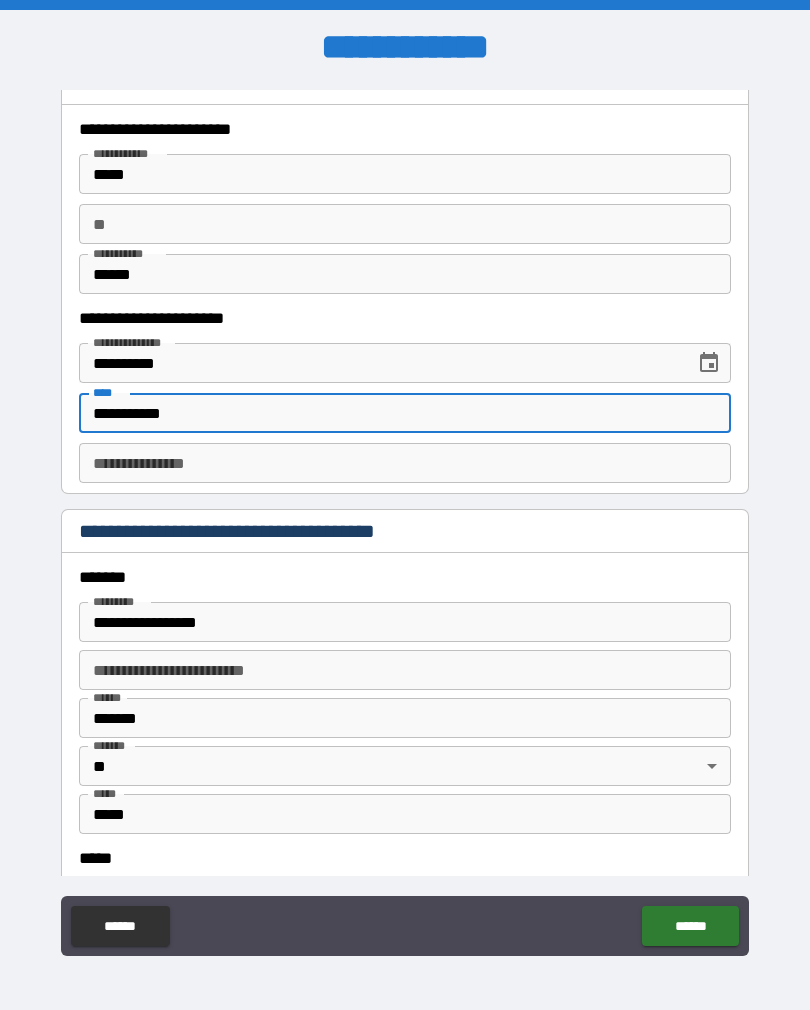 type on "**********" 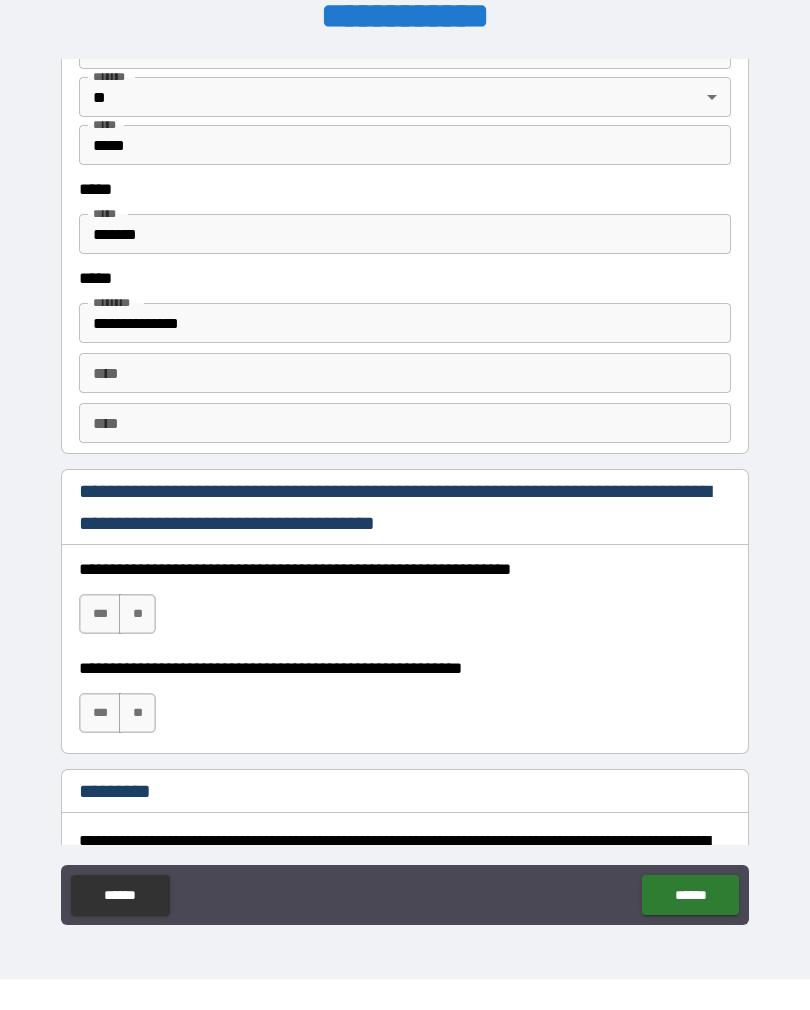 scroll, scrollTop: 2599, scrollLeft: 0, axis: vertical 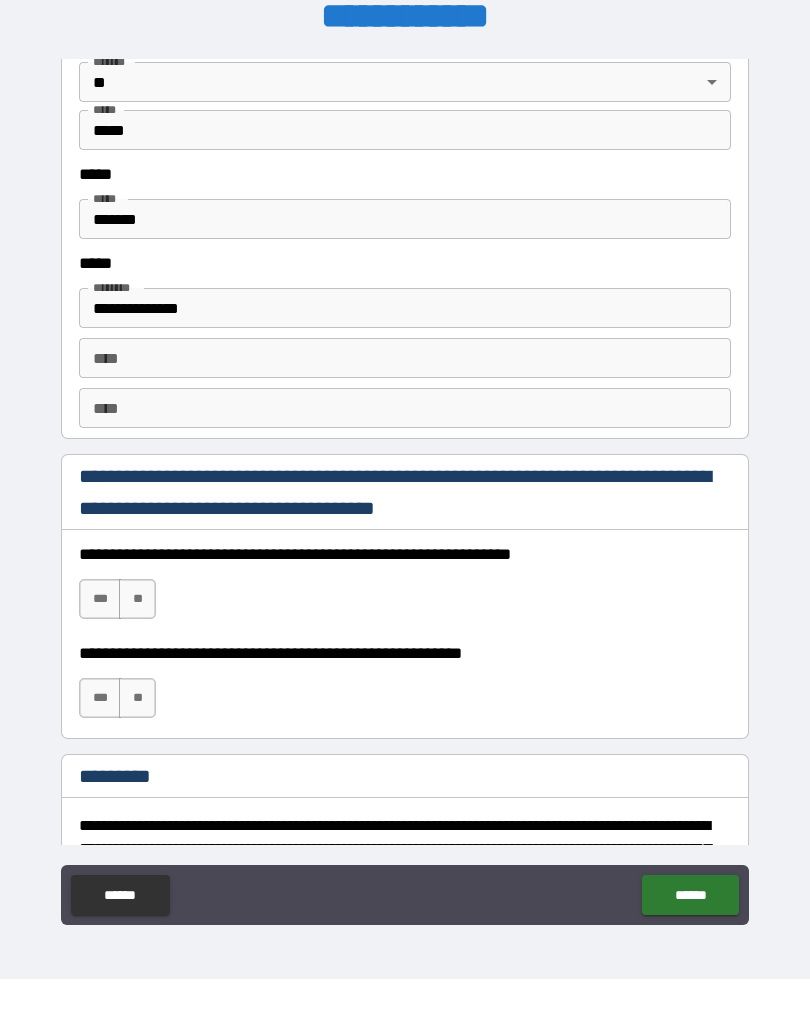 type on "*********" 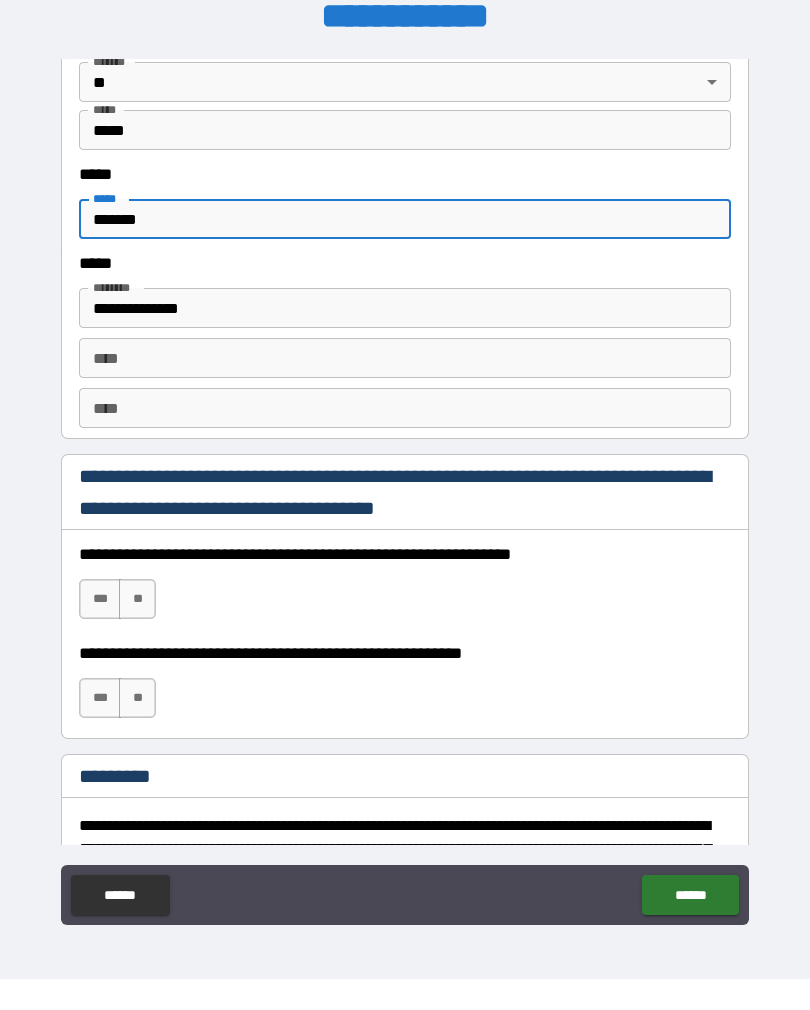 click on "**********" at bounding box center [405, 339] 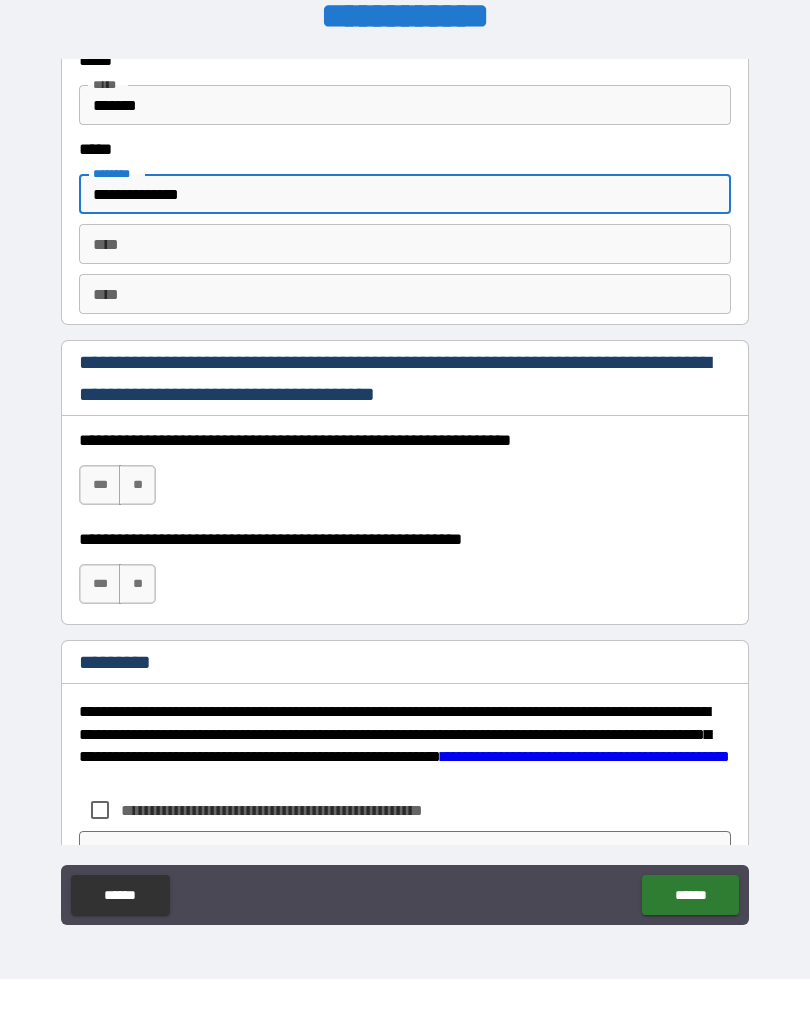 scroll, scrollTop: 2724, scrollLeft: 0, axis: vertical 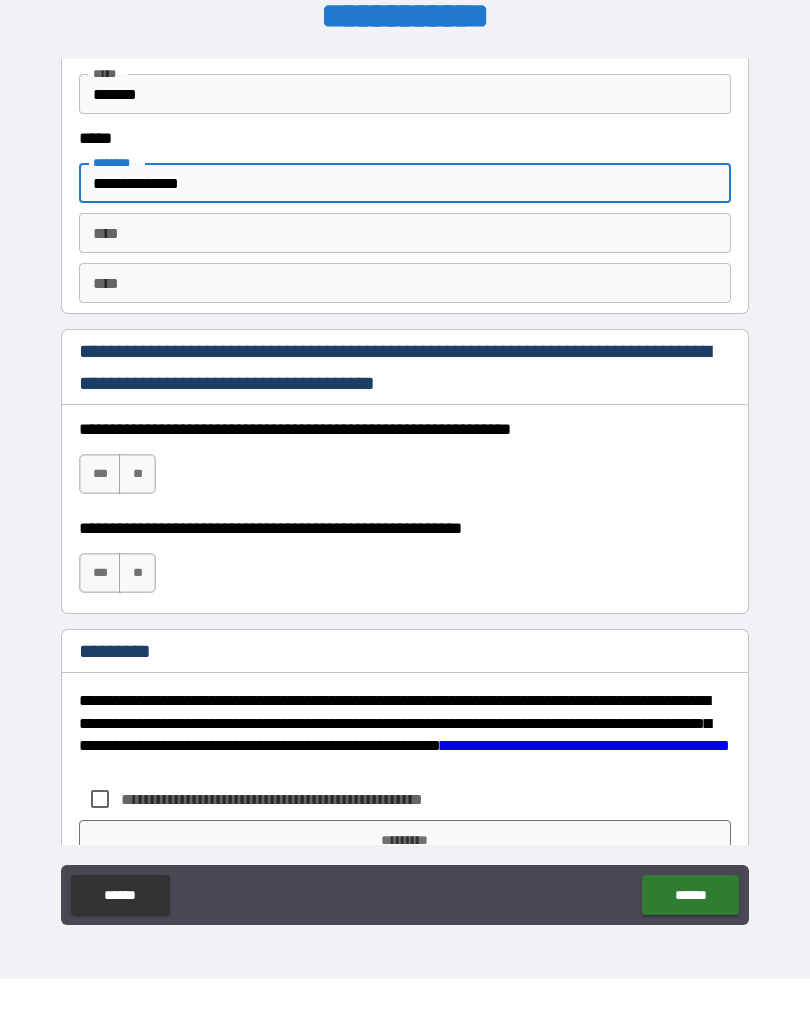 type on "**********" 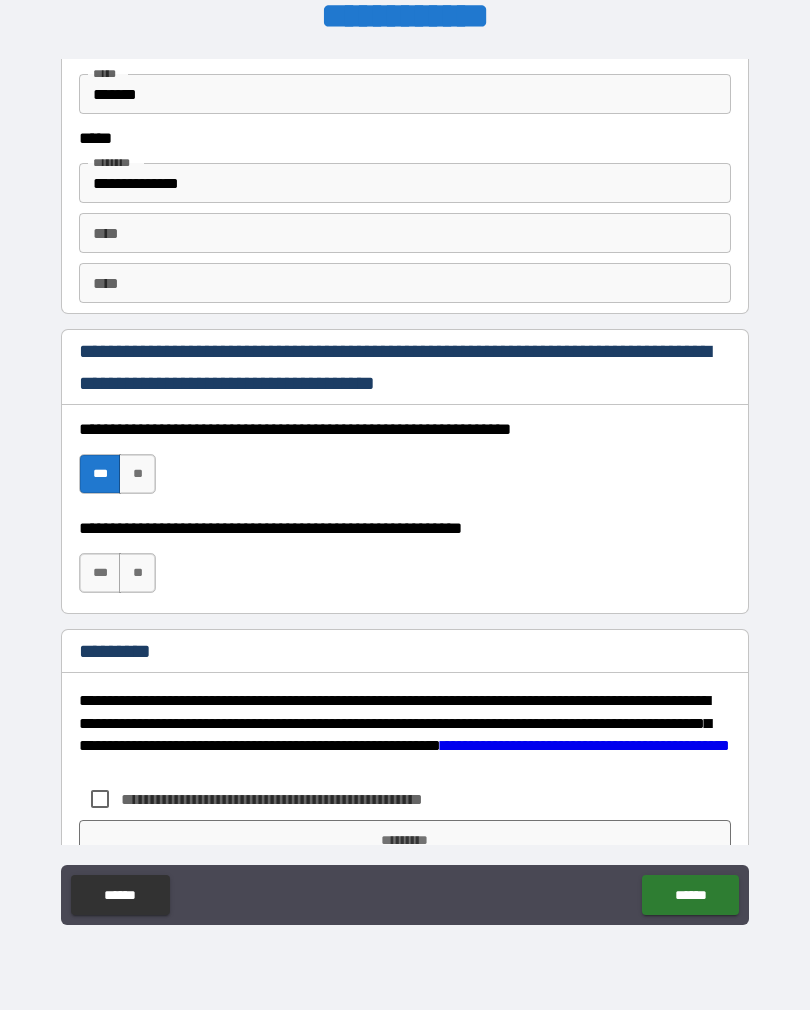 click on "**" at bounding box center (137, 573) 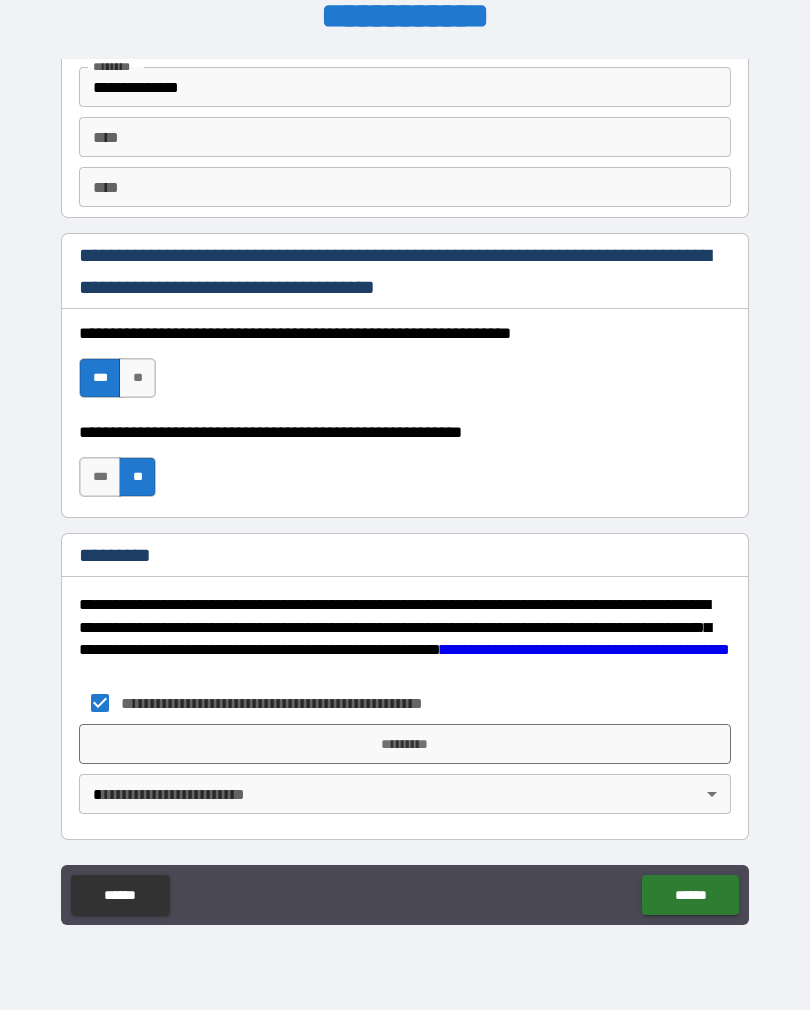 scroll, scrollTop: 2820, scrollLeft: 0, axis: vertical 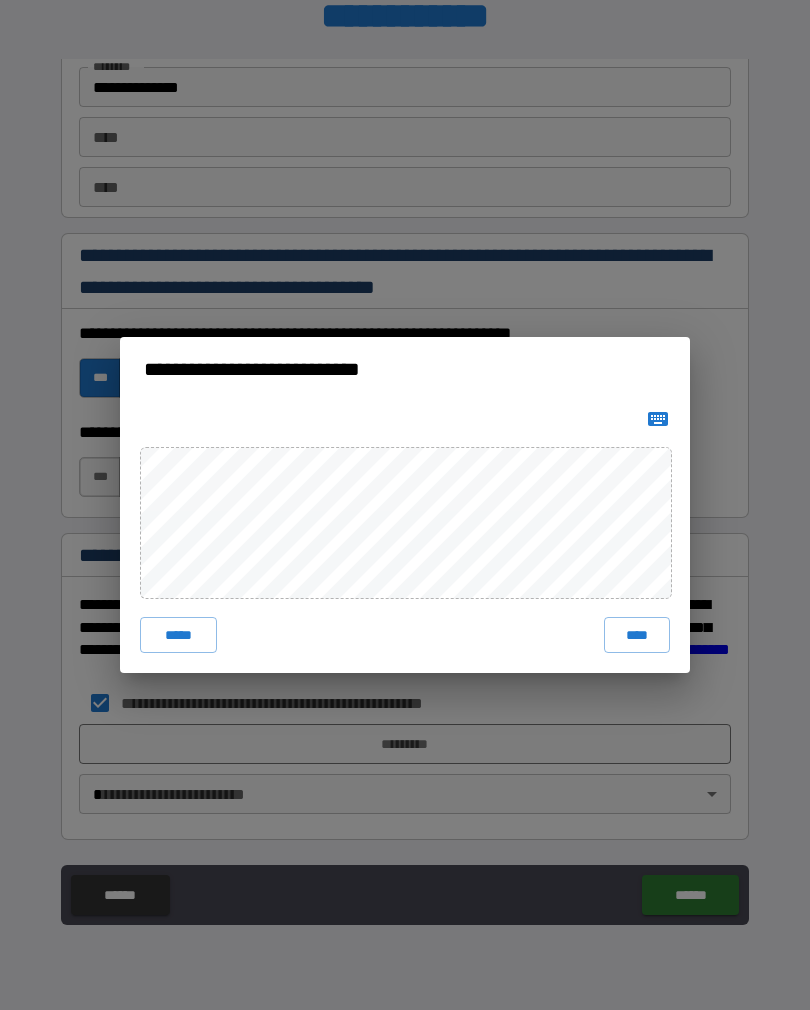 click on "****" at bounding box center [637, 635] 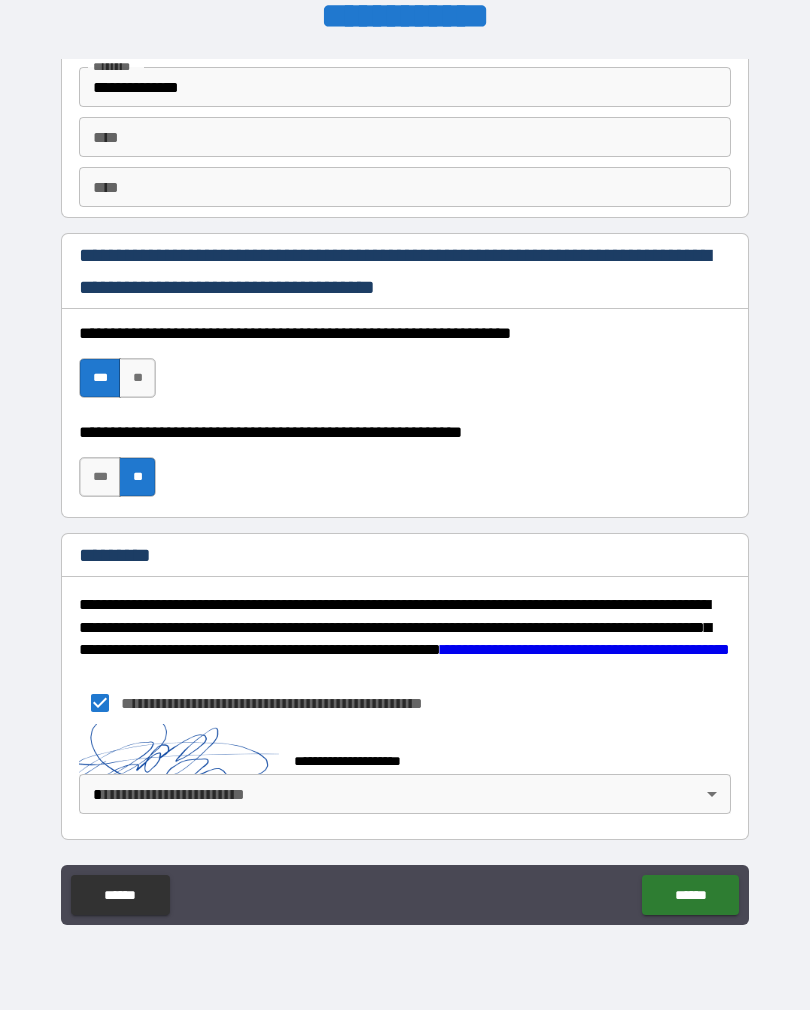 scroll, scrollTop: 2810, scrollLeft: 0, axis: vertical 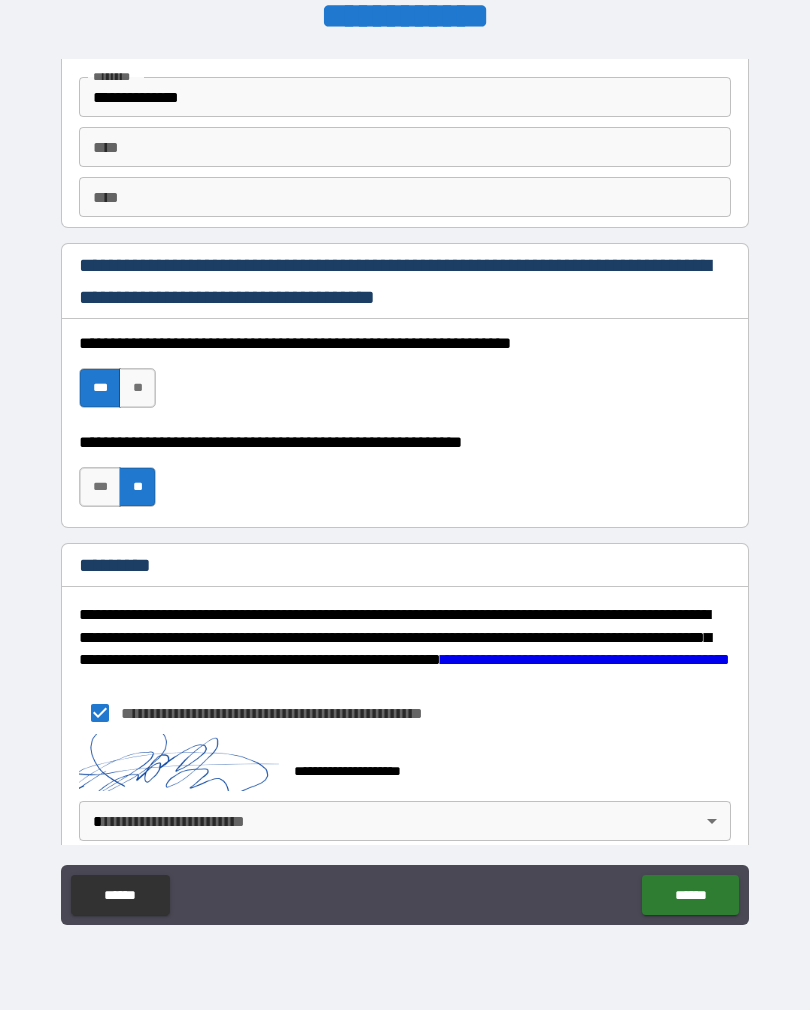 click on "**********" at bounding box center (405, 489) 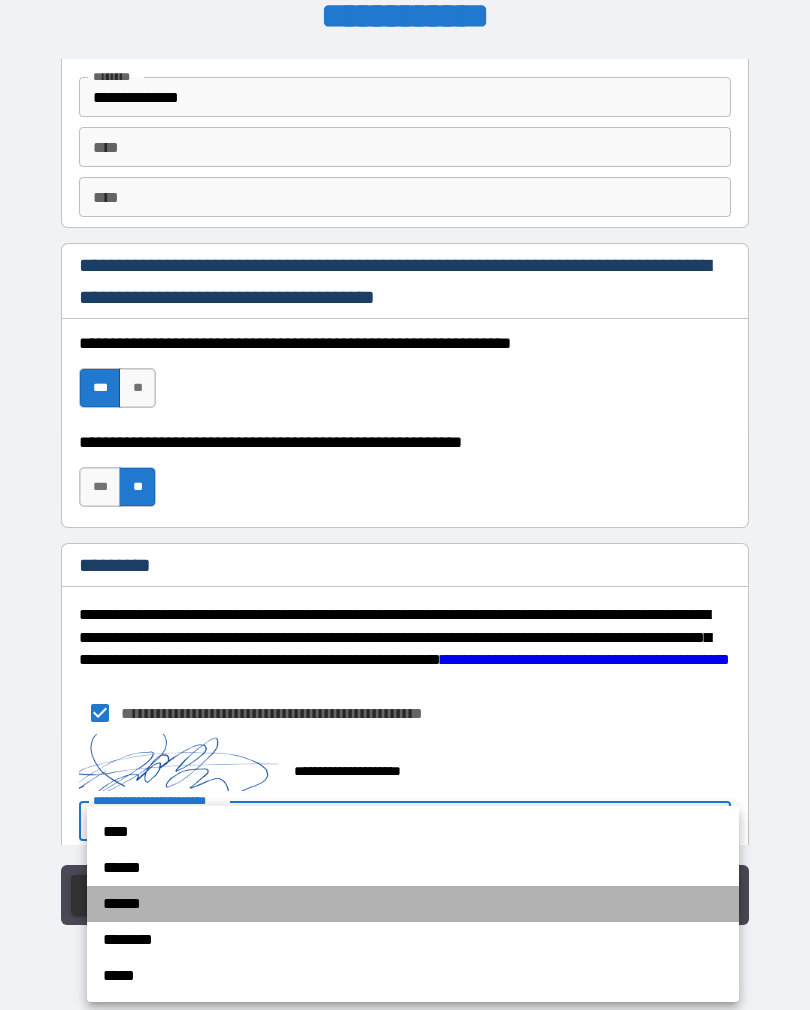 click on "******" at bounding box center (413, 904) 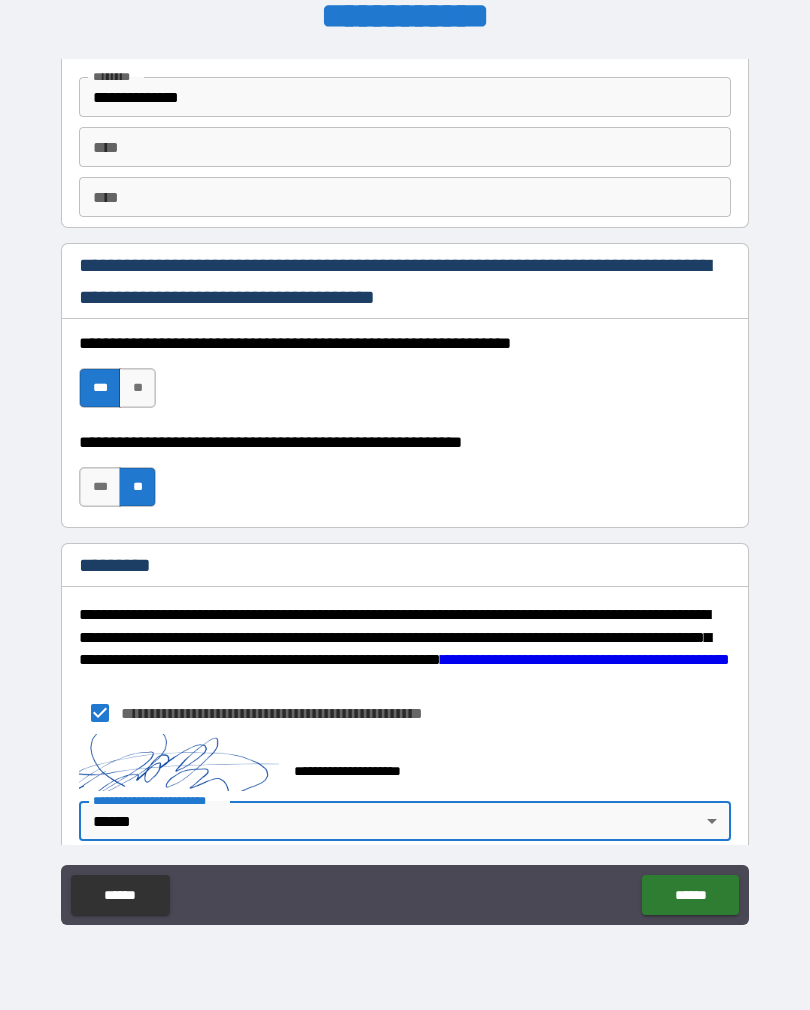 click on "******" at bounding box center (690, 895) 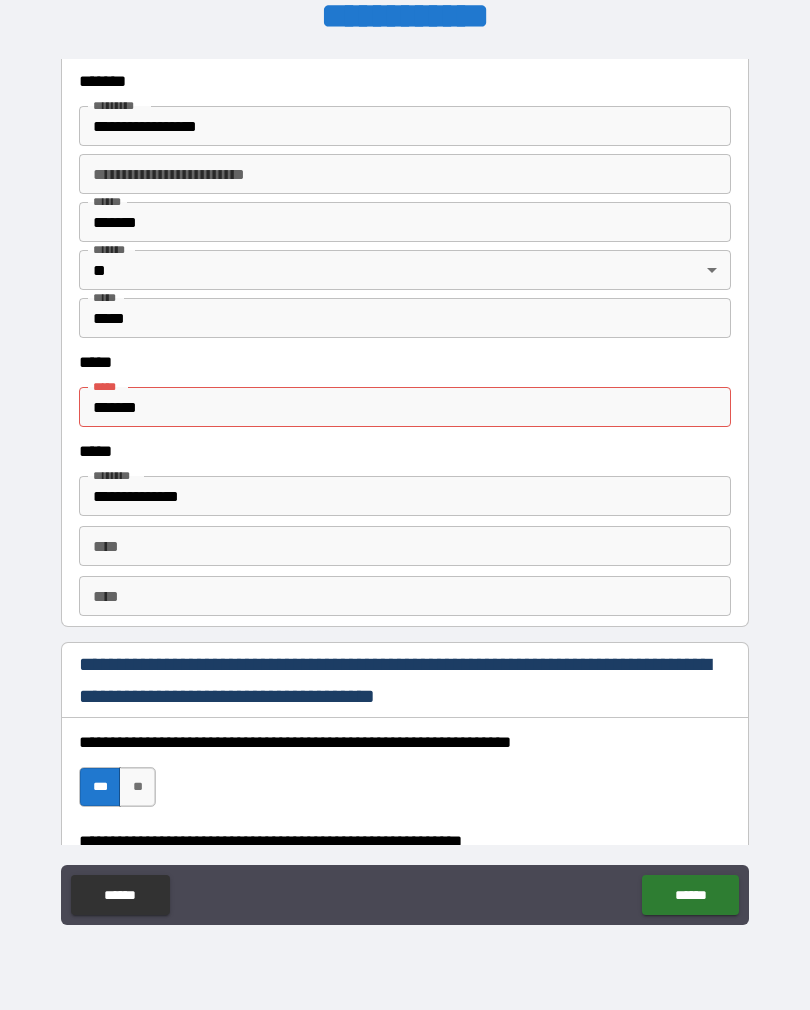 scroll, scrollTop: 2404, scrollLeft: 0, axis: vertical 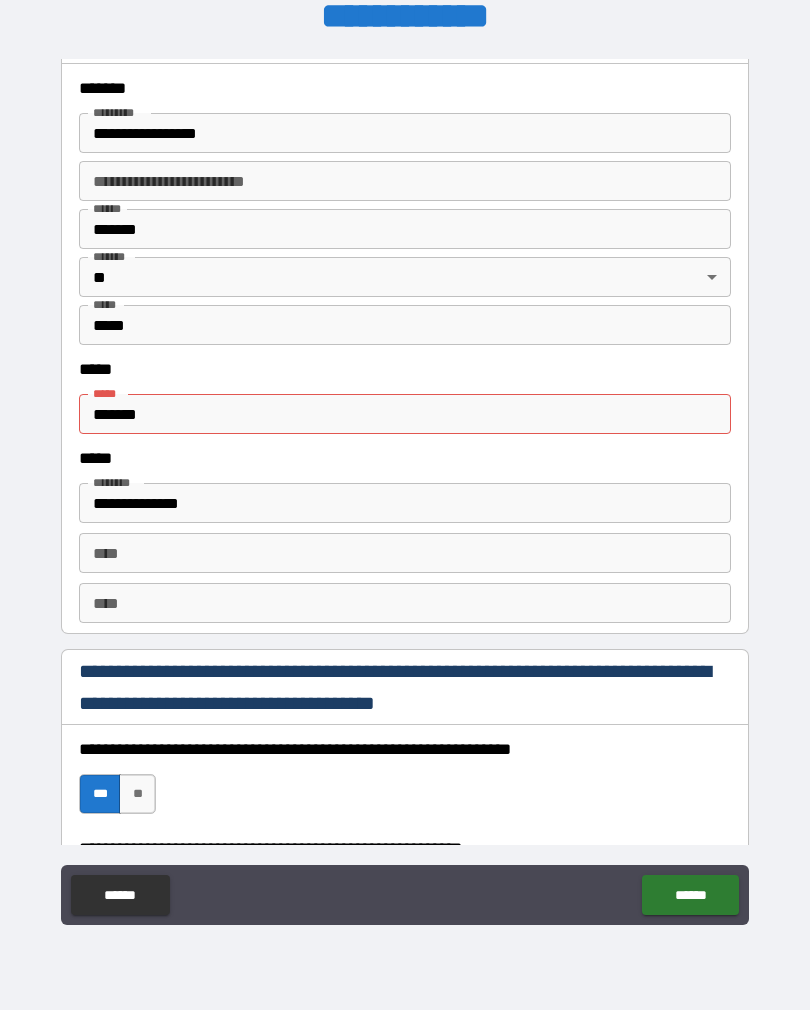 click on "*******" at bounding box center [405, 414] 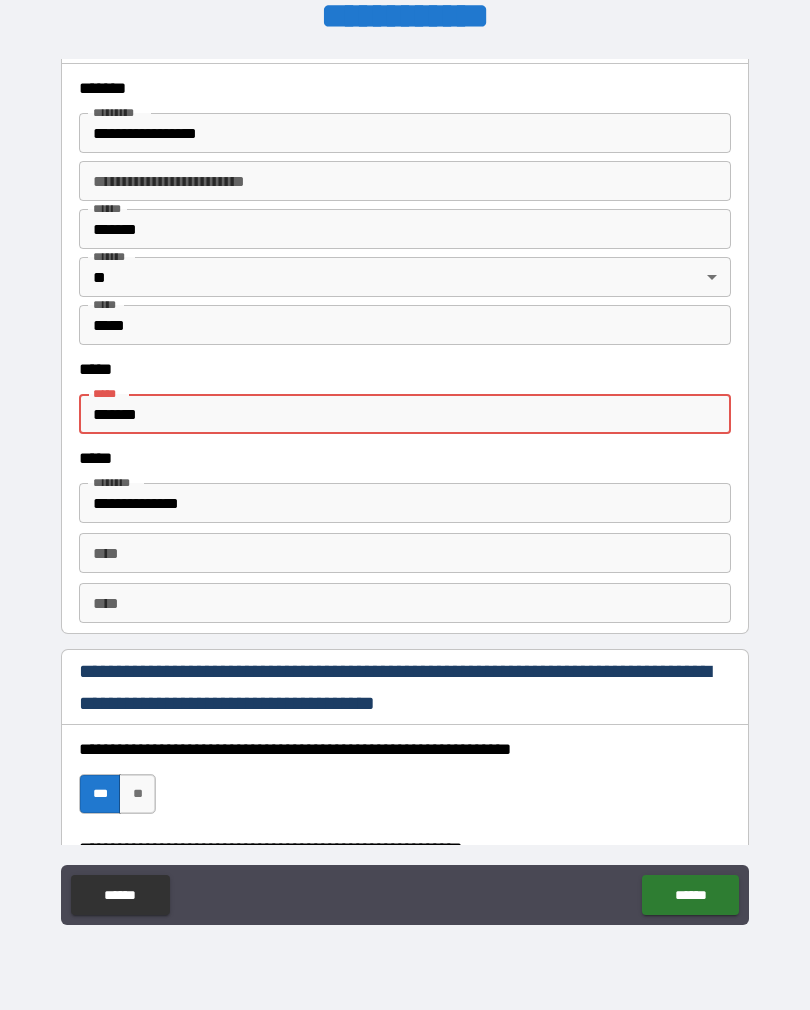 click on "*******" at bounding box center [405, 414] 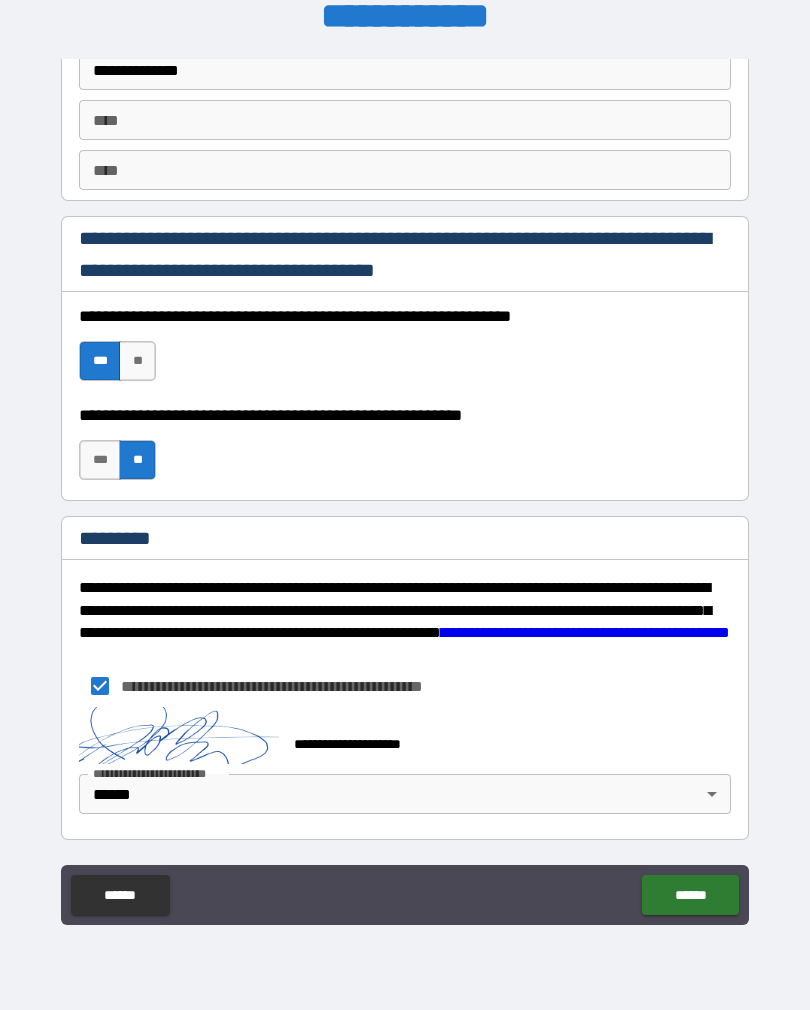 scroll, scrollTop: 2837, scrollLeft: 0, axis: vertical 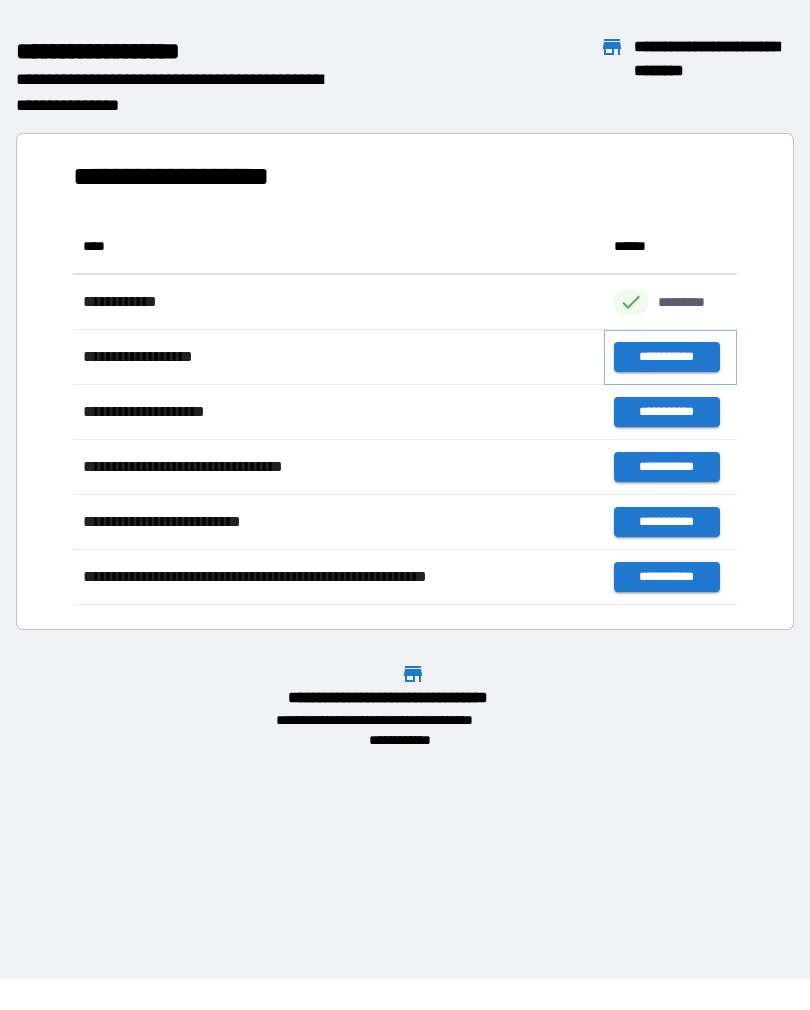 click on "**********" at bounding box center [666, 357] 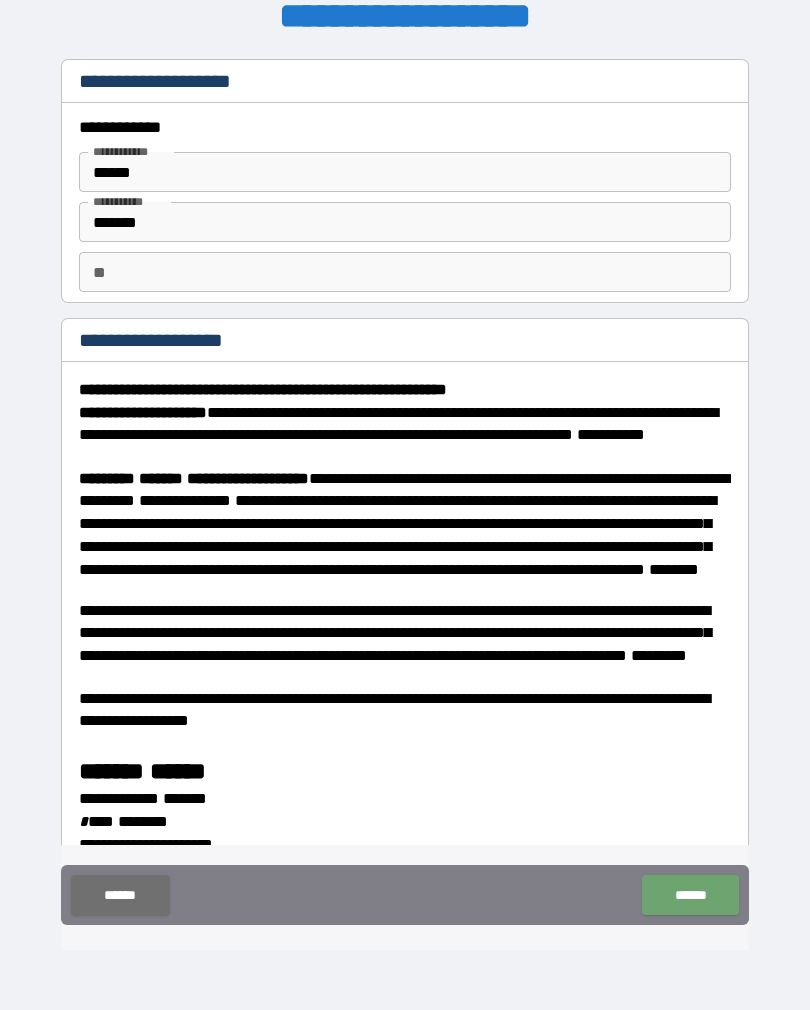click on "******" at bounding box center [690, 895] 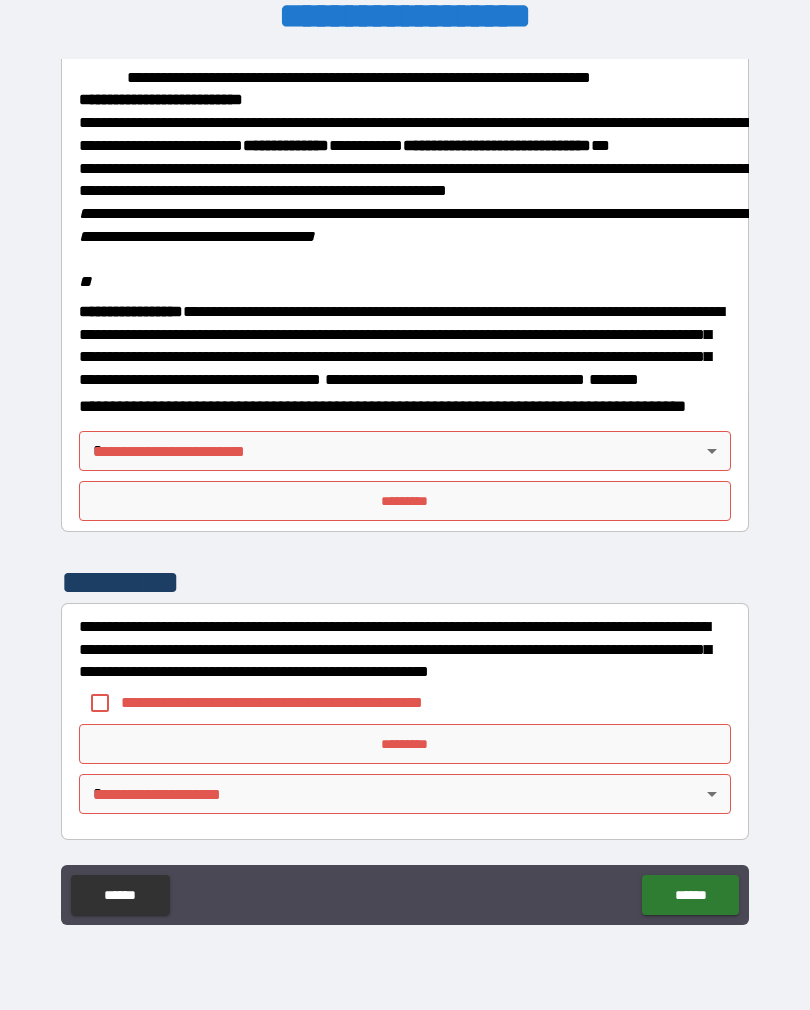 scroll, scrollTop: 2323, scrollLeft: 0, axis: vertical 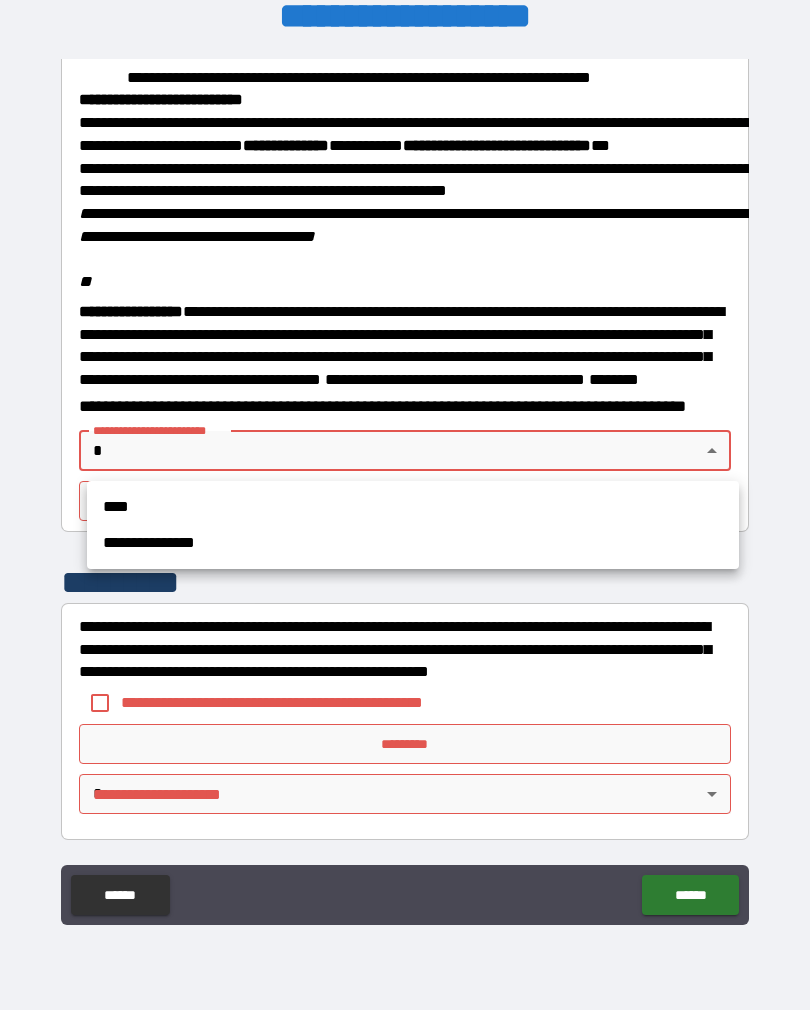 click on "****" at bounding box center (413, 507) 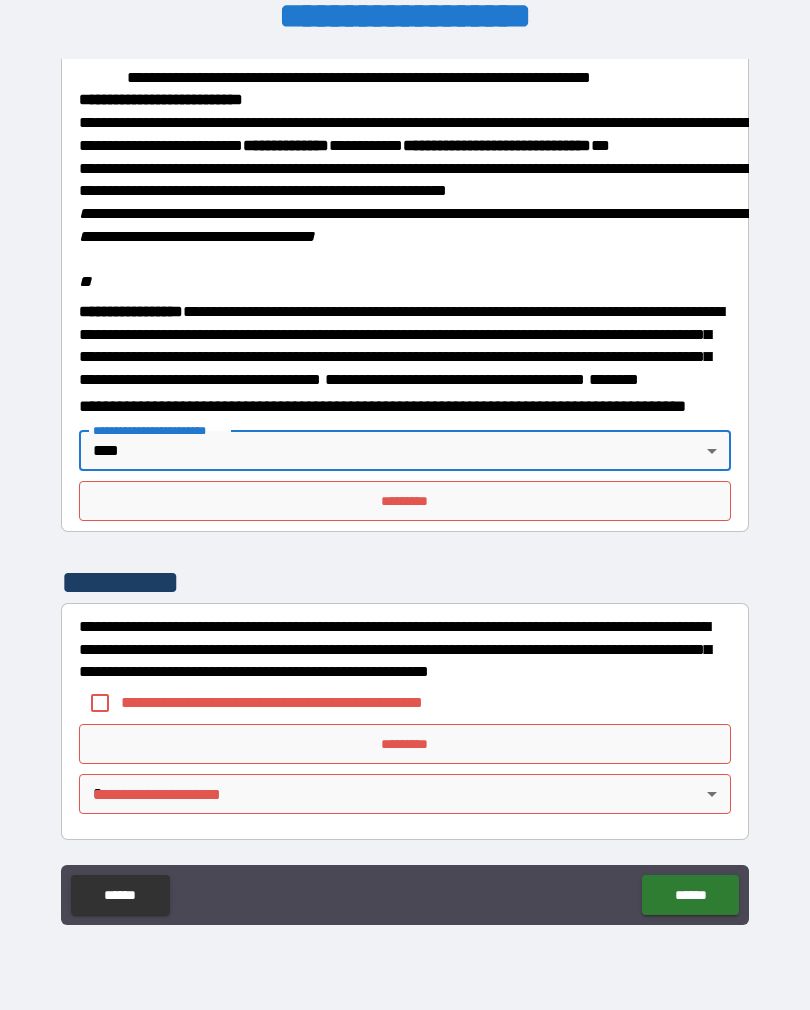click on "*********" at bounding box center (405, 501) 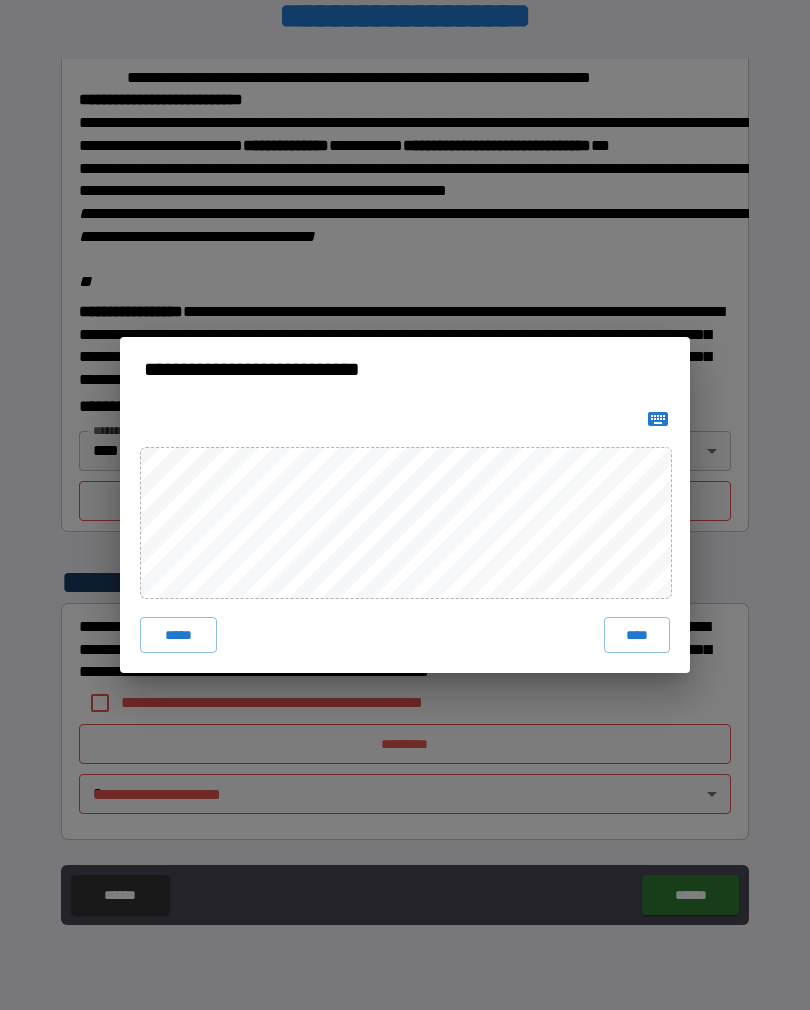 click on "****" at bounding box center (637, 635) 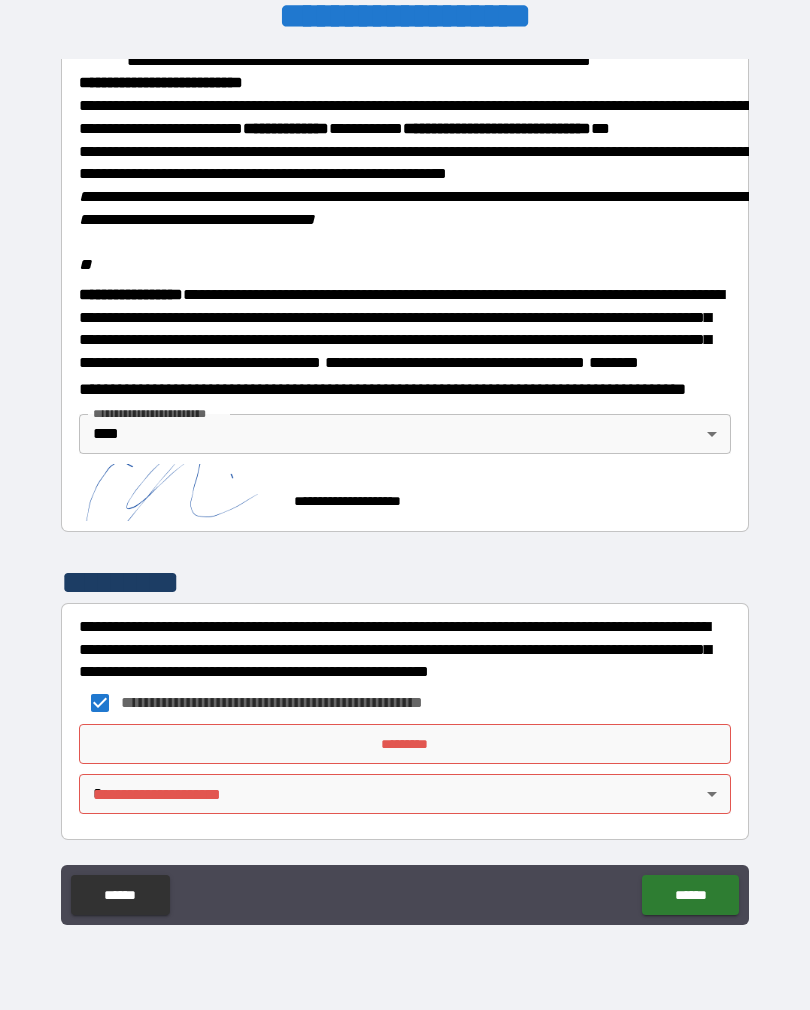 click on "*********" at bounding box center [405, 744] 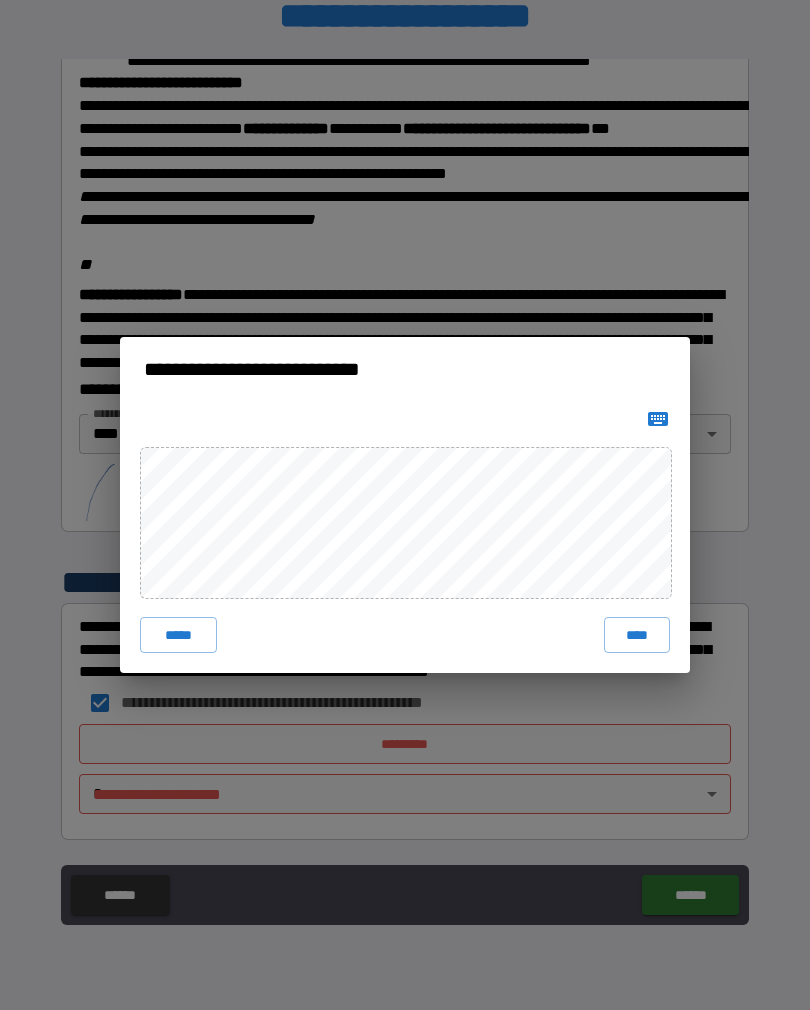 click on "**********" at bounding box center [405, 505] 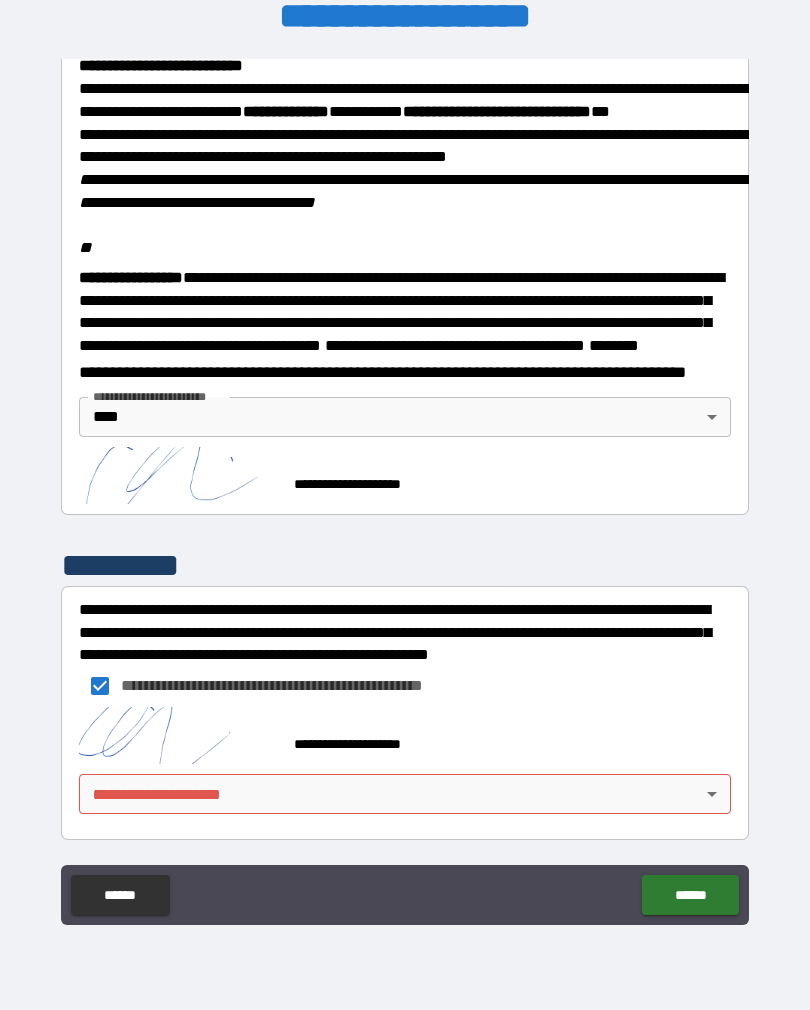 click on "******" at bounding box center (690, 895) 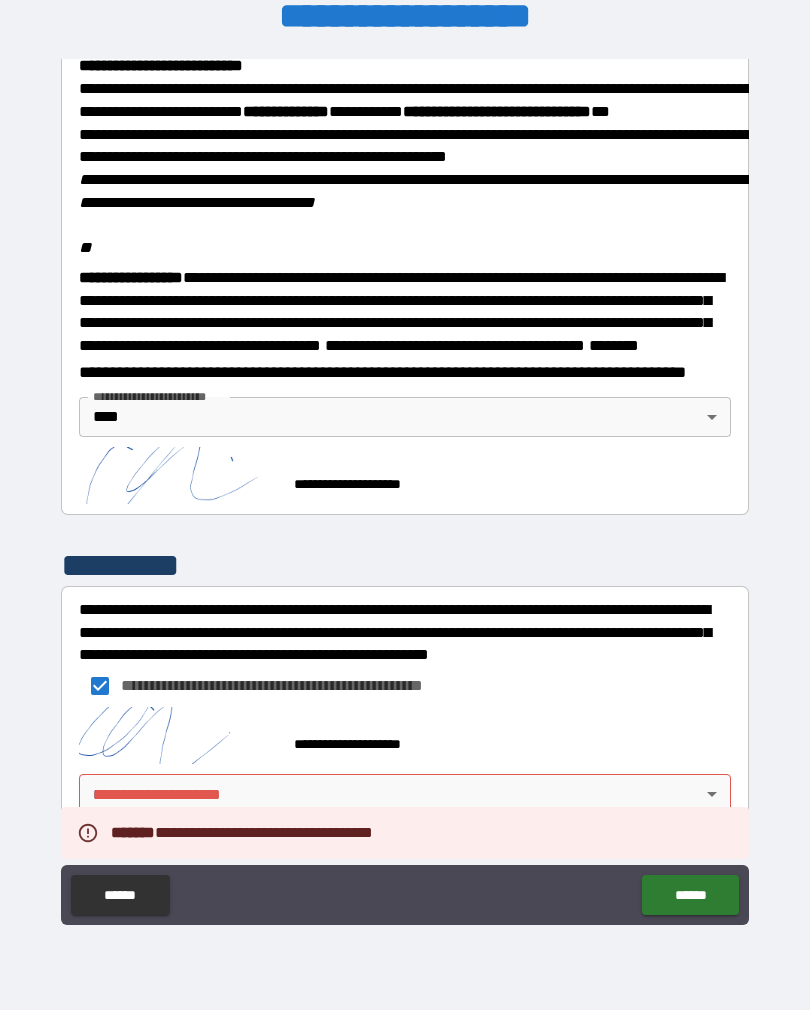 scroll, scrollTop: 2357, scrollLeft: 0, axis: vertical 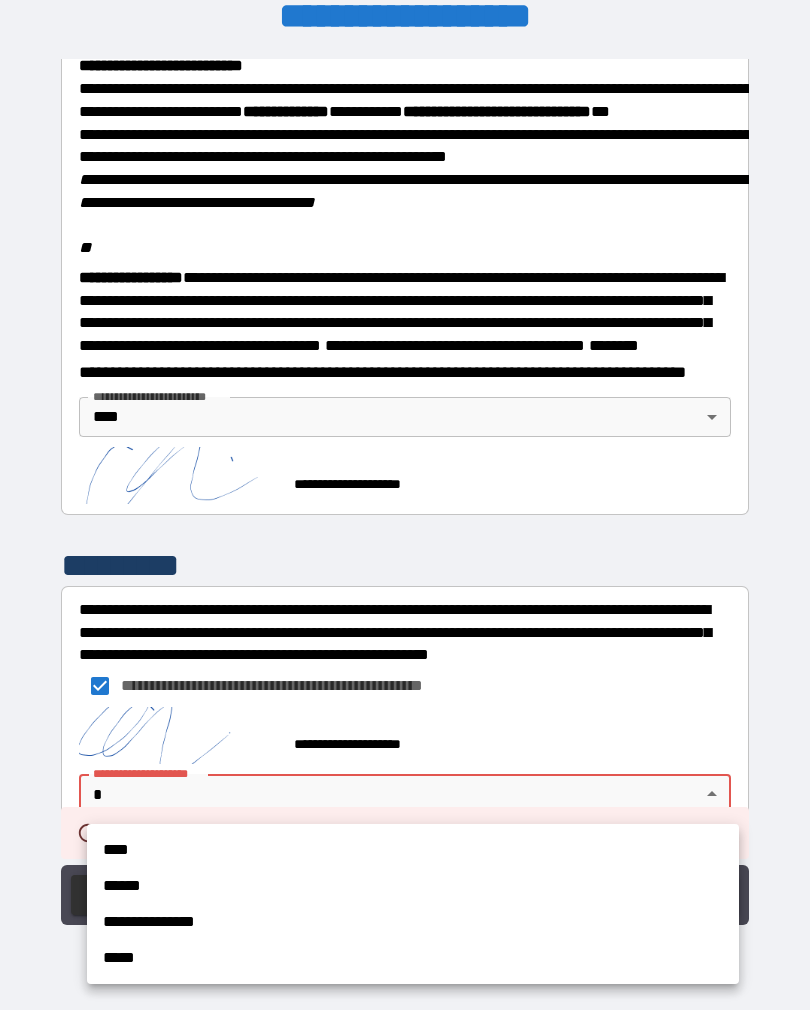 click on "****" at bounding box center (413, 850) 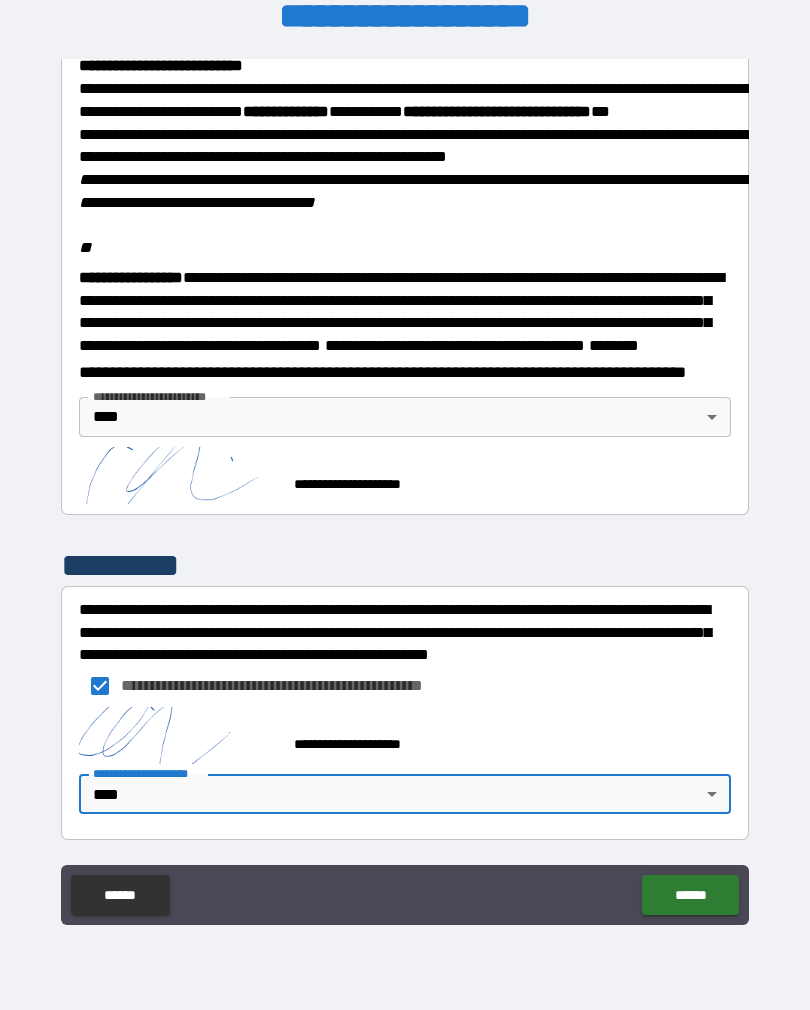 click on "******" at bounding box center [690, 895] 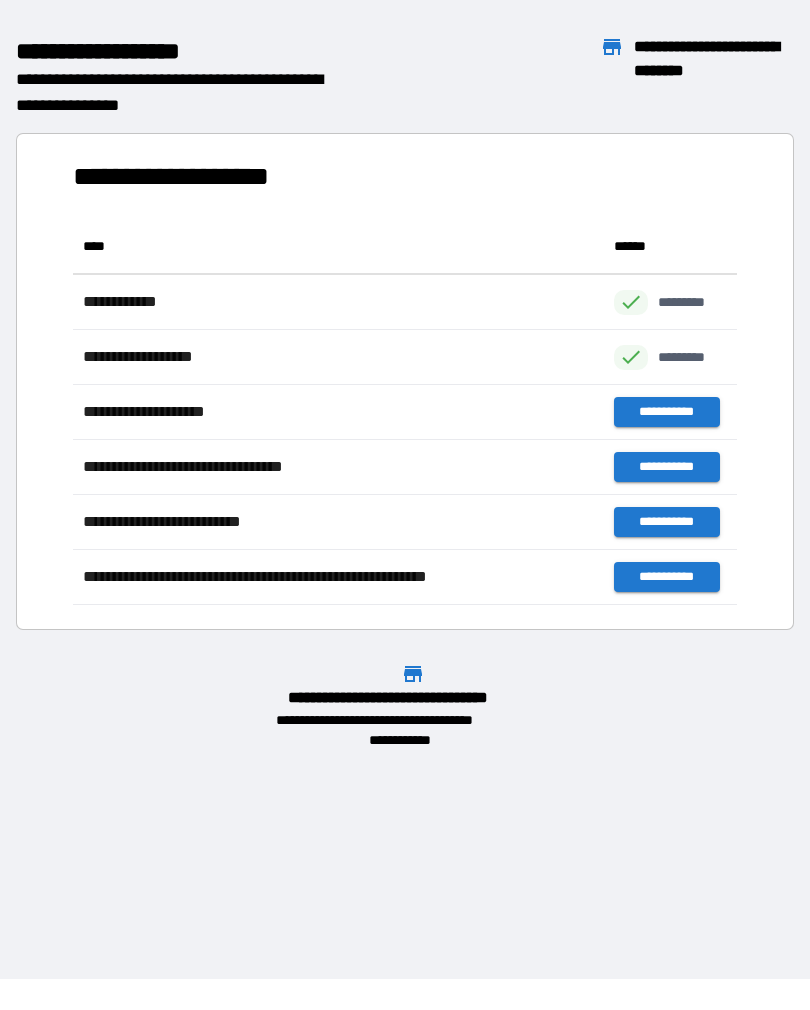 scroll, scrollTop: 1, scrollLeft: 1, axis: both 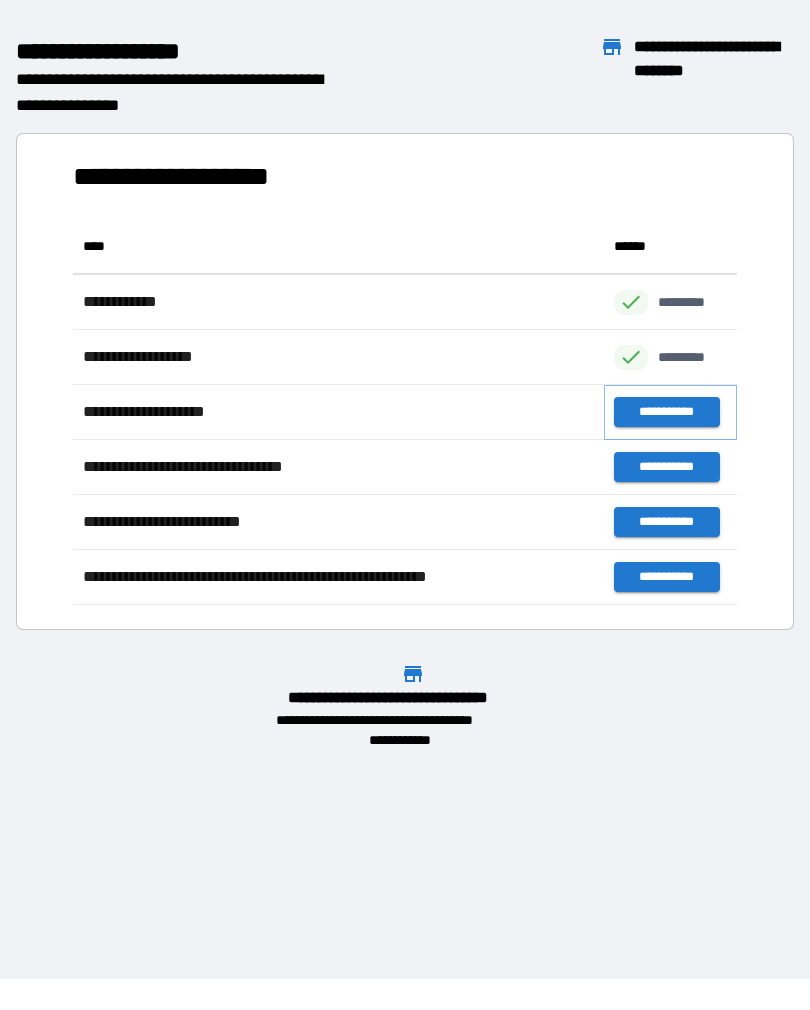 click on "**********" at bounding box center [666, 412] 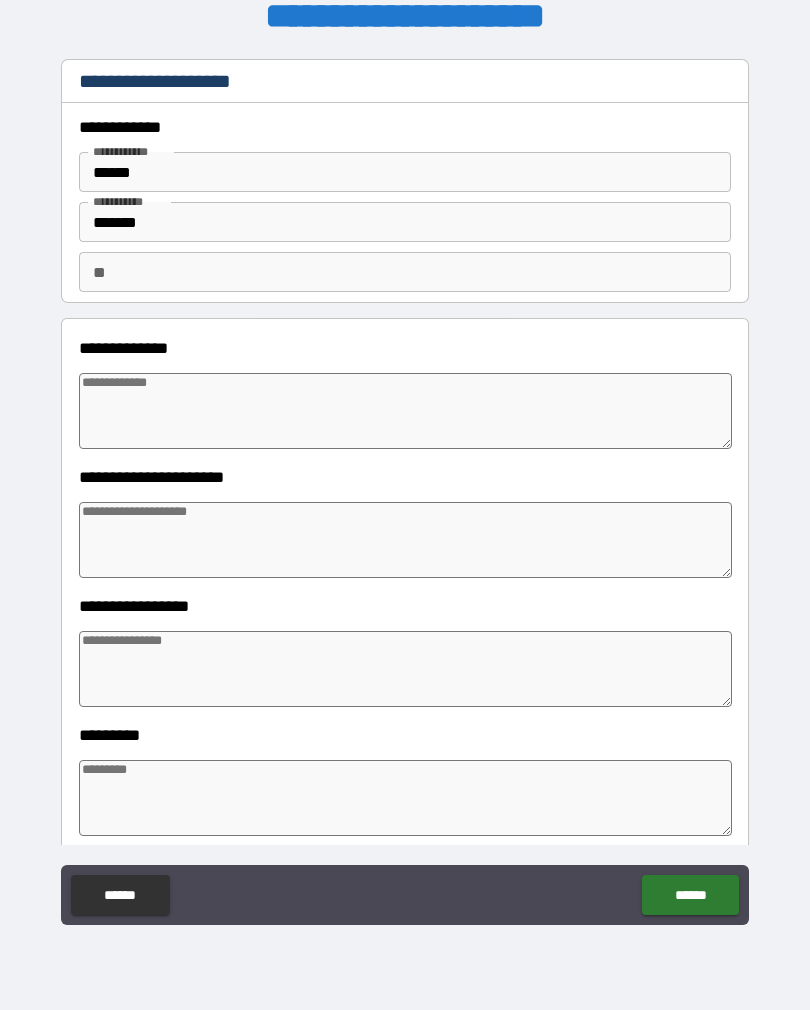 click at bounding box center (405, 411) 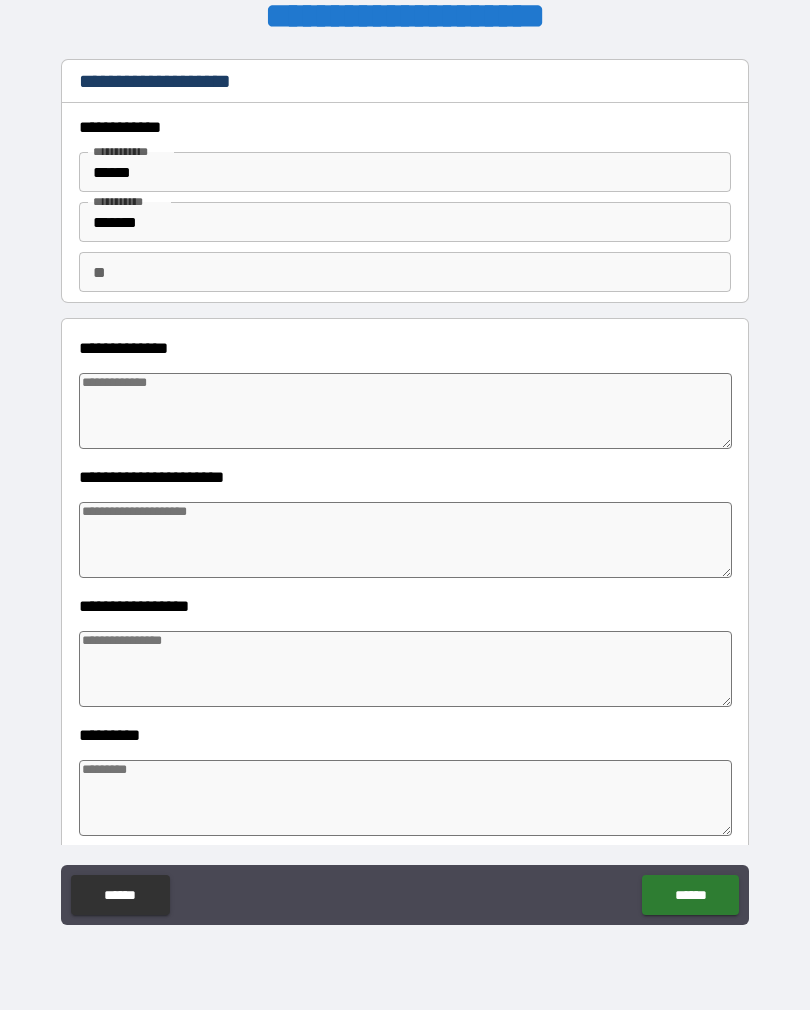 type on "*" 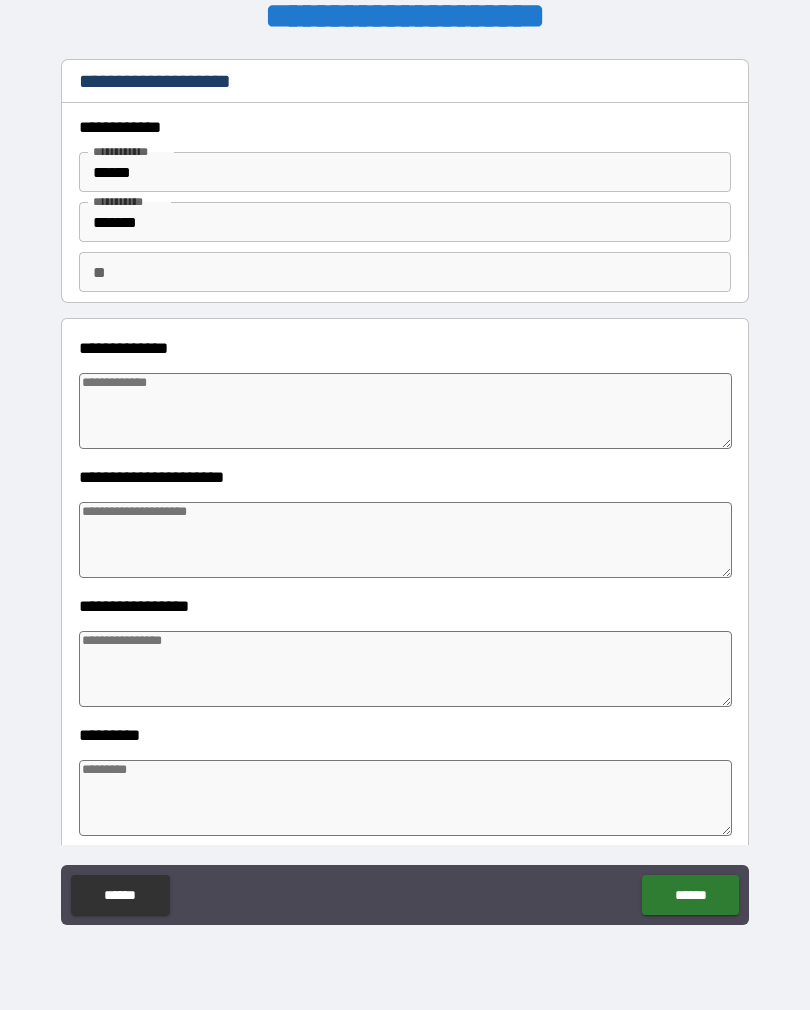 type on "*" 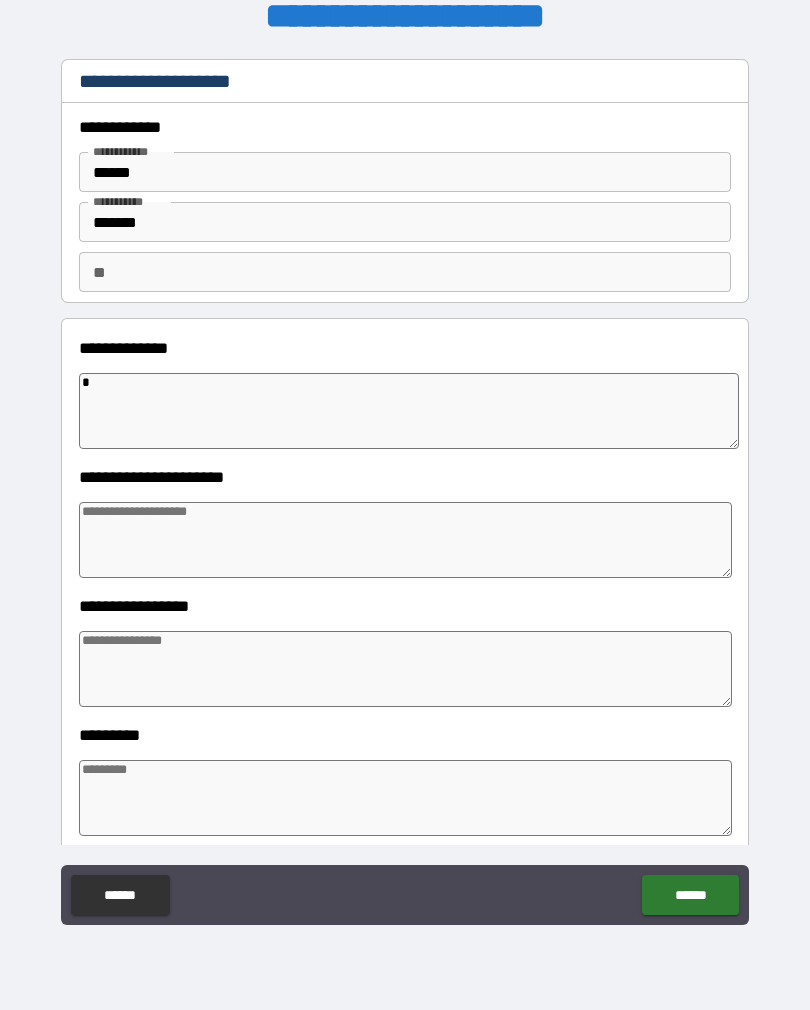 type on "*" 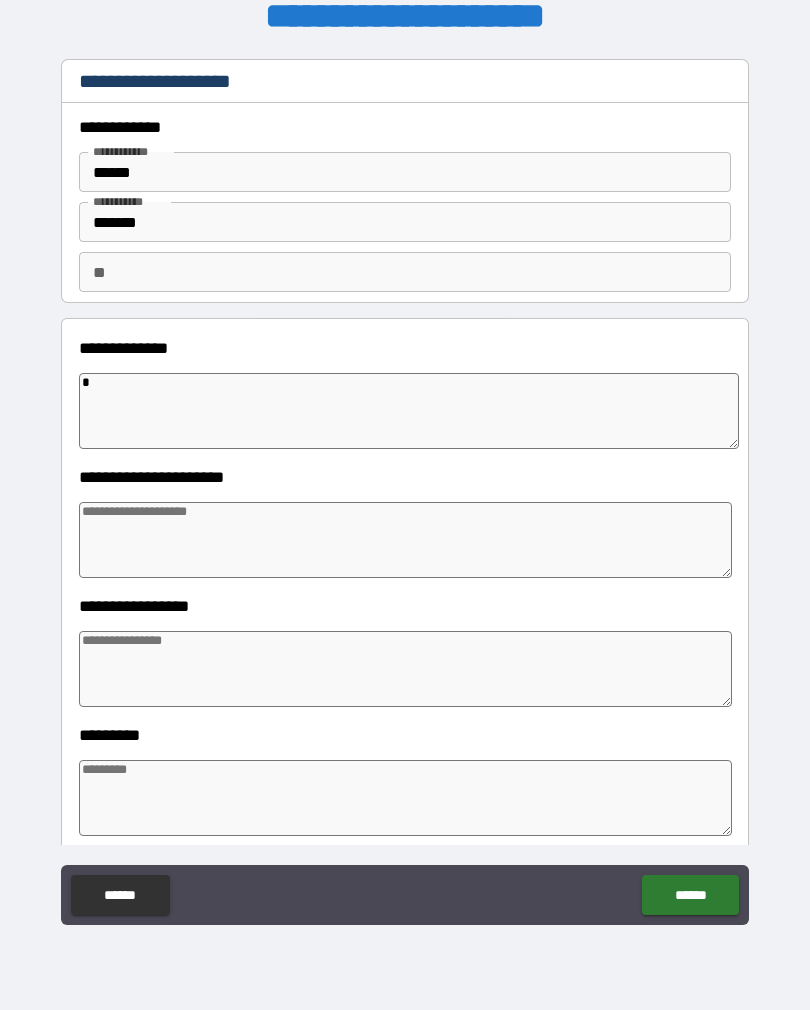 type on "*" 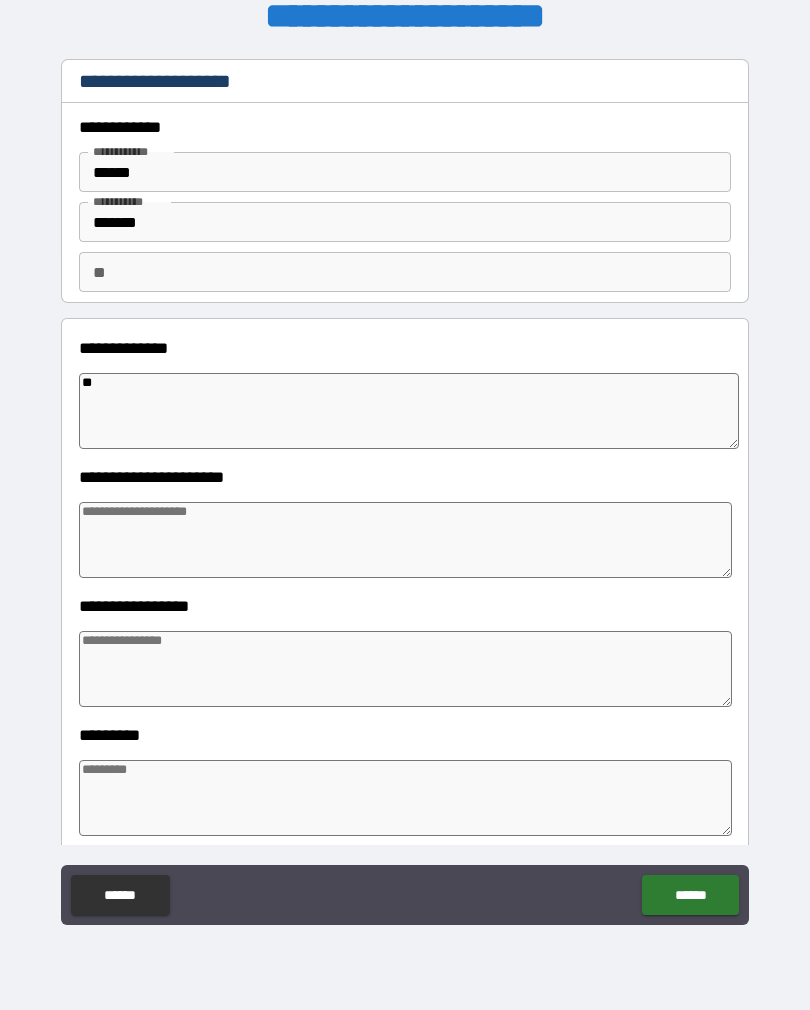 type on "*" 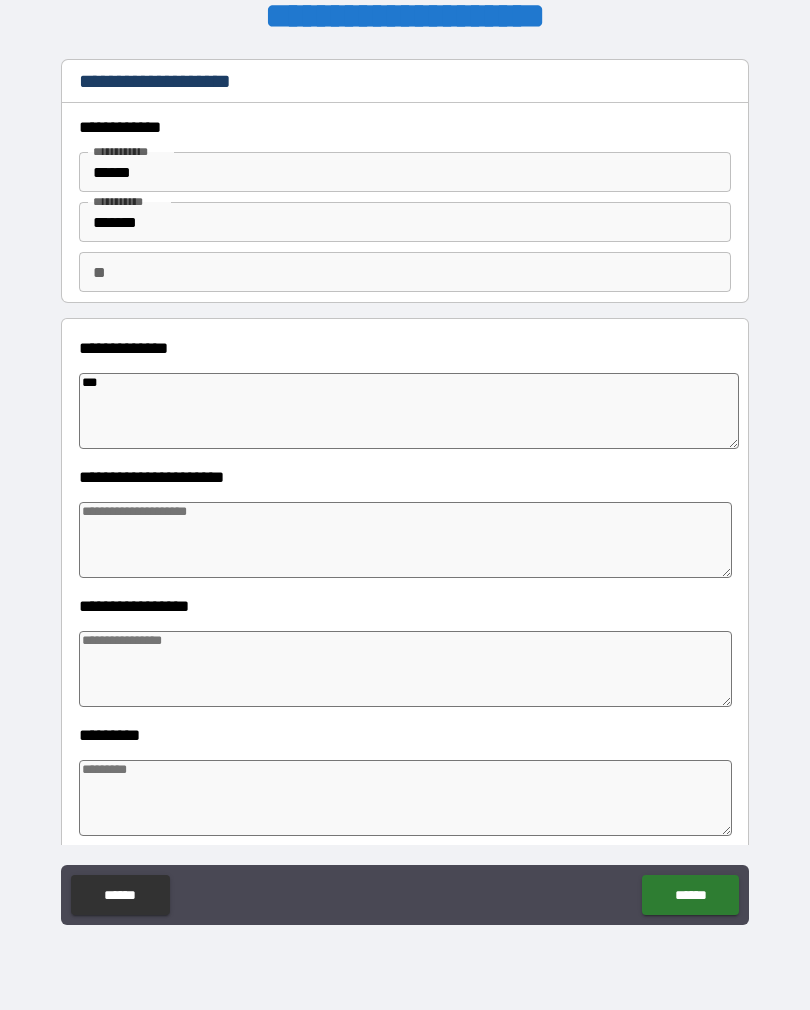 type on "*" 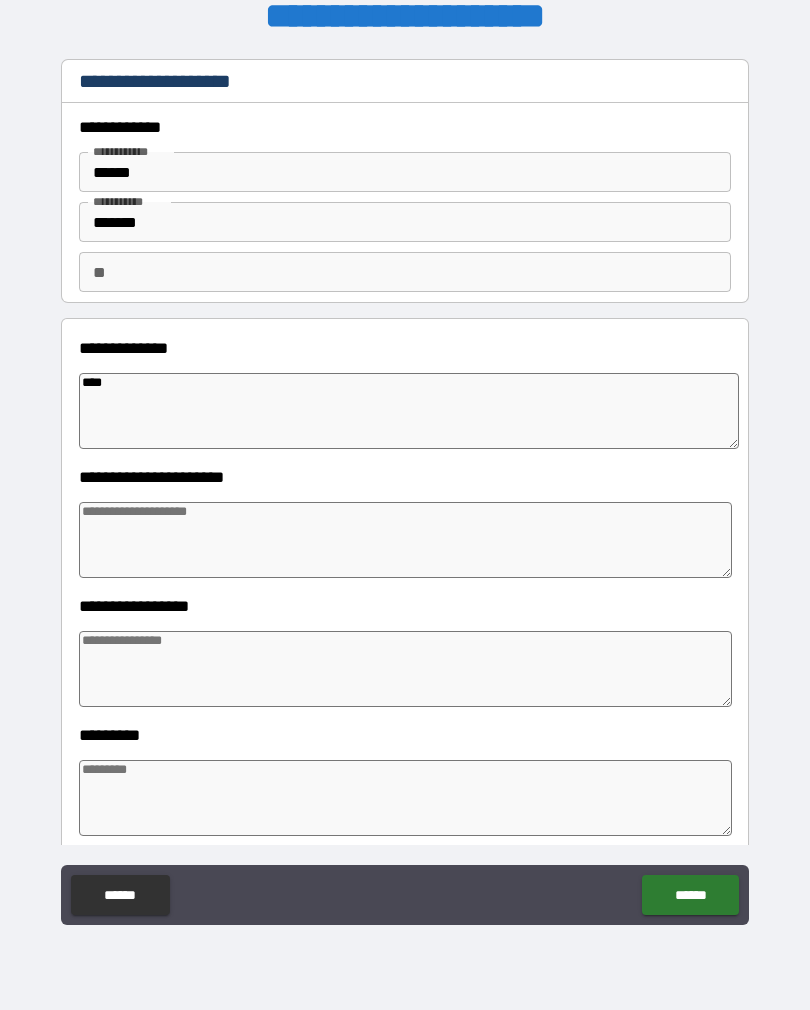 type on "*" 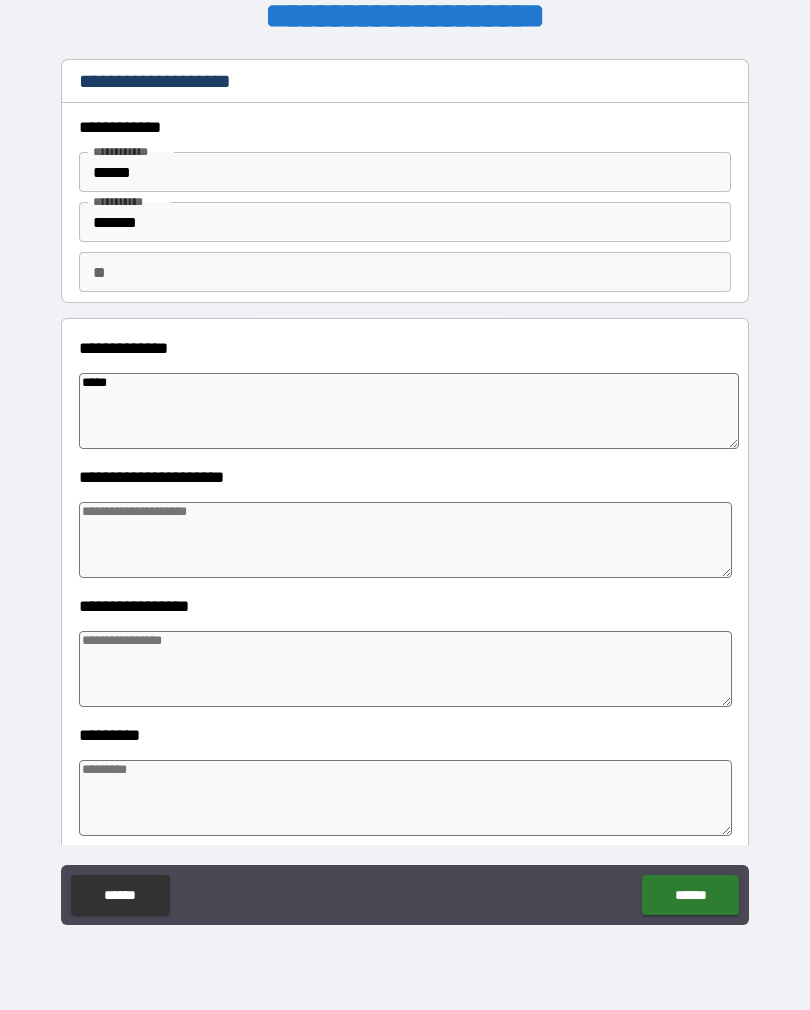 type on "*" 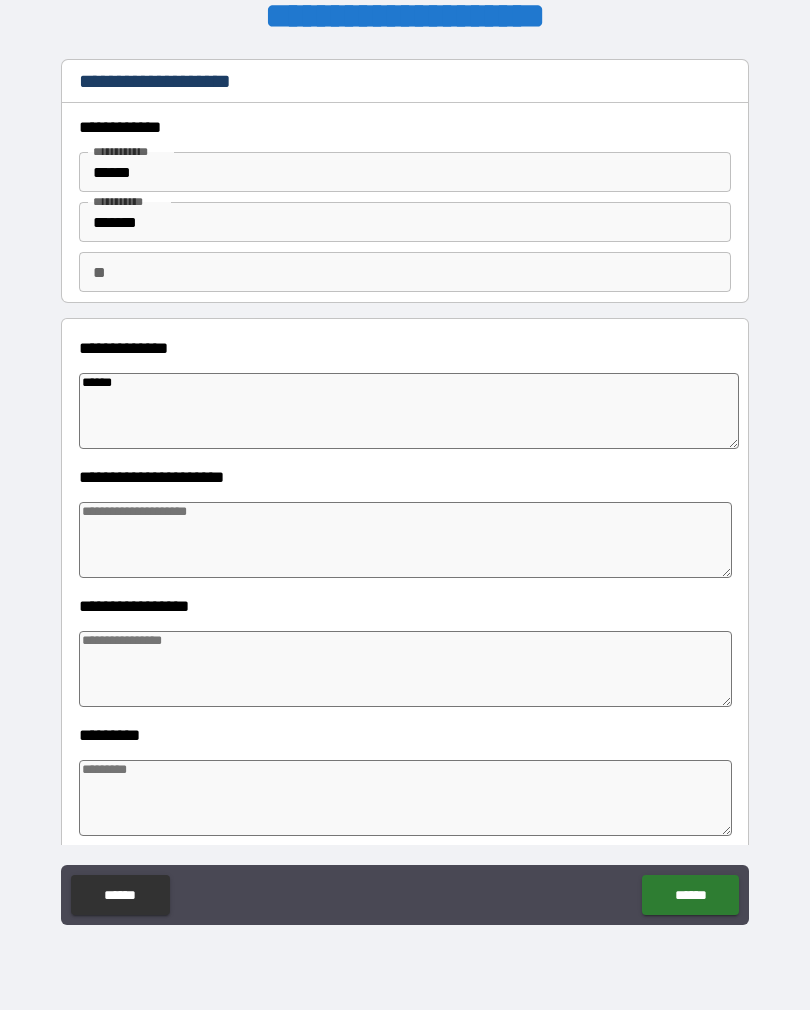 type on "*" 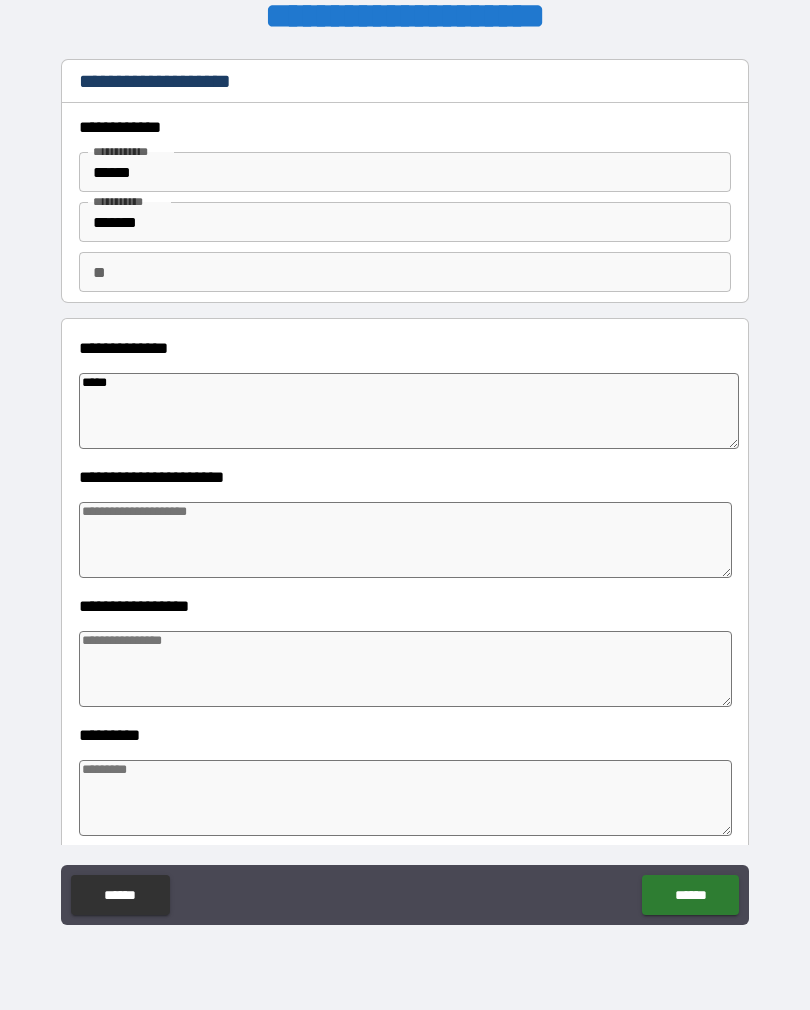 type on "****" 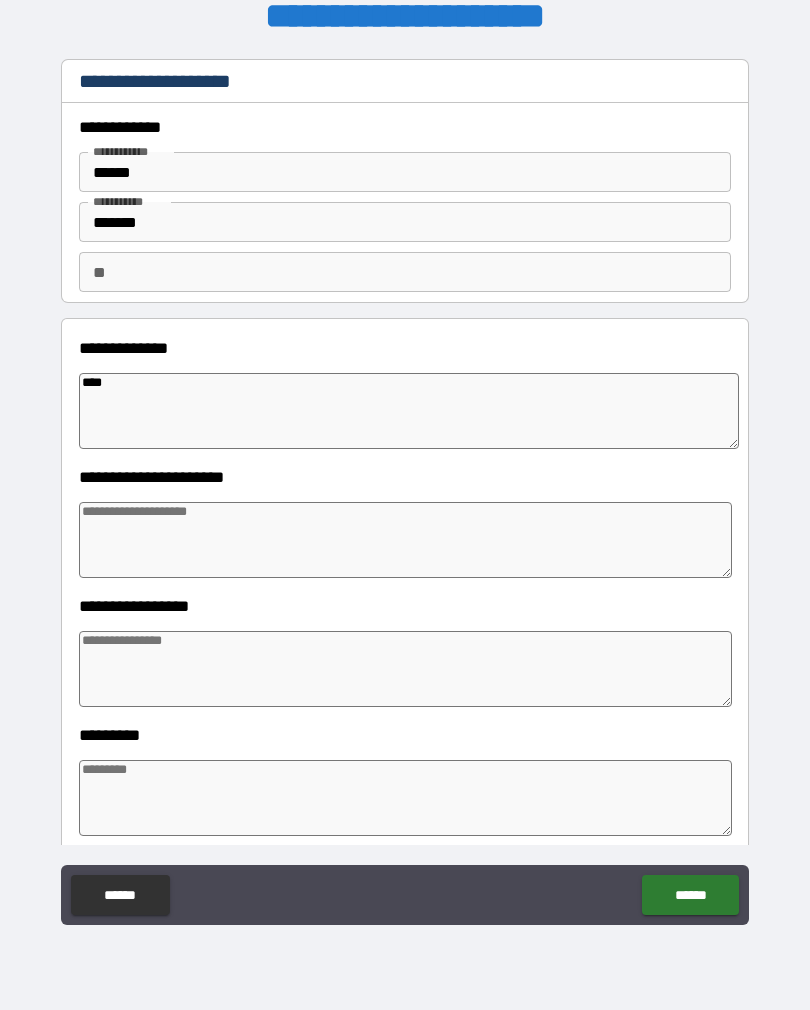 type on "*" 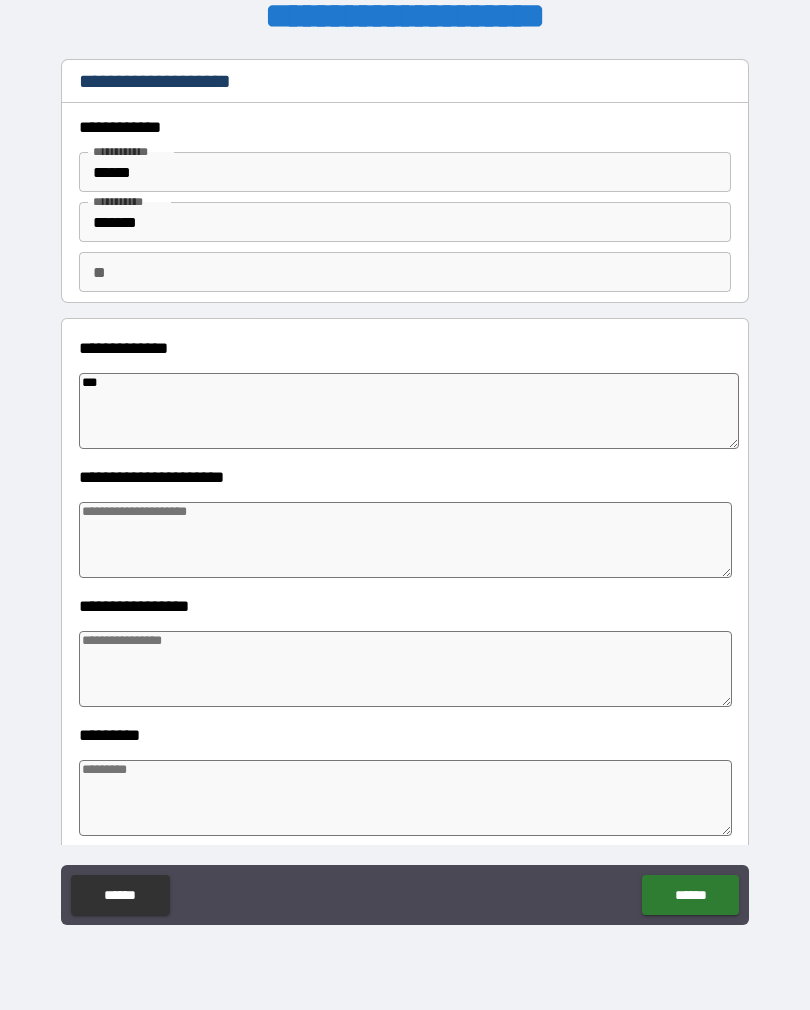 type on "**" 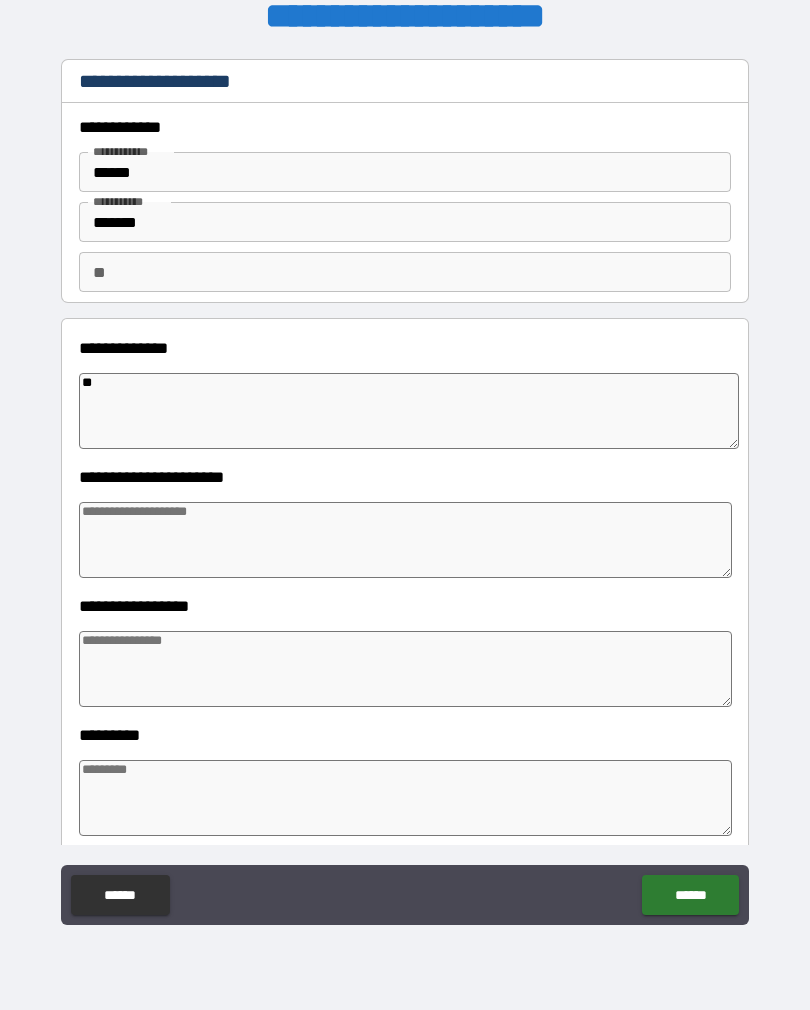 type on "*" 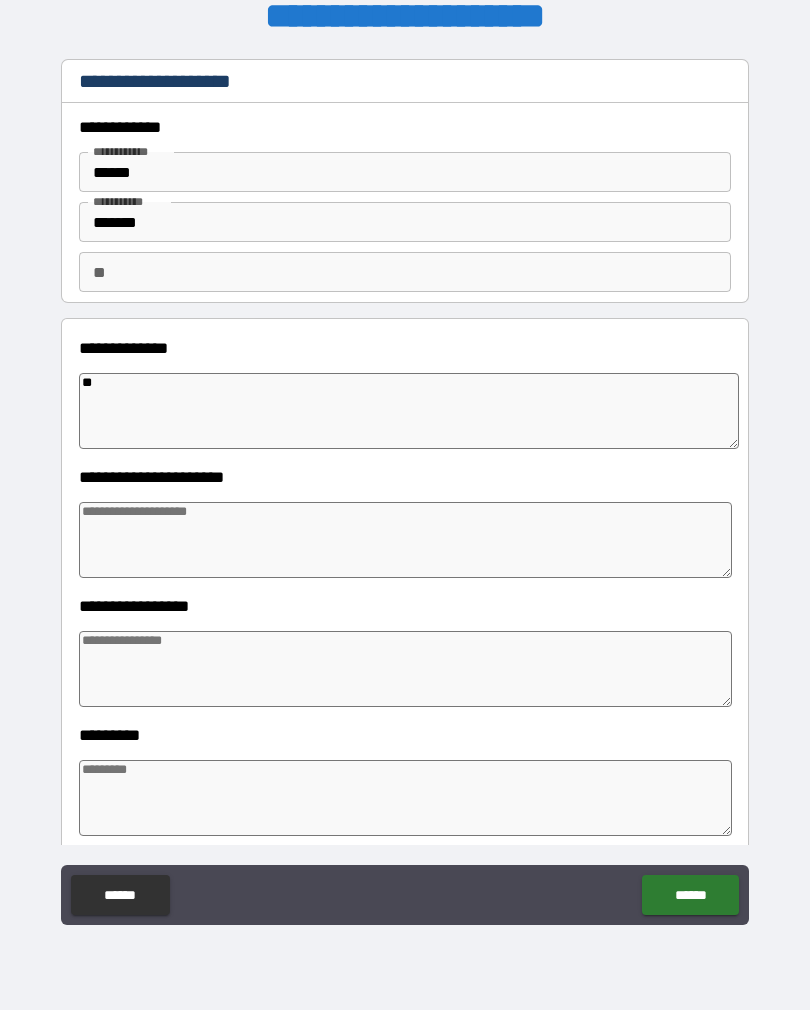 type on "***" 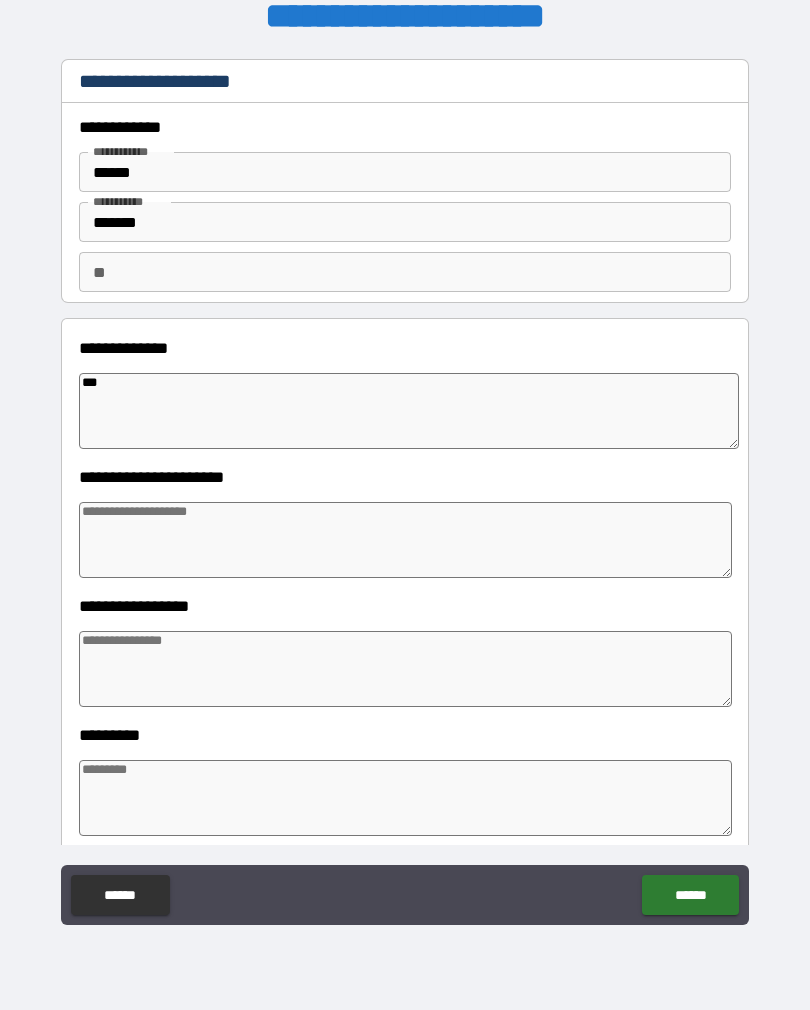 type on "*" 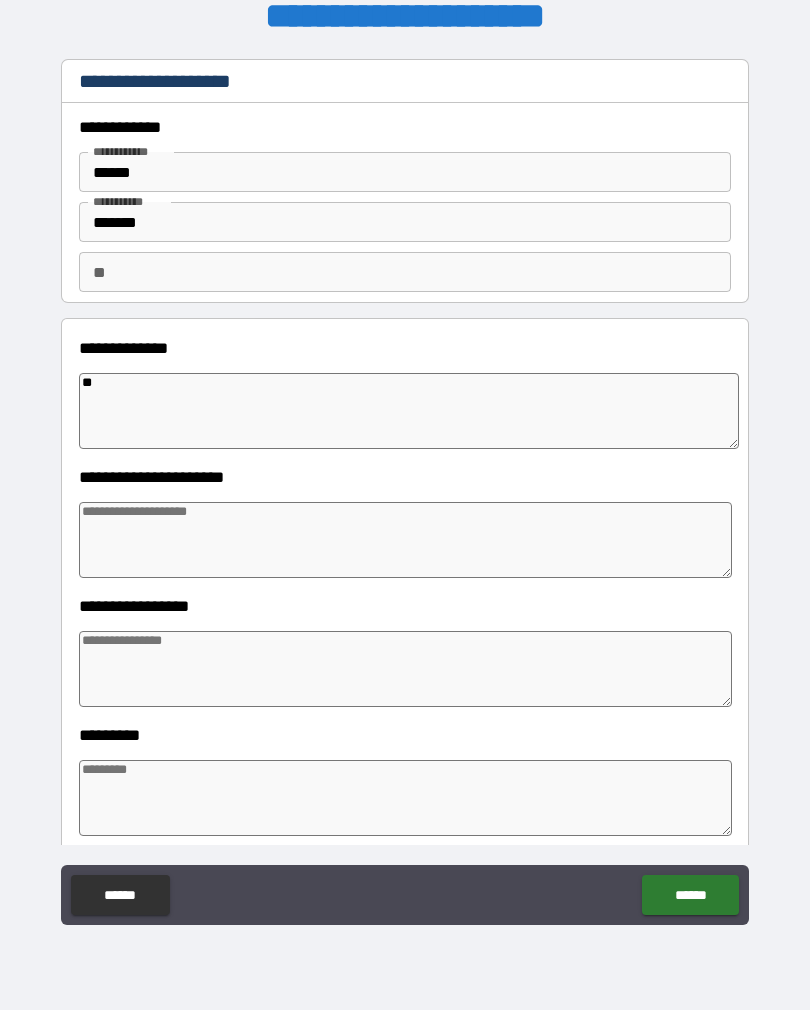type on "*" 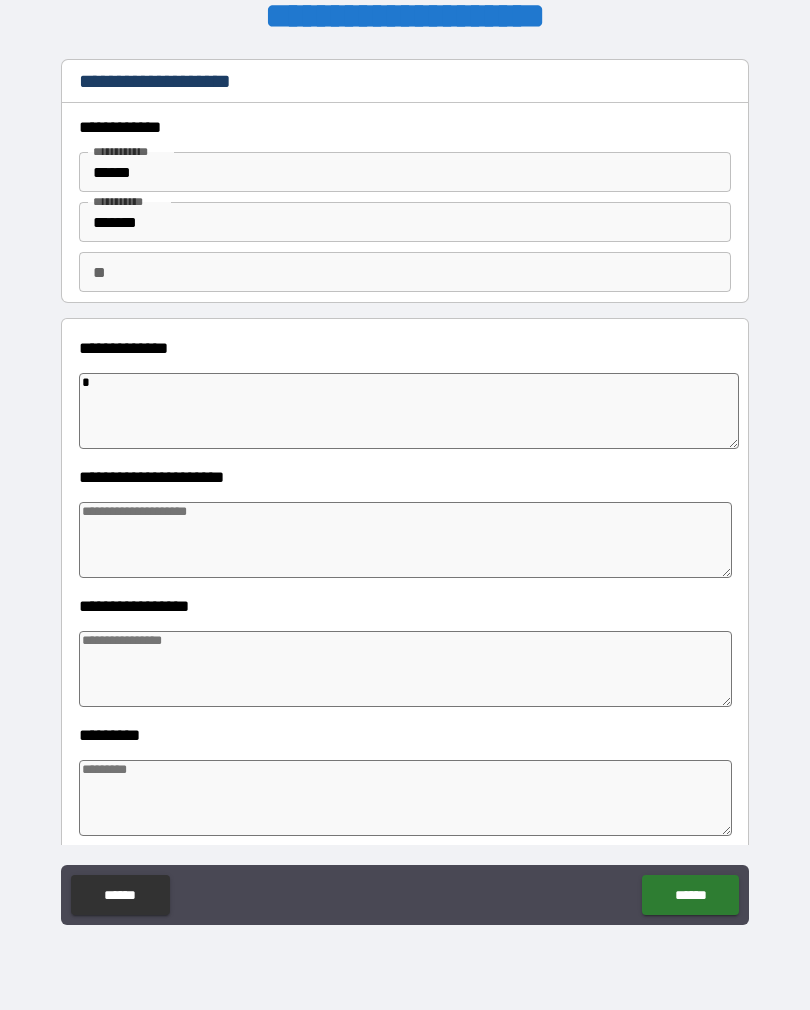 type on "*" 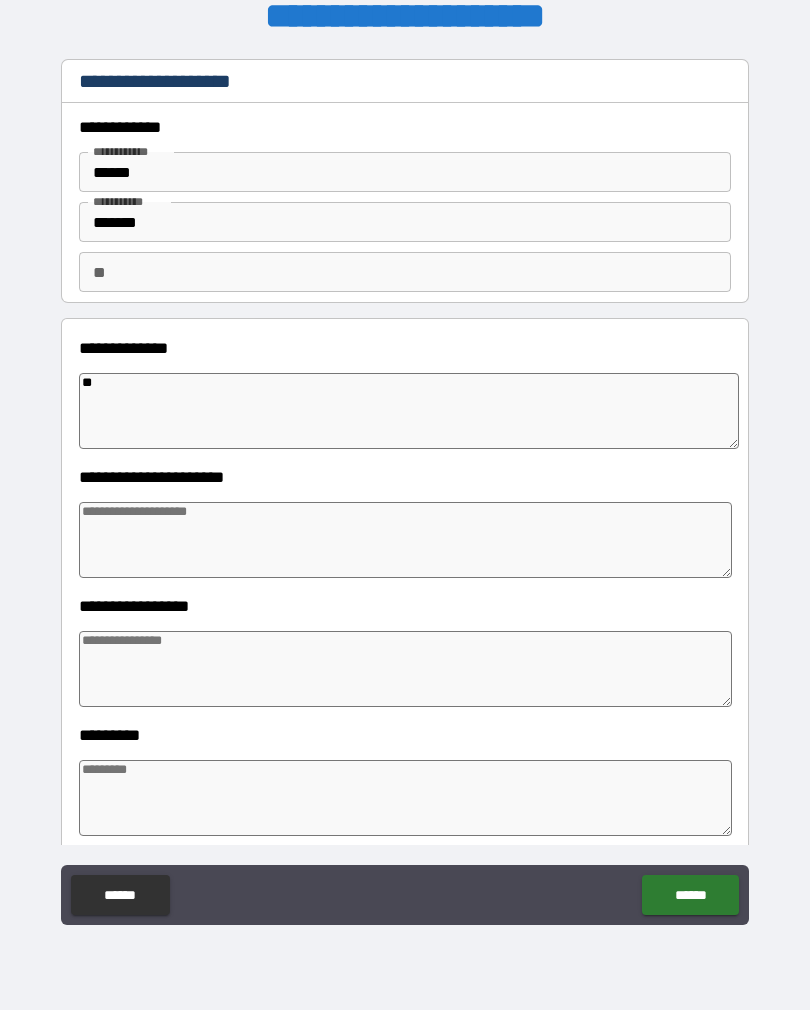 type on "*" 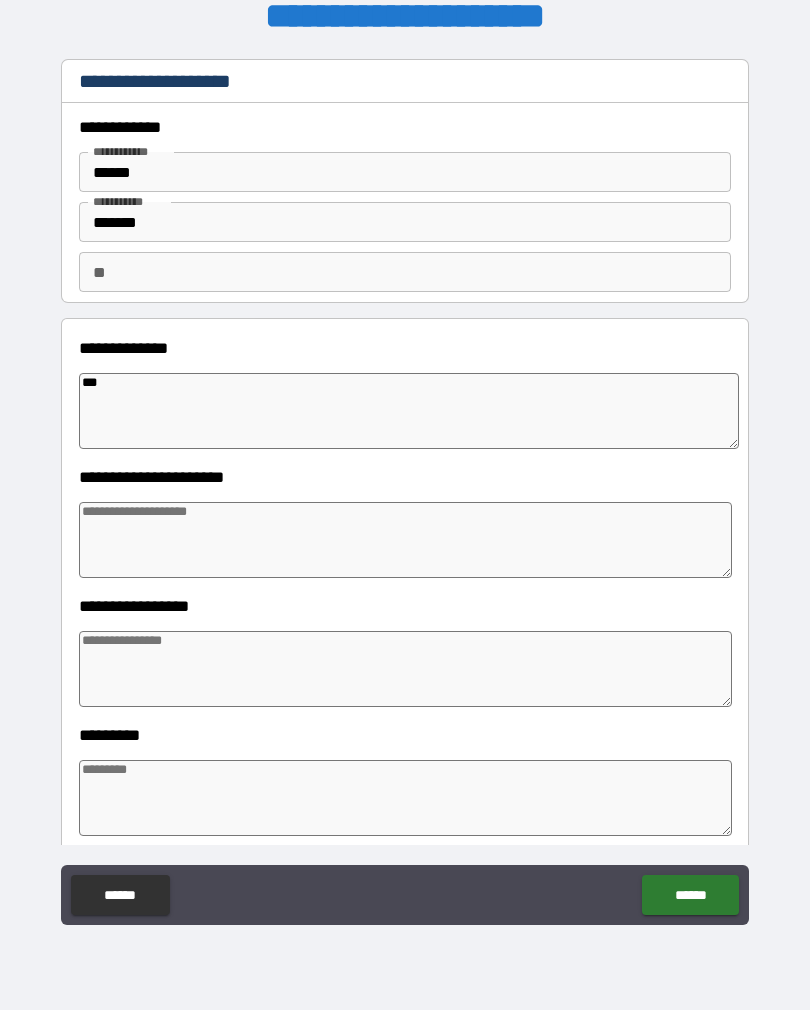 type on "*" 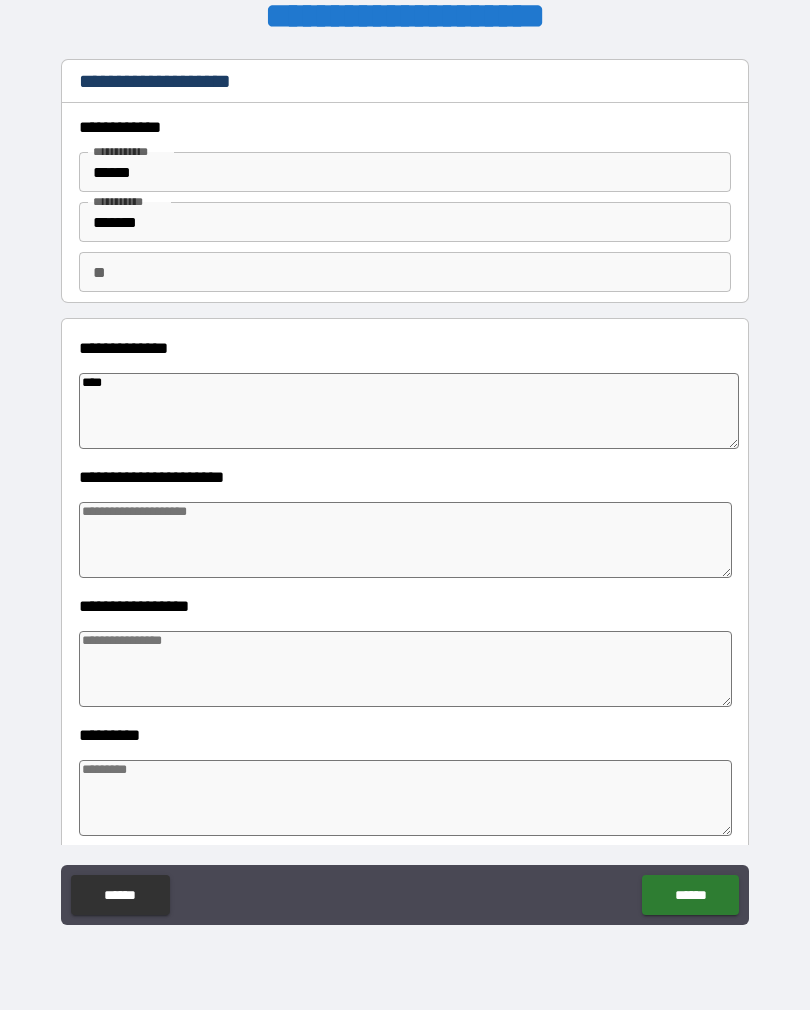 type on "*" 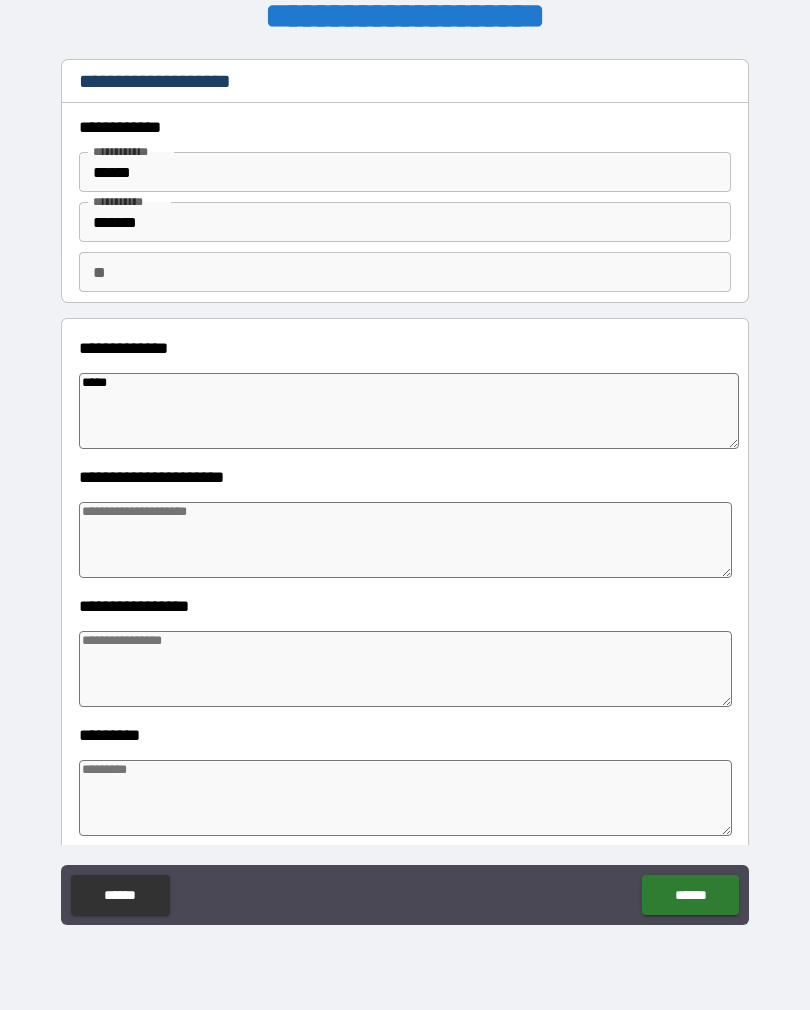 type on "*" 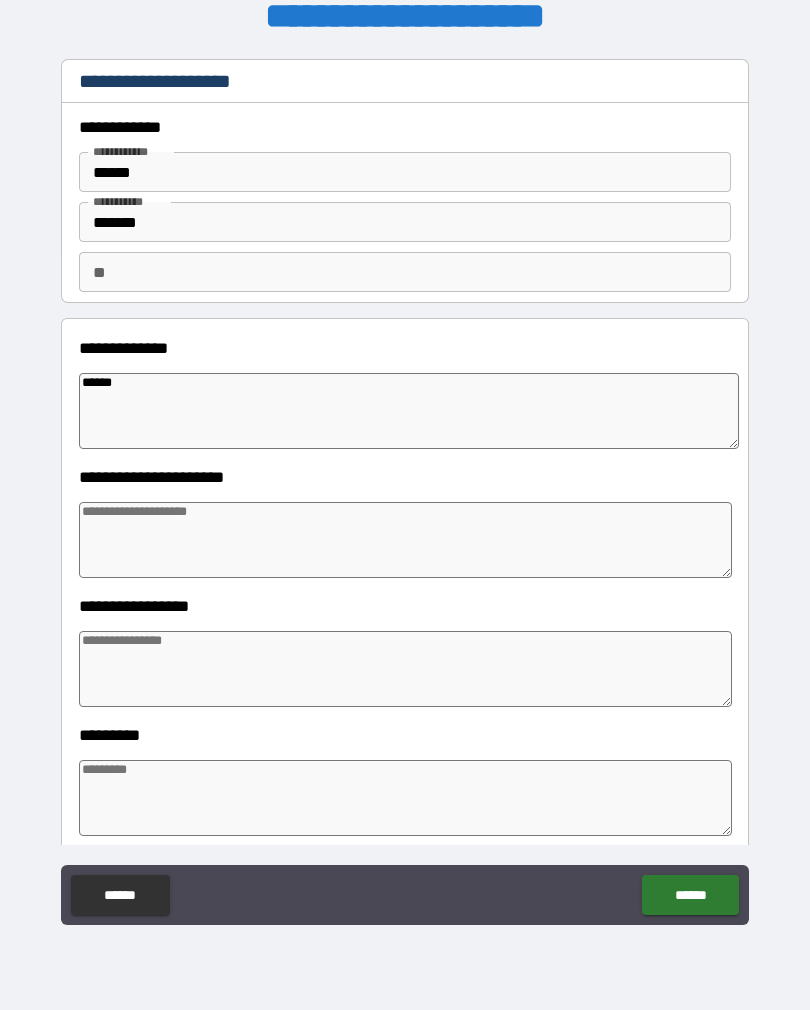 type on "*" 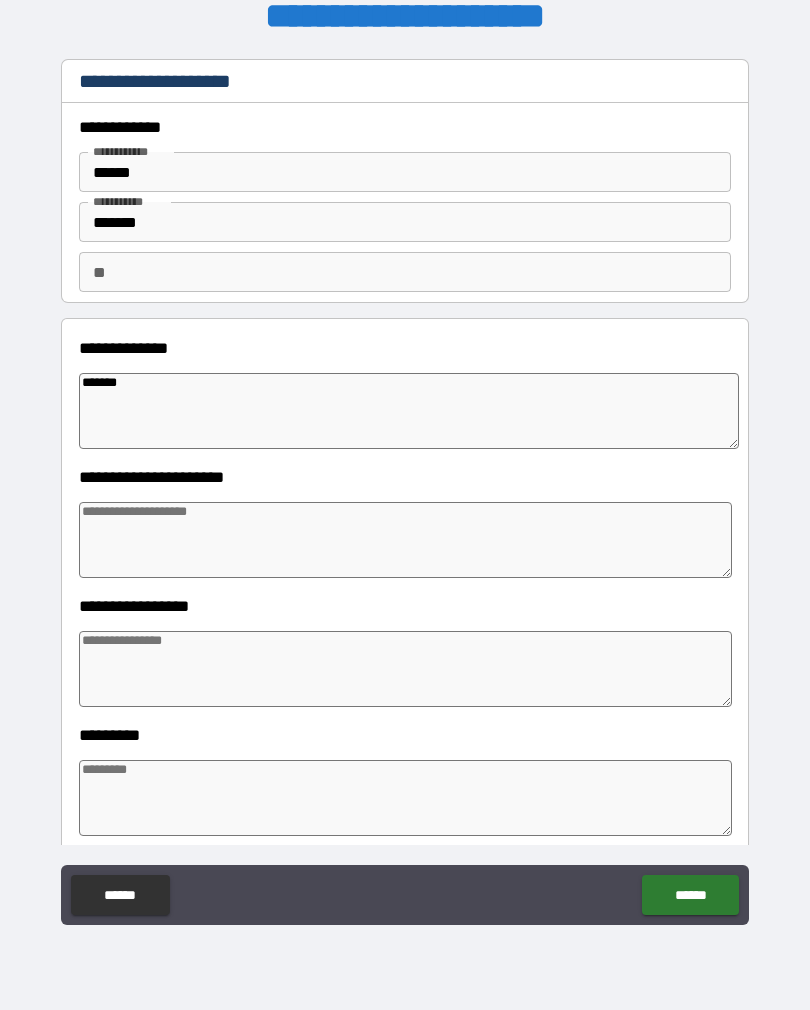 type on "*" 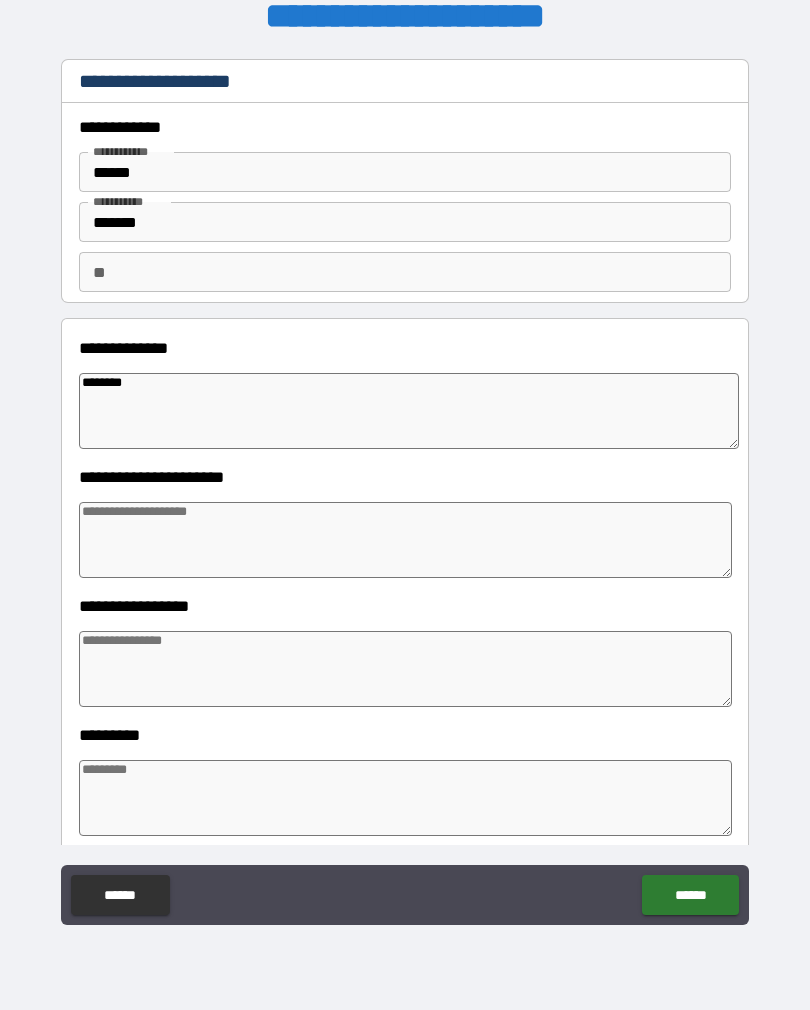 type on "*" 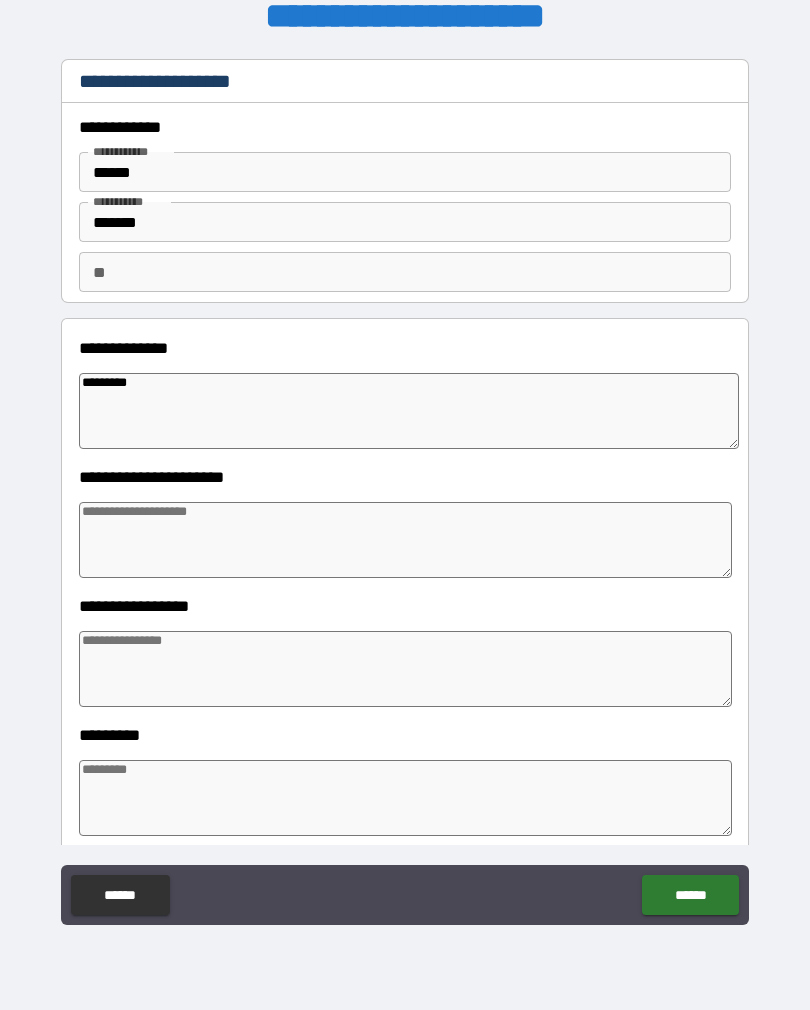 type on "*" 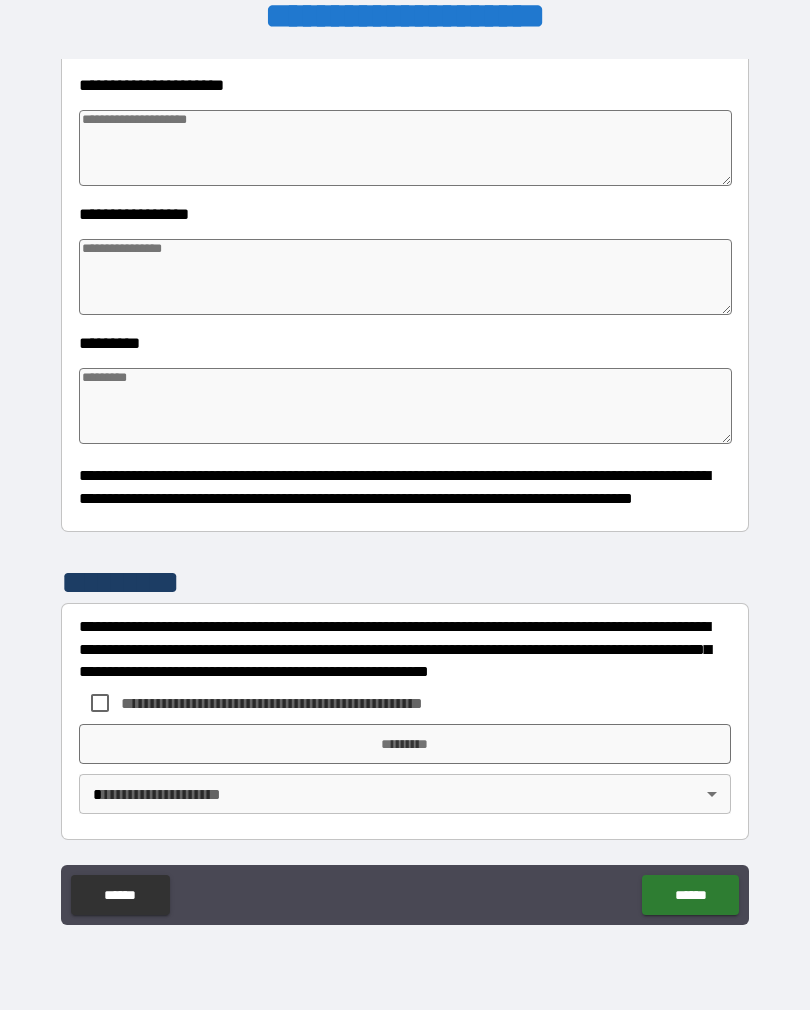 scroll, scrollTop: 392, scrollLeft: 0, axis: vertical 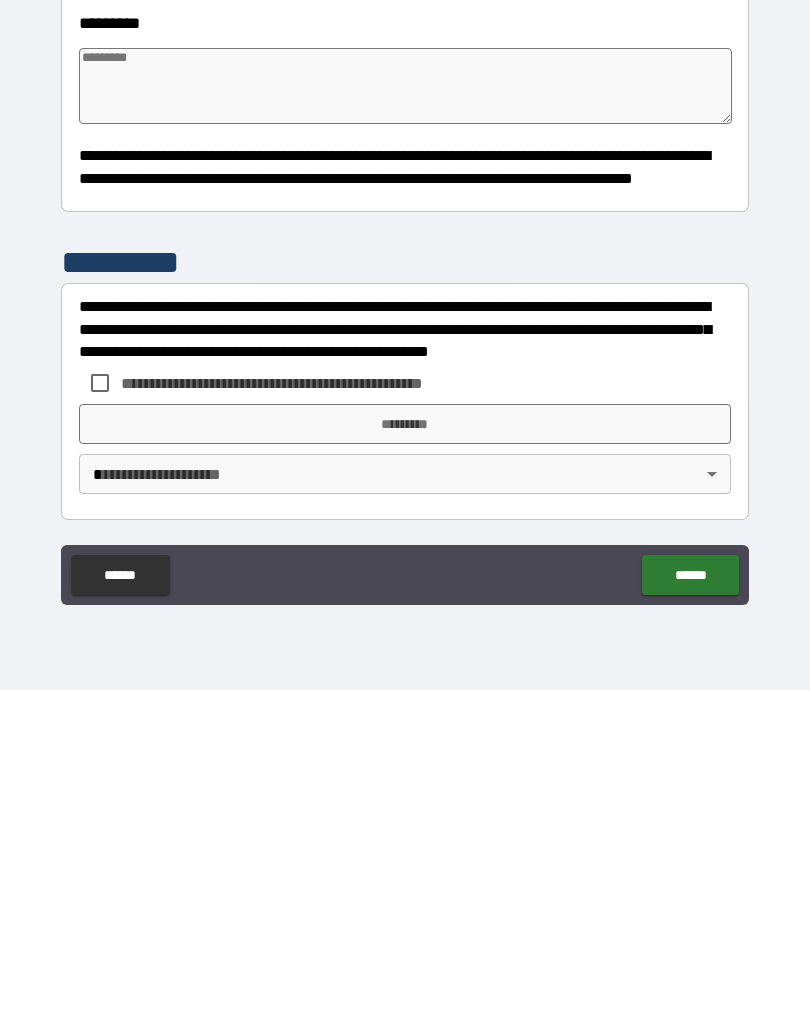 type on "*" 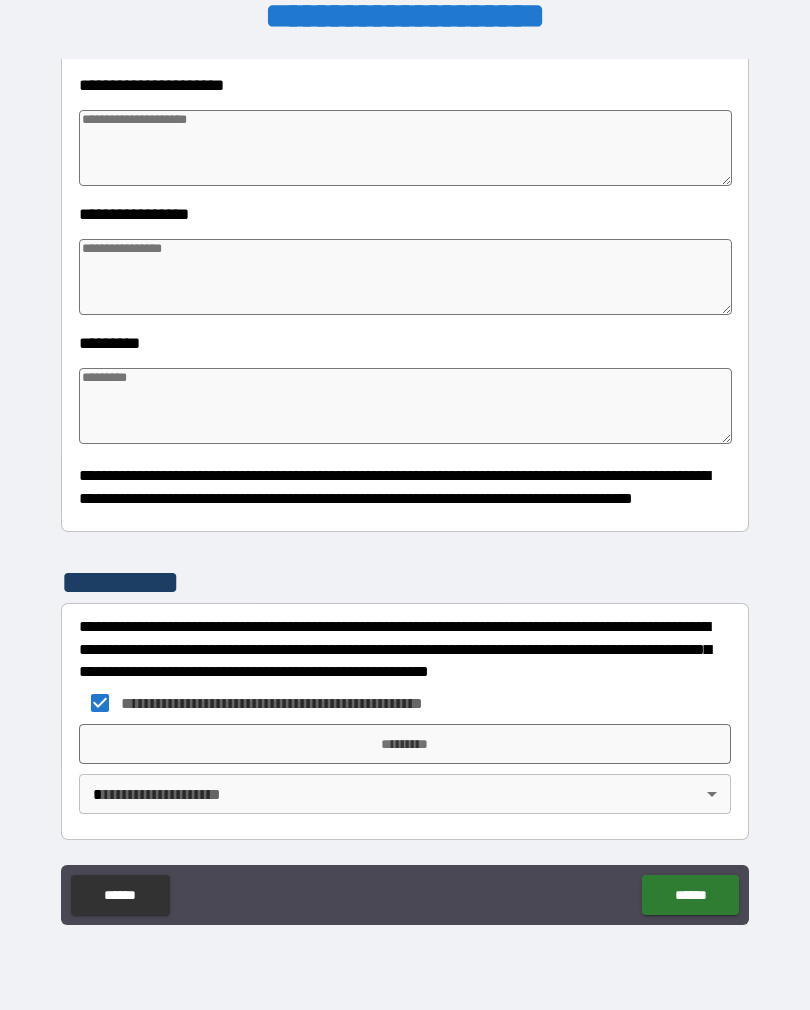 type on "*" 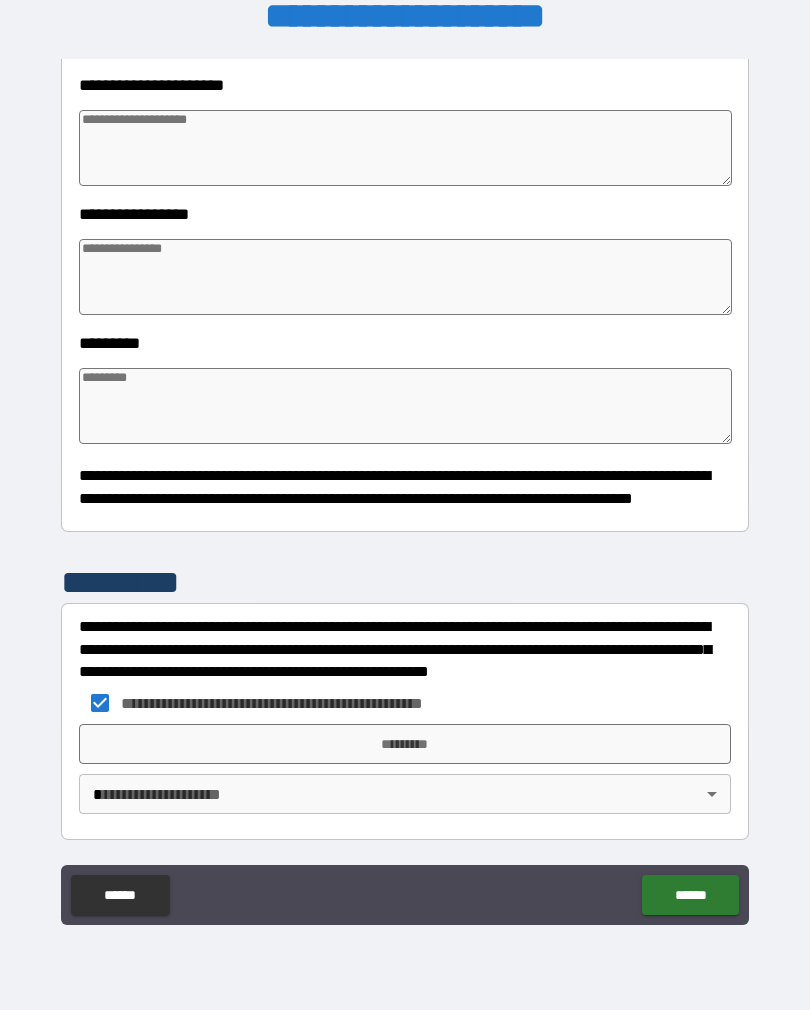 type on "*" 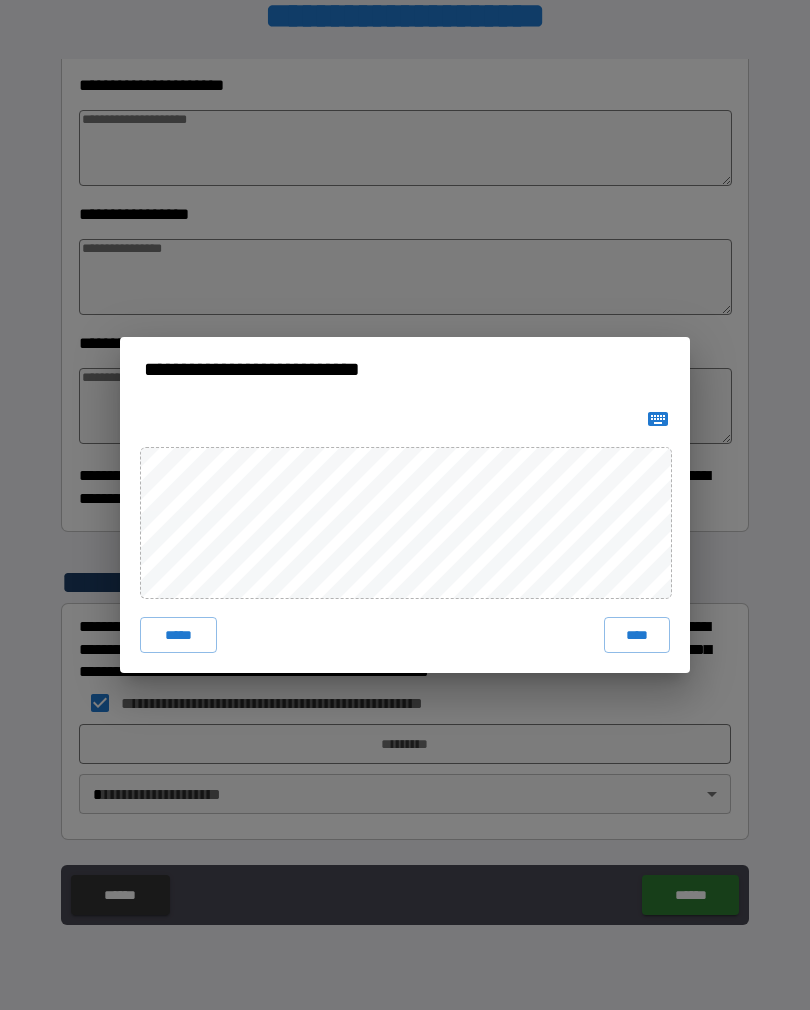 click on "****" at bounding box center [637, 635] 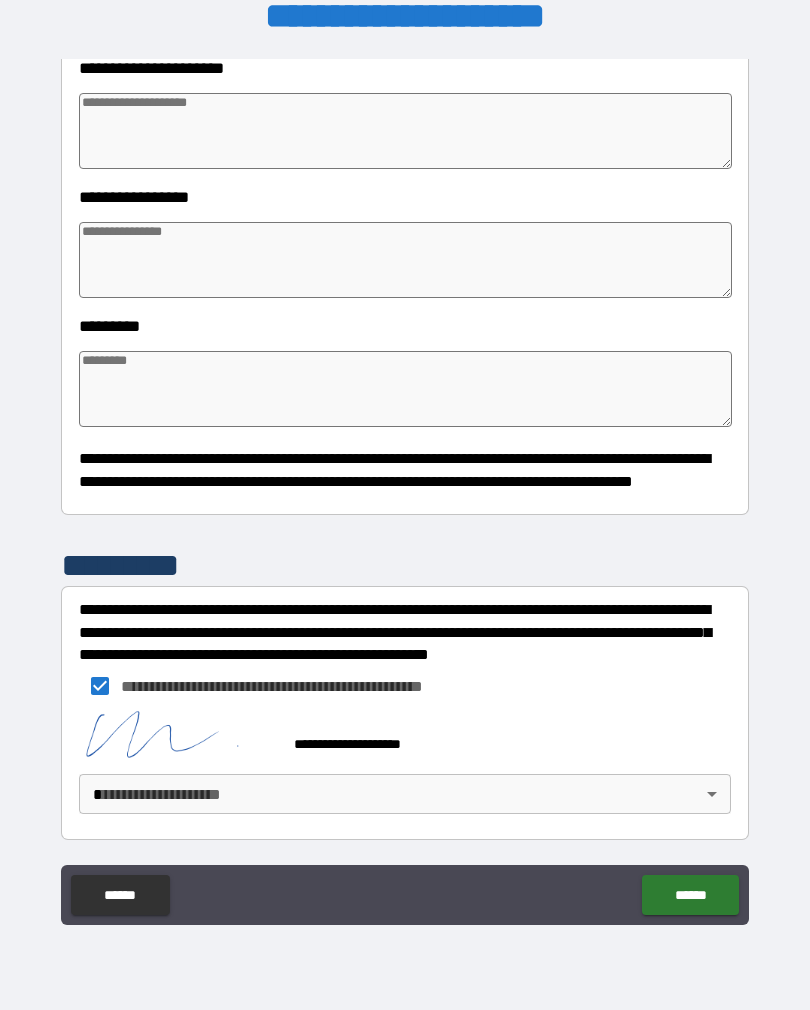 scroll, scrollTop: 409, scrollLeft: 0, axis: vertical 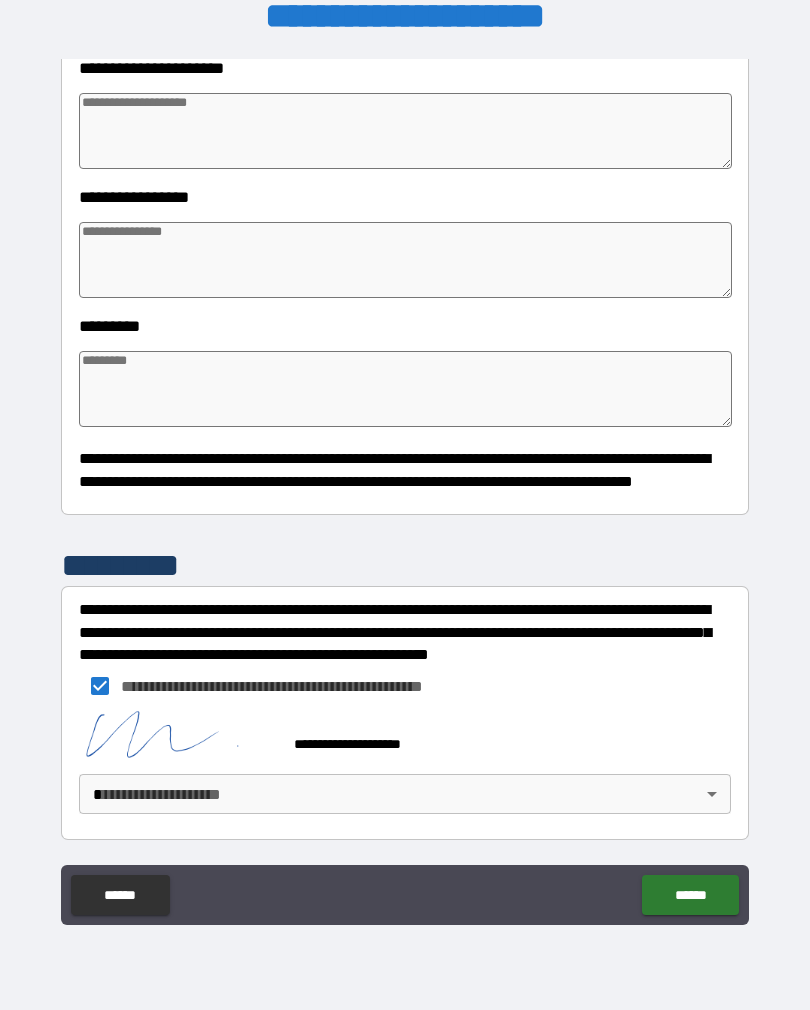 click on "**********" at bounding box center (405, 489) 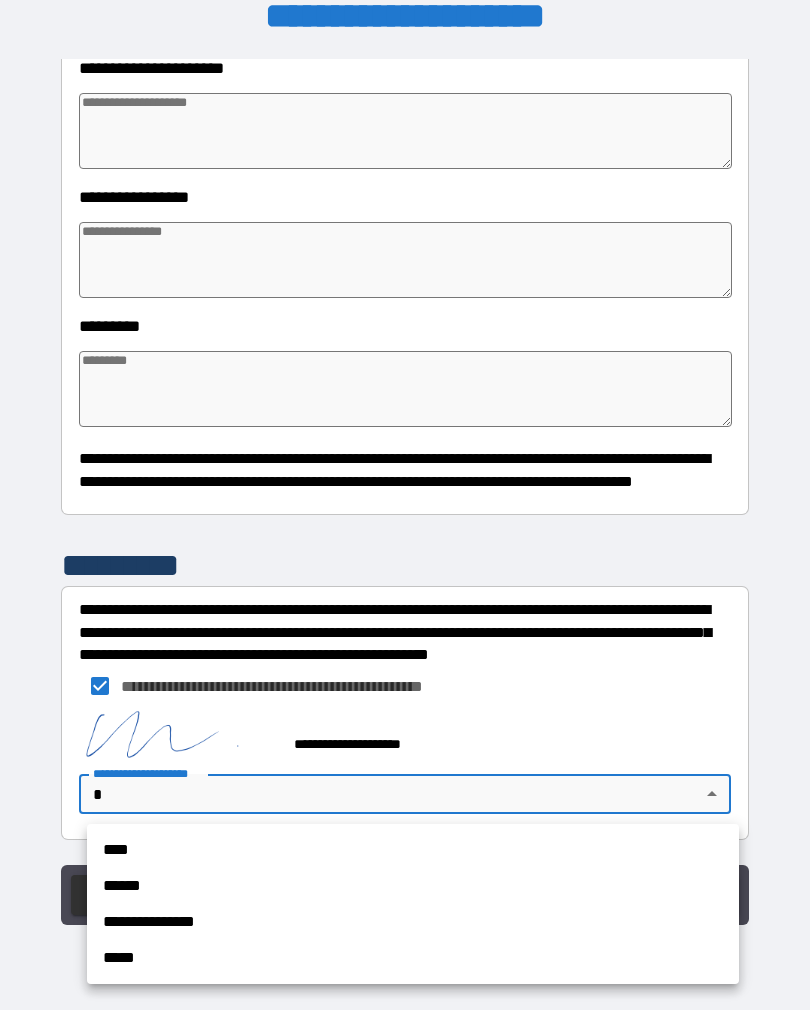click on "****" at bounding box center [413, 850] 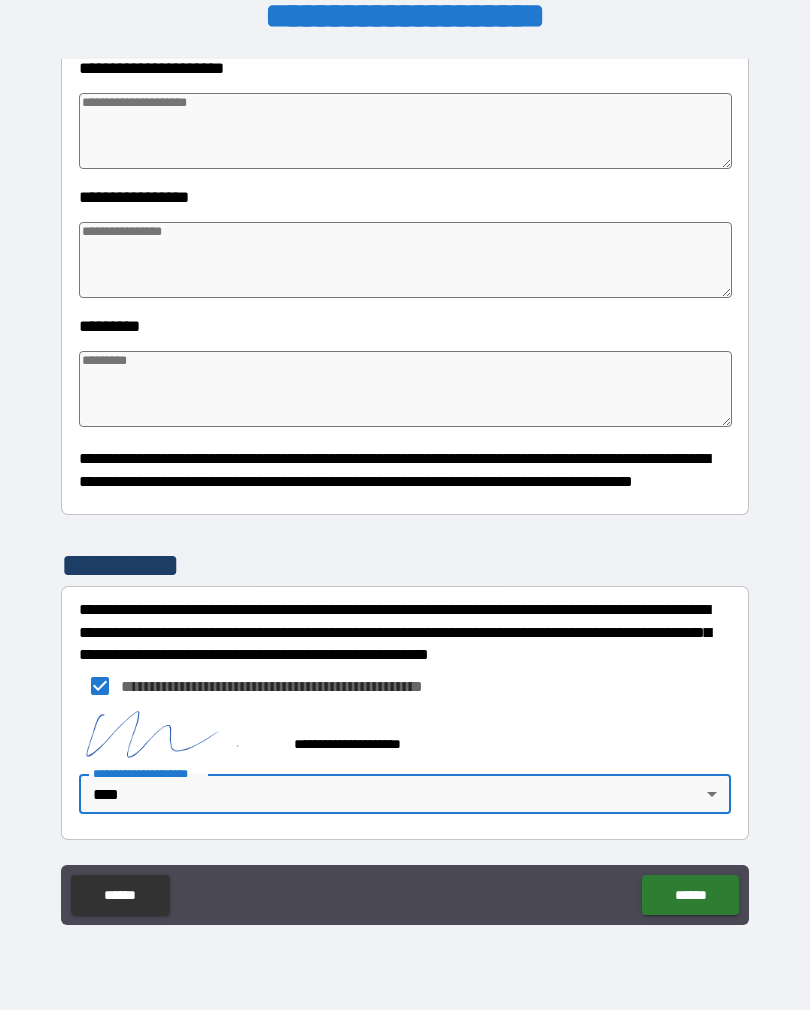 click on "******" at bounding box center (690, 895) 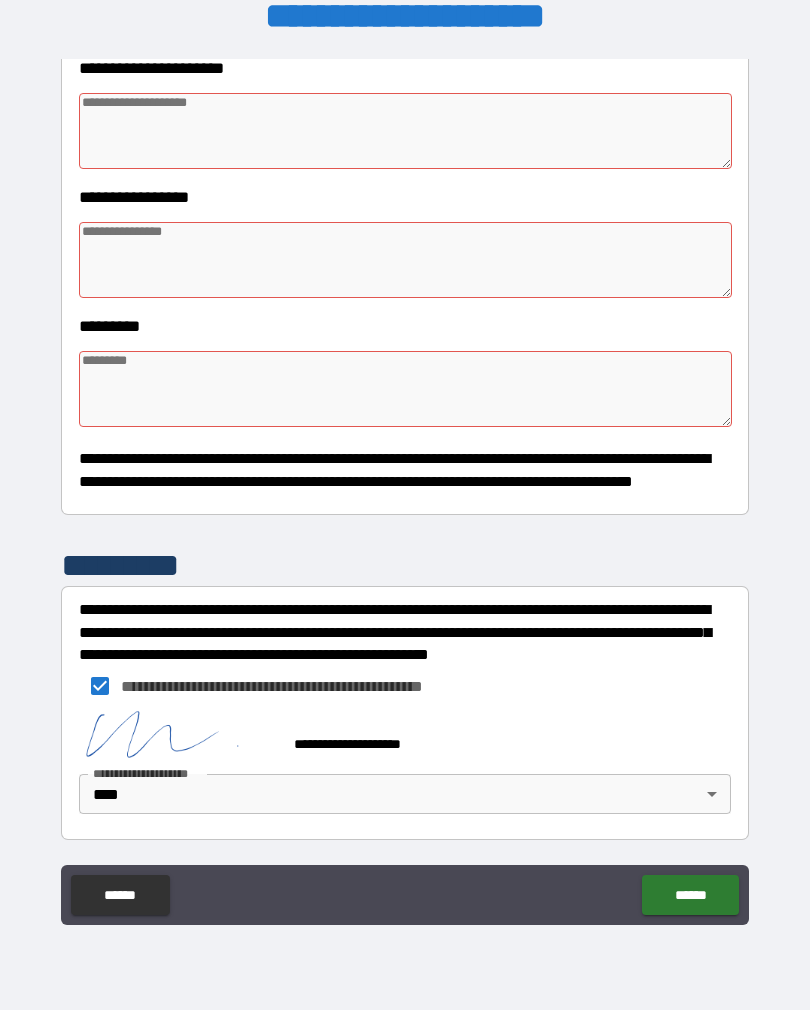 scroll, scrollTop: 409, scrollLeft: 0, axis: vertical 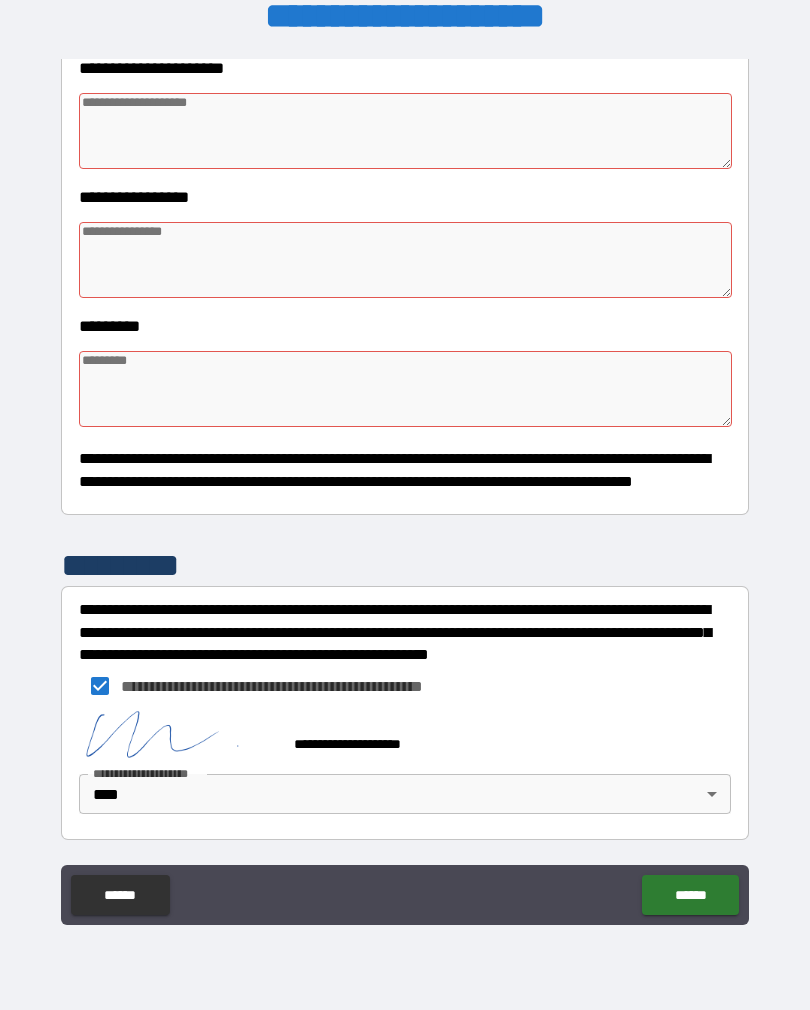 click at bounding box center [405, 131] 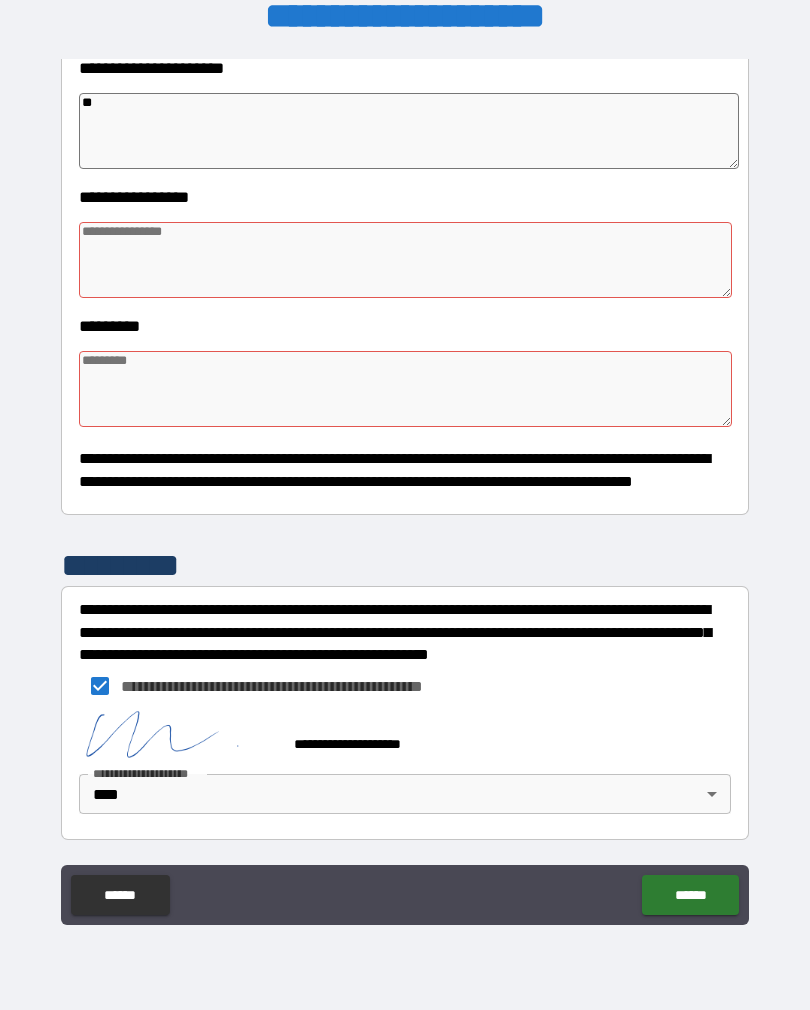 click at bounding box center [405, 260] 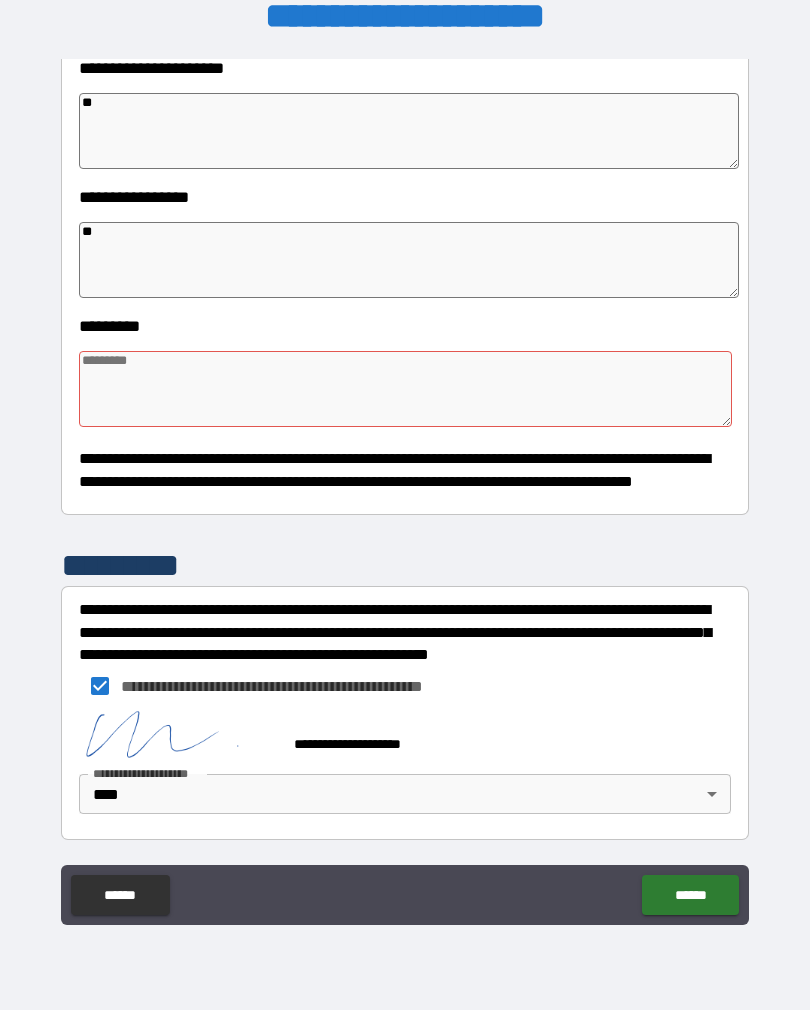 click at bounding box center (405, 389) 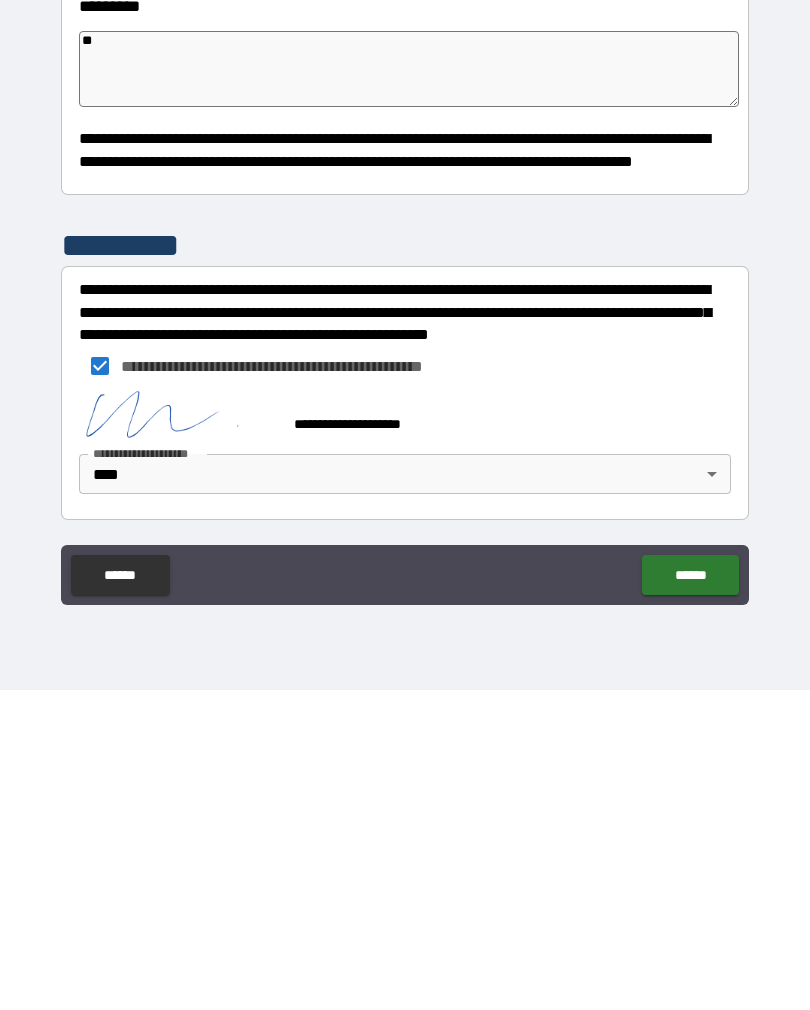 click on "******" at bounding box center [690, 895] 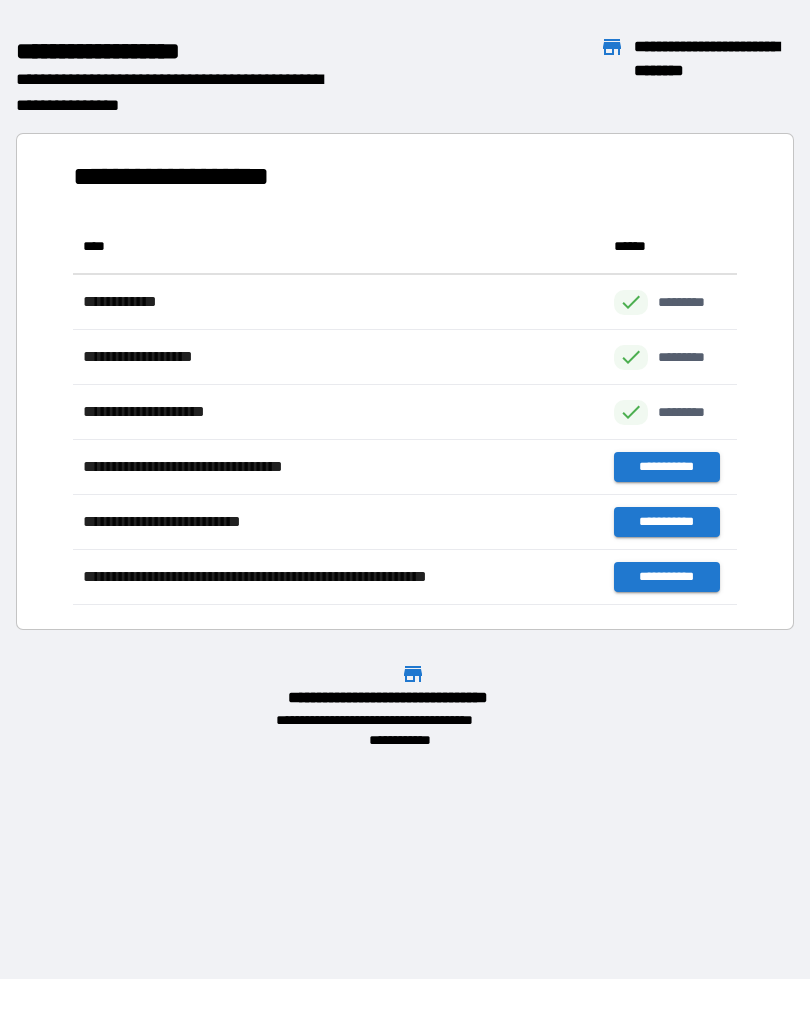 scroll, scrollTop: 1, scrollLeft: 1, axis: both 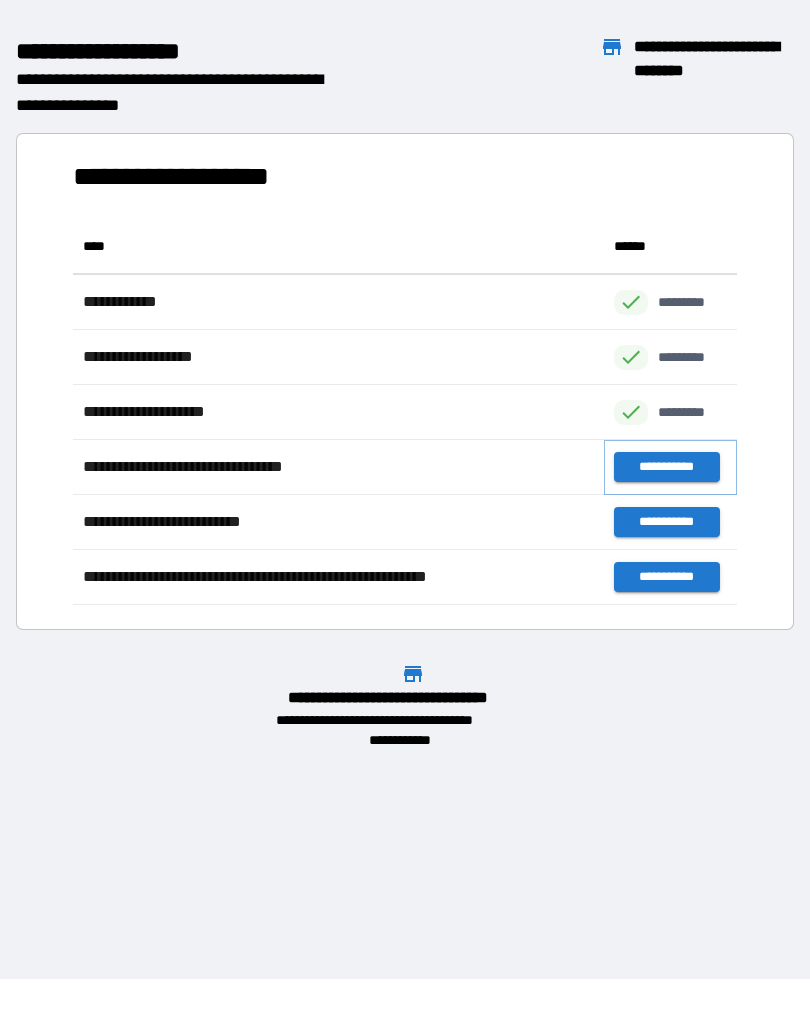 click on "**********" at bounding box center (666, 467) 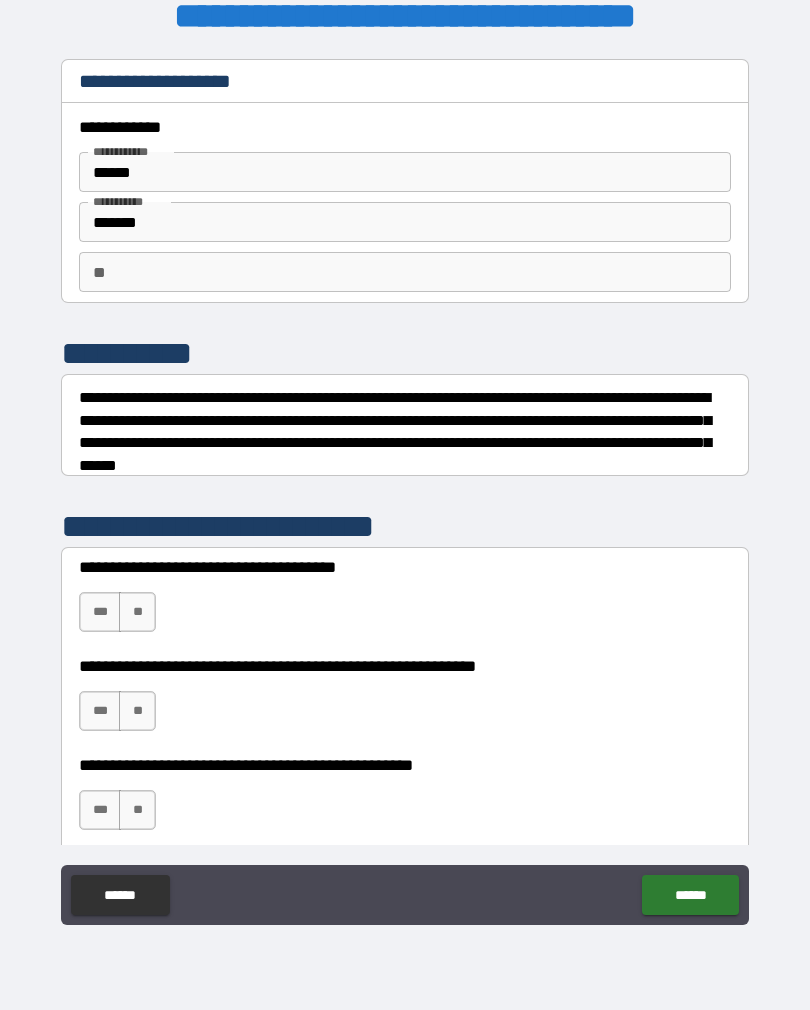 click on "**" at bounding box center [137, 612] 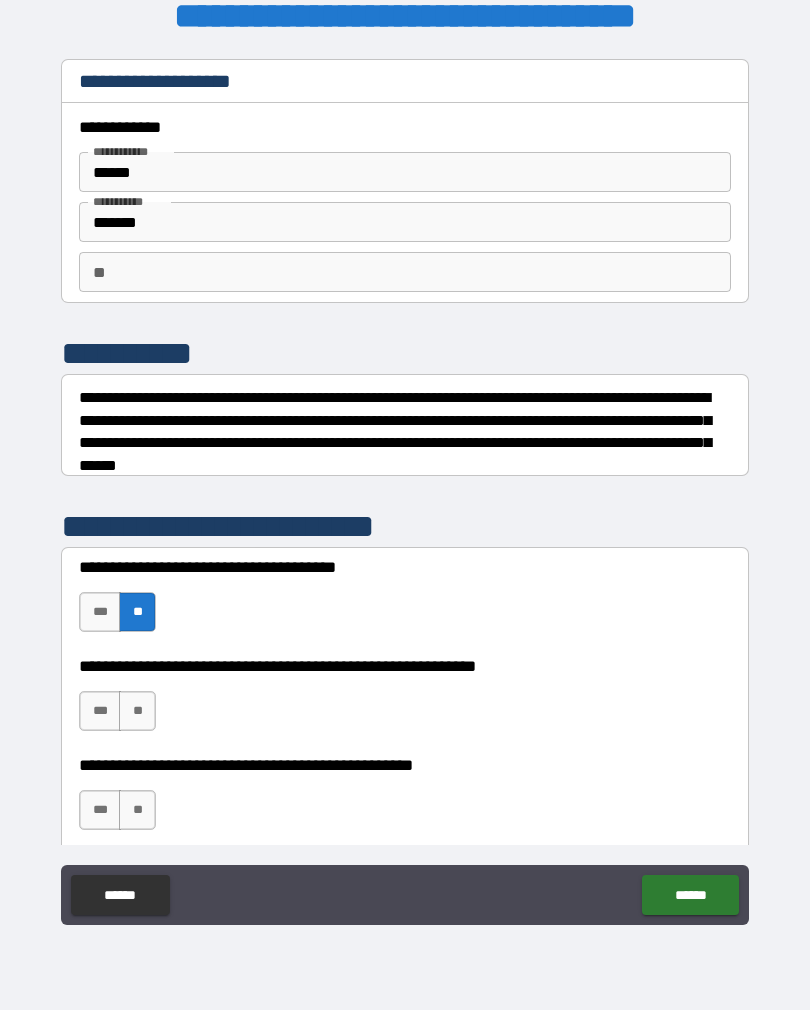 click on "***" at bounding box center (100, 711) 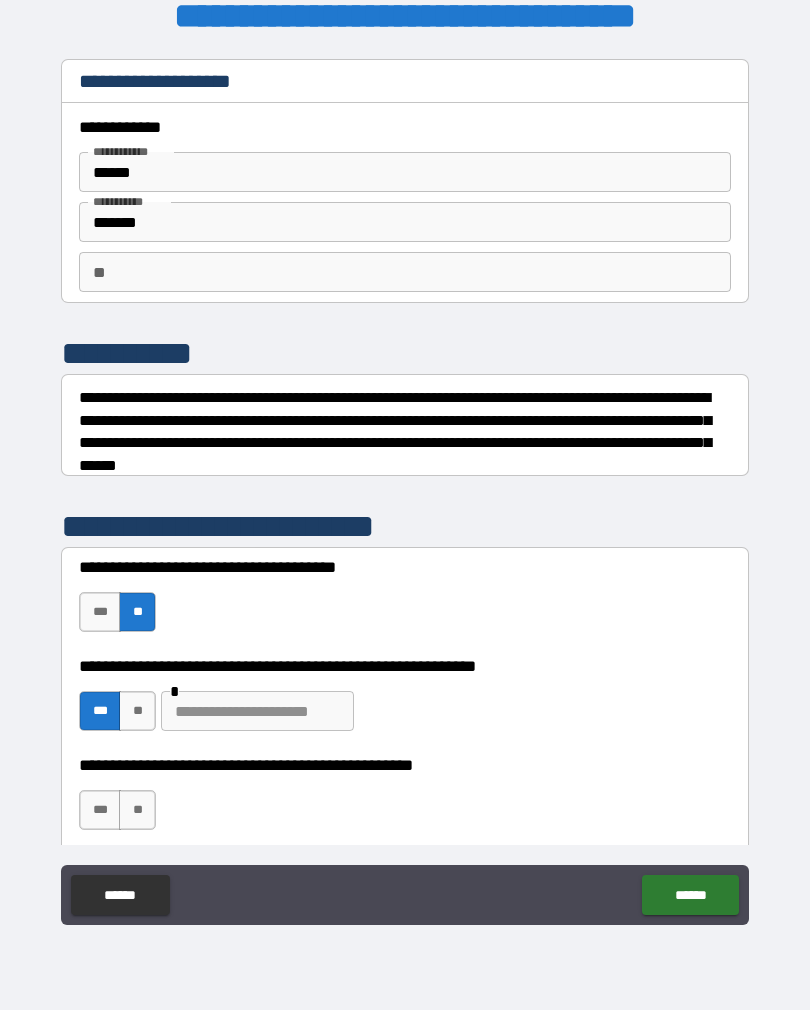click on "**" at bounding box center [137, 711] 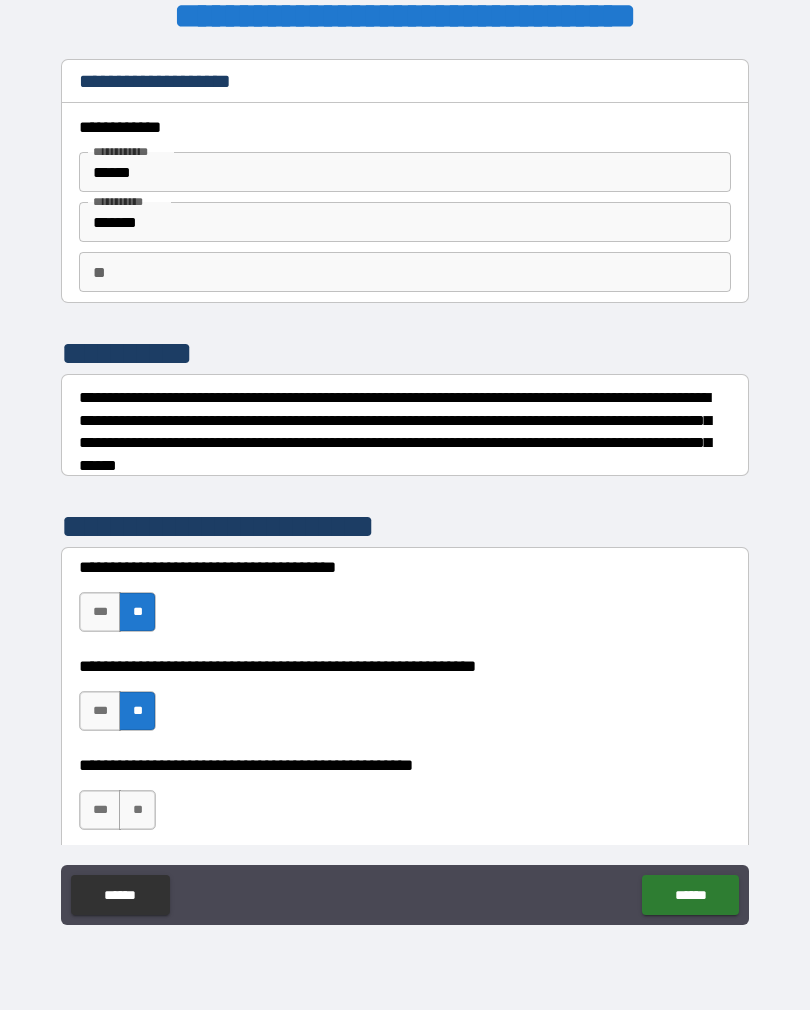 click on "**" at bounding box center (137, 810) 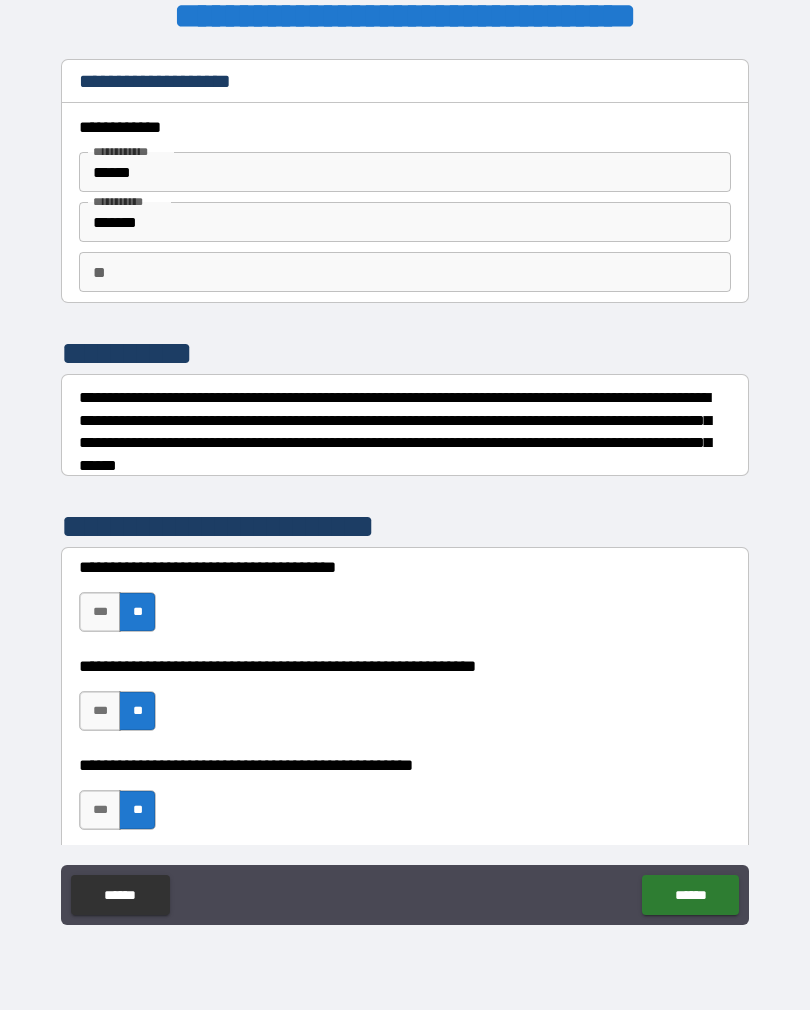 click on "******" at bounding box center [690, 895] 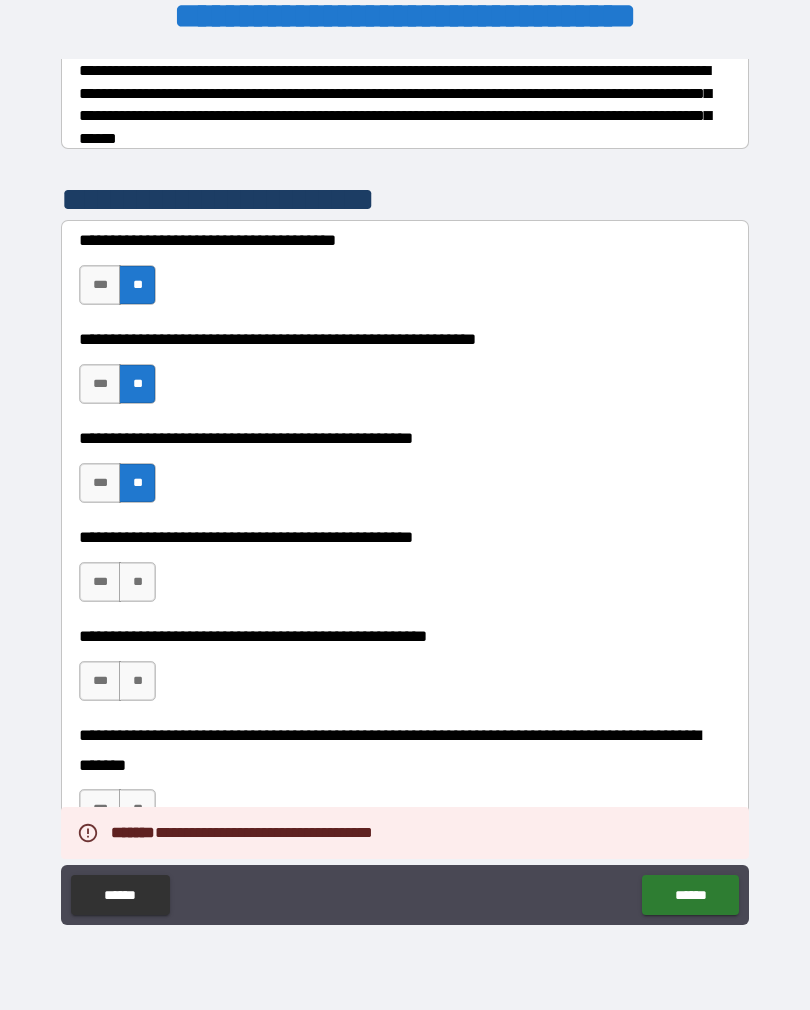 scroll, scrollTop: 354, scrollLeft: 0, axis: vertical 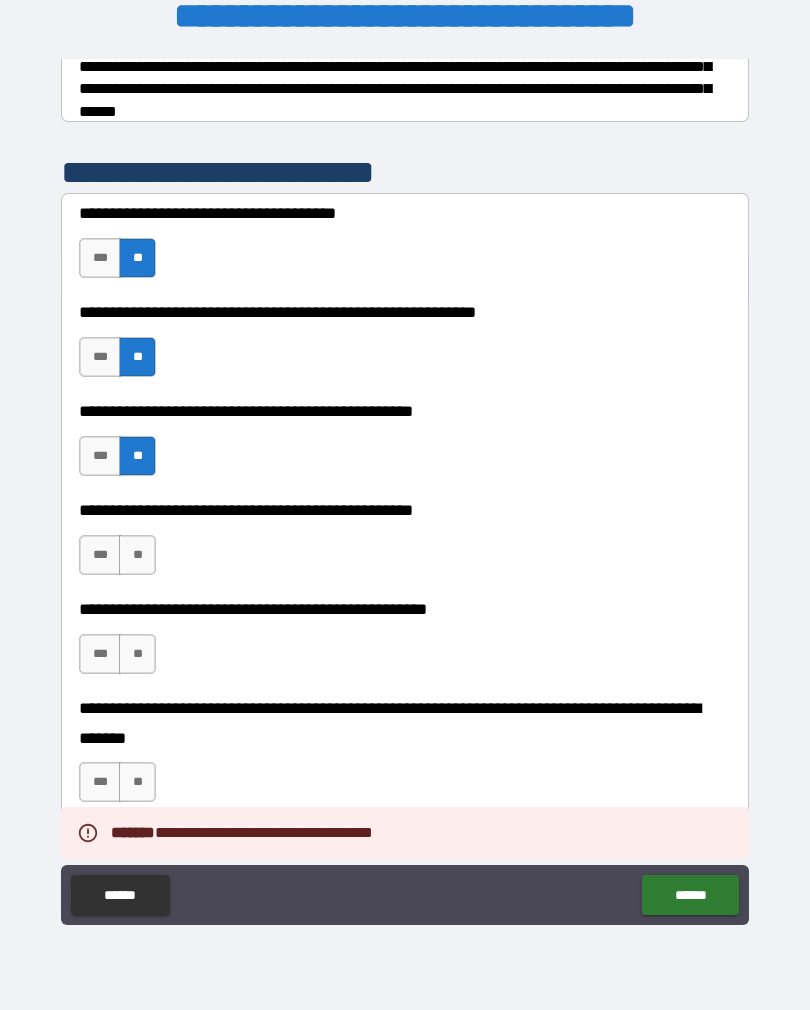click on "**" at bounding box center [137, 555] 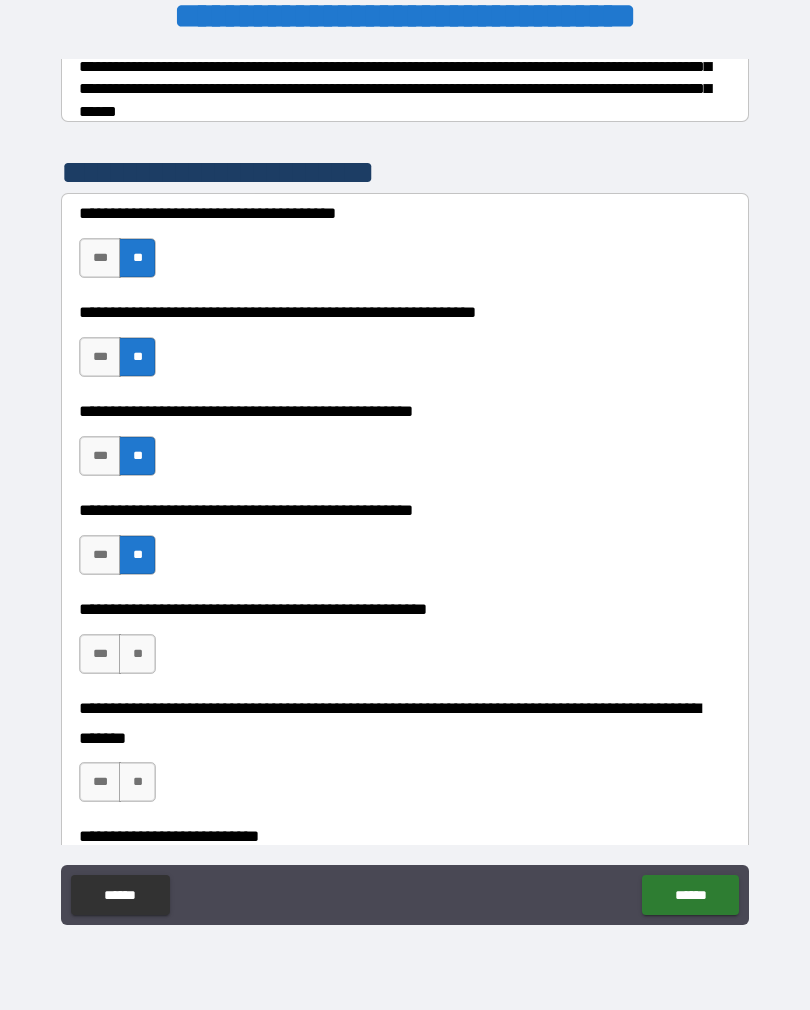 click on "**" at bounding box center (137, 654) 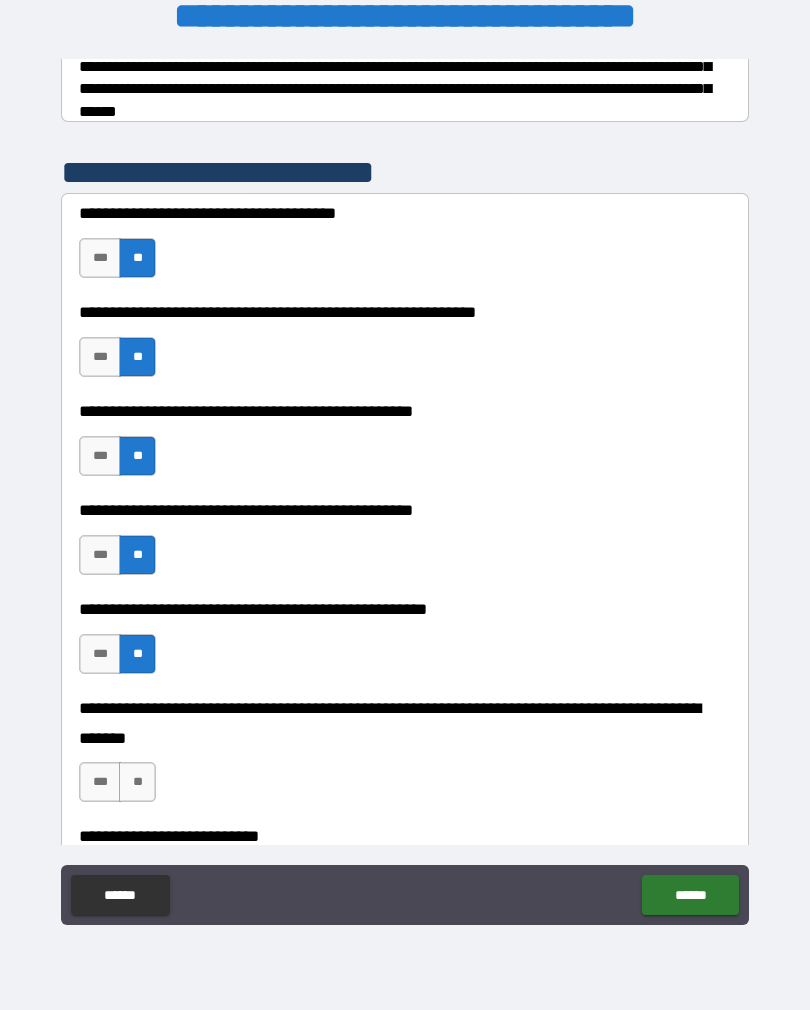 click on "**" at bounding box center [137, 782] 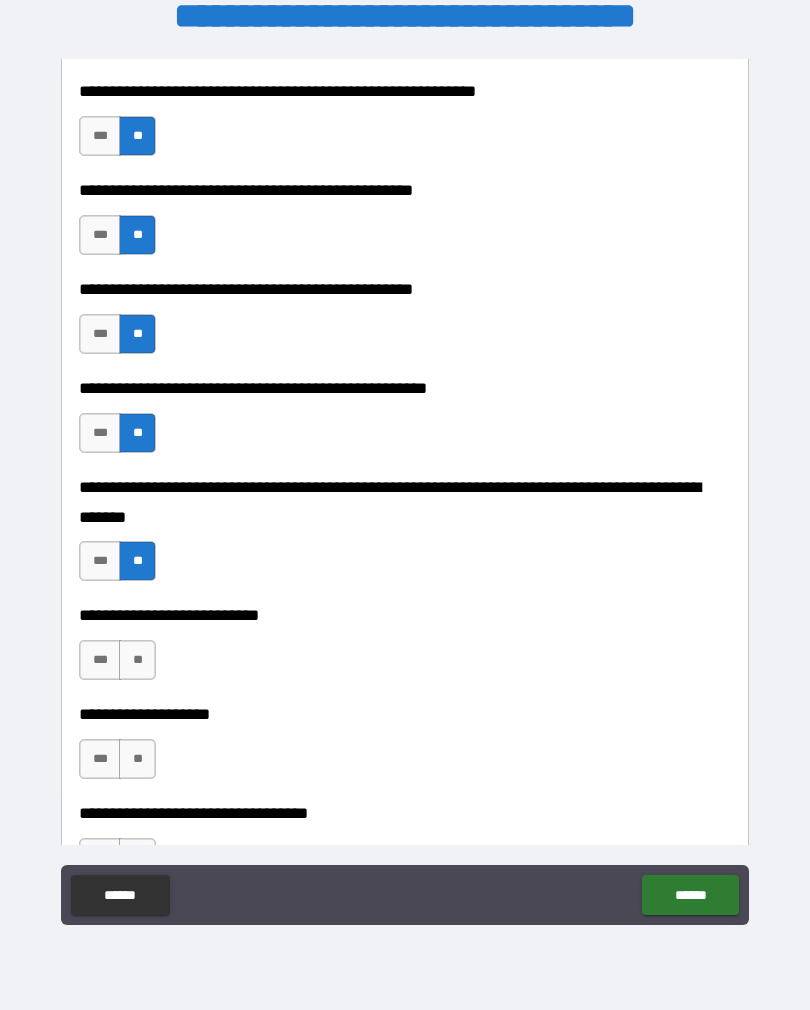 scroll, scrollTop: 592, scrollLeft: 0, axis: vertical 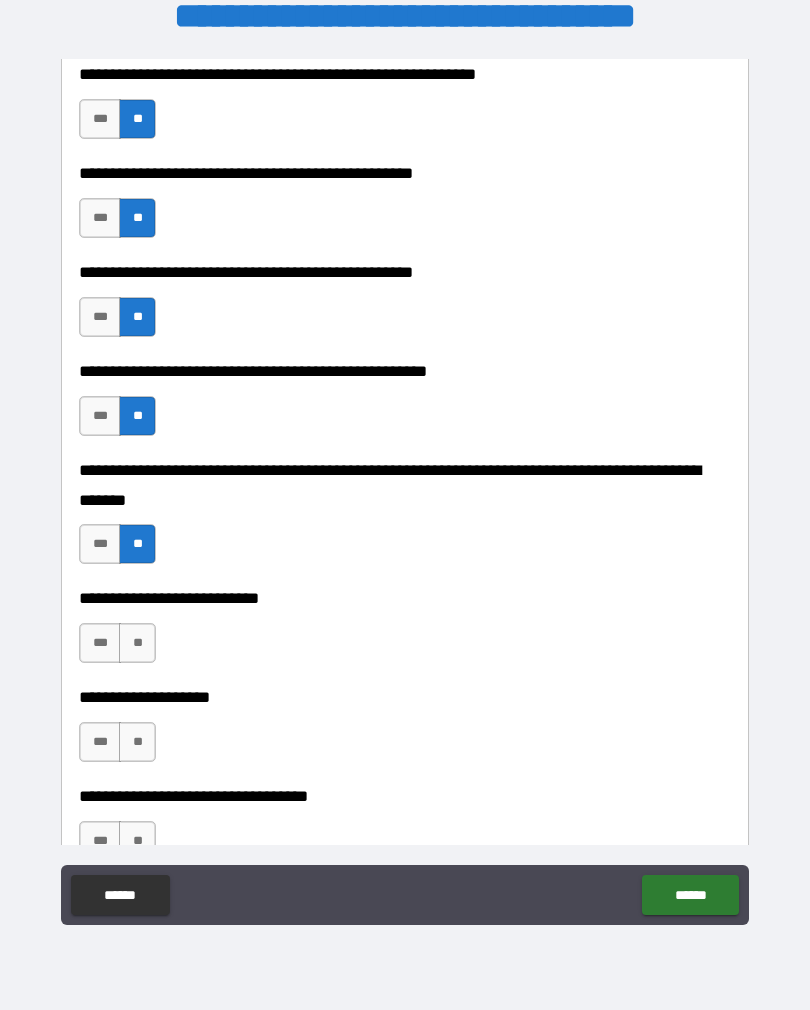 click on "**" at bounding box center (137, 643) 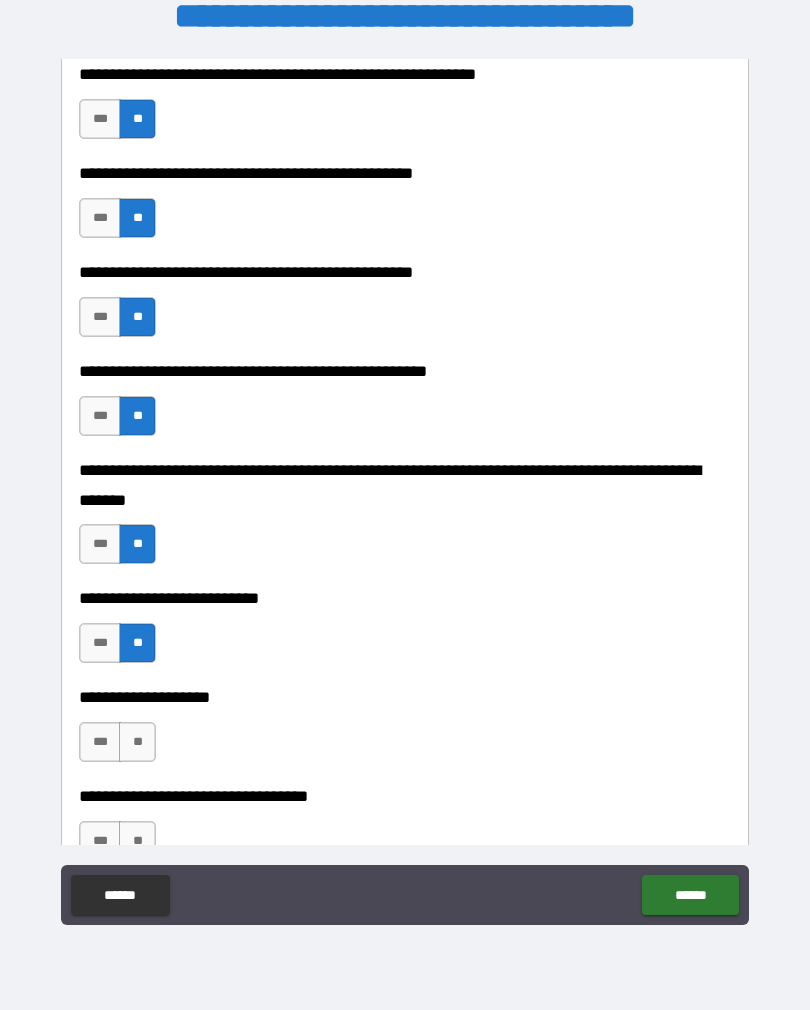 click on "**" at bounding box center [137, 742] 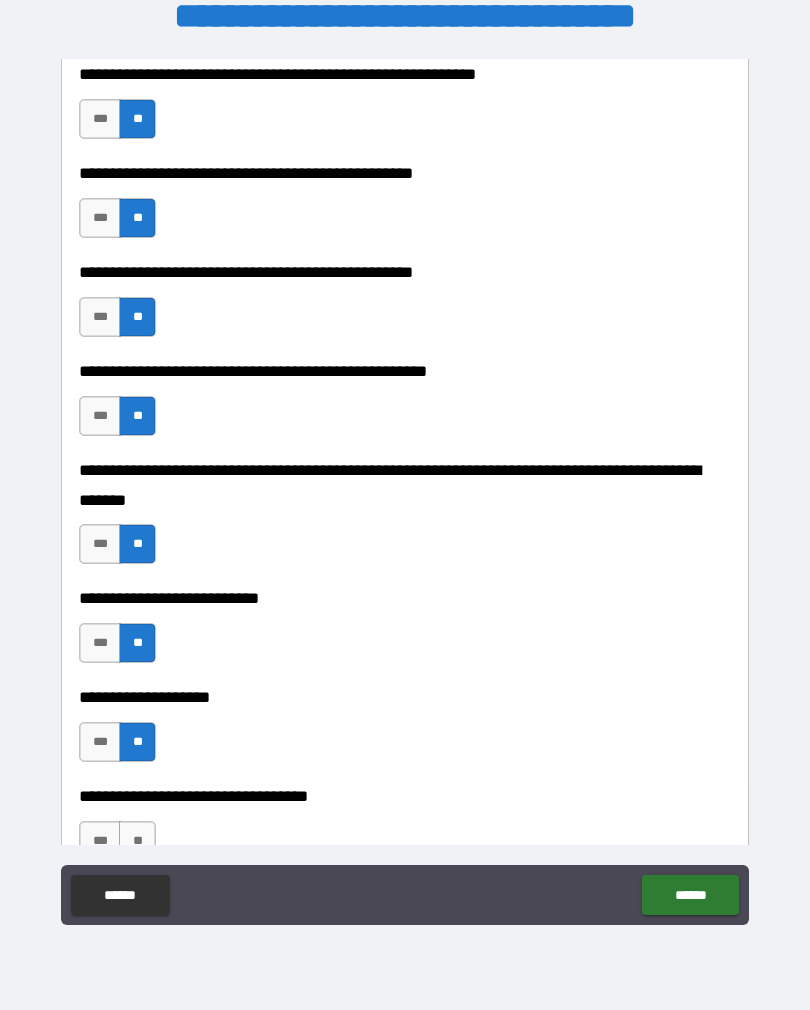 click on "***" at bounding box center (100, 742) 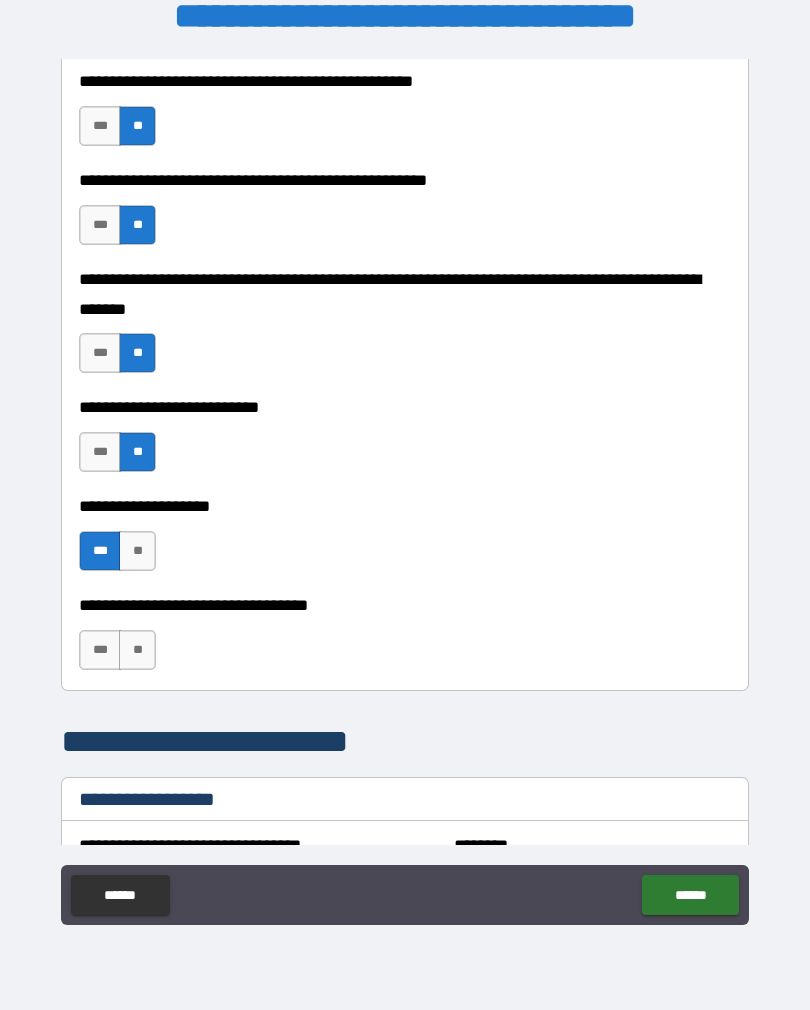 scroll, scrollTop: 782, scrollLeft: 0, axis: vertical 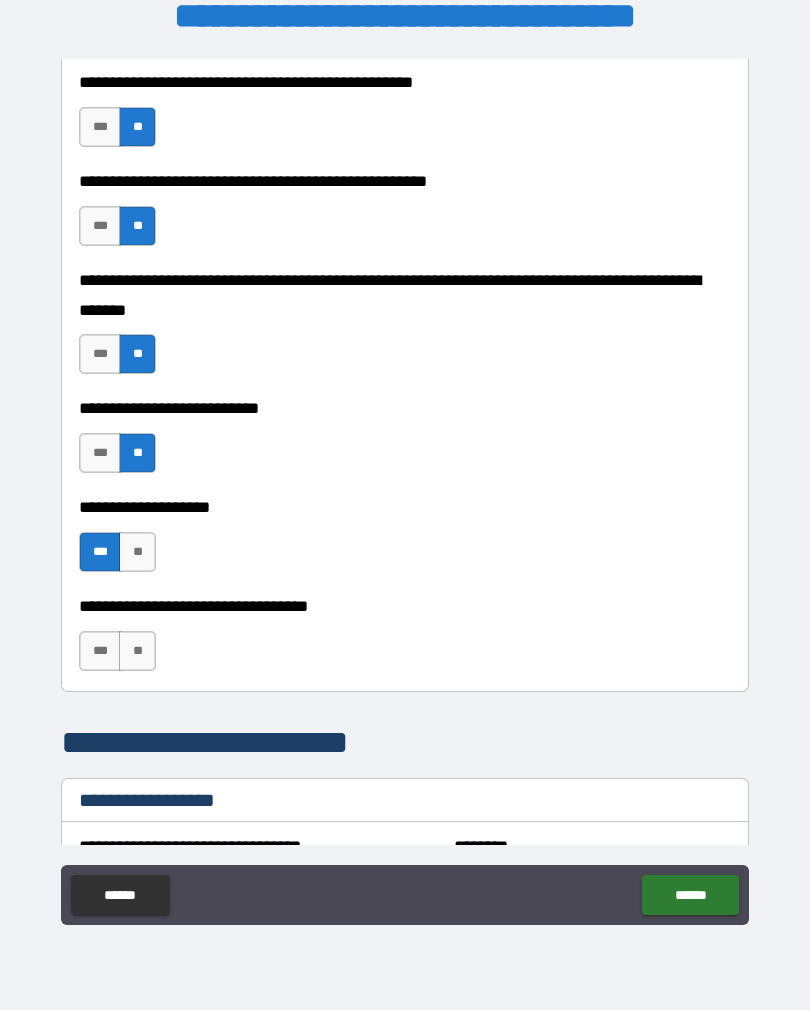 click on "**" at bounding box center [137, 651] 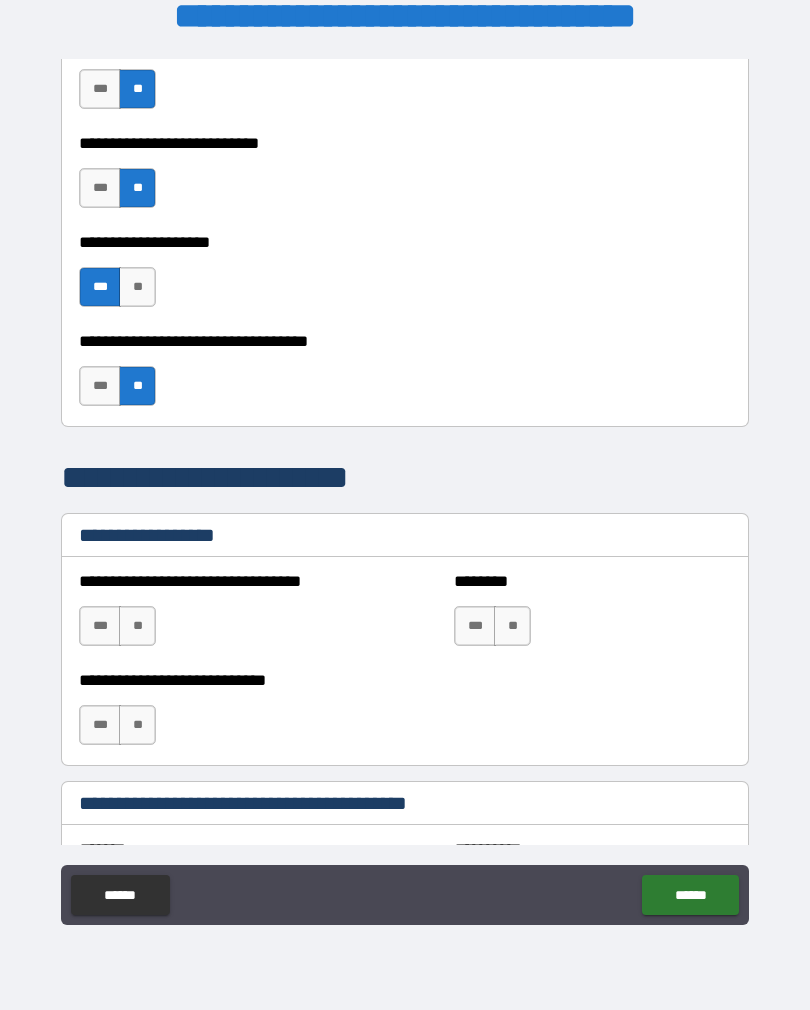 scroll, scrollTop: 1046, scrollLeft: 0, axis: vertical 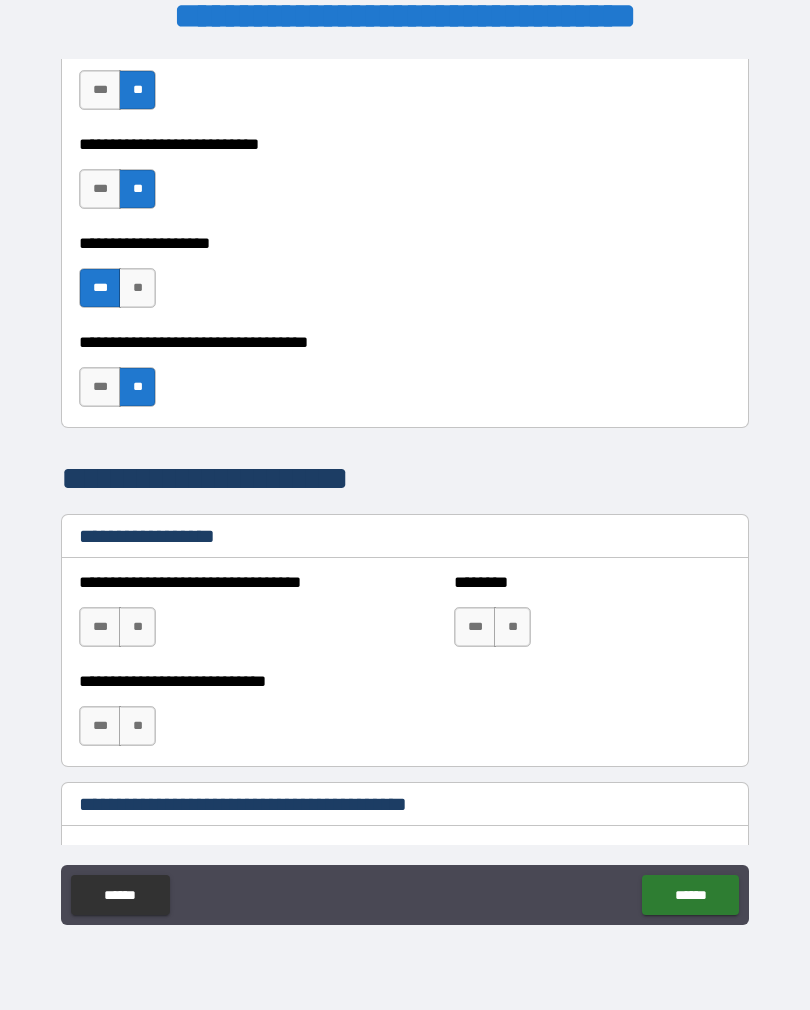 click on "**" at bounding box center [137, 627] 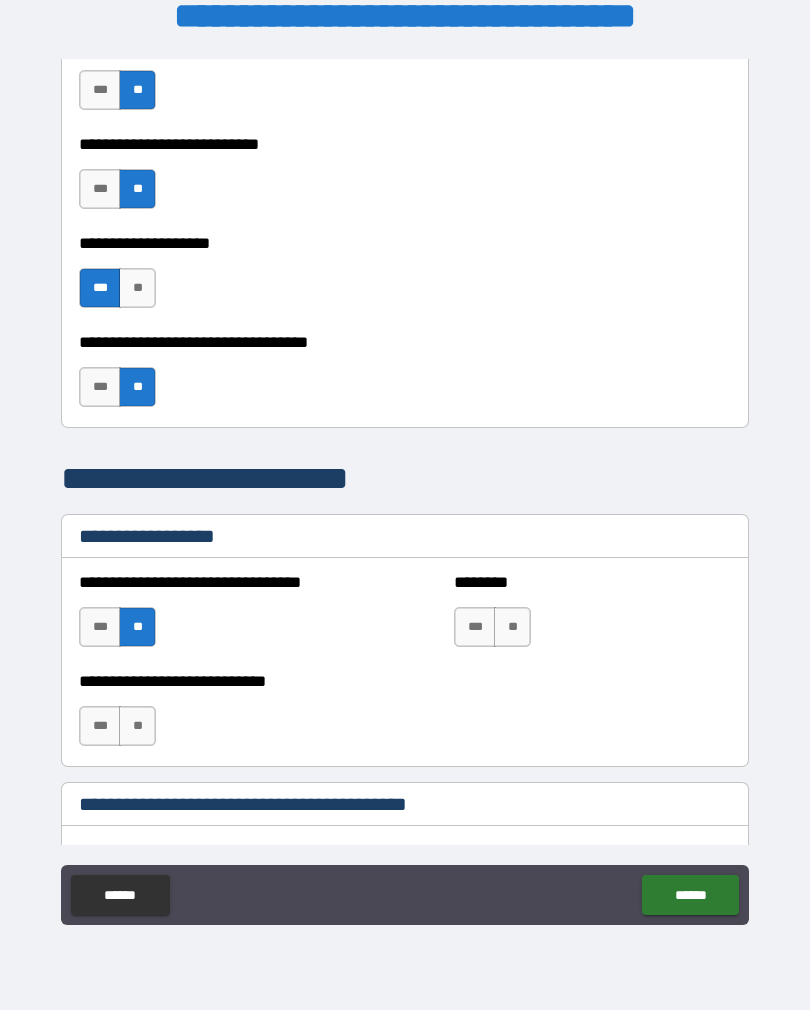 click on "**" at bounding box center [137, 726] 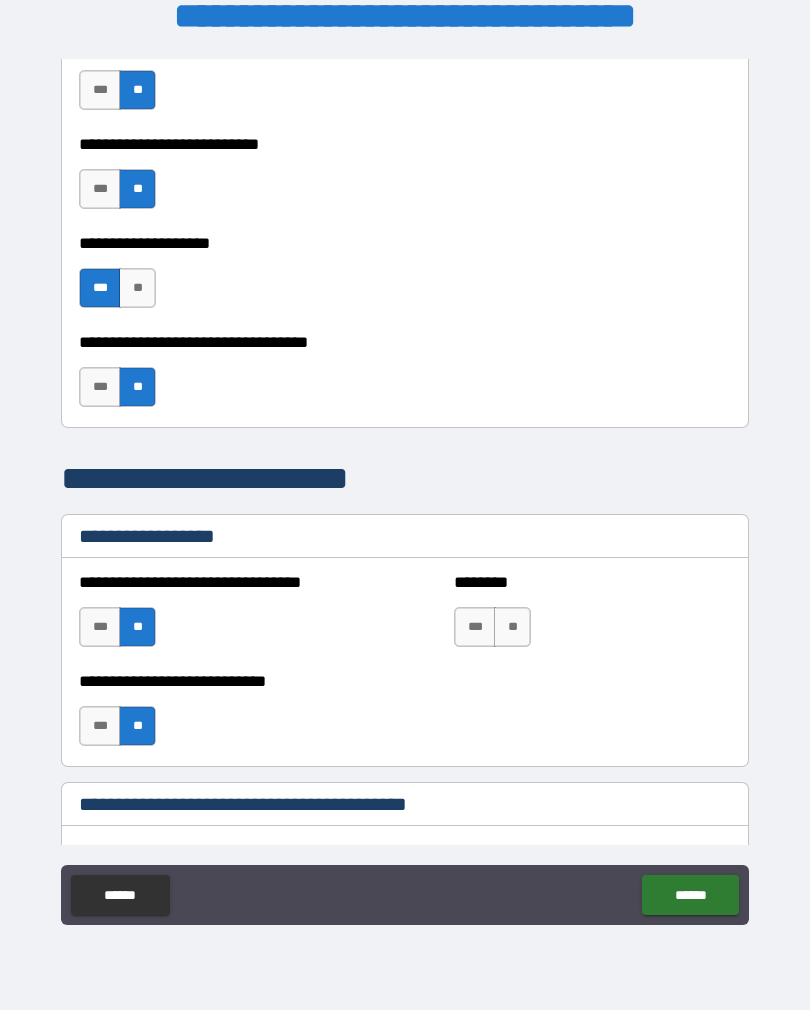 click on "**" at bounding box center (512, 627) 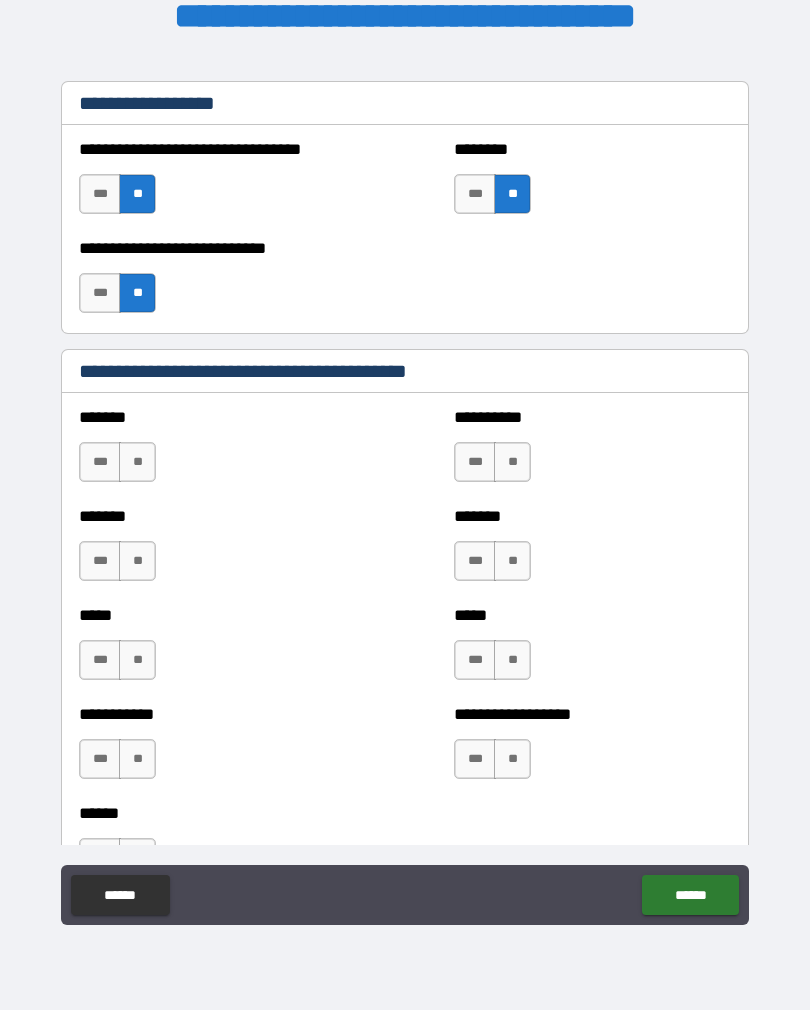 scroll, scrollTop: 1499, scrollLeft: 0, axis: vertical 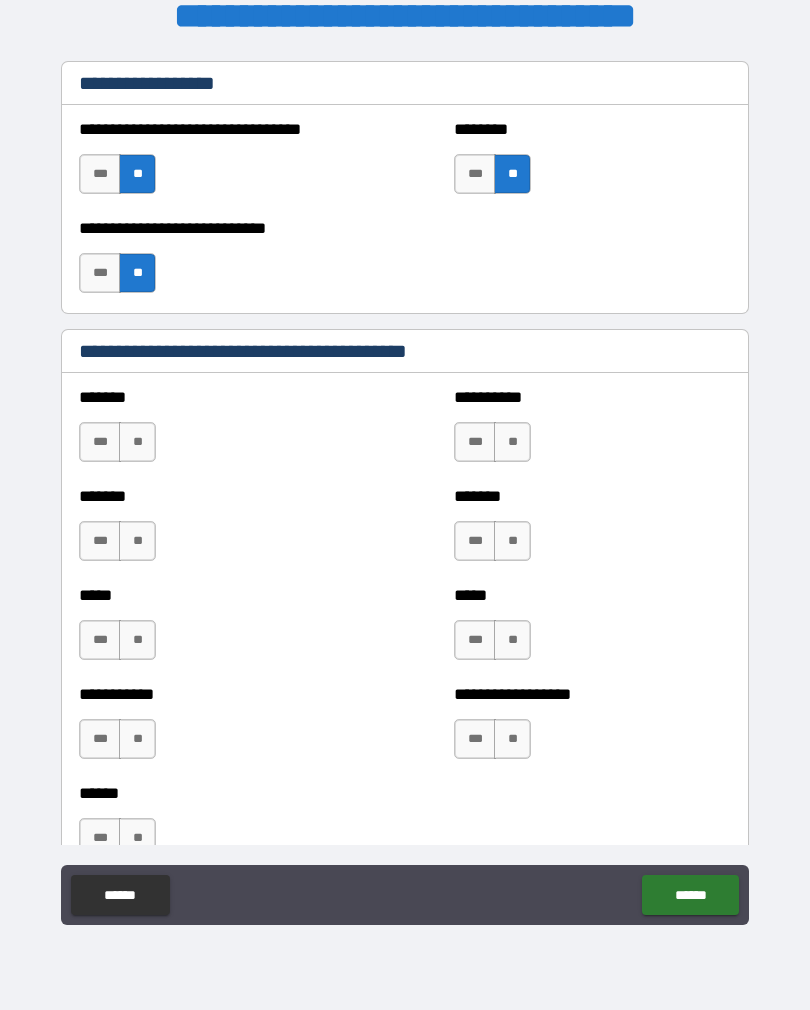 click on "**" at bounding box center [137, 442] 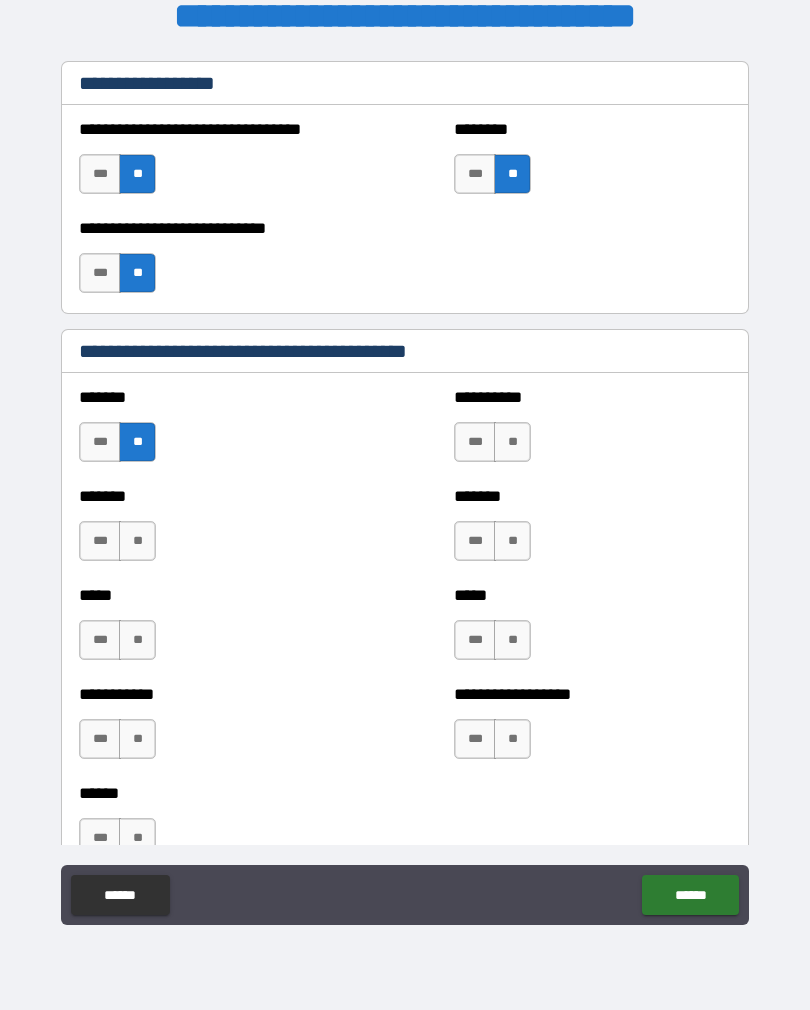 click on "**" at bounding box center [137, 541] 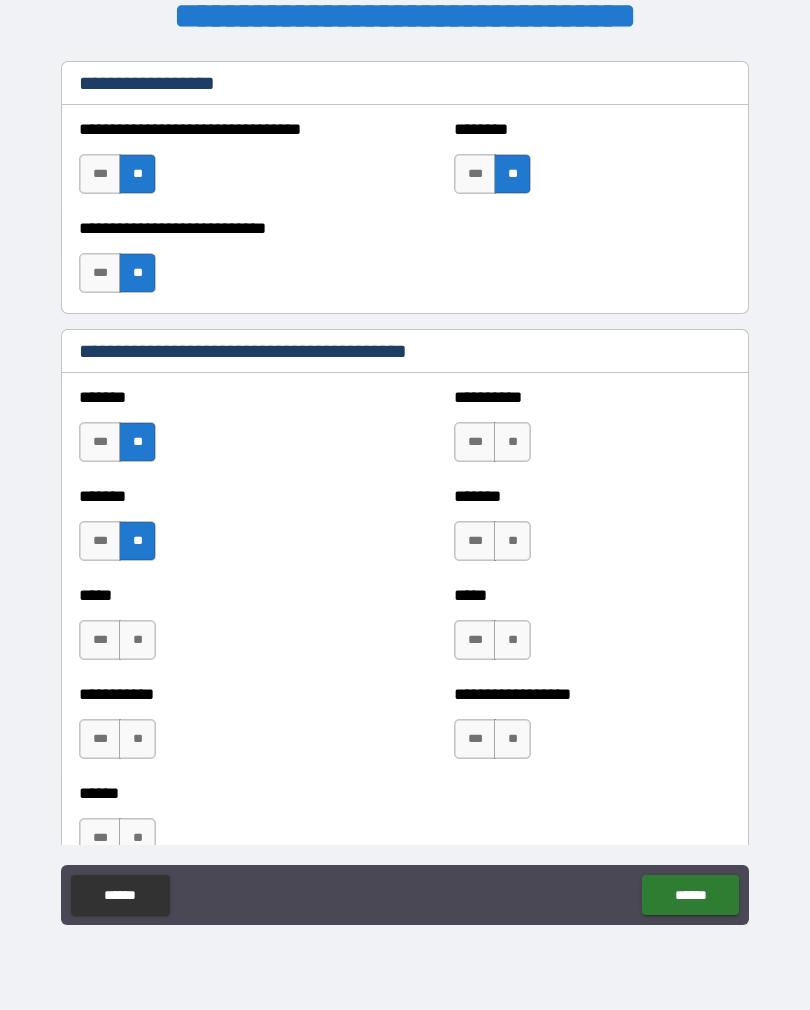 click on "***" at bounding box center (100, 541) 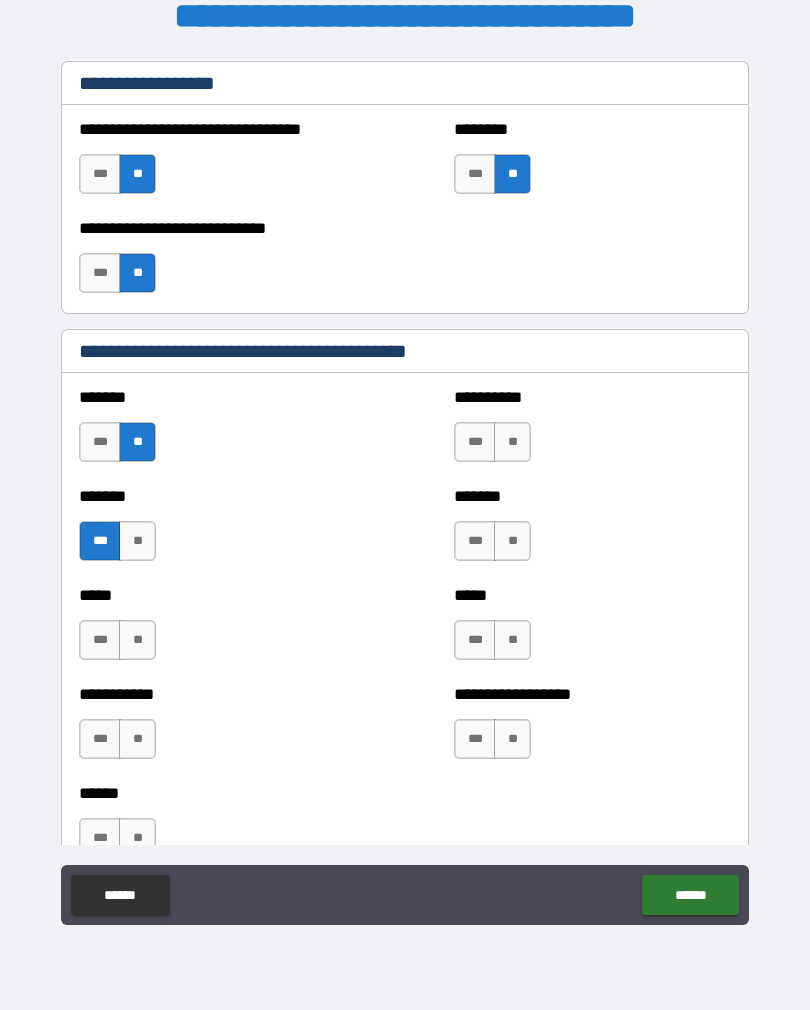 click on "**" at bounding box center [137, 541] 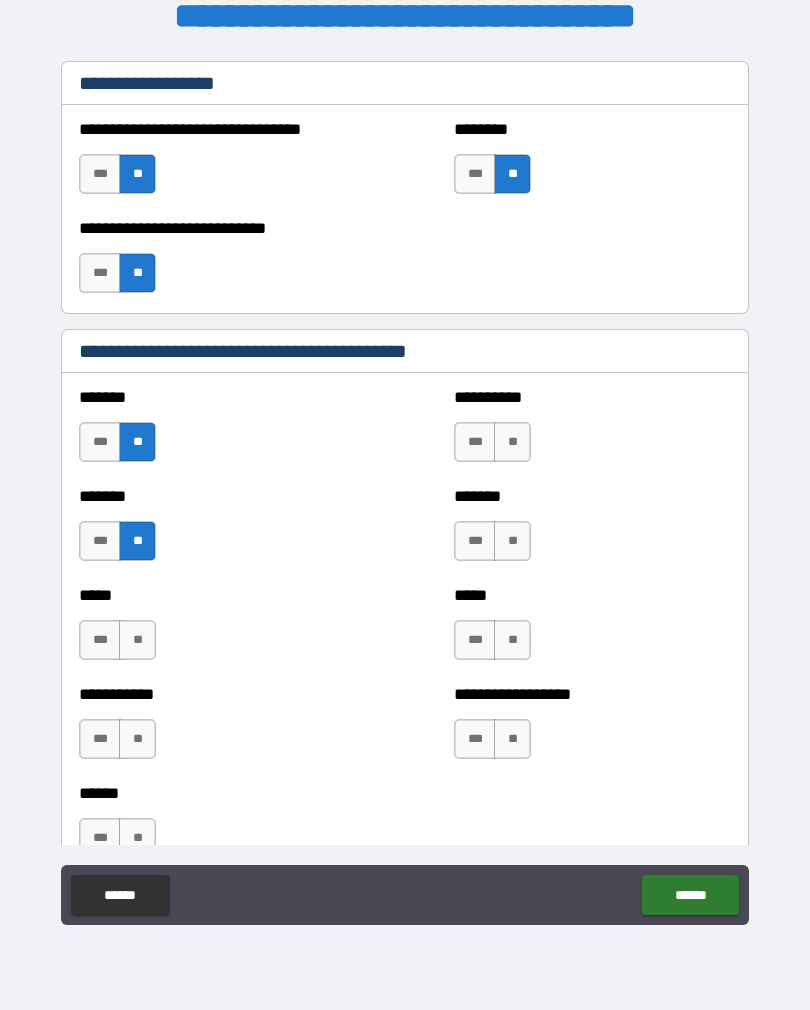 click on "**" at bounding box center [137, 640] 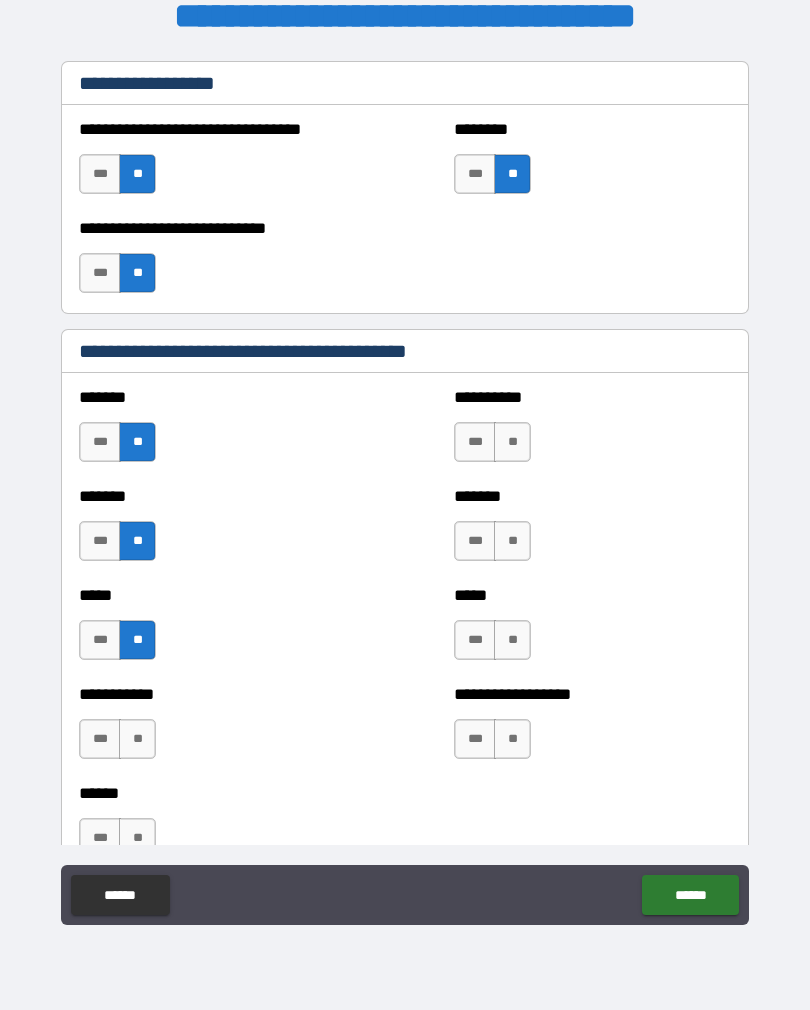 click on "**" at bounding box center (137, 739) 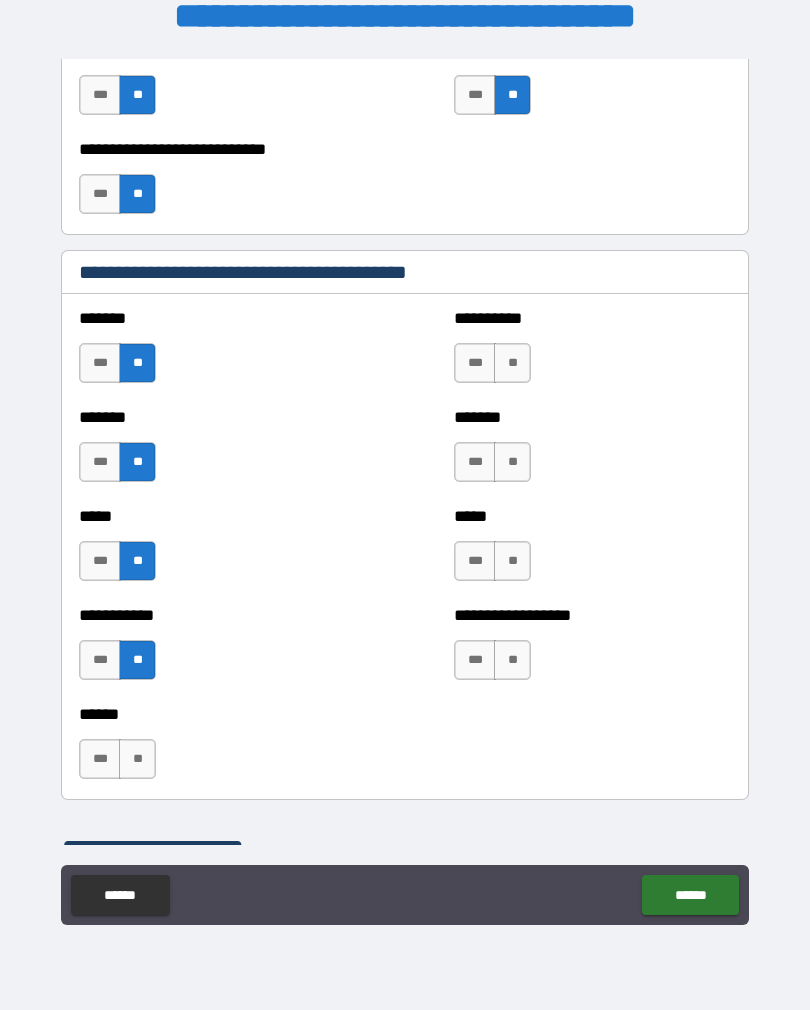 scroll, scrollTop: 1620, scrollLeft: 0, axis: vertical 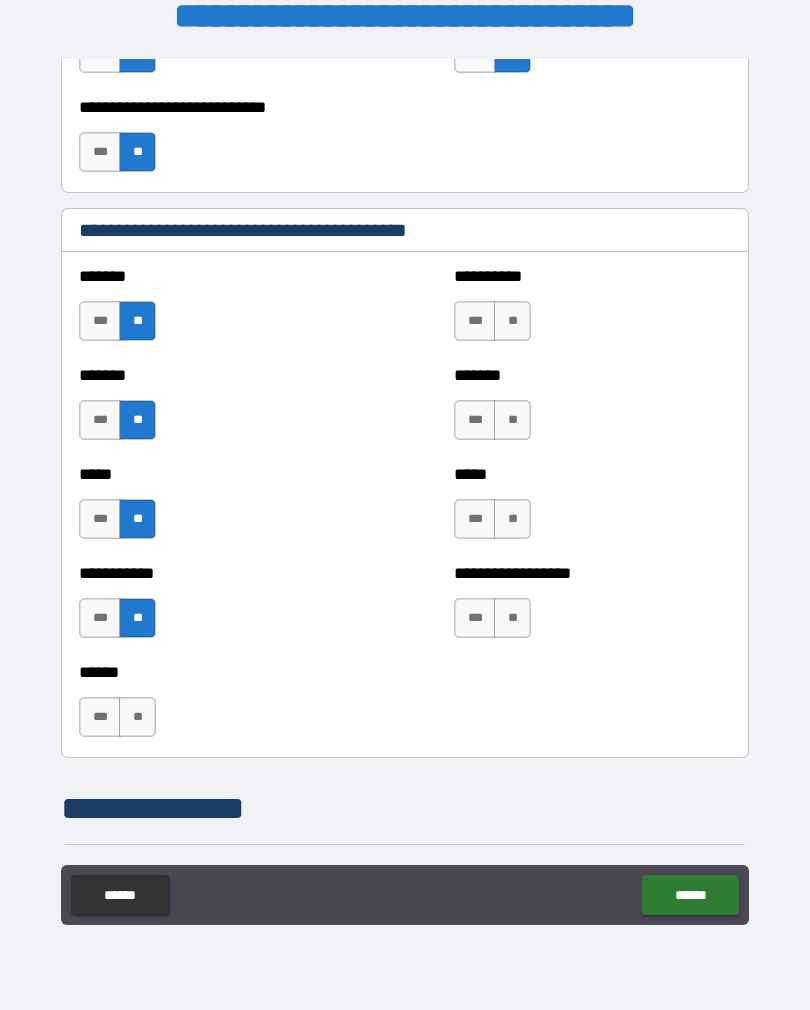 click on "**" at bounding box center [137, 717] 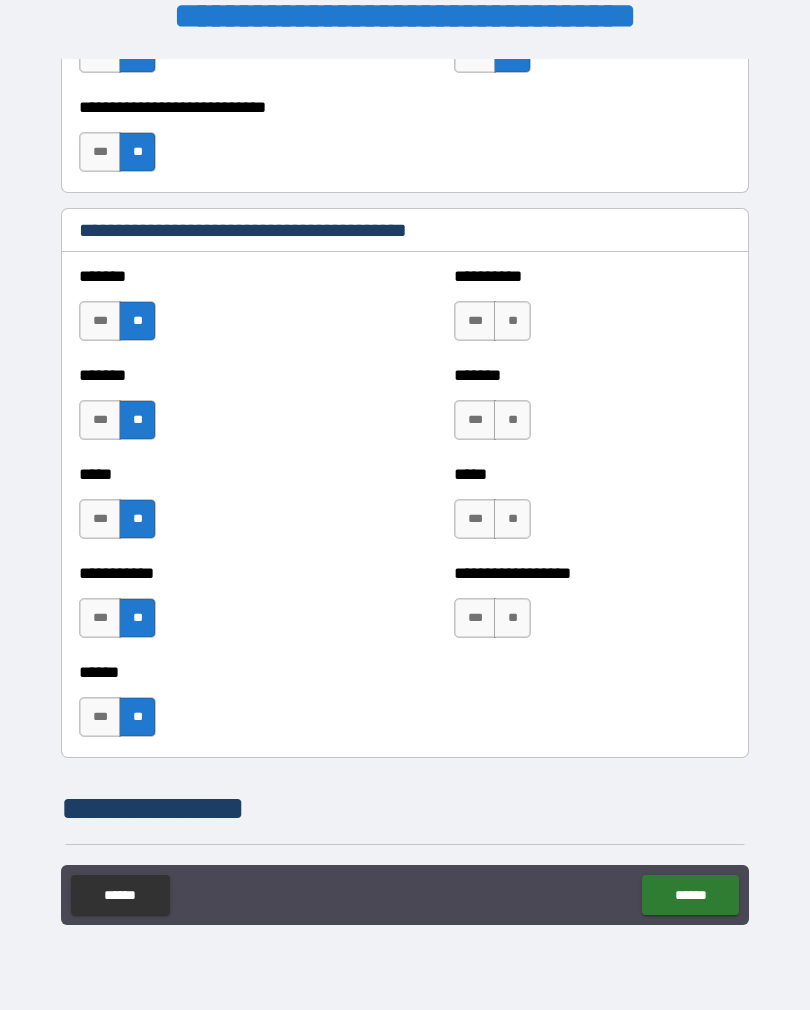 click on "***" at bounding box center (100, 717) 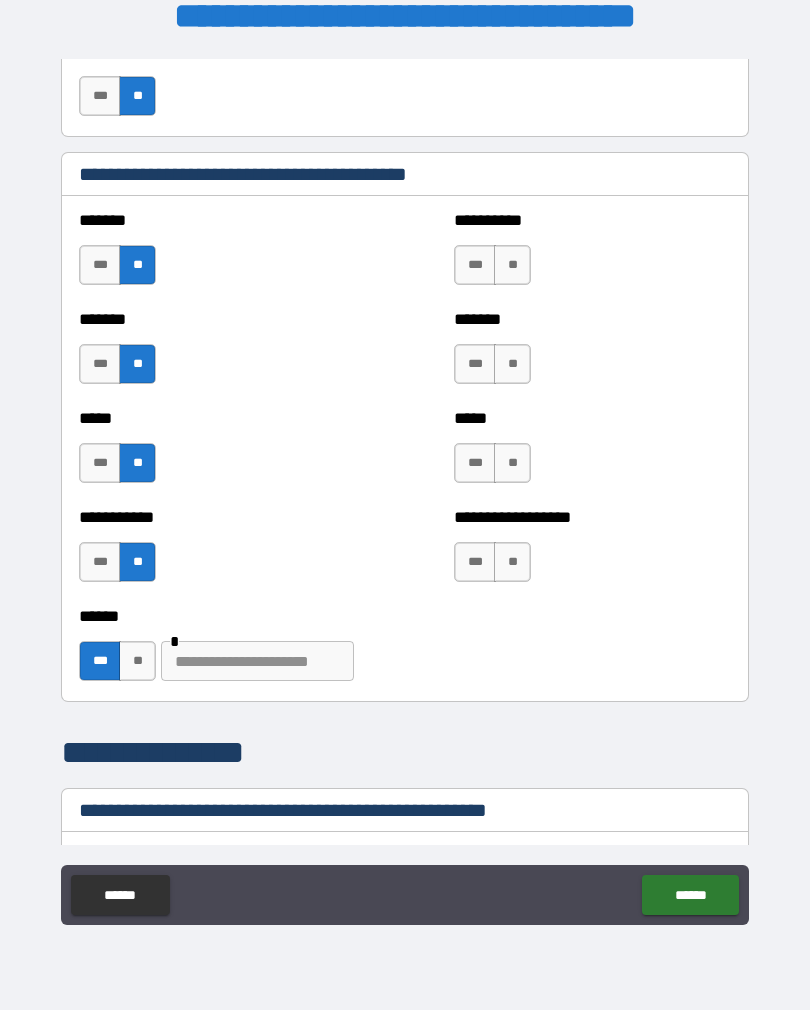 scroll, scrollTop: 1675, scrollLeft: 0, axis: vertical 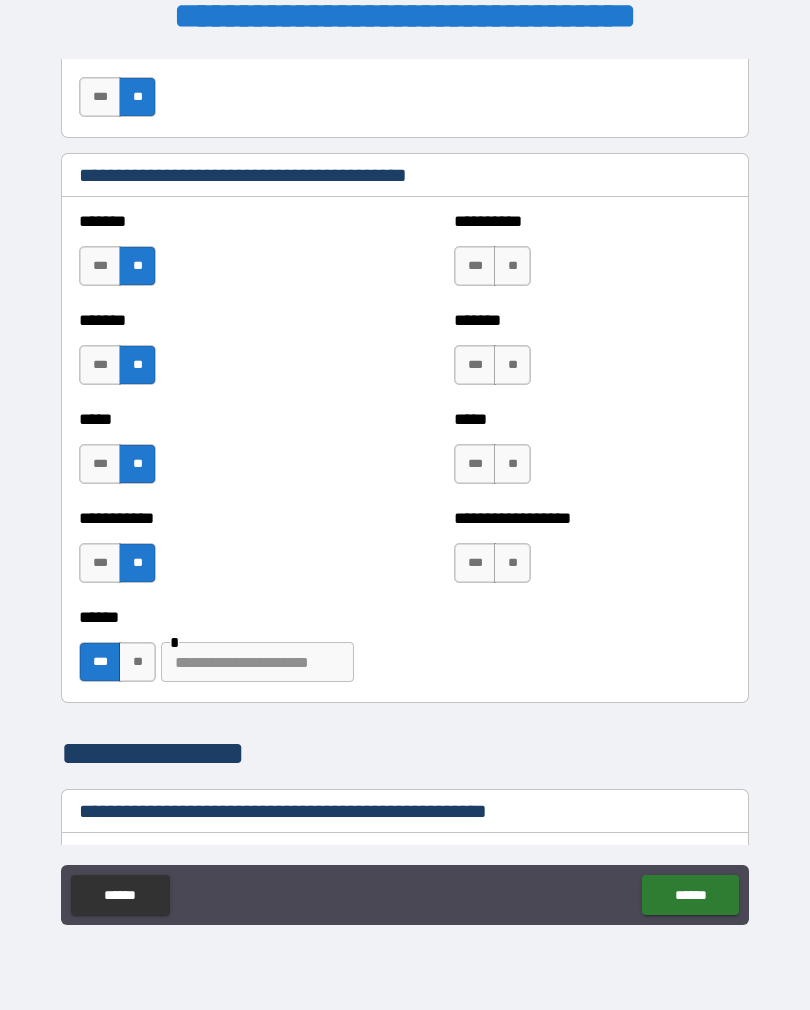 click on "**" at bounding box center [512, 266] 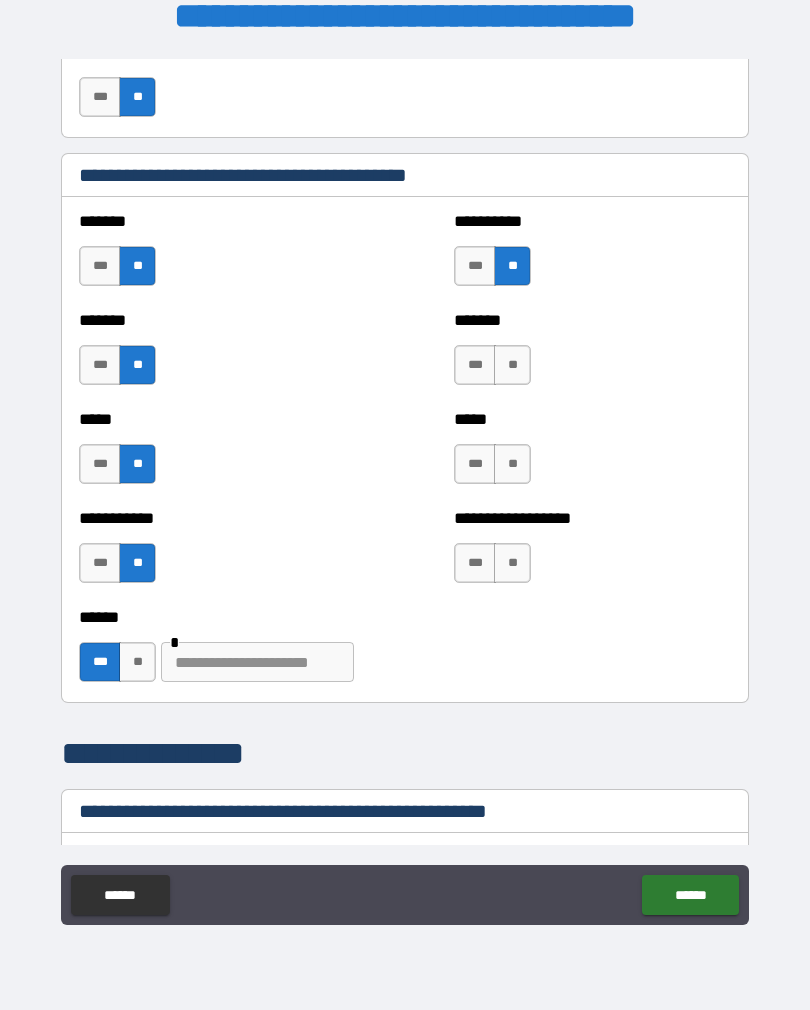 click on "**" at bounding box center (512, 365) 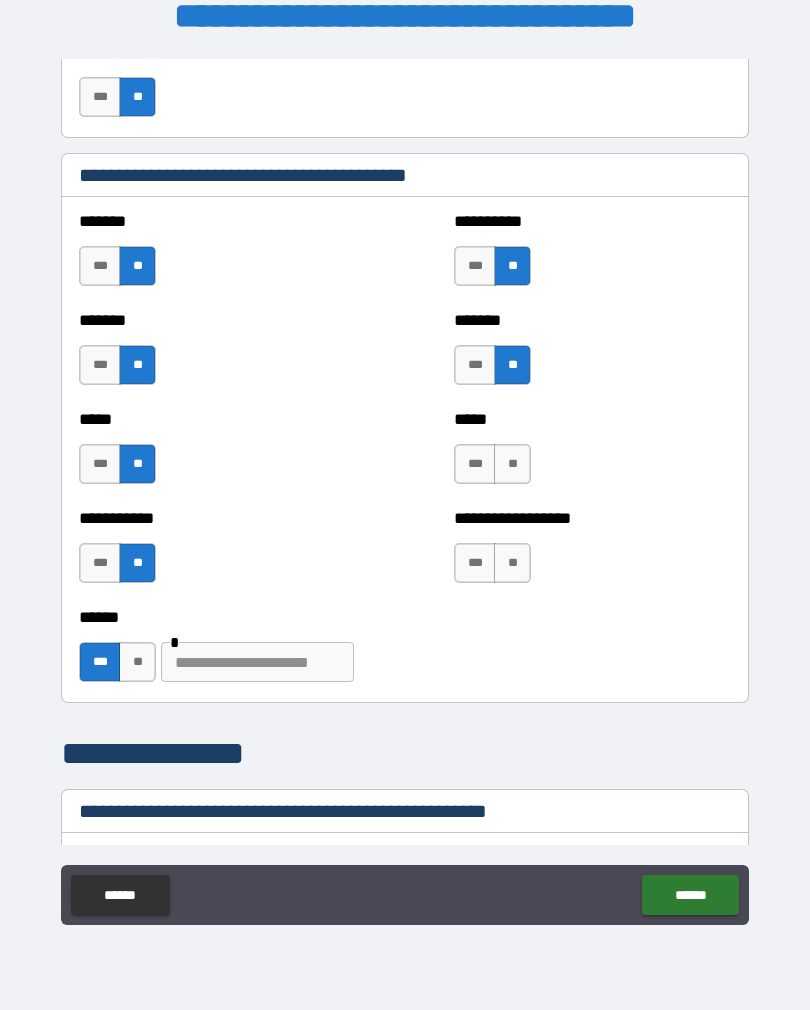 click on "***" at bounding box center [475, 464] 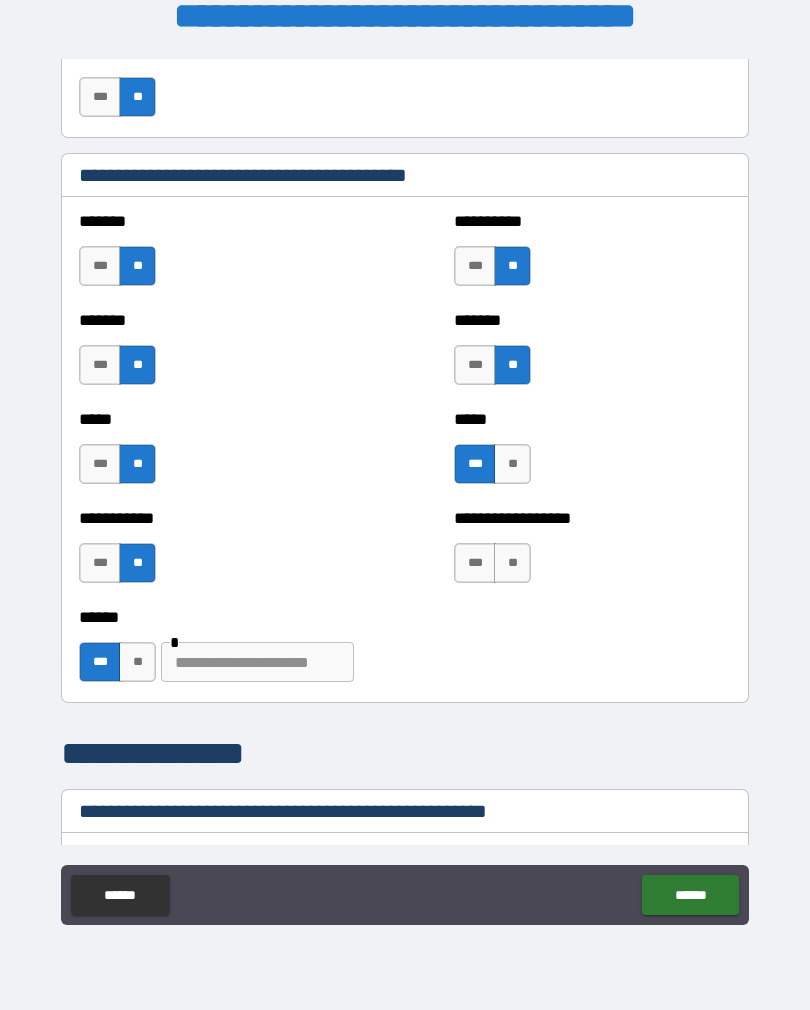 click on "**" at bounding box center [512, 563] 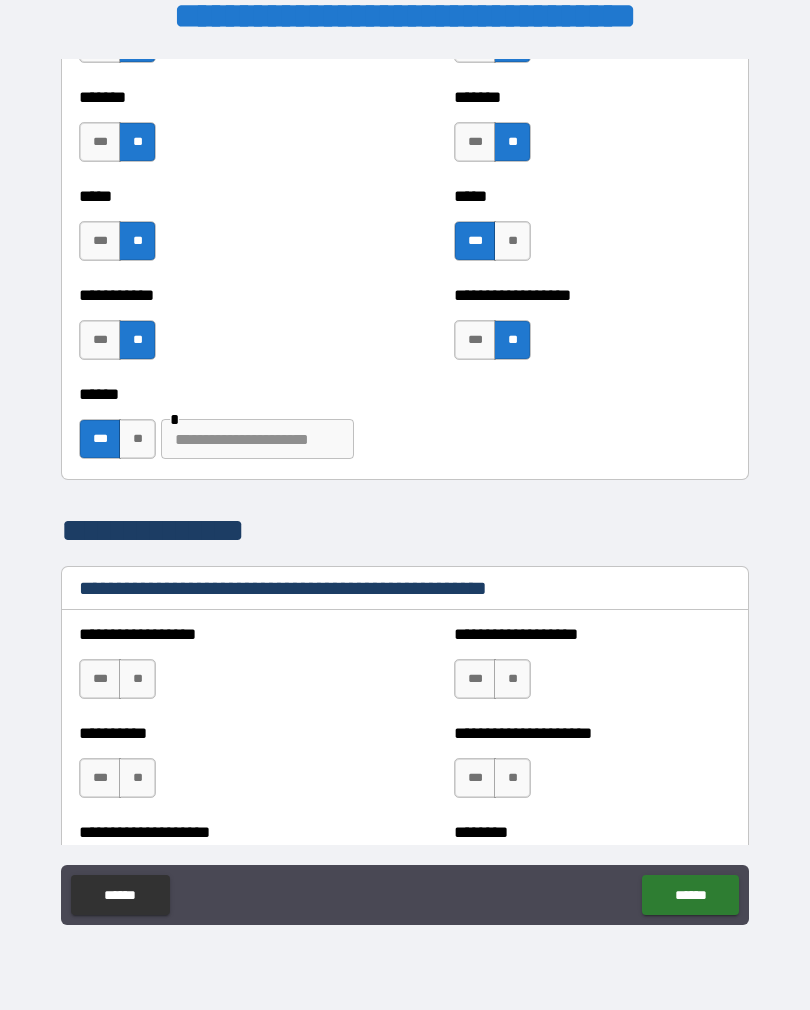 scroll, scrollTop: 1899, scrollLeft: 0, axis: vertical 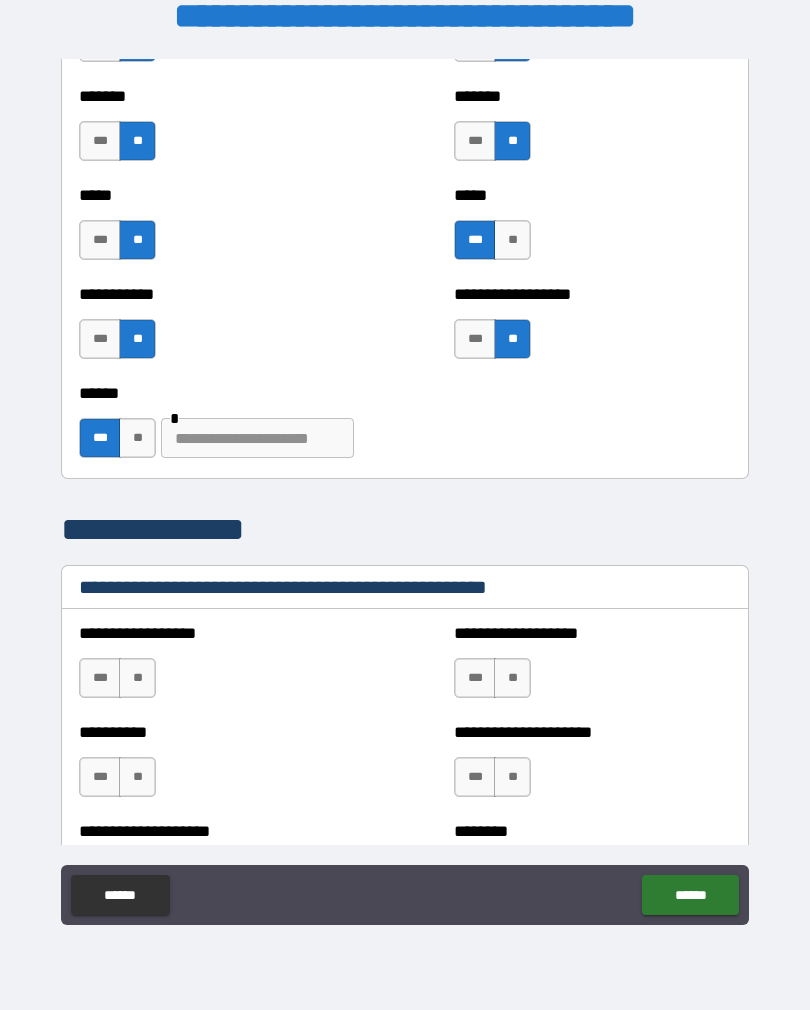 click on "**" at bounding box center (137, 678) 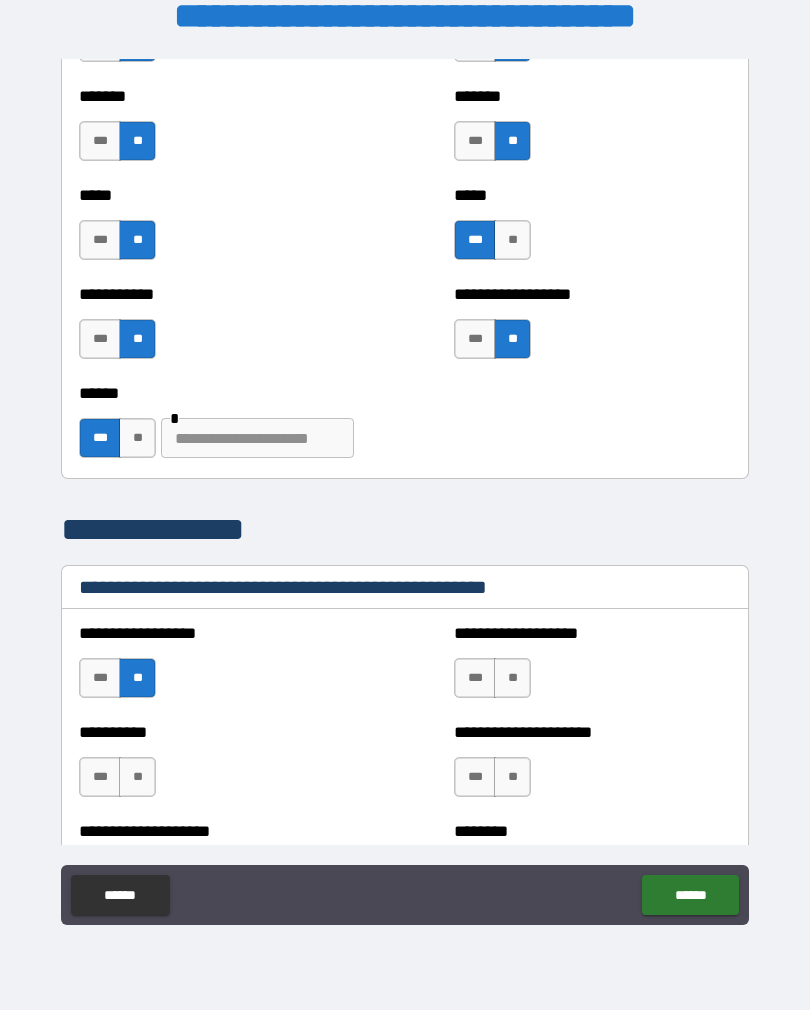 click on "**" at bounding box center (137, 777) 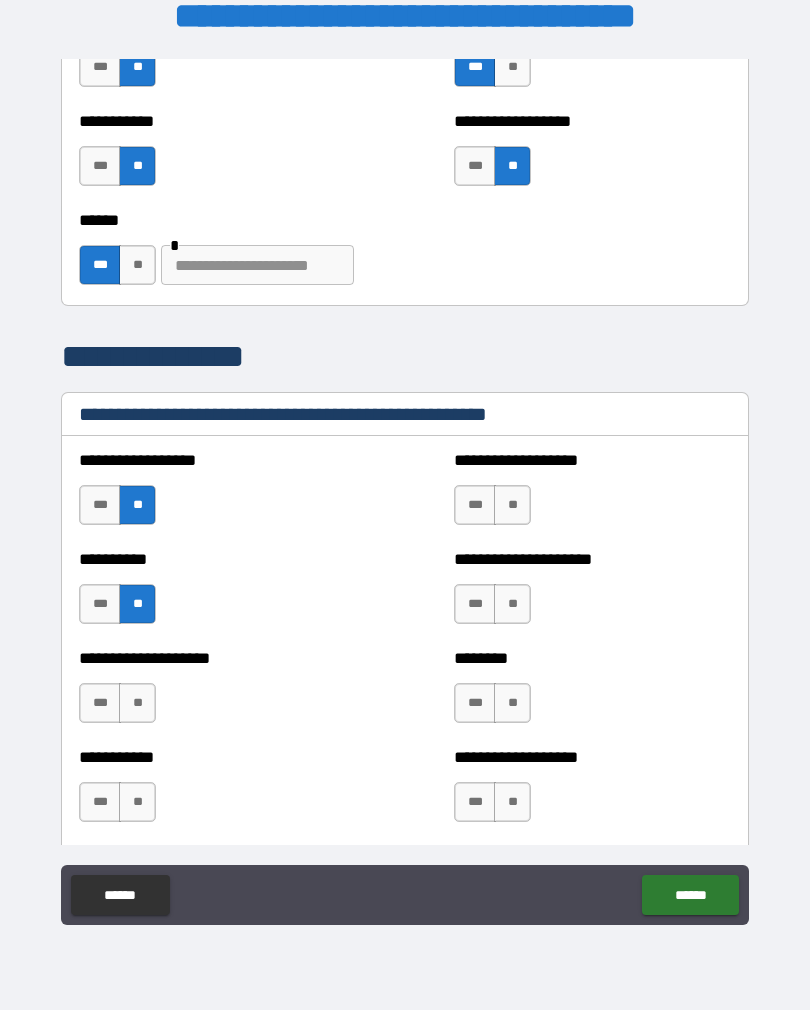 scroll, scrollTop: 2079, scrollLeft: 0, axis: vertical 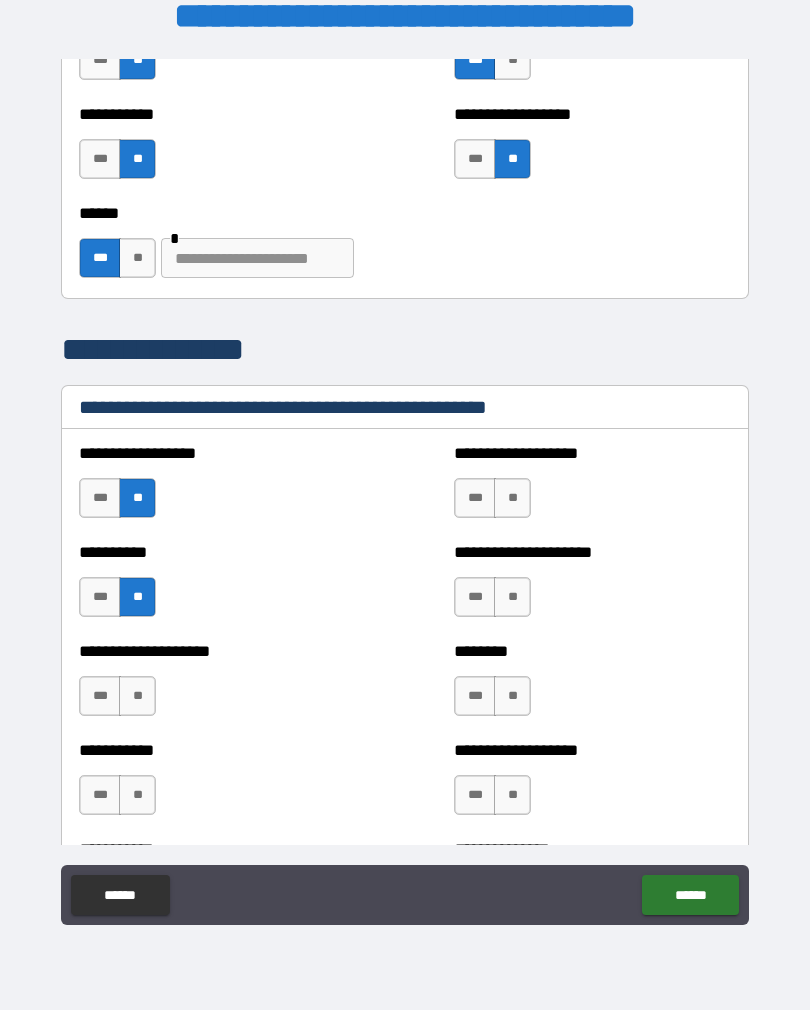 click on "**" at bounding box center (512, 498) 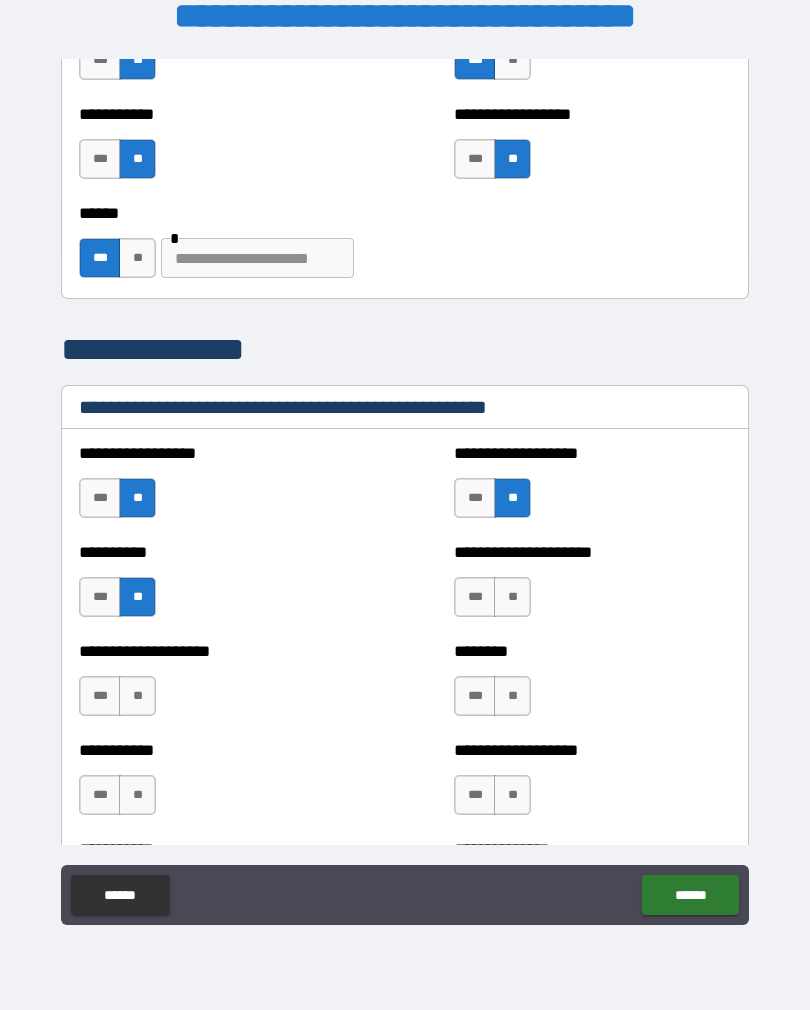click on "**" at bounding box center (512, 597) 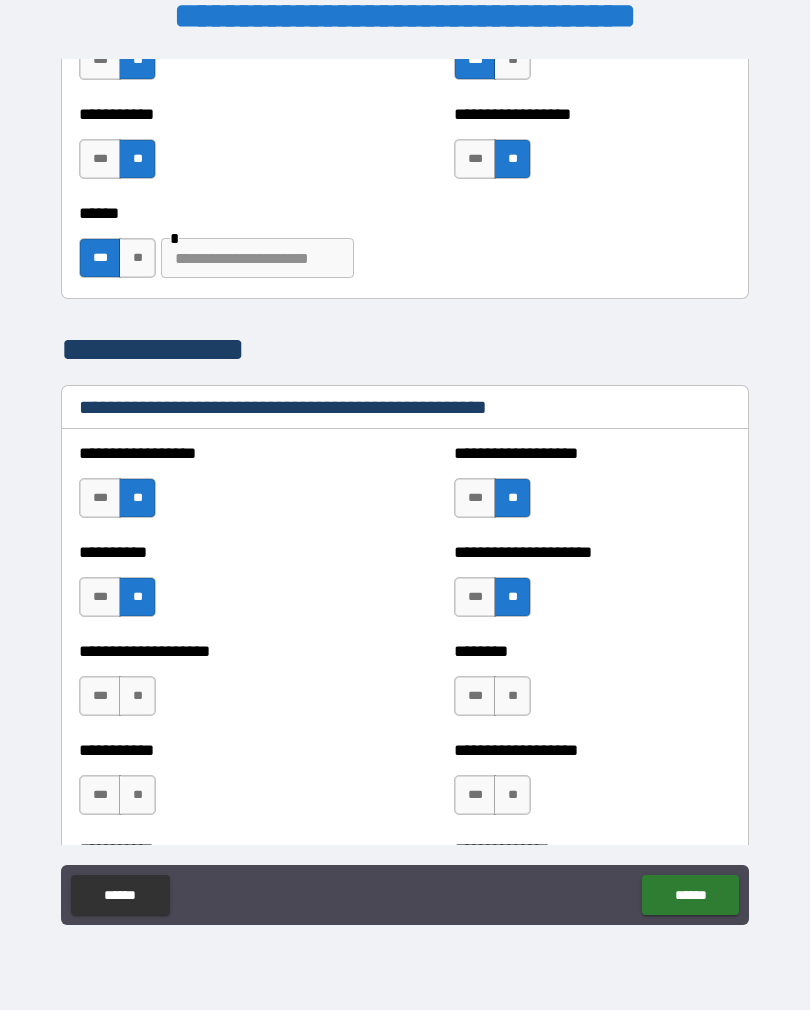 click on "**" at bounding box center [512, 696] 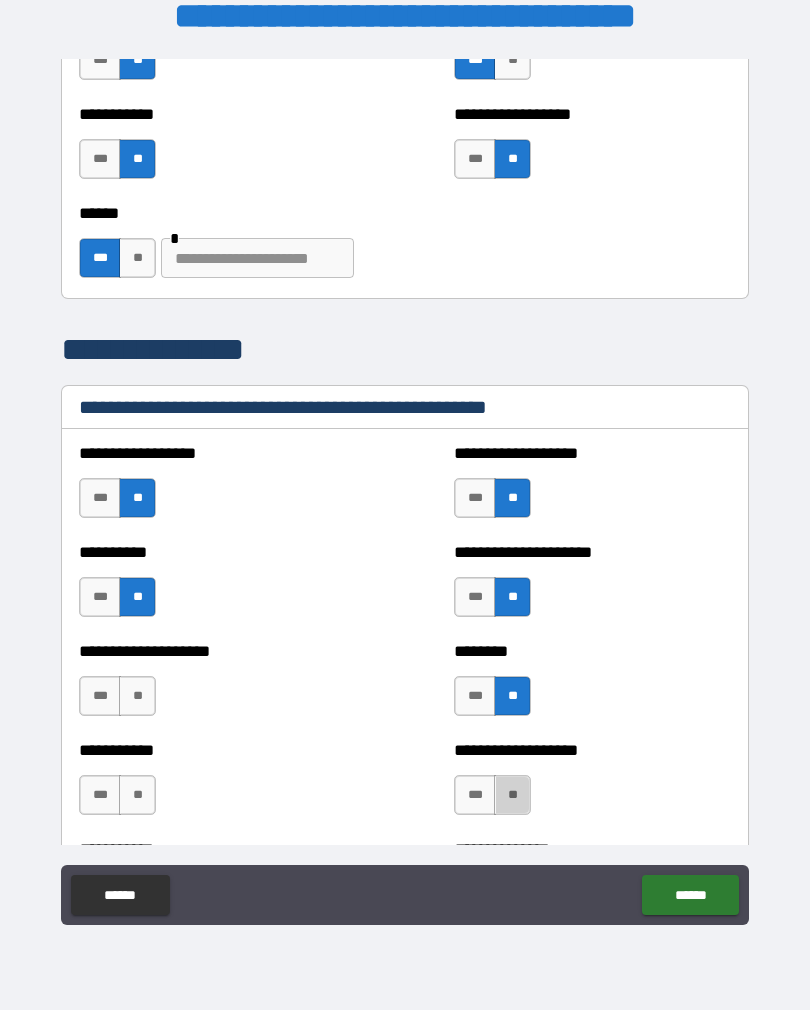 click on "**" at bounding box center (512, 795) 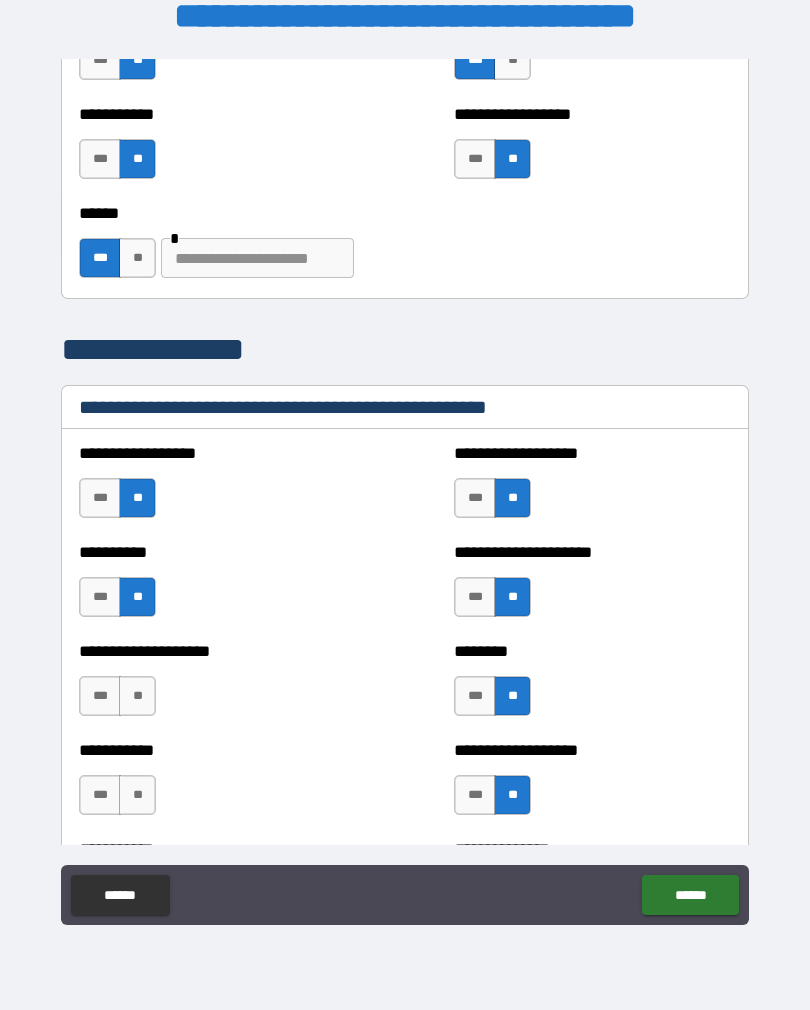 click on "**" at bounding box center (137, 696) 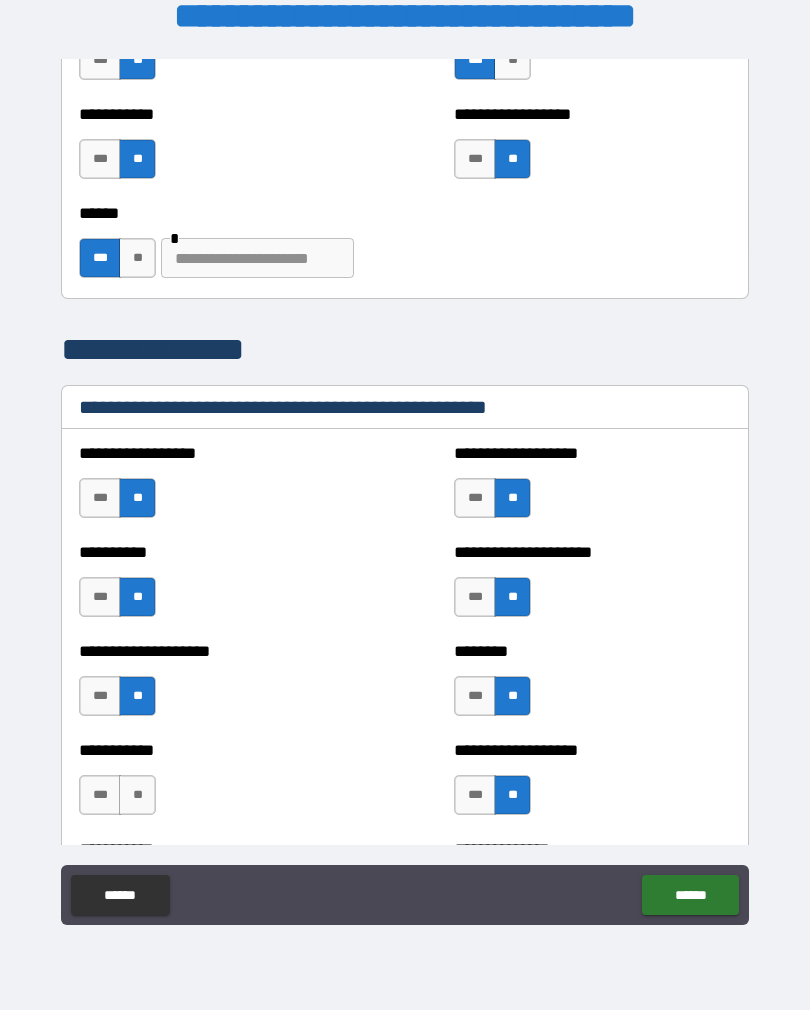 click on "**" at bounding box center (137, 795) 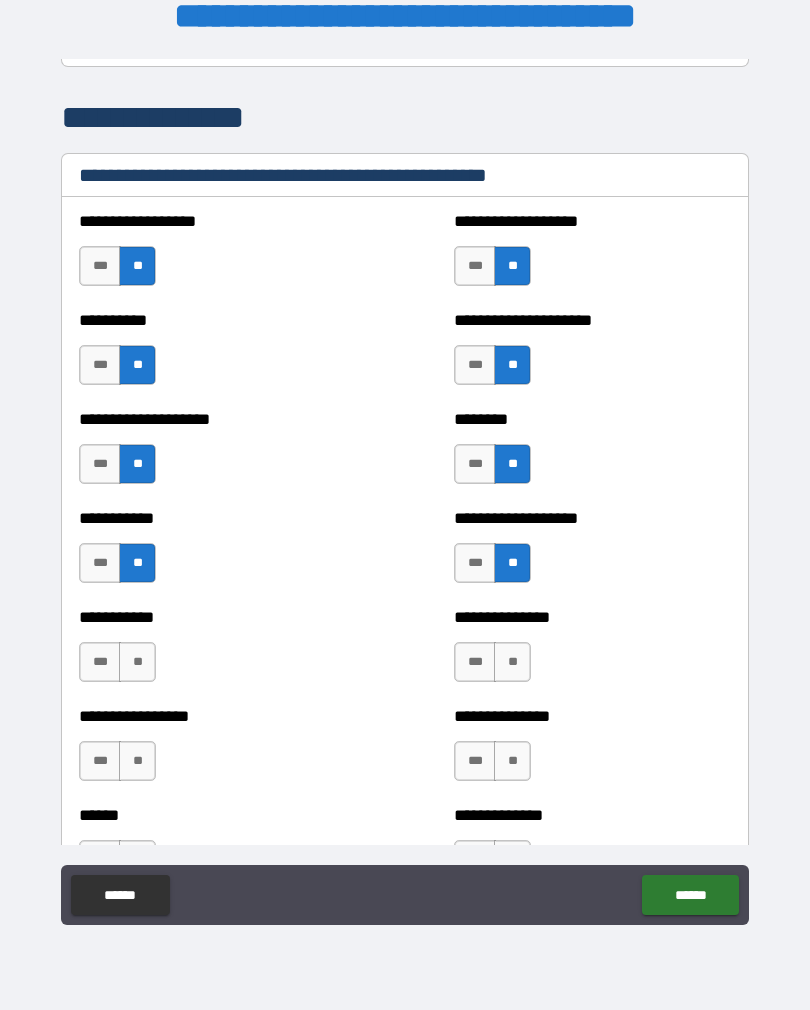 scroll, scrollTop: 2326, scrollLeft: 0, axis: vertical 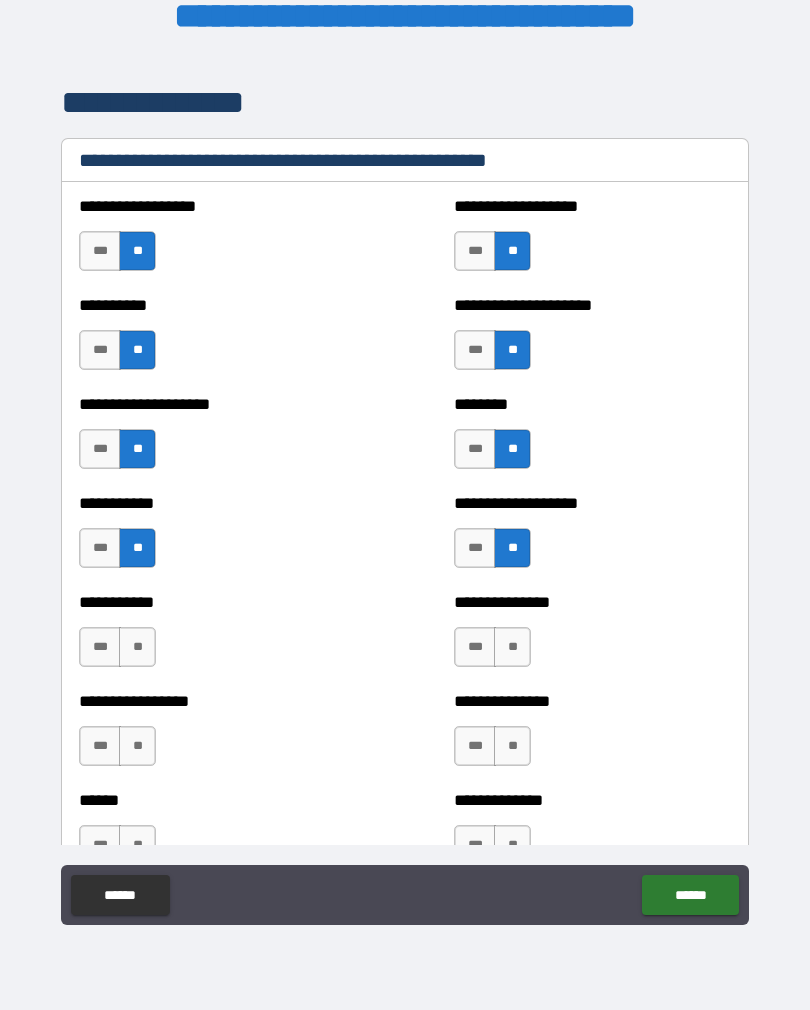 click on "**" at bounding box center (137, 647) 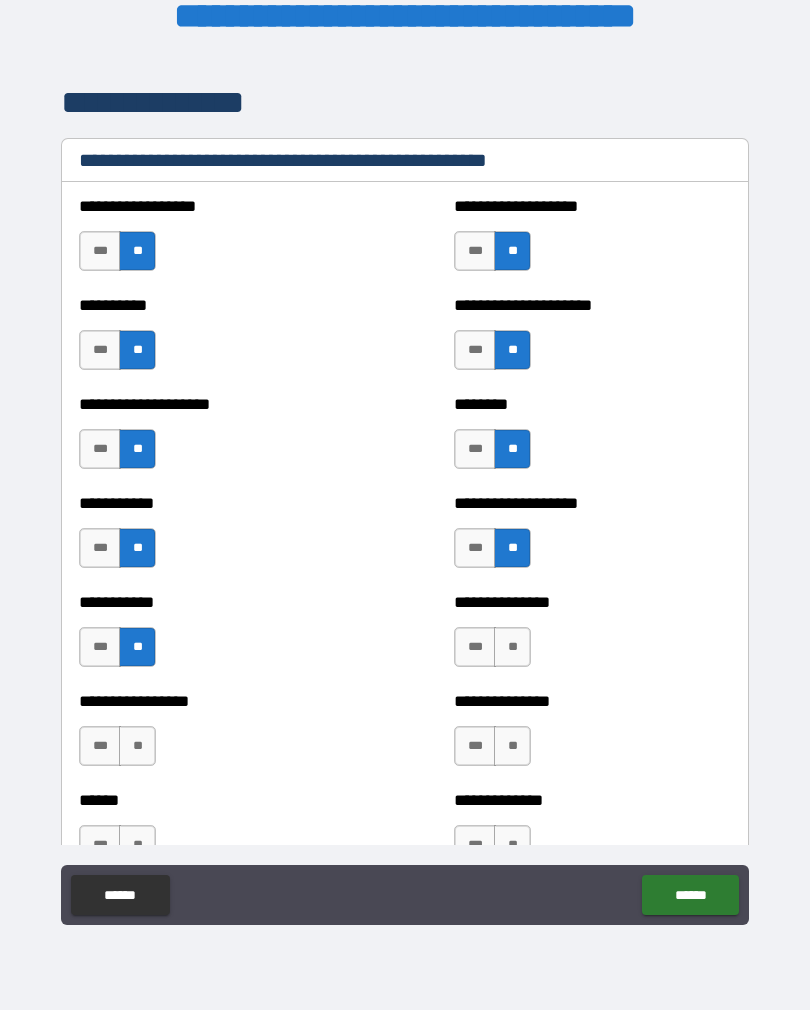 click on "**" at bounding box center [137, 746] 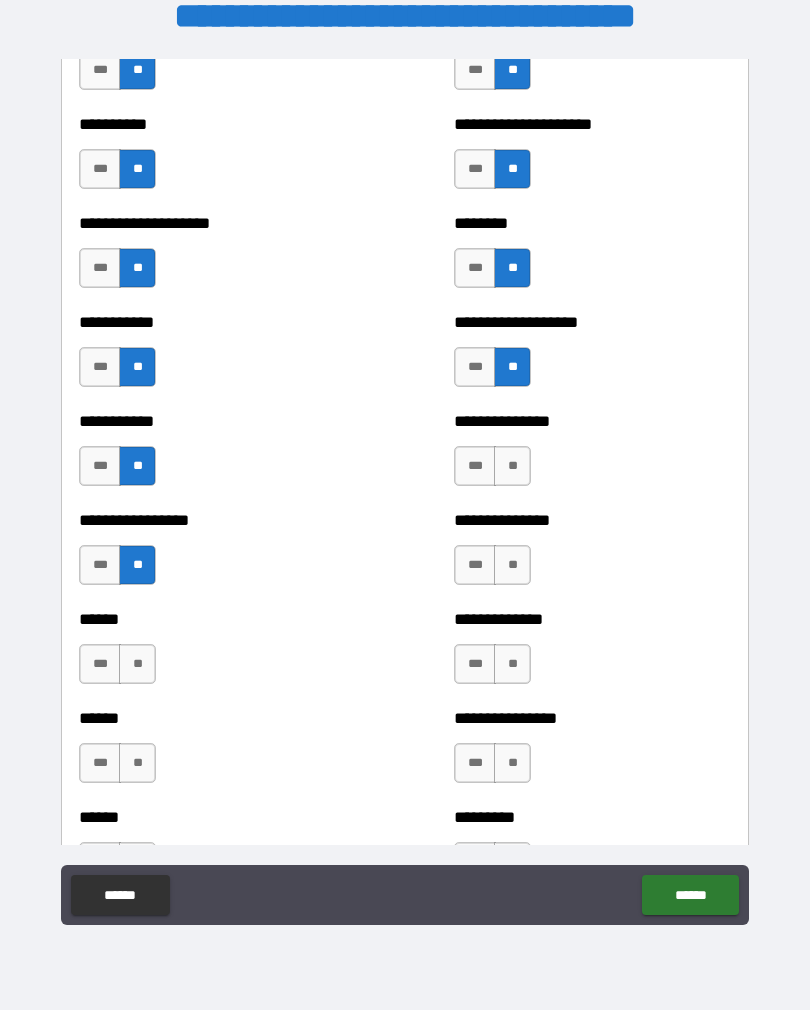 scroll, scrollTop: 2508, scrollLeft: 0, axis: vertical 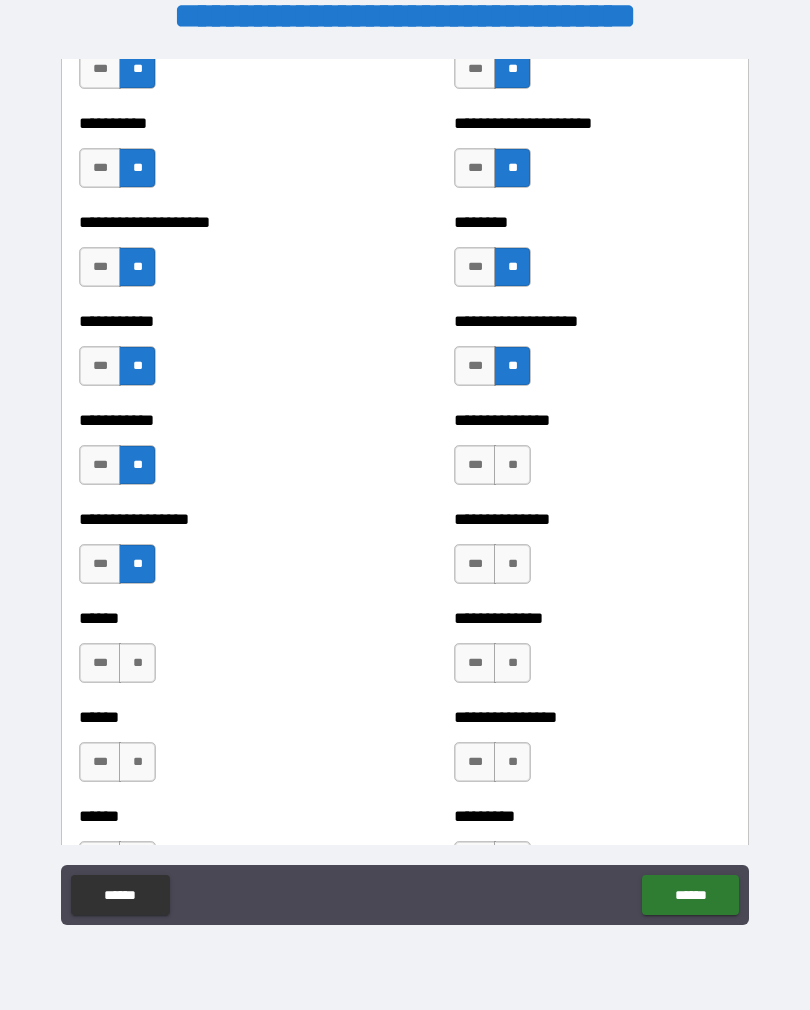 click on "**" at bounding box center [137, 663] 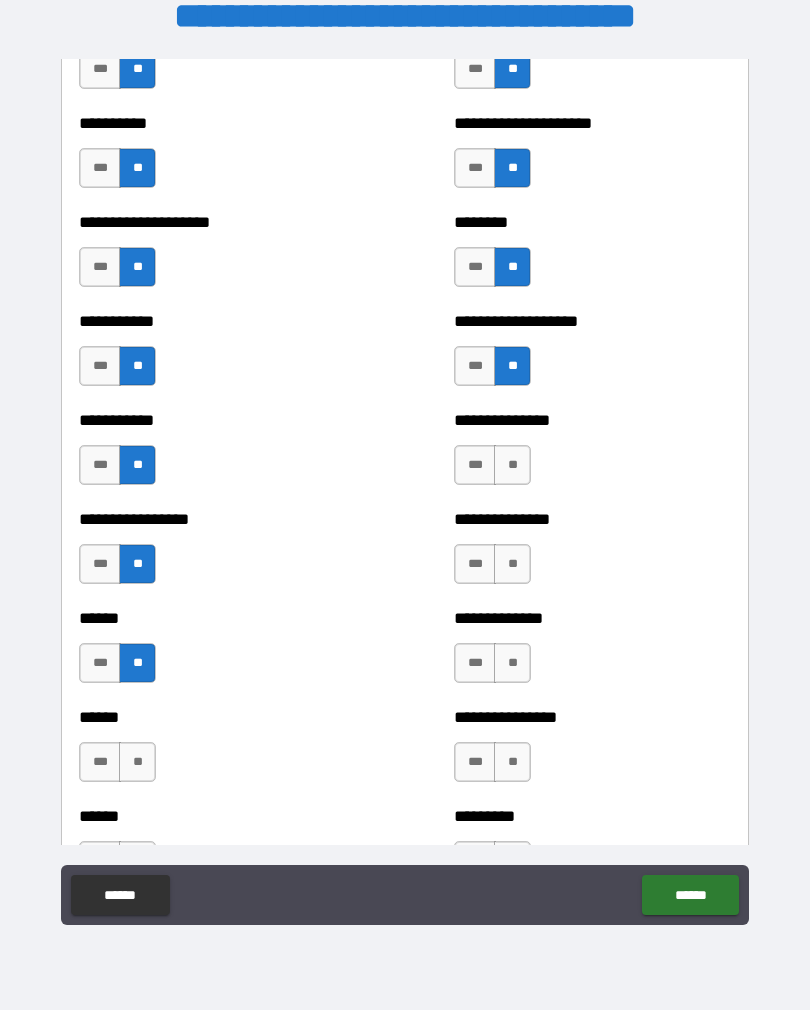click on "**" at bounding box center (137, 762) 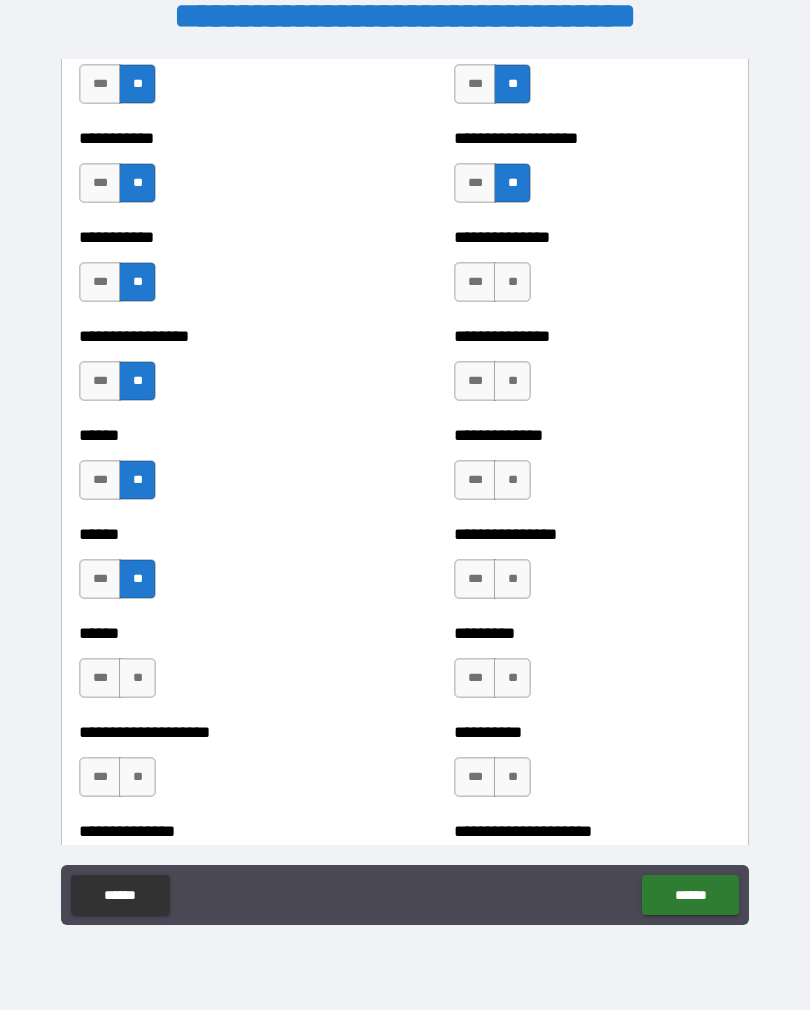 scroll, scrollTop: 2713, scrollLeft: 0, axis: vertical 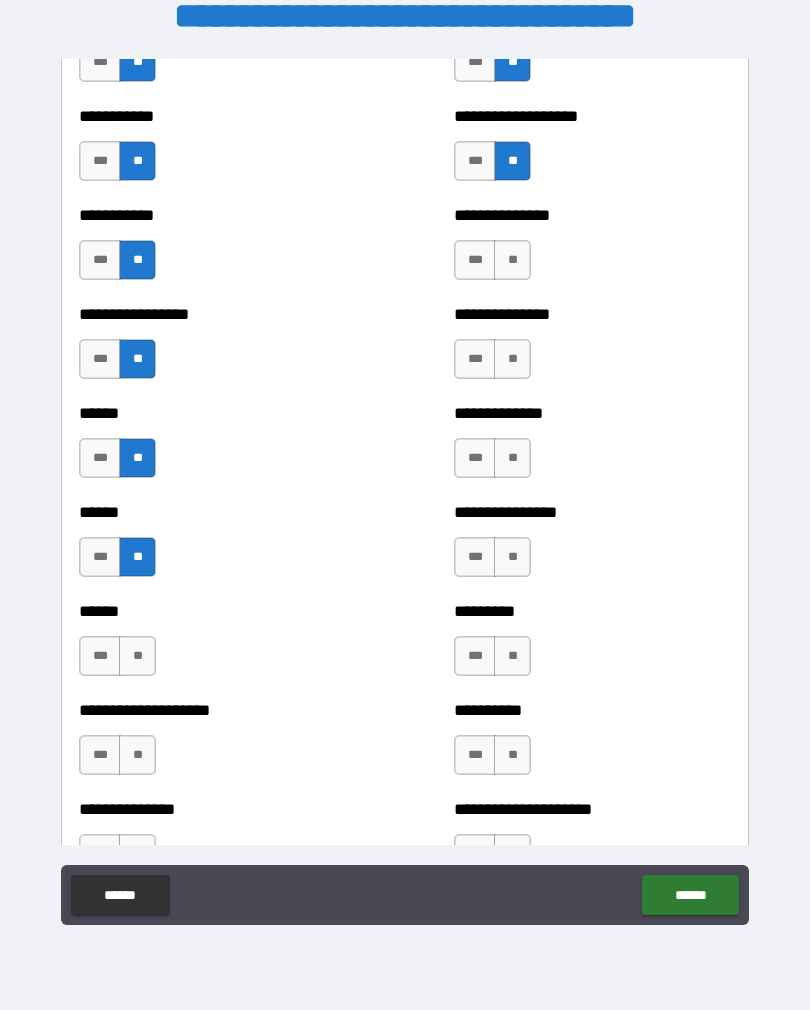 click on "**" at bounding box center (137, 656) 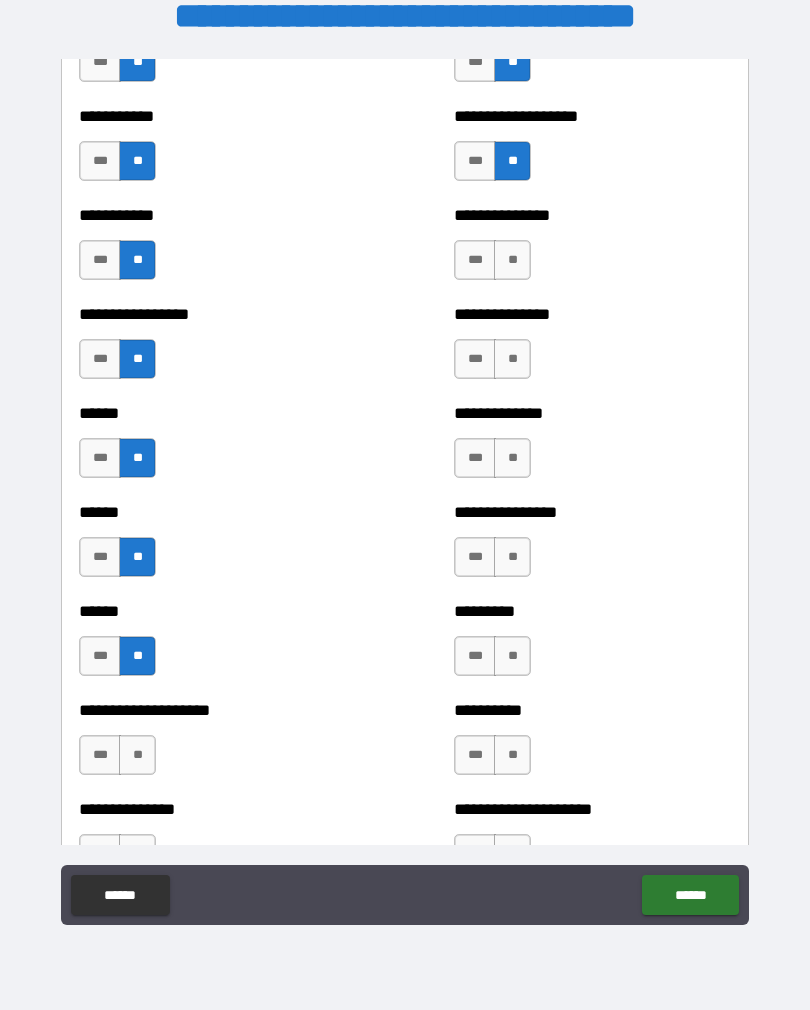 click on "**" at bounding box center [137, 755] 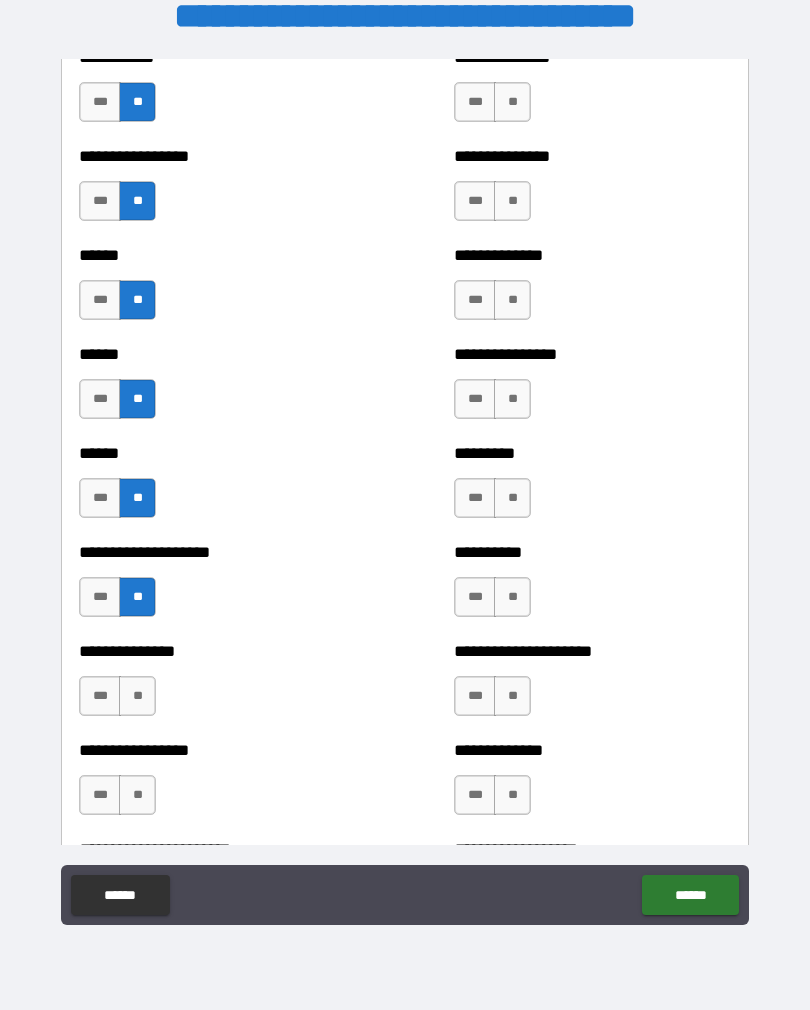 scroll, scrollTop: 2923, scrollLeft: 0, axis: vertical 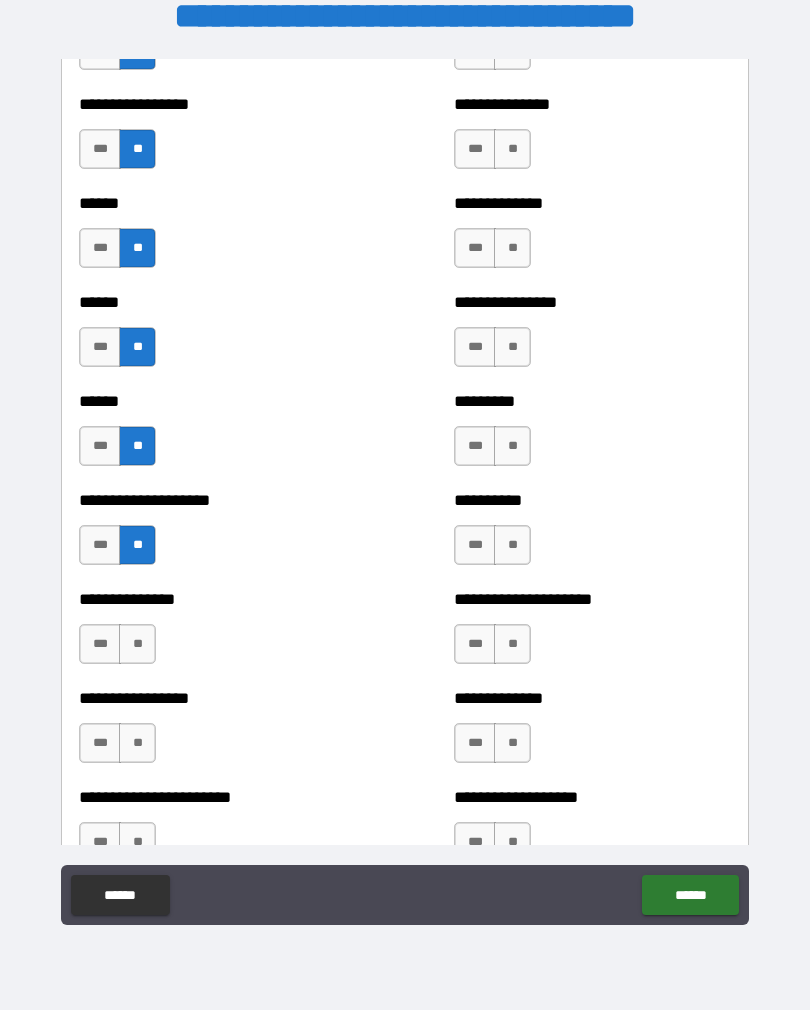click on "**" at bounding box center (137, 644) 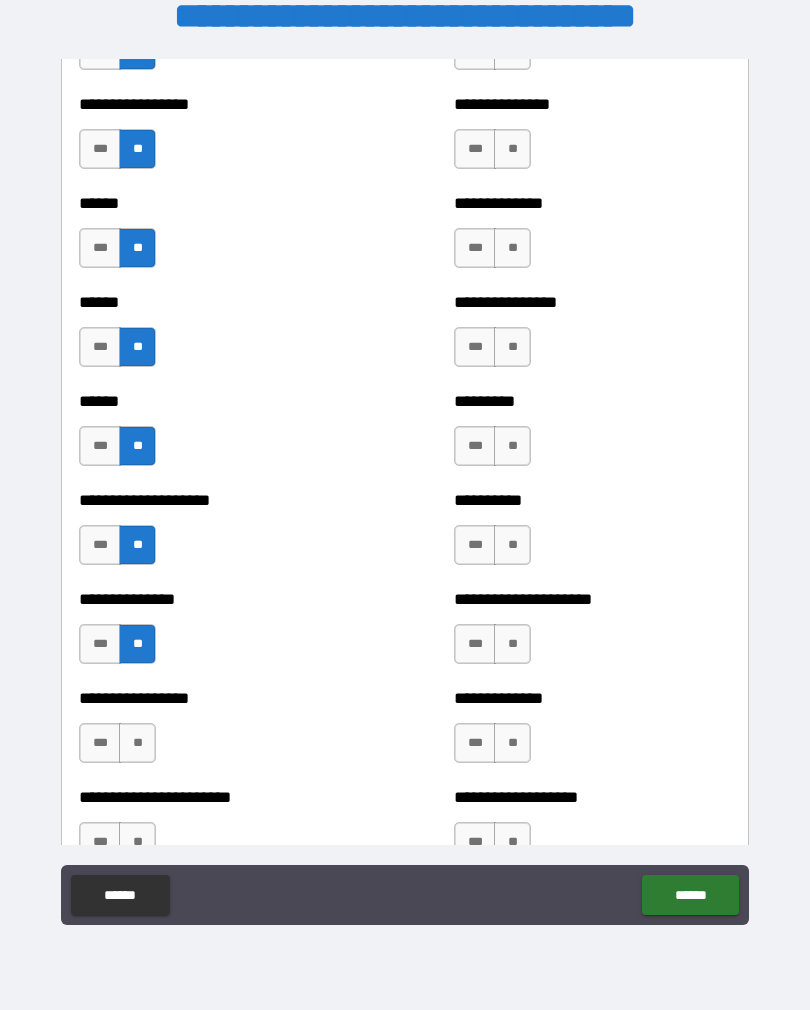 click on "**" at bounding box center [137, 743] 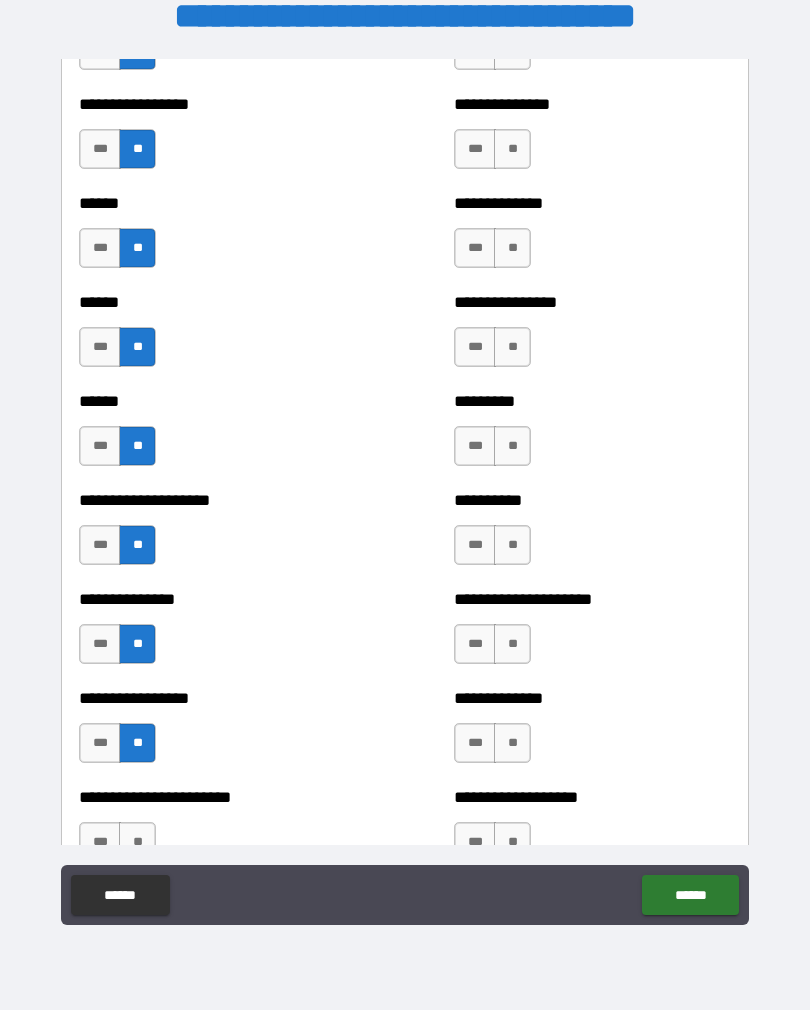 scroll, scrollTop: 3064, scrollLeft: 0, axis: vertical 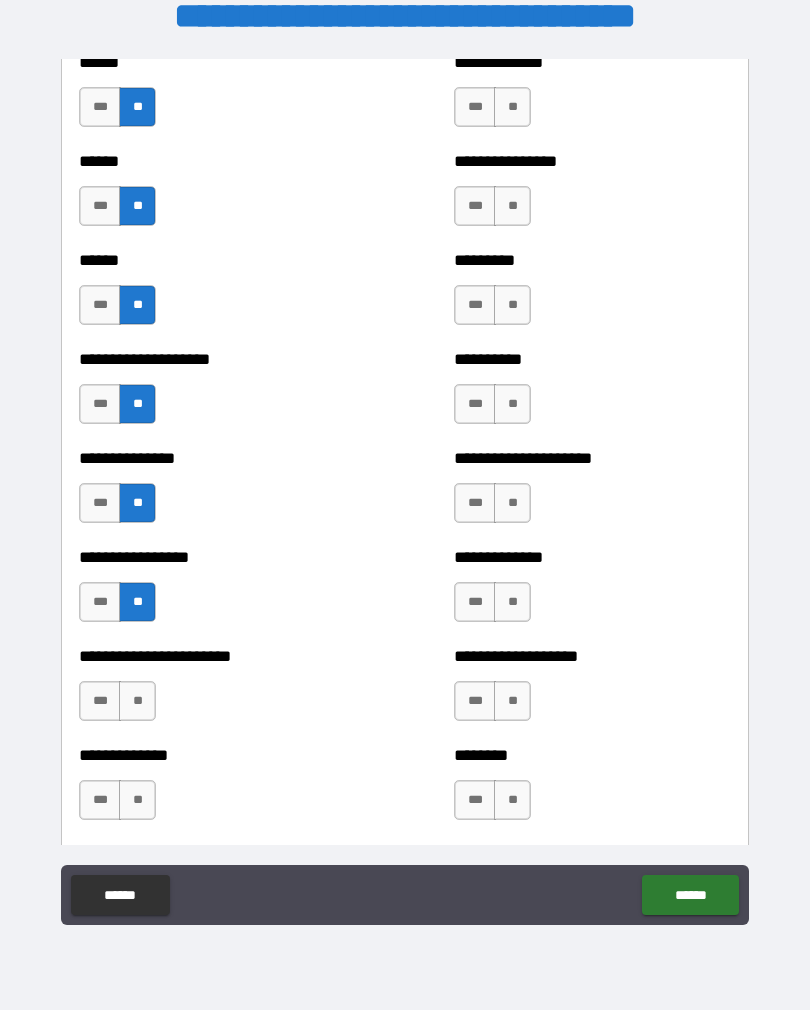 click on "**" at bounding box center (137, 701) 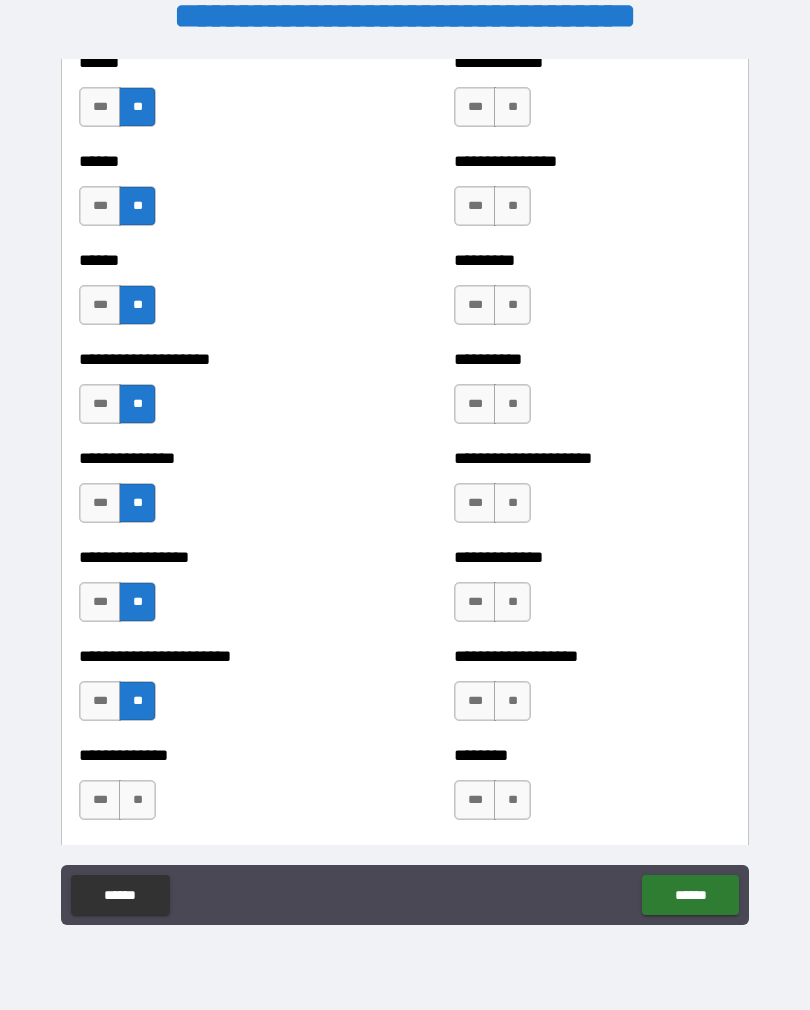 click on "**" at bounding box center [137, 800] 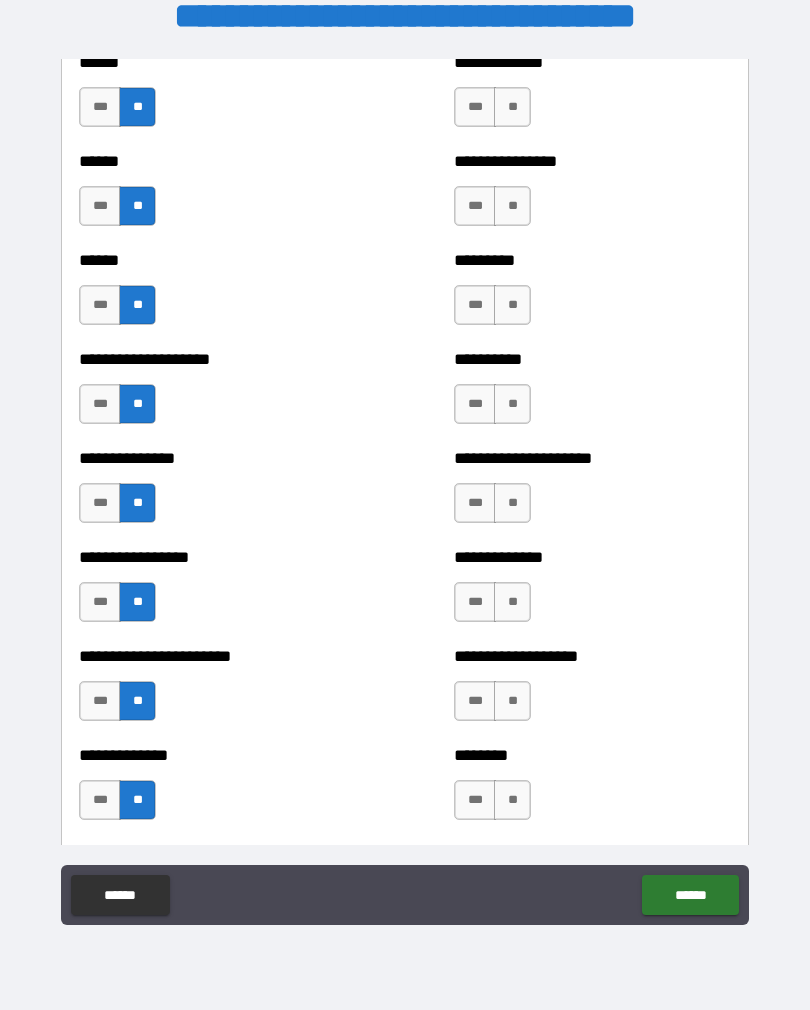 click on "**" at bounding box center (512, 800) 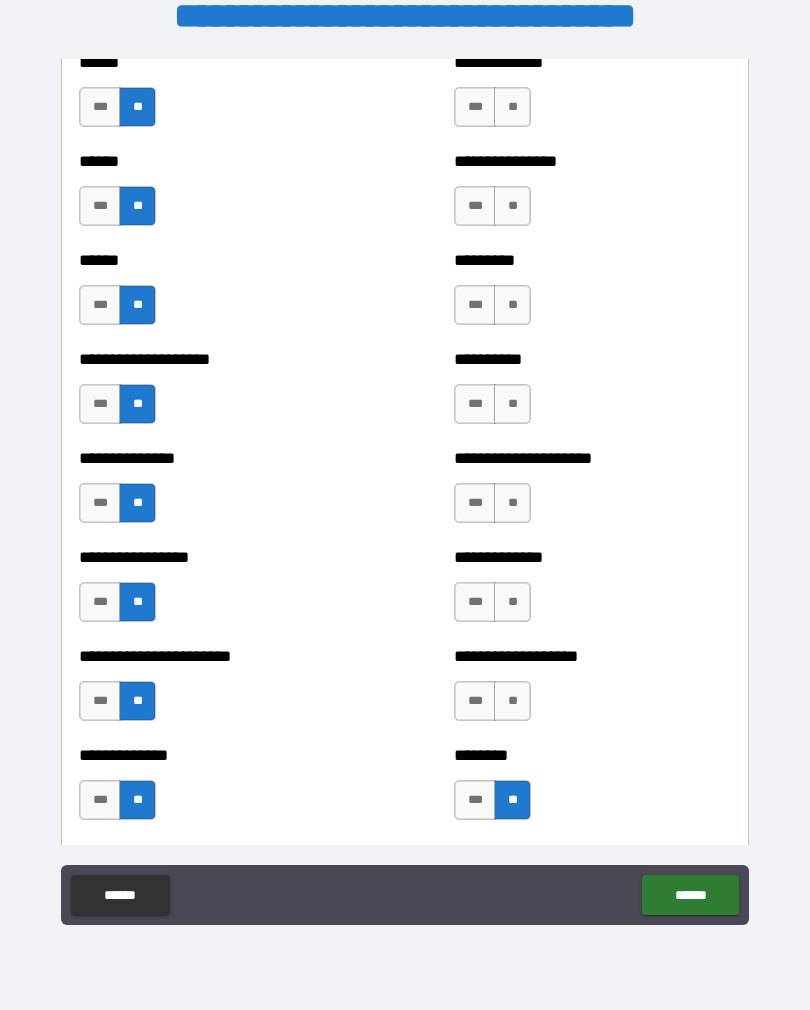 click on "**" at bounding box center [512, 701] 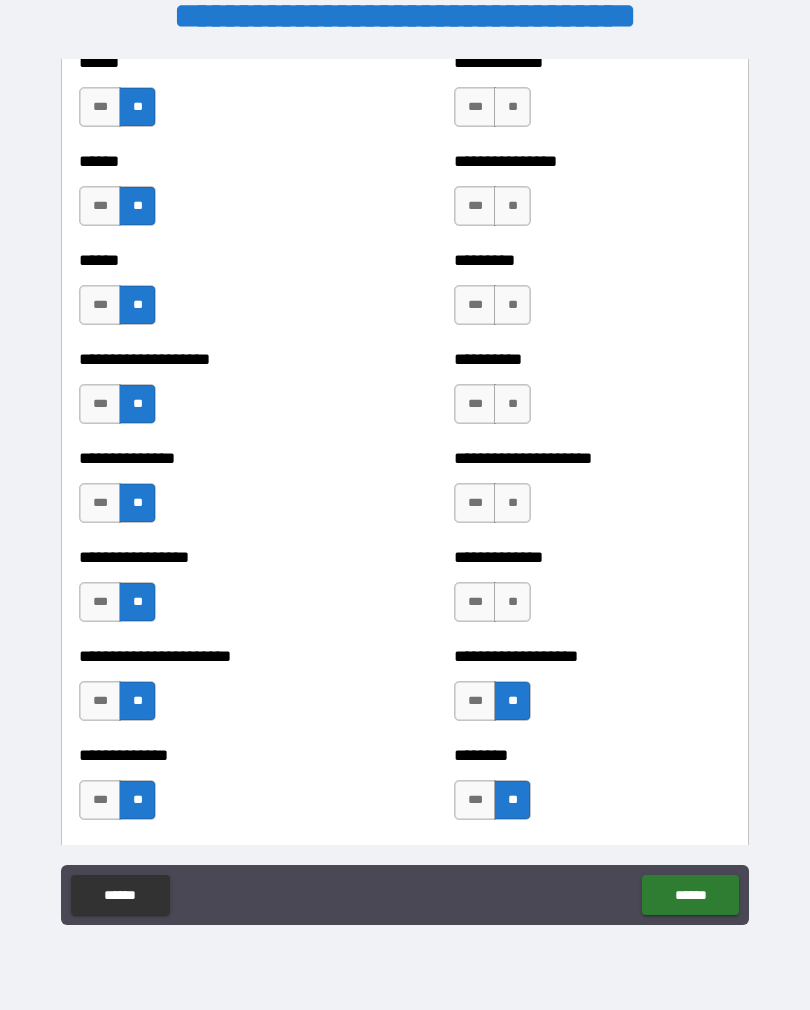 click on "**" at bounding box center (512, 602) 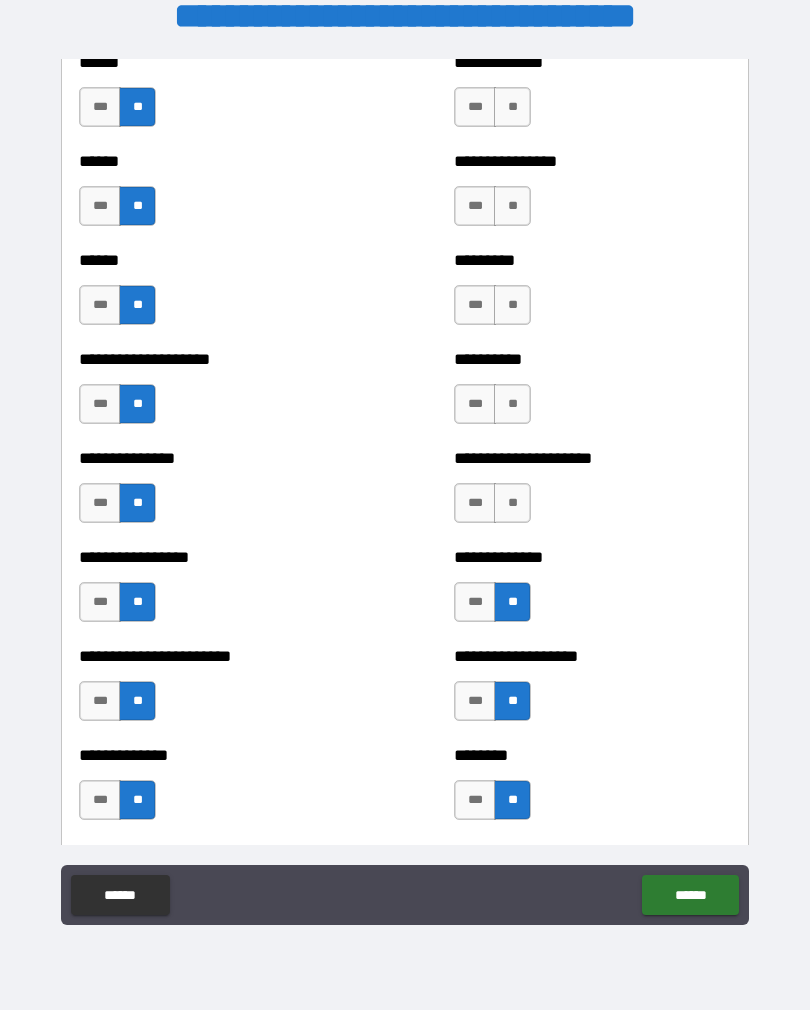 click on "**" at bounding box center (512, 503) 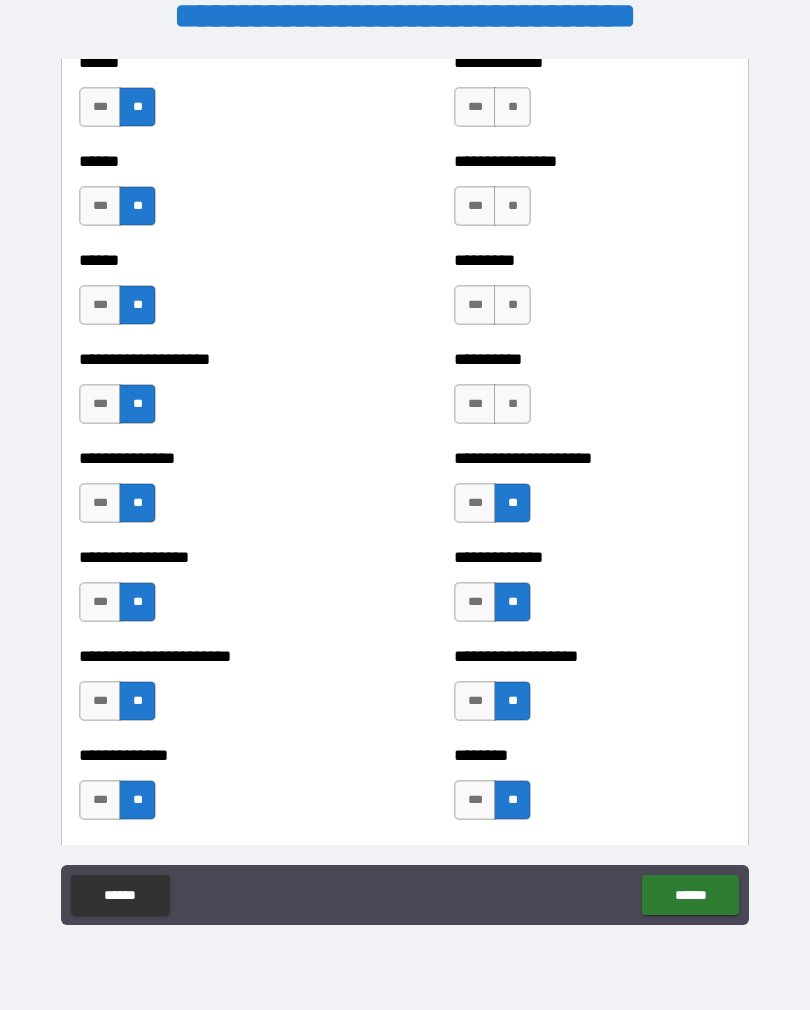 click on "**" at bounding box center [512, 404] 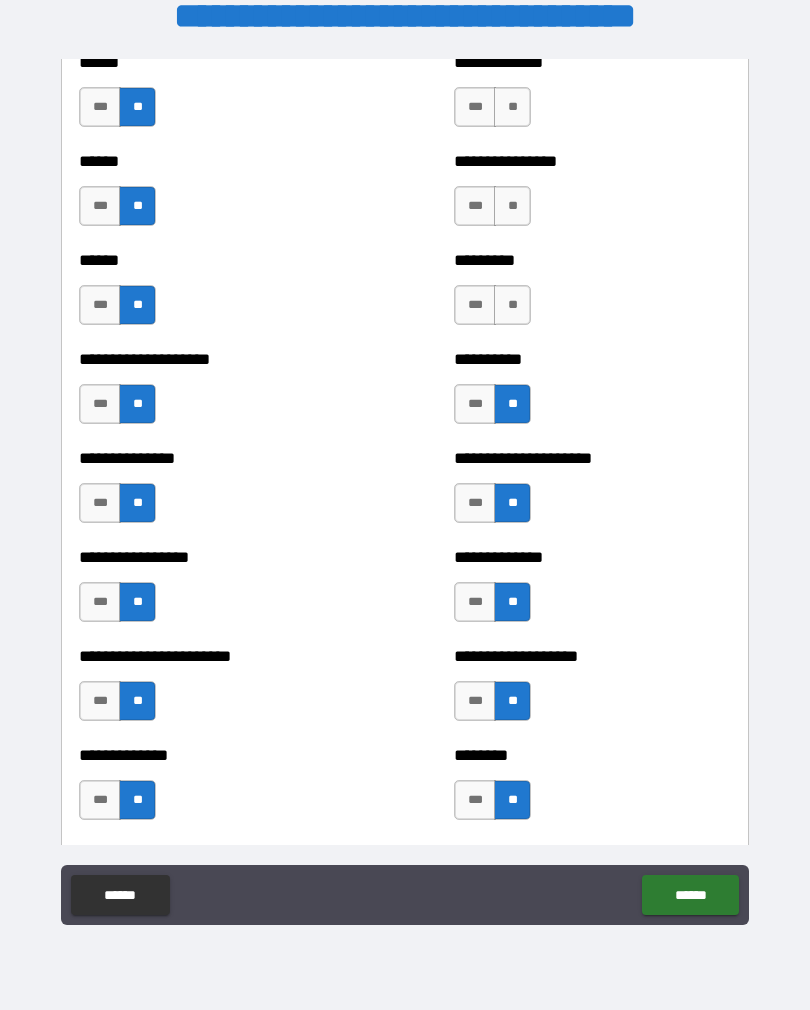 click on "**" at bounding box center (512, 305) 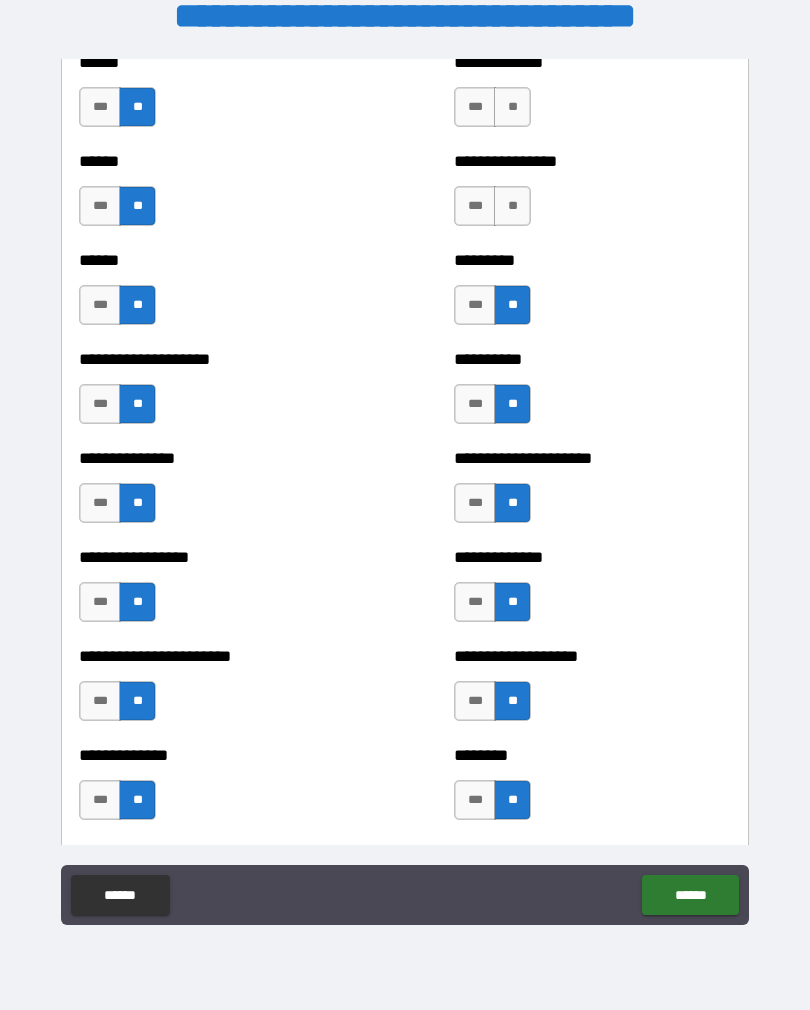 click on "**" at bounding box center (512, 206) 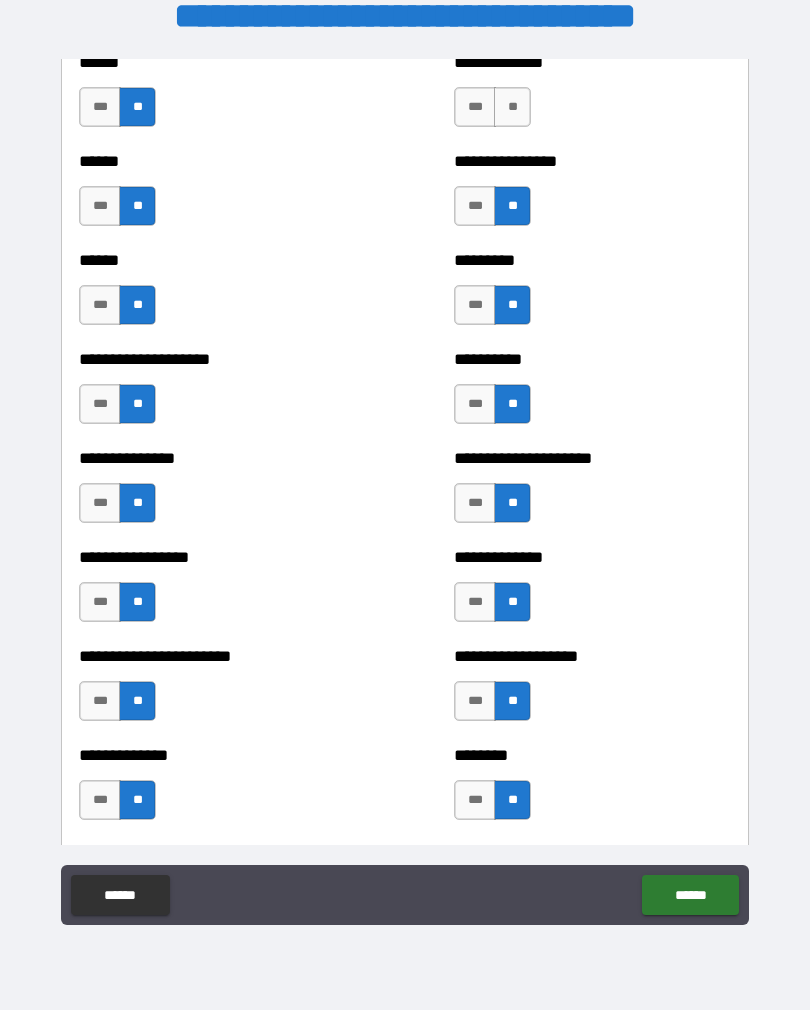 click on "**" at bounding box center (512, 107) 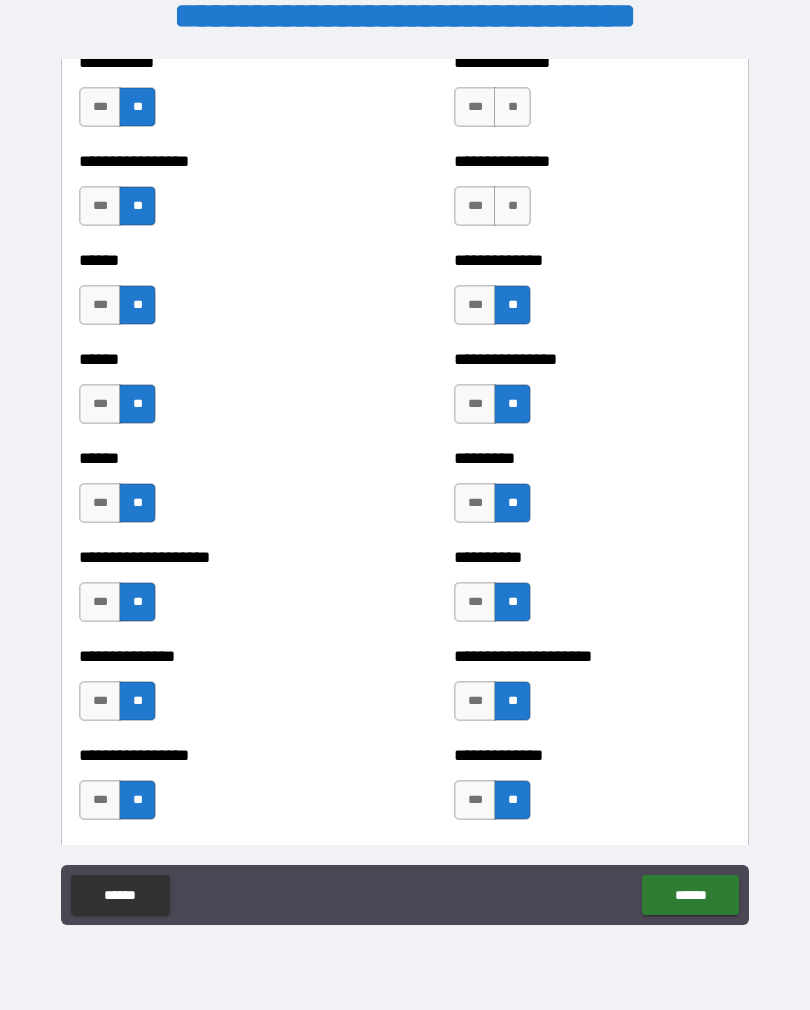 scroll, scrollTop: 2869, scrollLeft: 0, axis: vertical 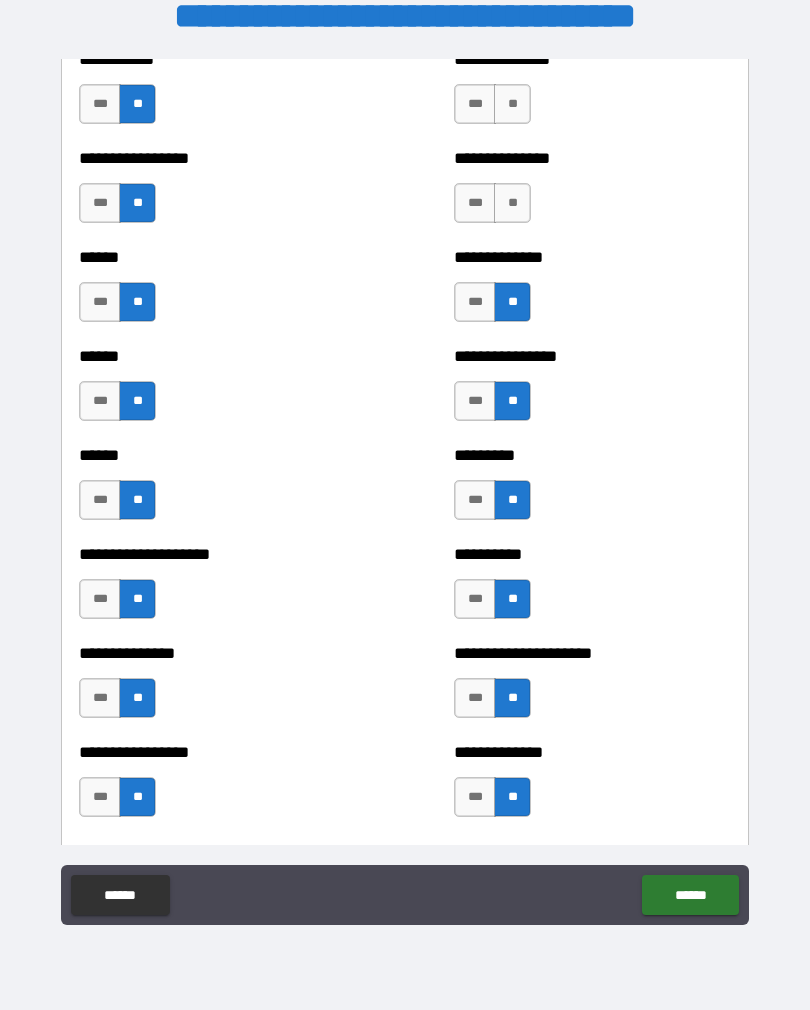 click on "**" at bounding box center (512, 203) 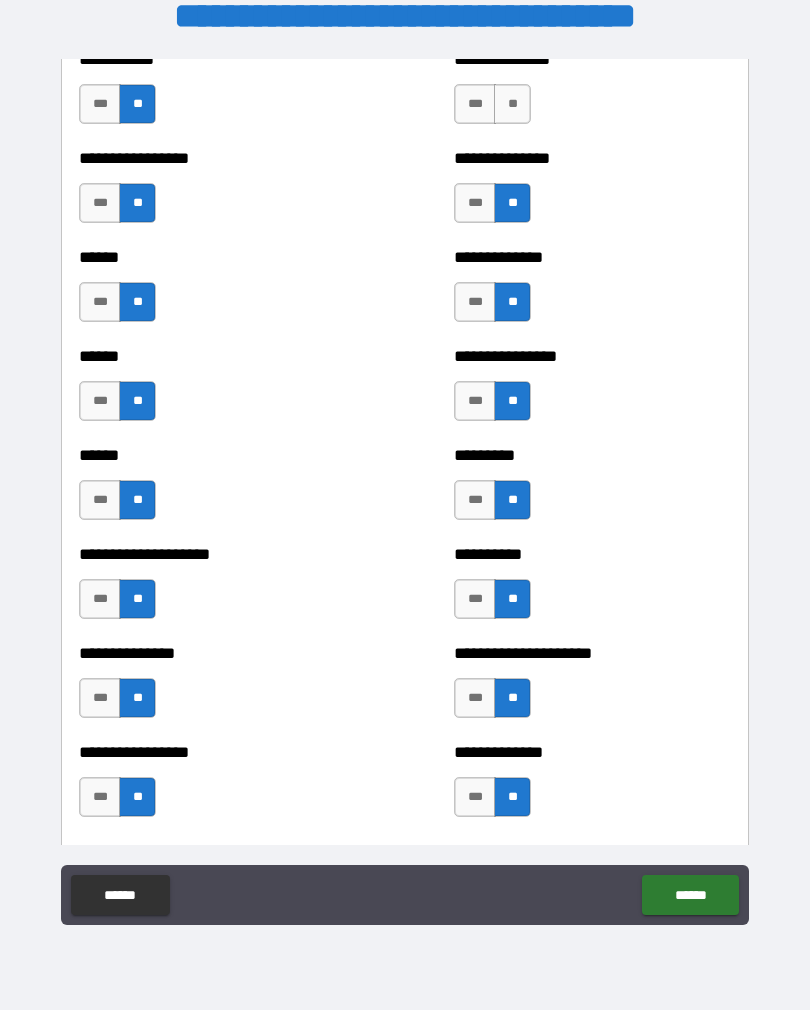 click on "**" at bounding box center (512, 104) 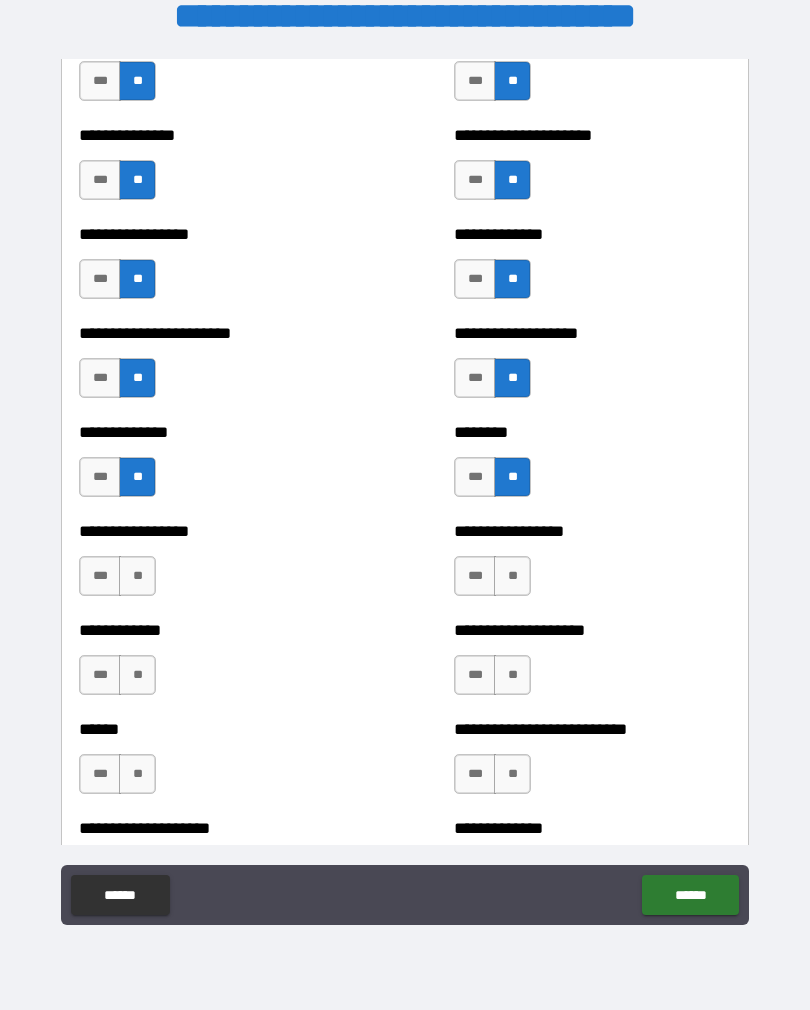 scroll, scrollTop: 3388, scrollLeft: 0, axis: vertical 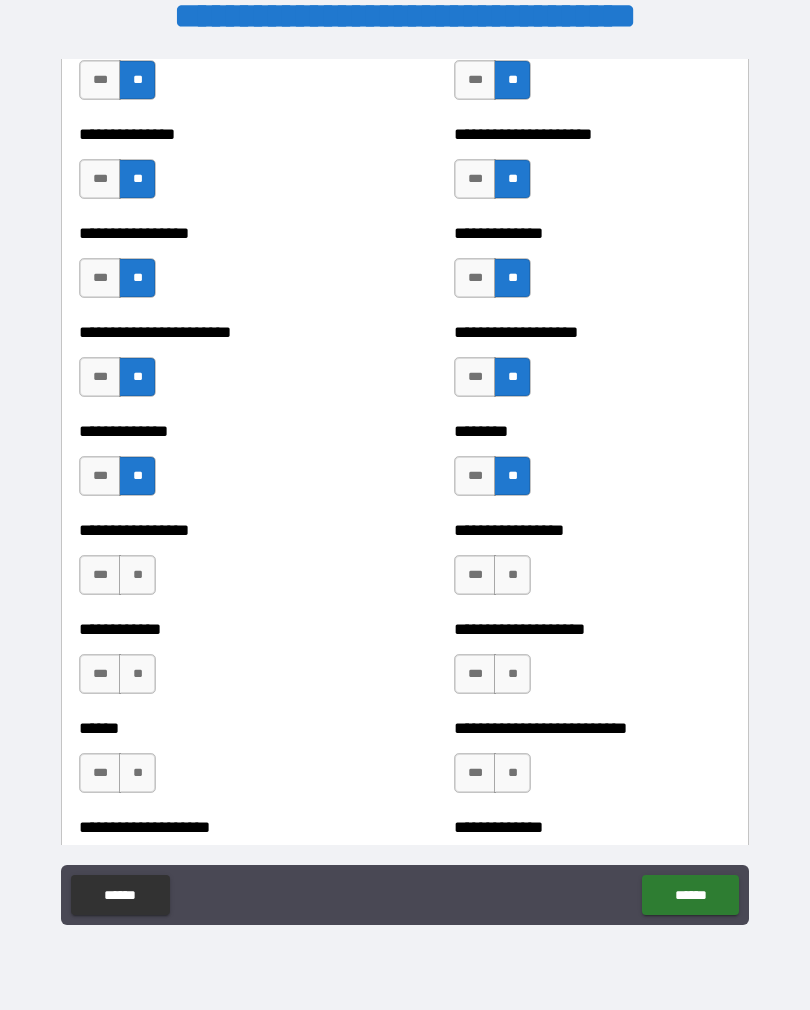 click on "**" at bounding box center [137, 575] 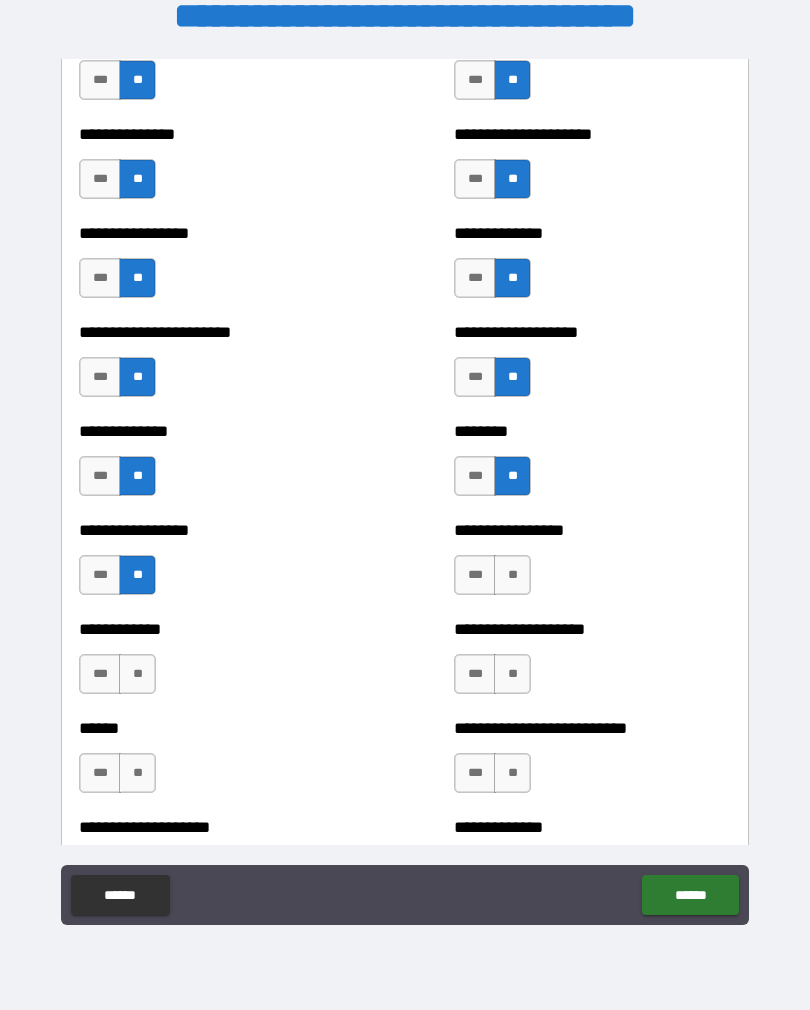 click on "**" at bounding box center [137, 674] 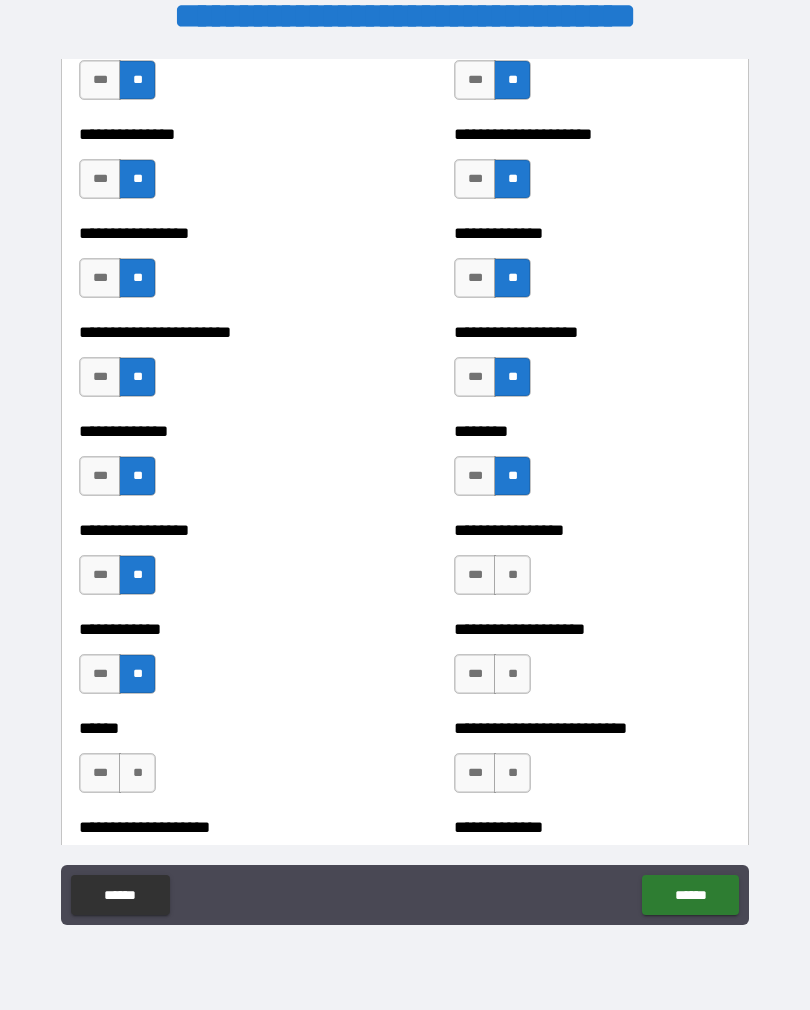 click on "**" at bounding box center [137, 773] 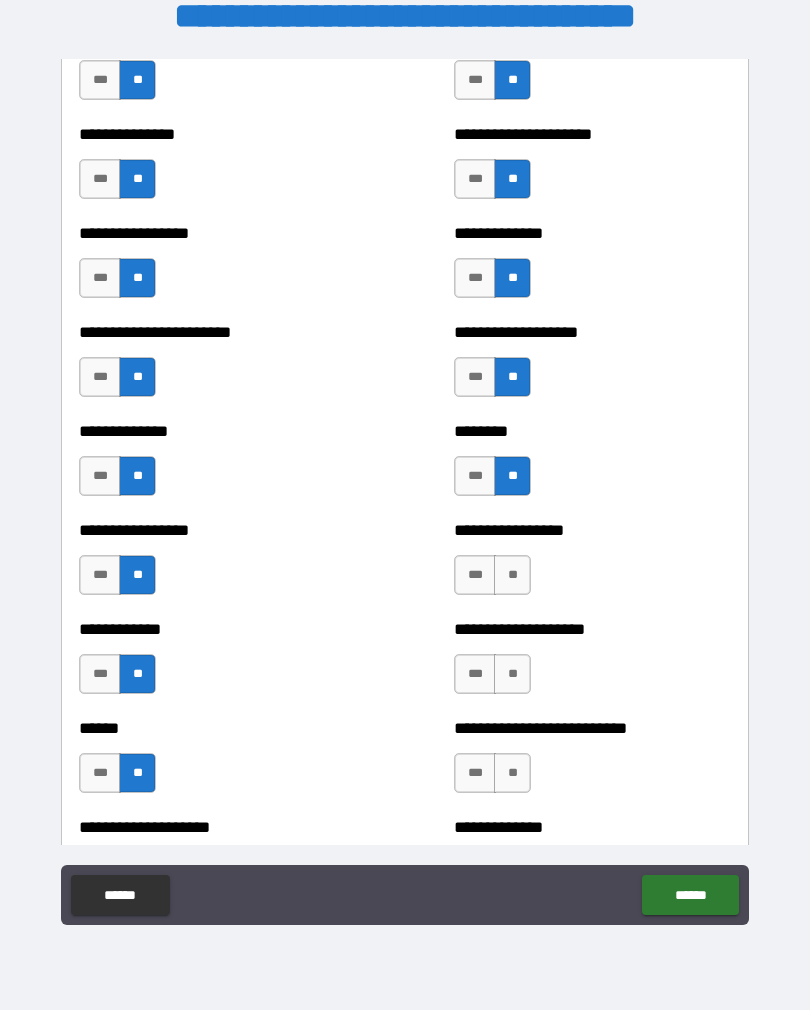 click on "**" at bounding box center (512, 773) 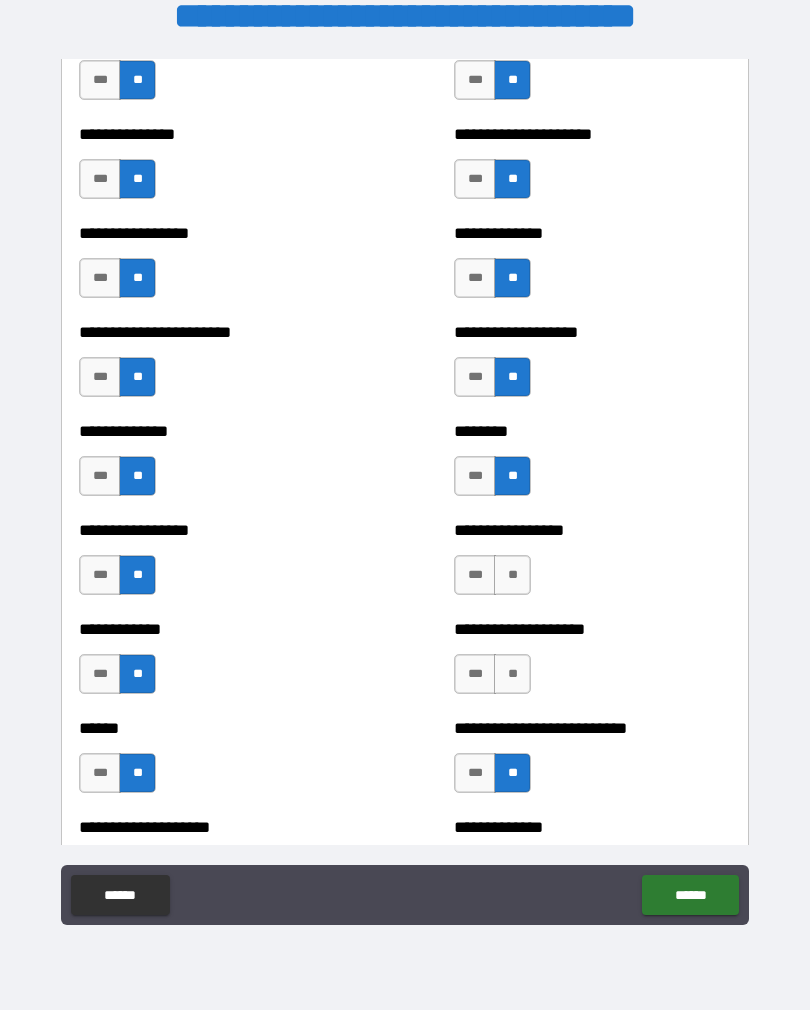 click on "**" at bounding box center (512, 674) 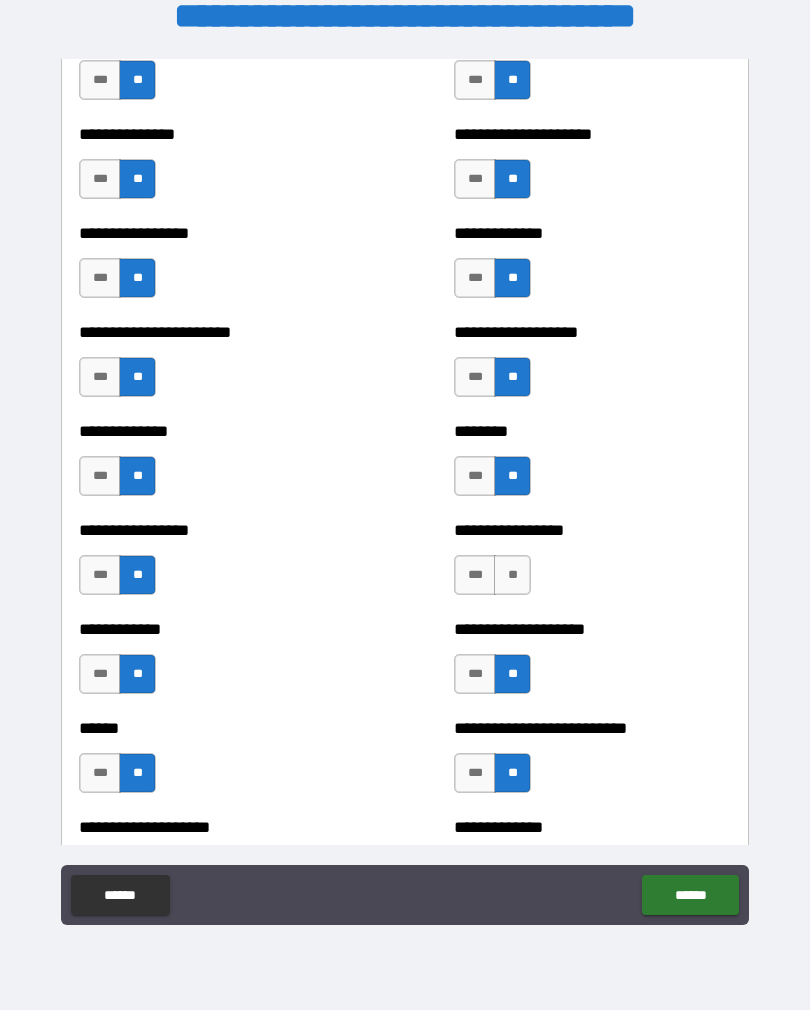 click on "**" at bounding box center [512, 575] 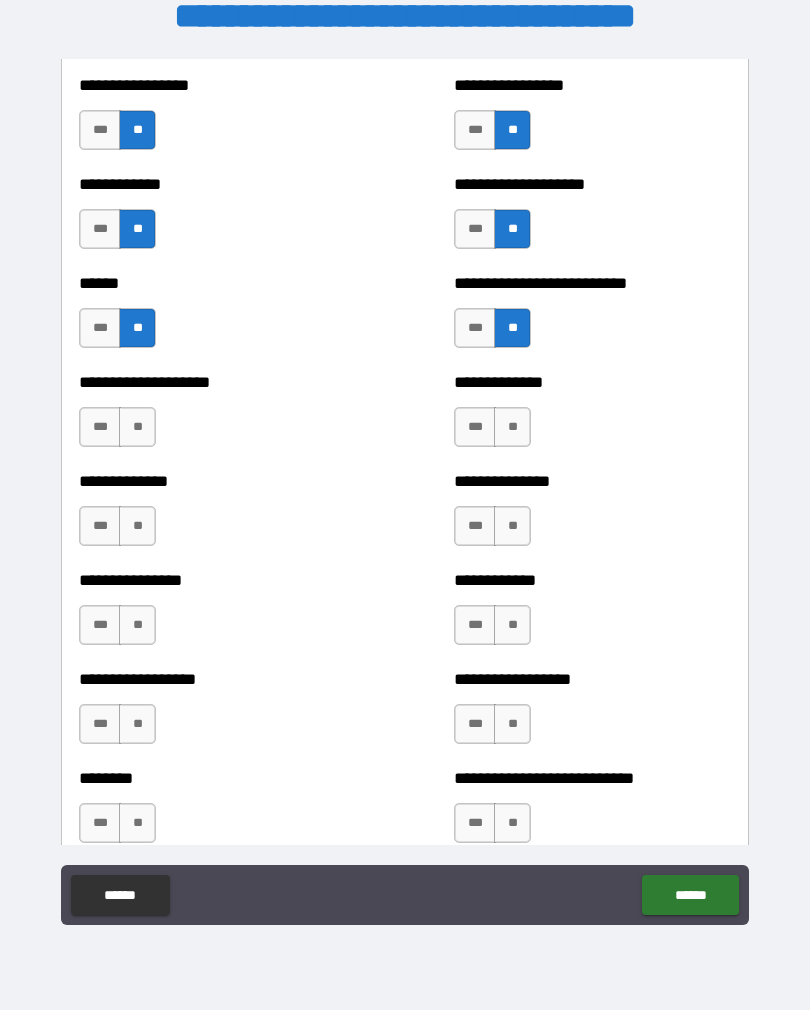 scroll, scrollTop: 3834, scrollLeft: 0, axis: vertical 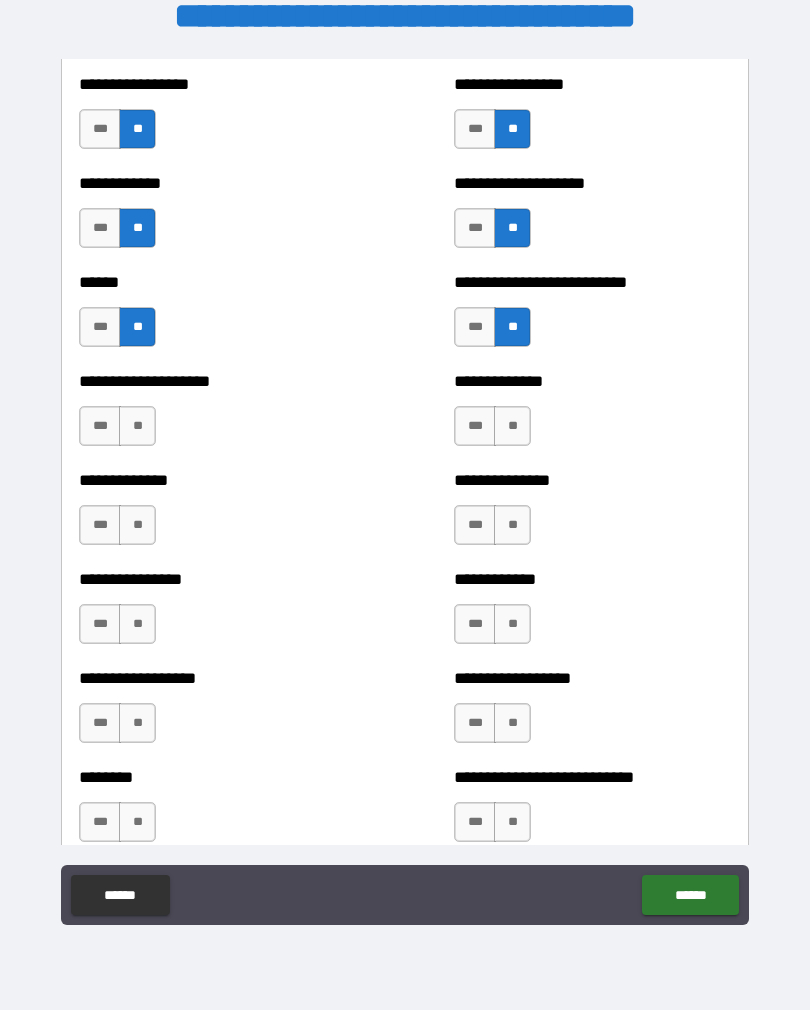 click on "**" at bounding box center (137, 426) 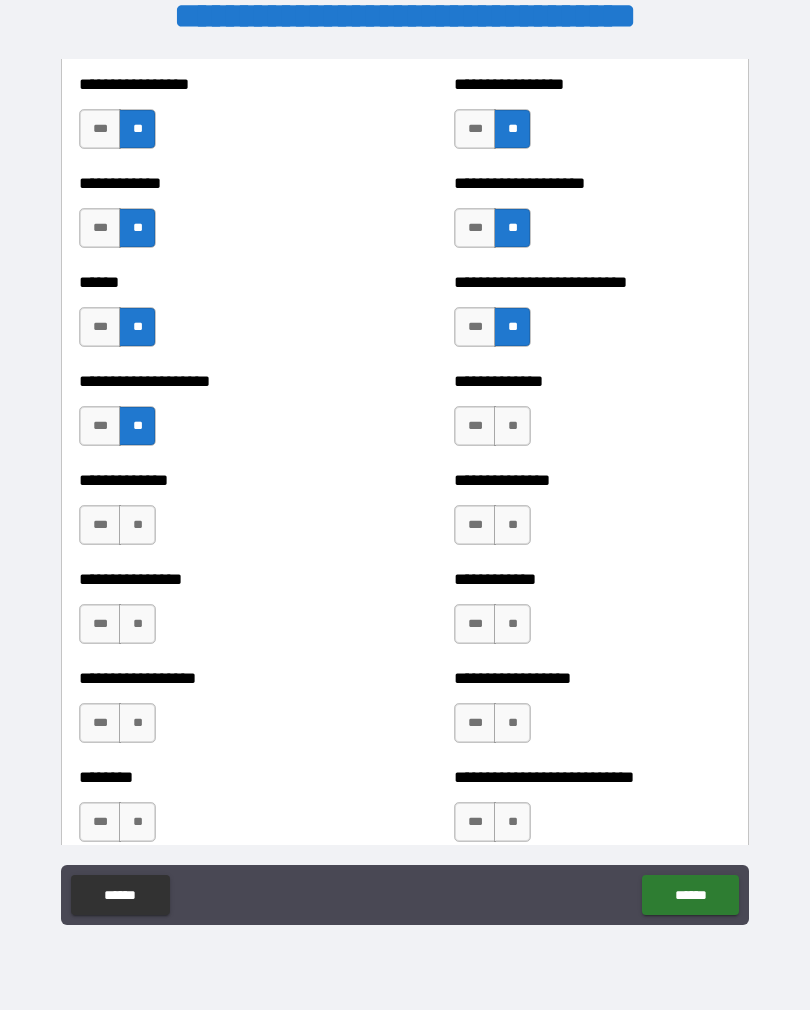click on "**" at bounding box center [137, 525] 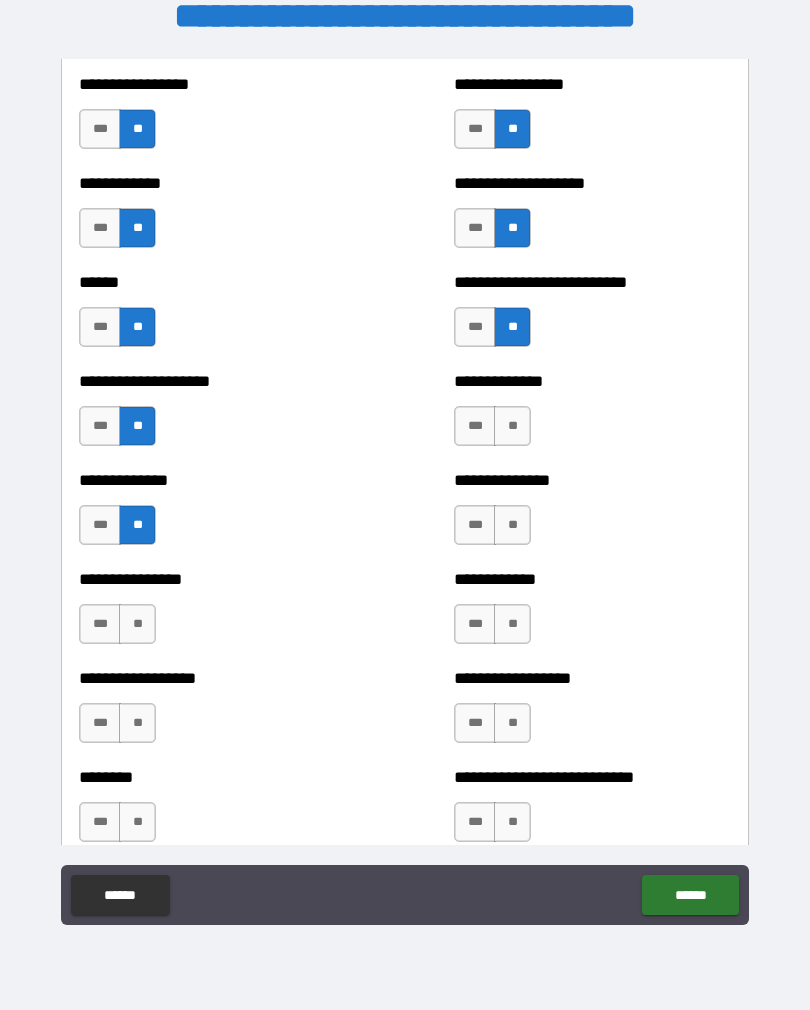 click on "**" at bounding box center (137, 624) 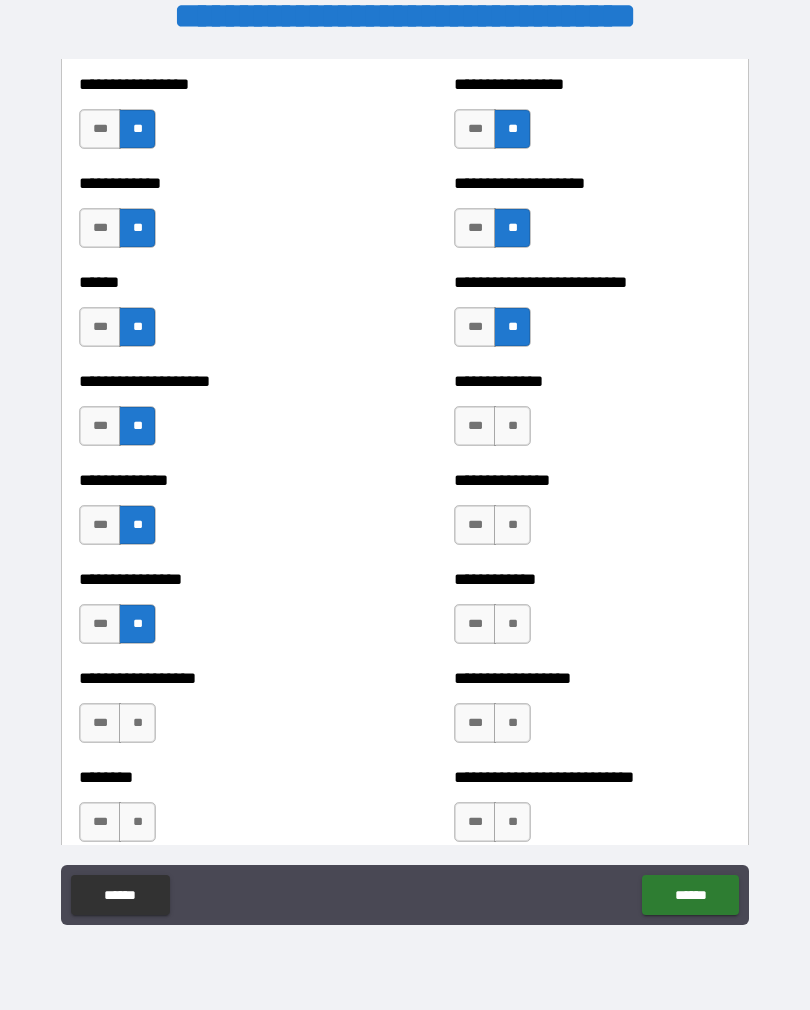 click on "**" at bounding box center (137, 723) 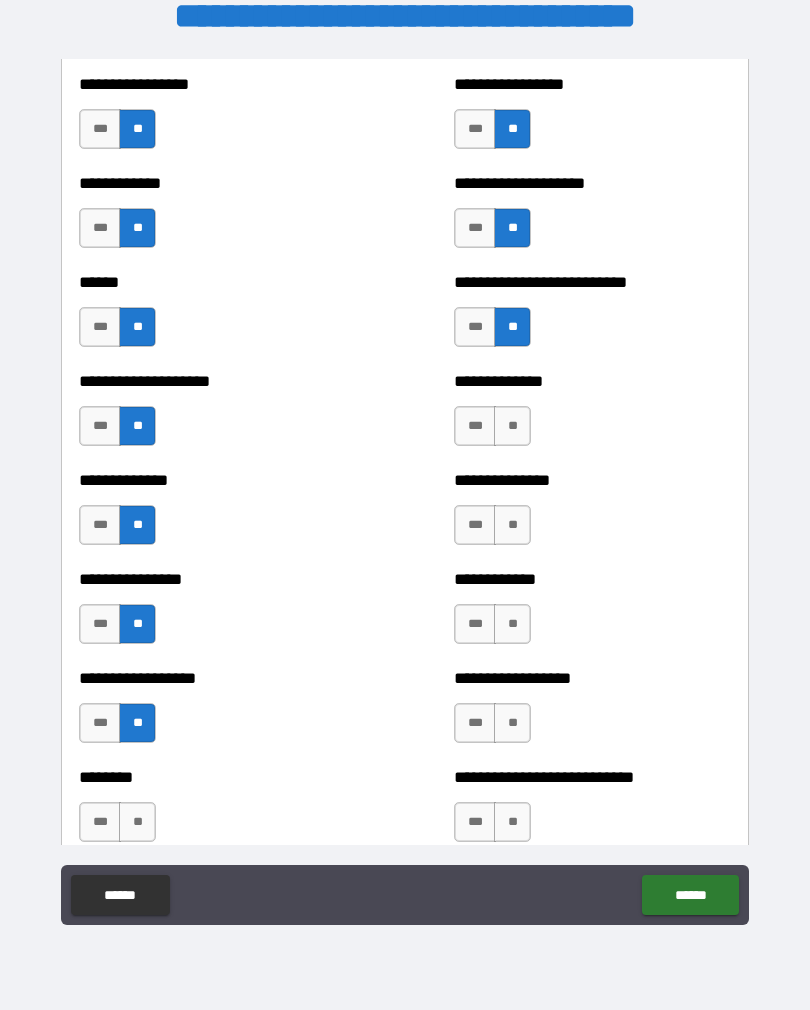 click on "**" at bounding box center [137, 822] 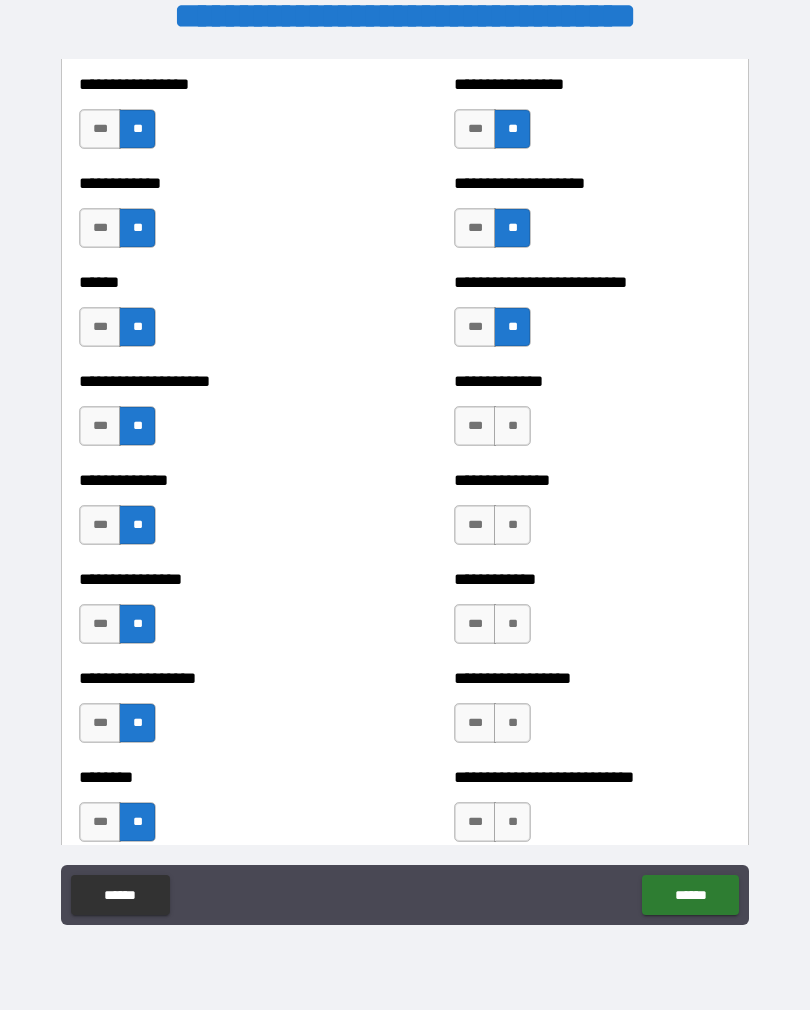 click on "**" at bounding box center (512, 822) 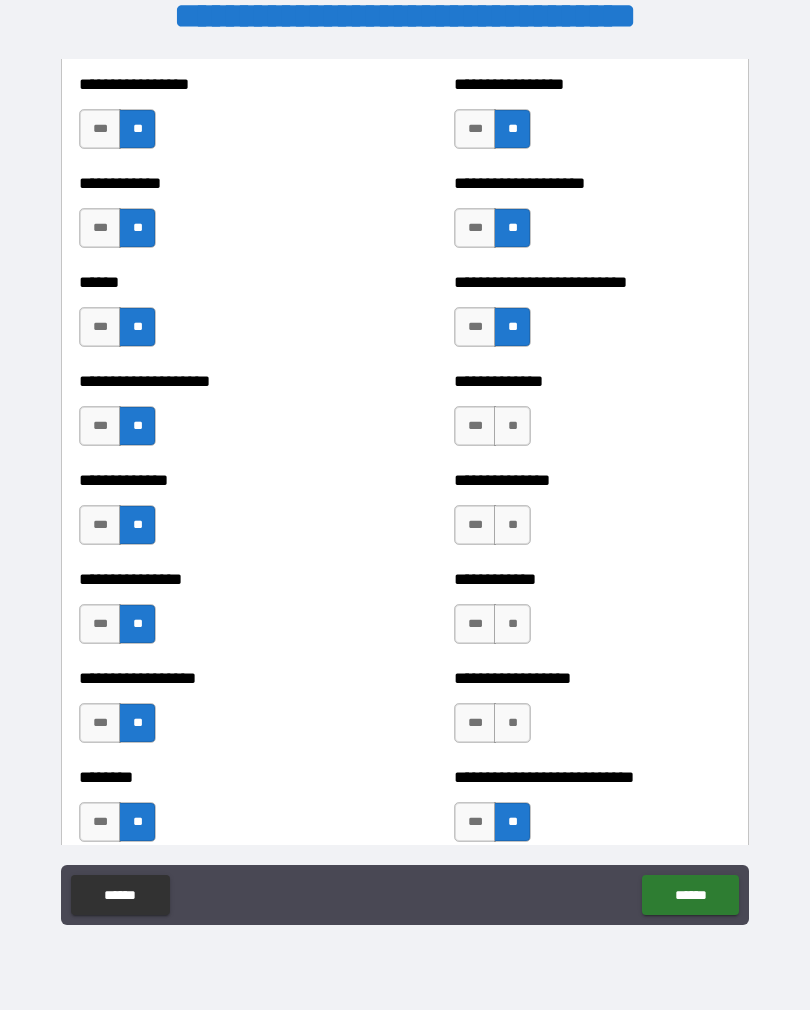 click on "**" at bounding box center [512, 723] 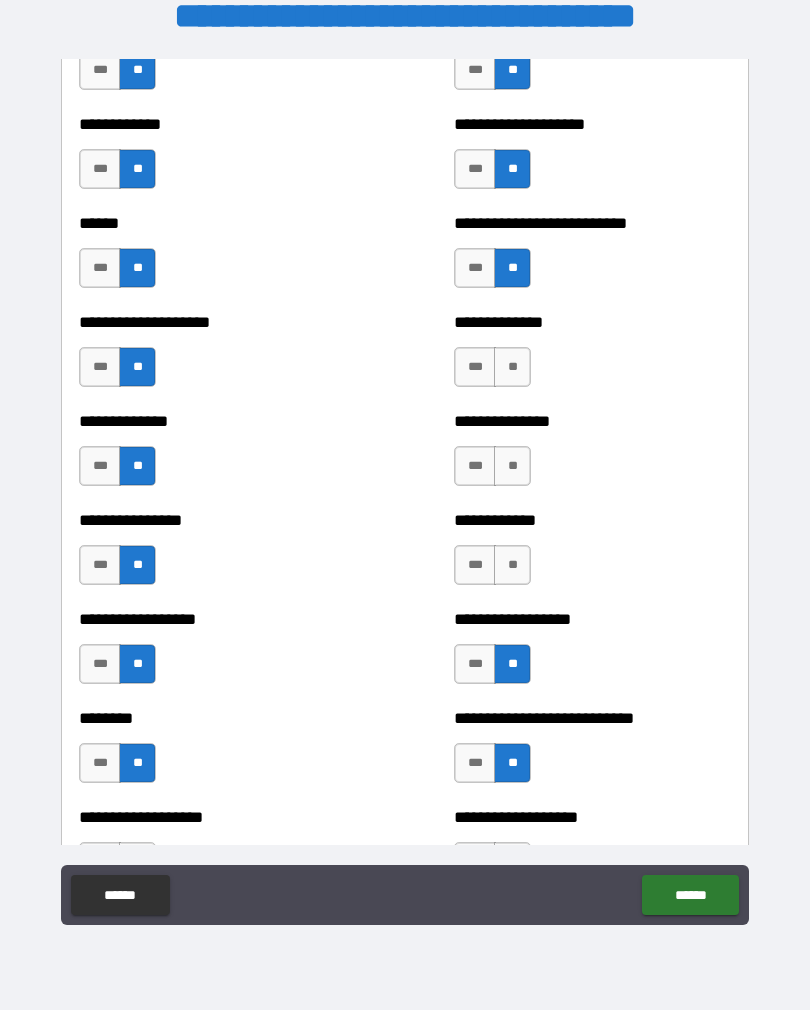 scroll, scrollTop: 3894, scrollLeft: 0, axis: vertical 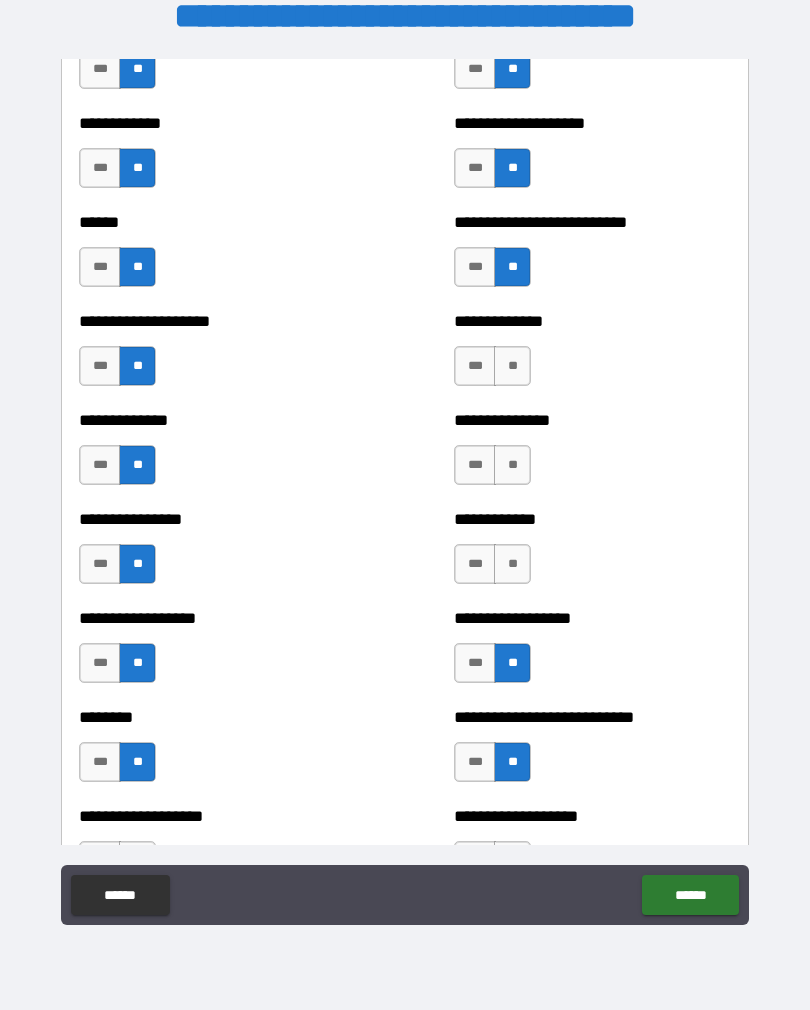 click on "**" at bounding box center (512, 564) 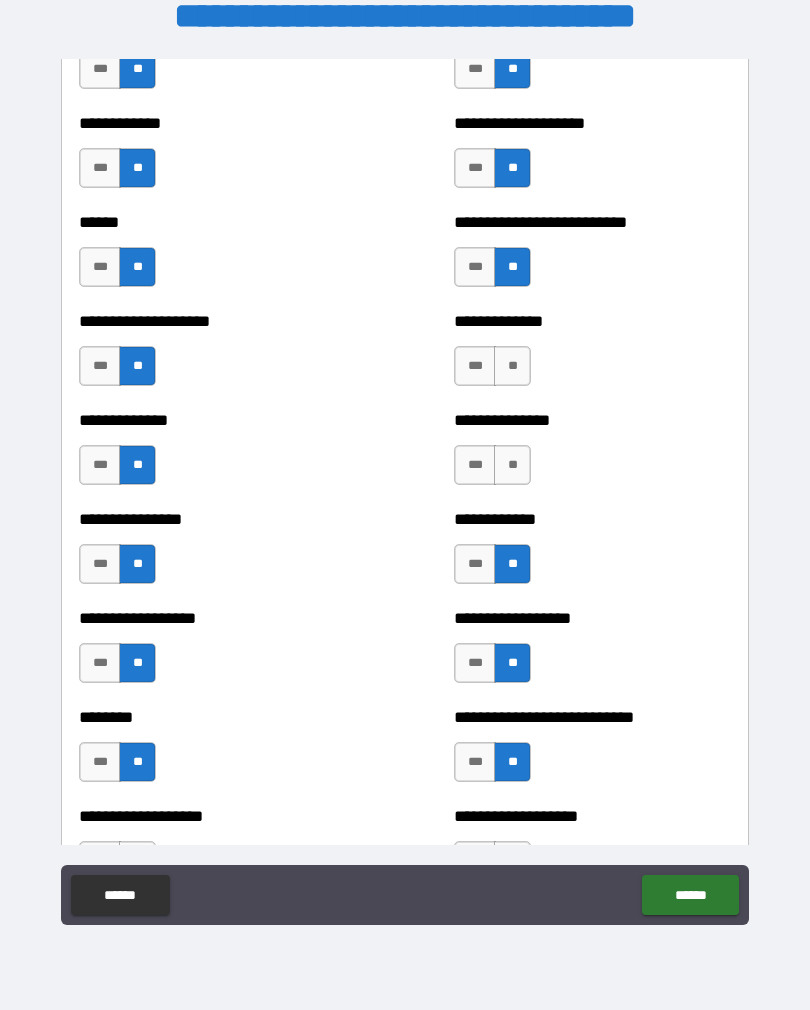 click on "**" at bounding box center [512, 465] 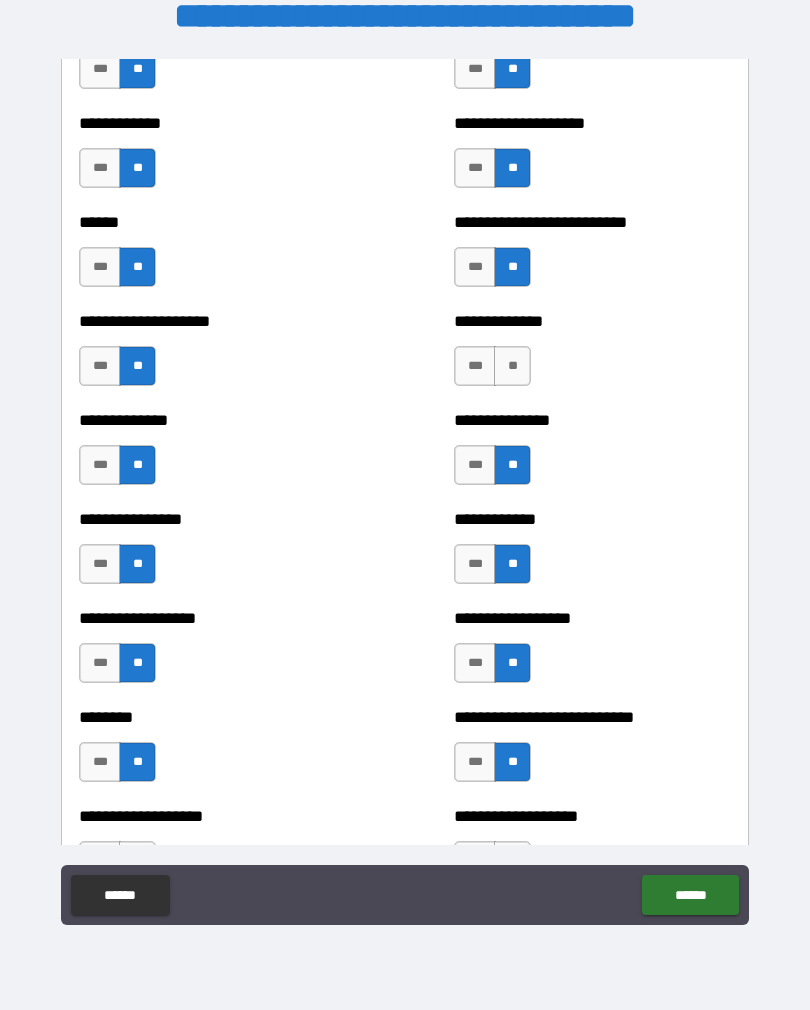 click on "**" at bounding box center (512, 366) 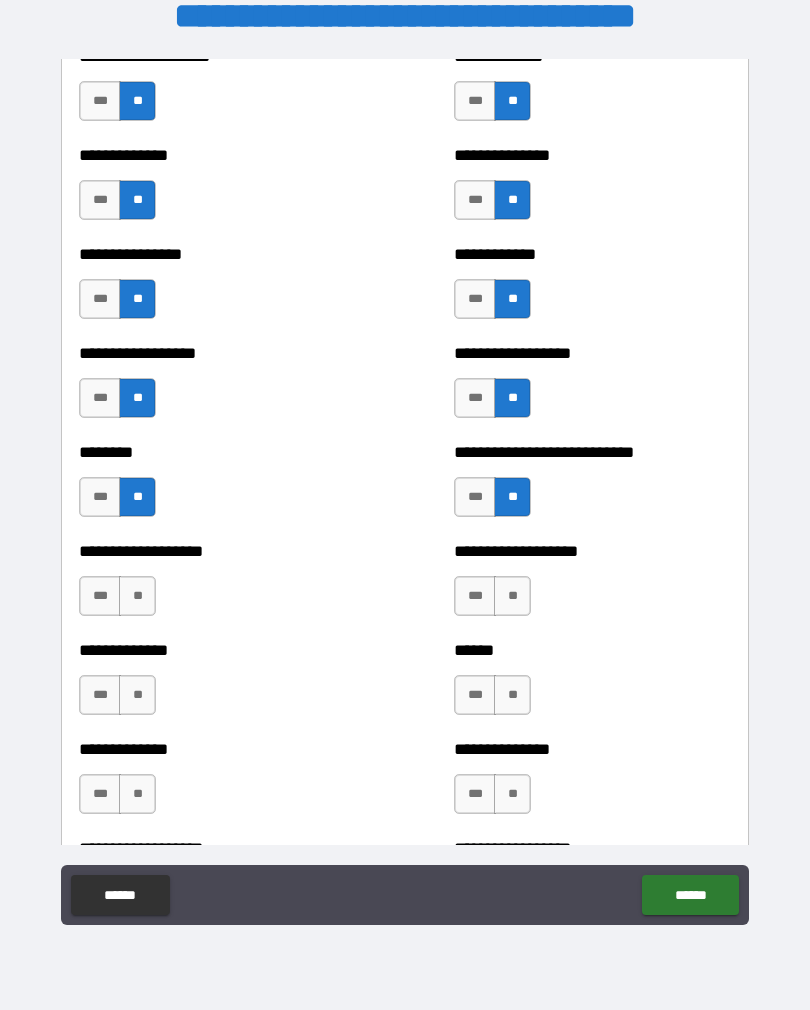 scroll, scrollTop: 4232, scrollLeft: 0, axis: vertical 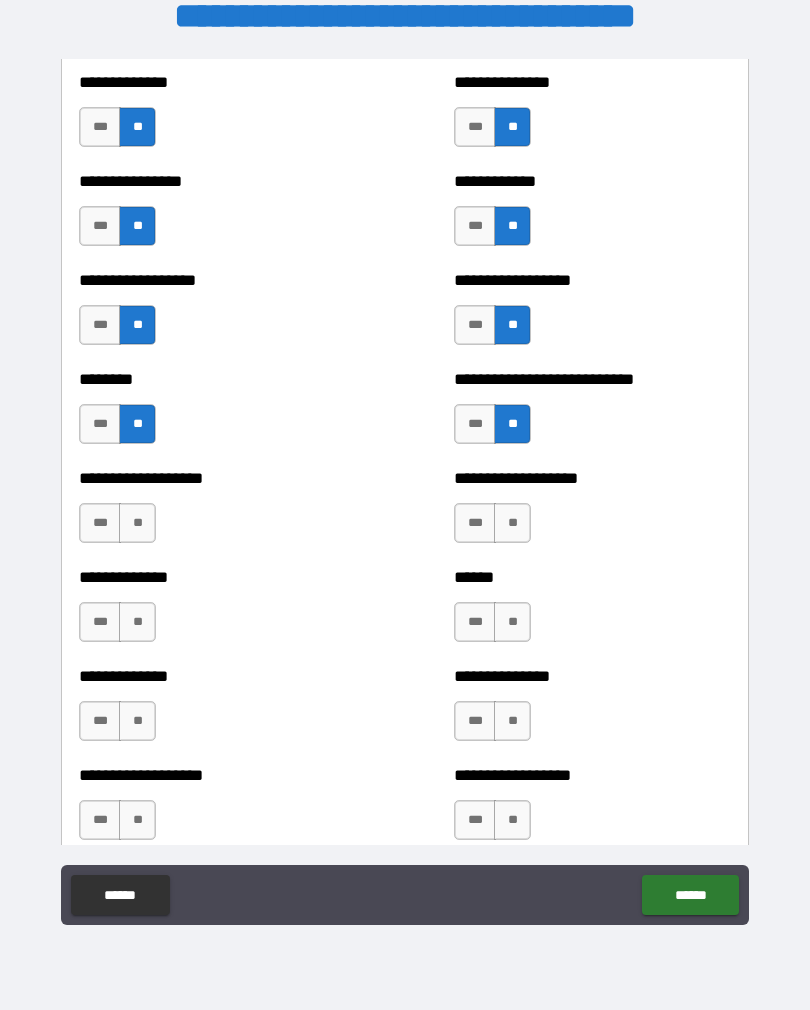 click on "**" at bounding box center (137, 523) 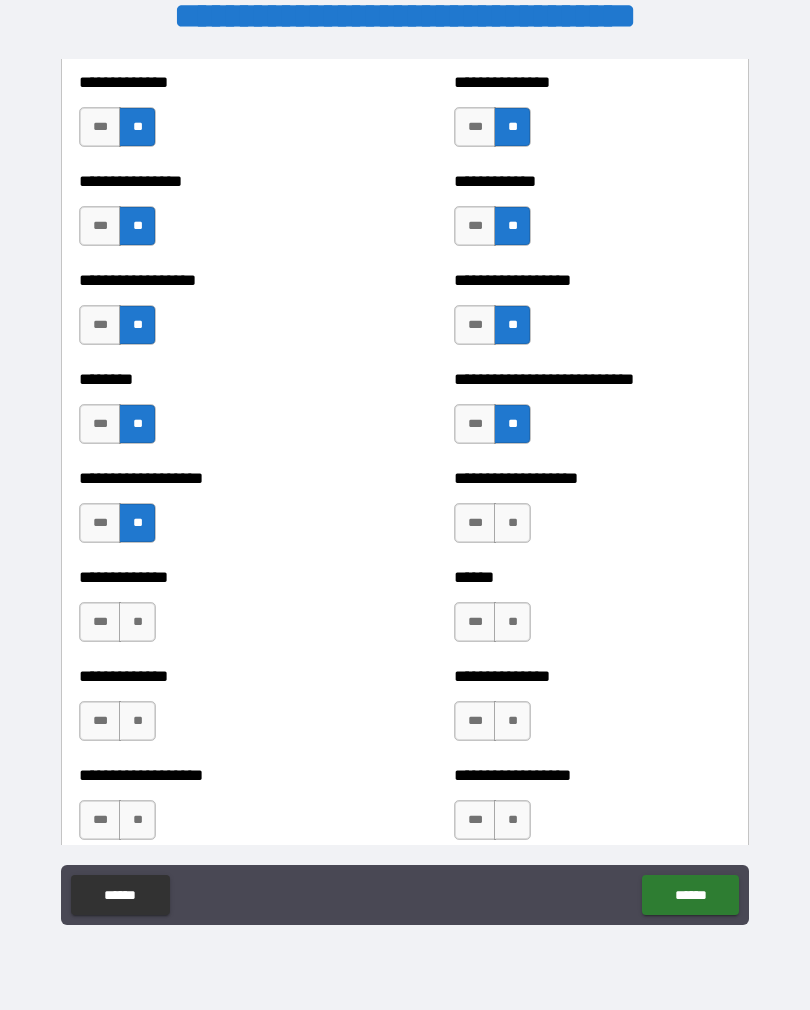 click on "**" at bounding box center [137, 622] 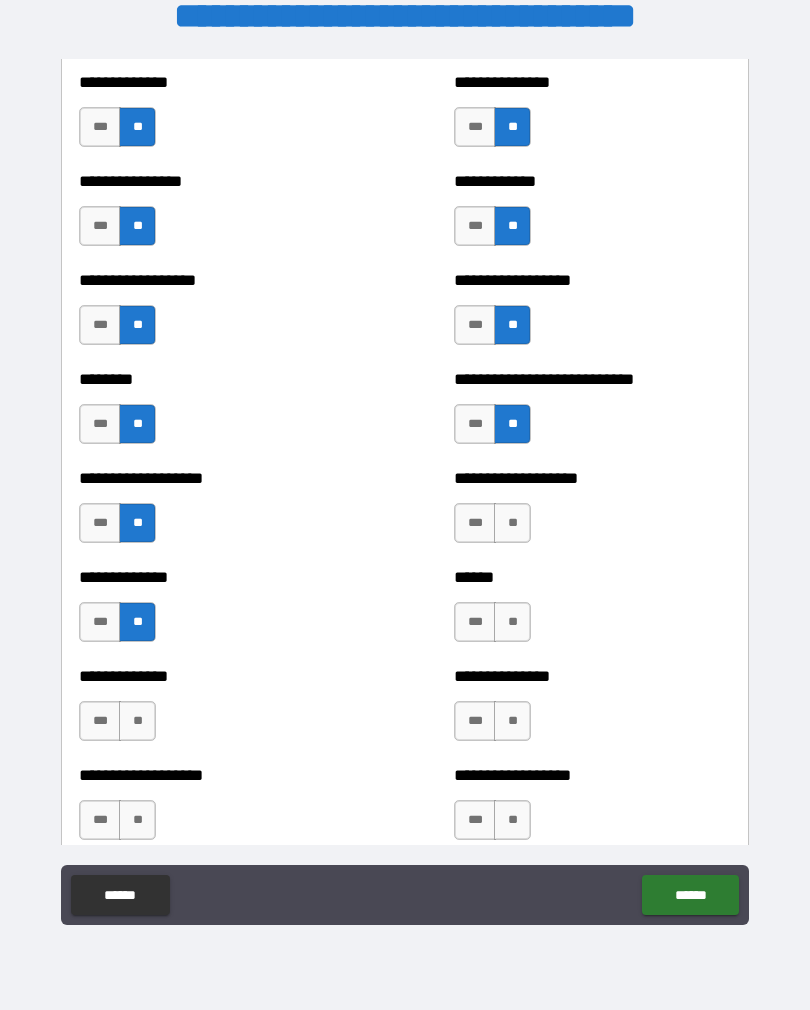 click on "**" at bounding box center [137, 721] 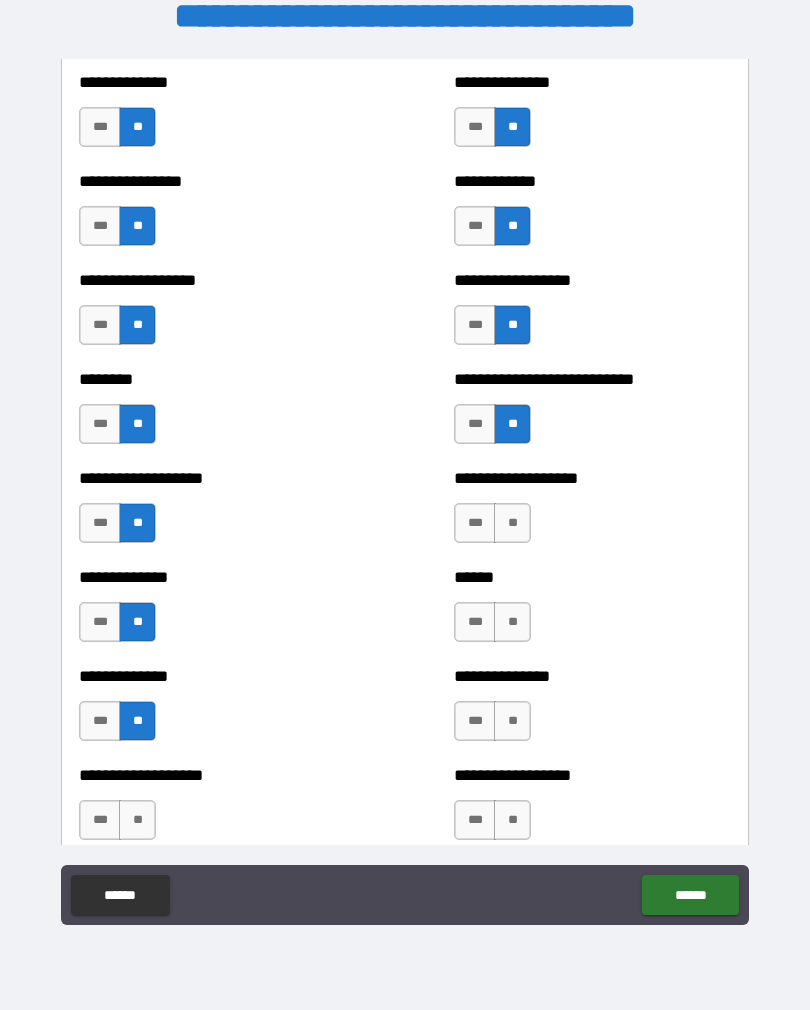 click on "**" at bounding box center [137, 820] 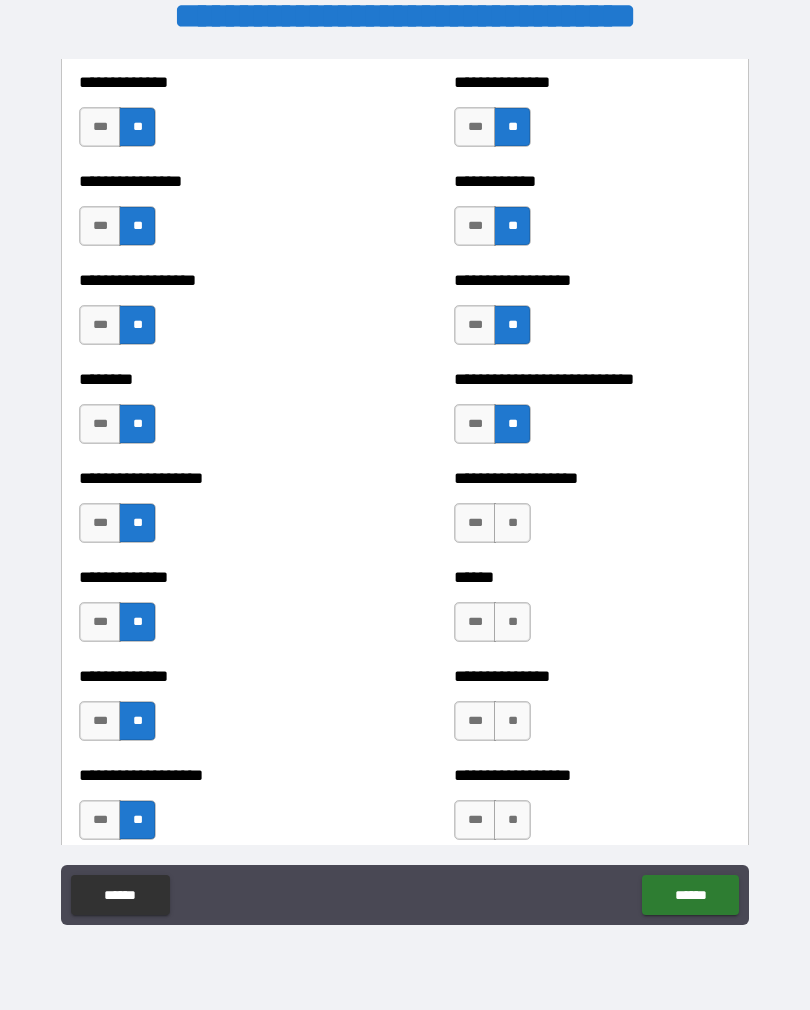 click on "**" at bounding box center (512, 523) 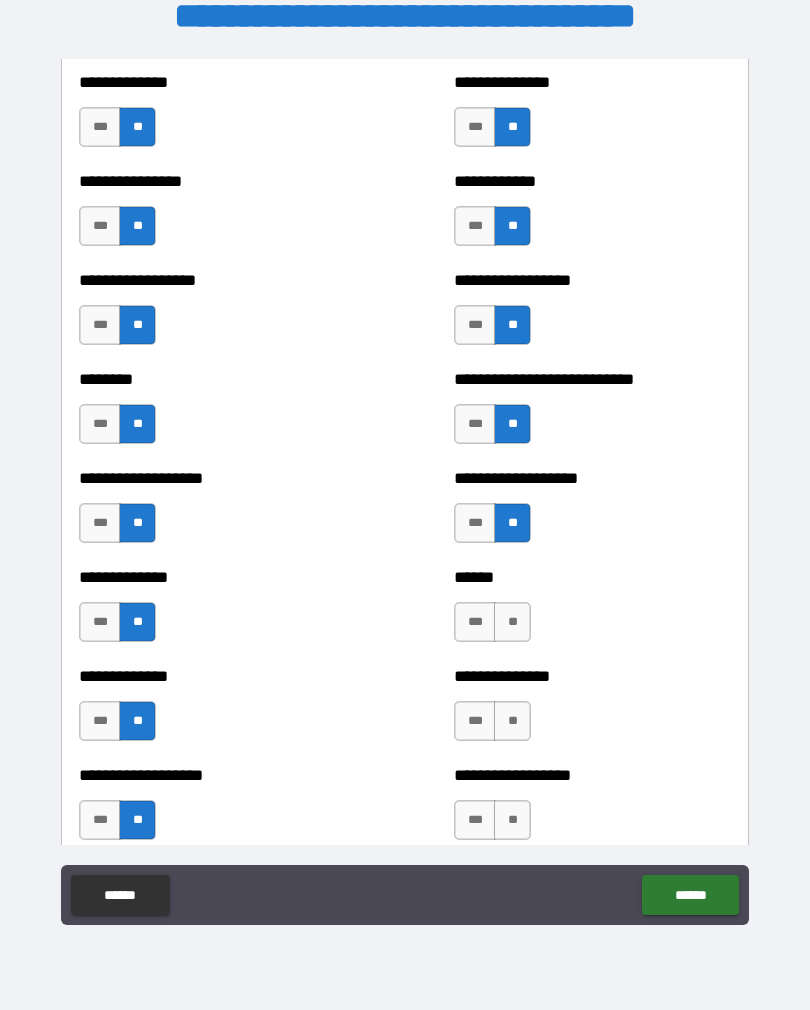 click on "**" at bounding box center [512, 622] 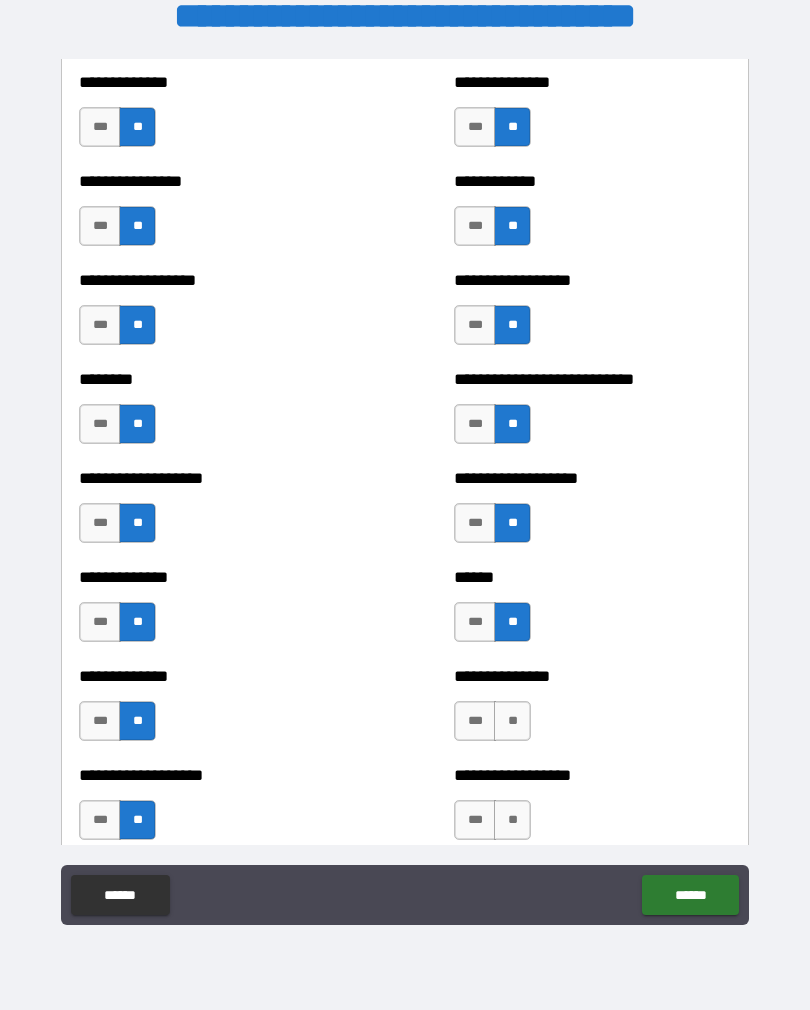 click on "**" at bounding box center [512, 721] 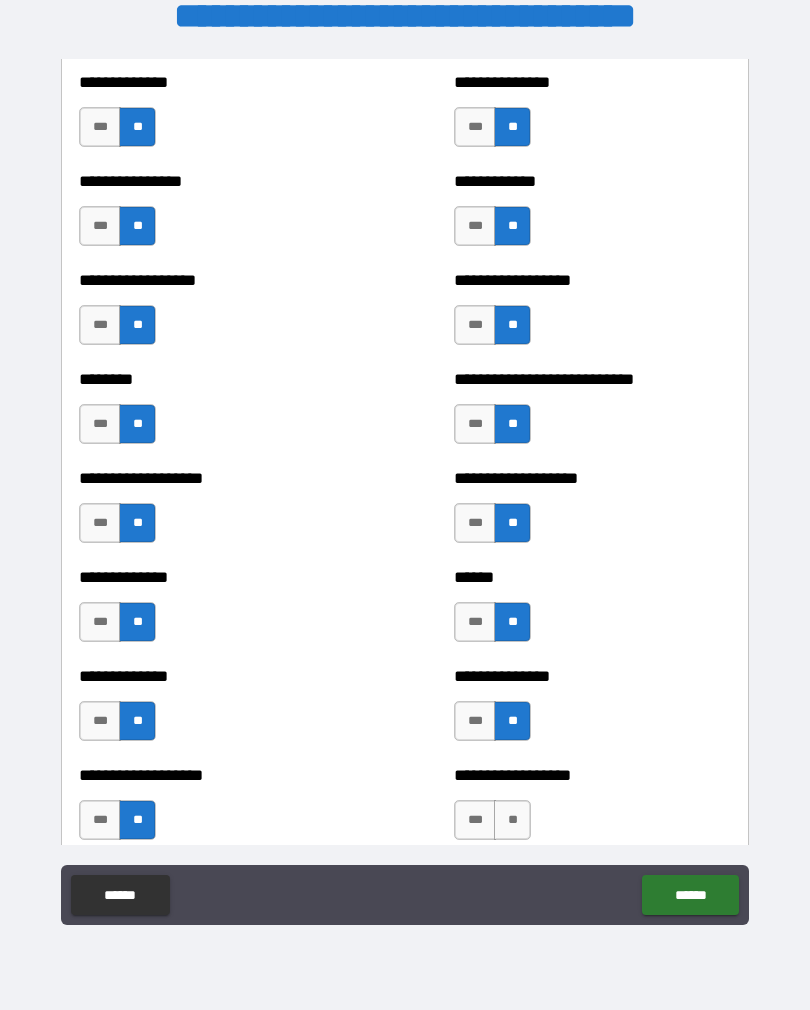 click on "**" at bounding box center (512, 820) 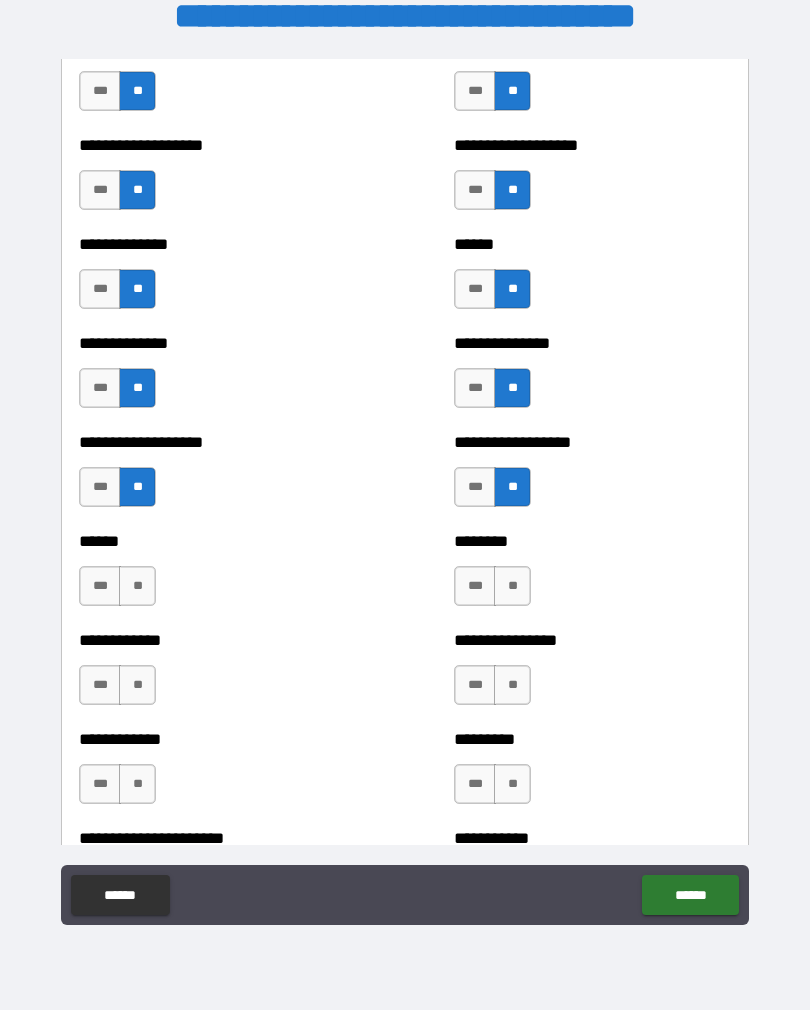 scroll, scrollTop: 4564, scrollLeft: 0, axis: vertical 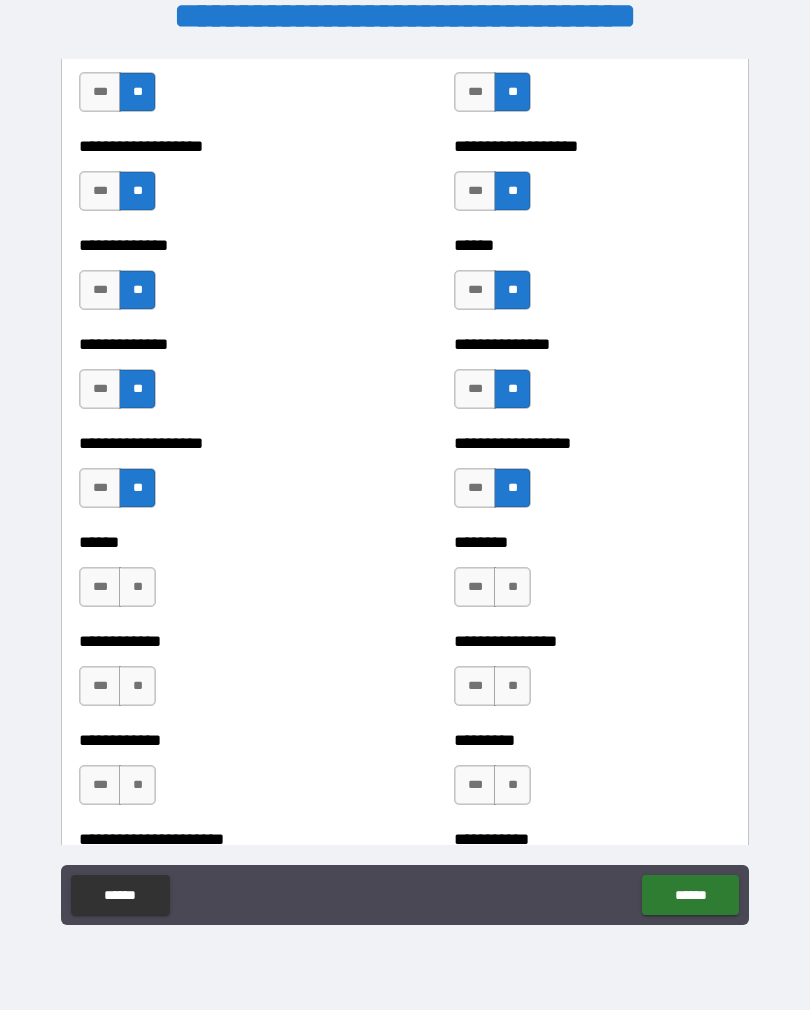 click on "**" at bounding box center [512, 587] 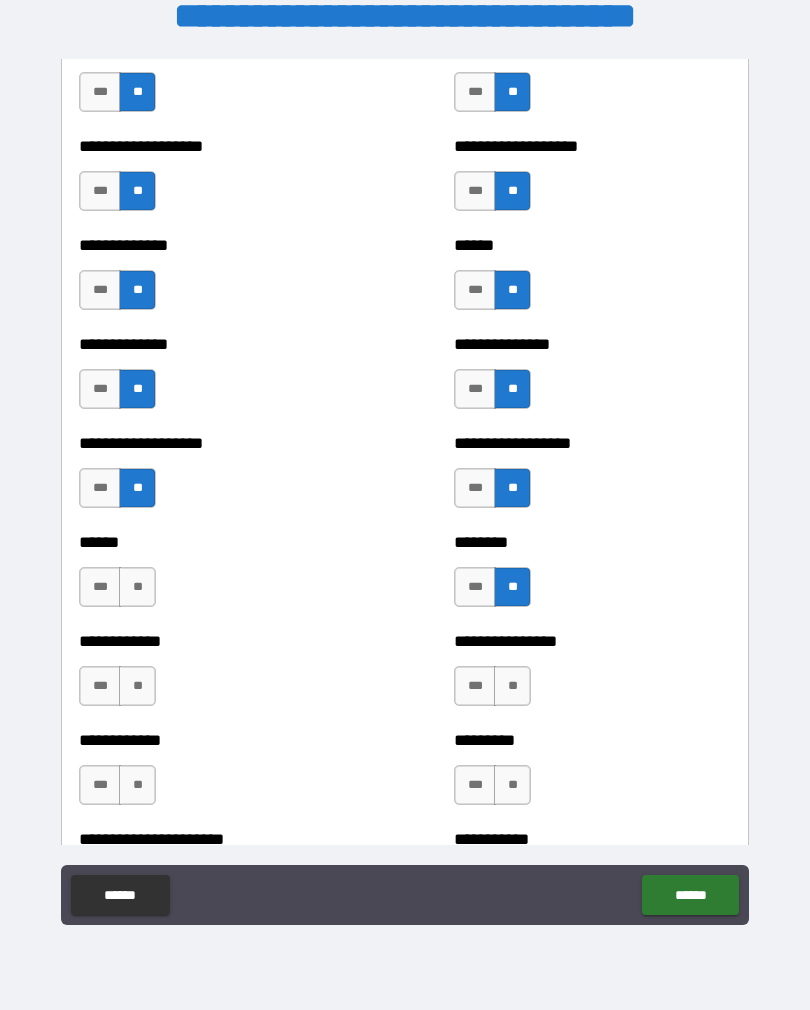 click on "**" at bounding box center (137, 587) 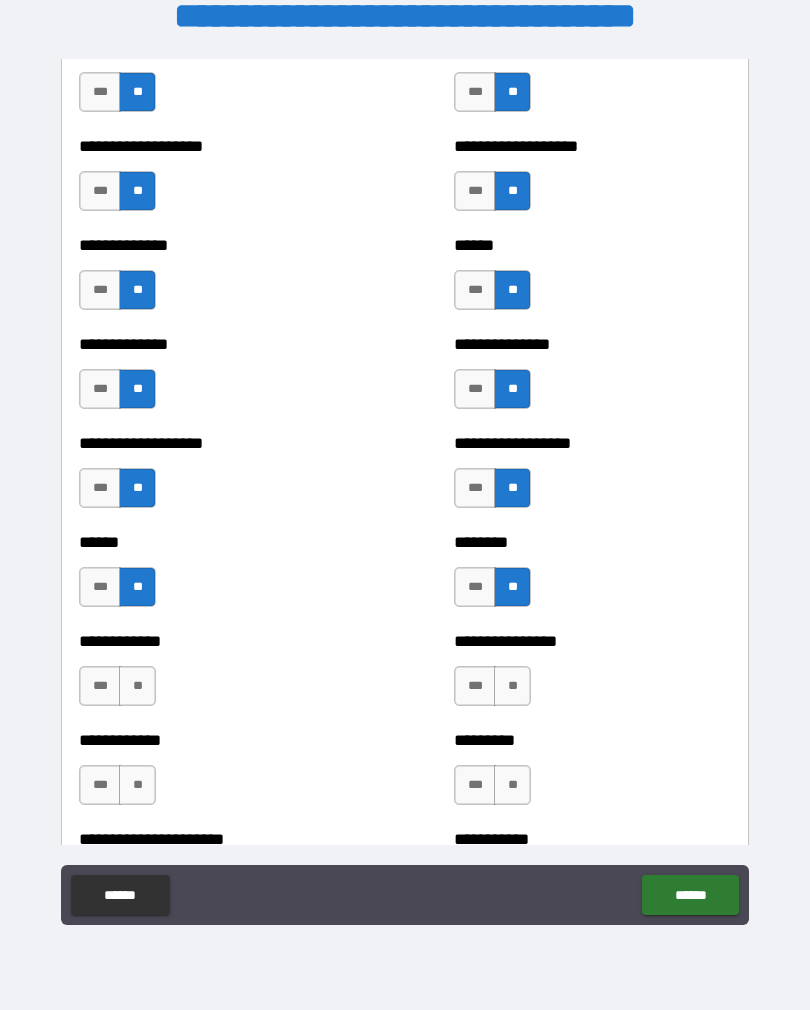 click on "**" at bounding box center (137, 686) 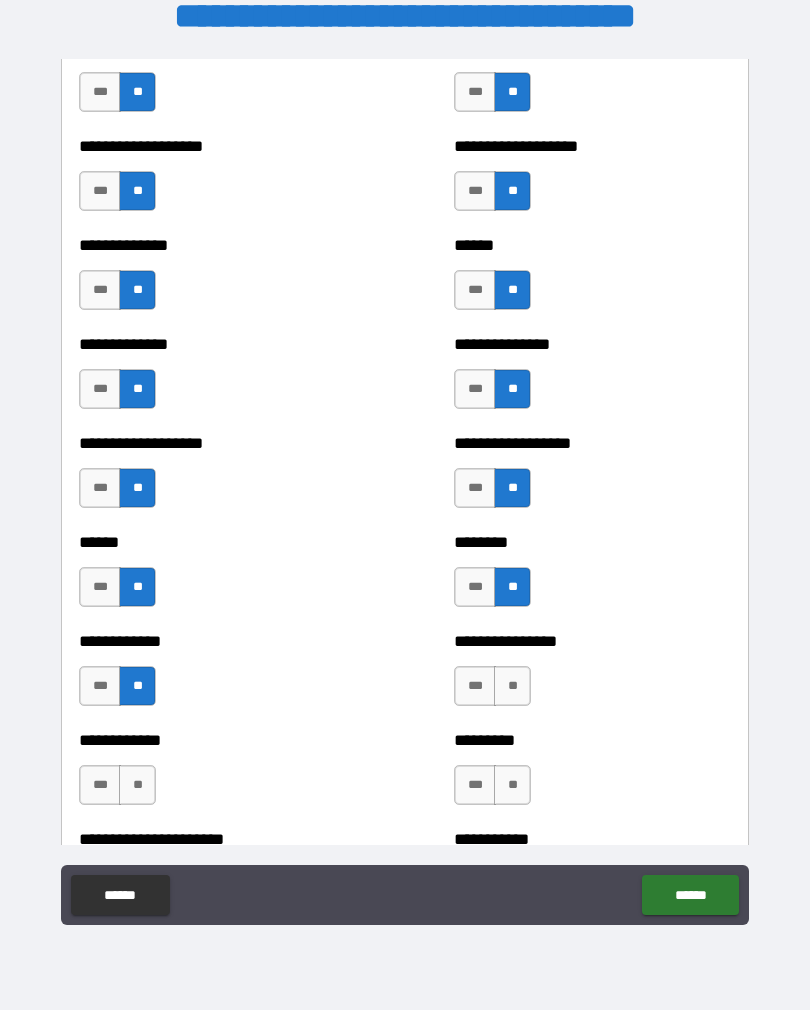click on "**" at bounding box center (137, 785) 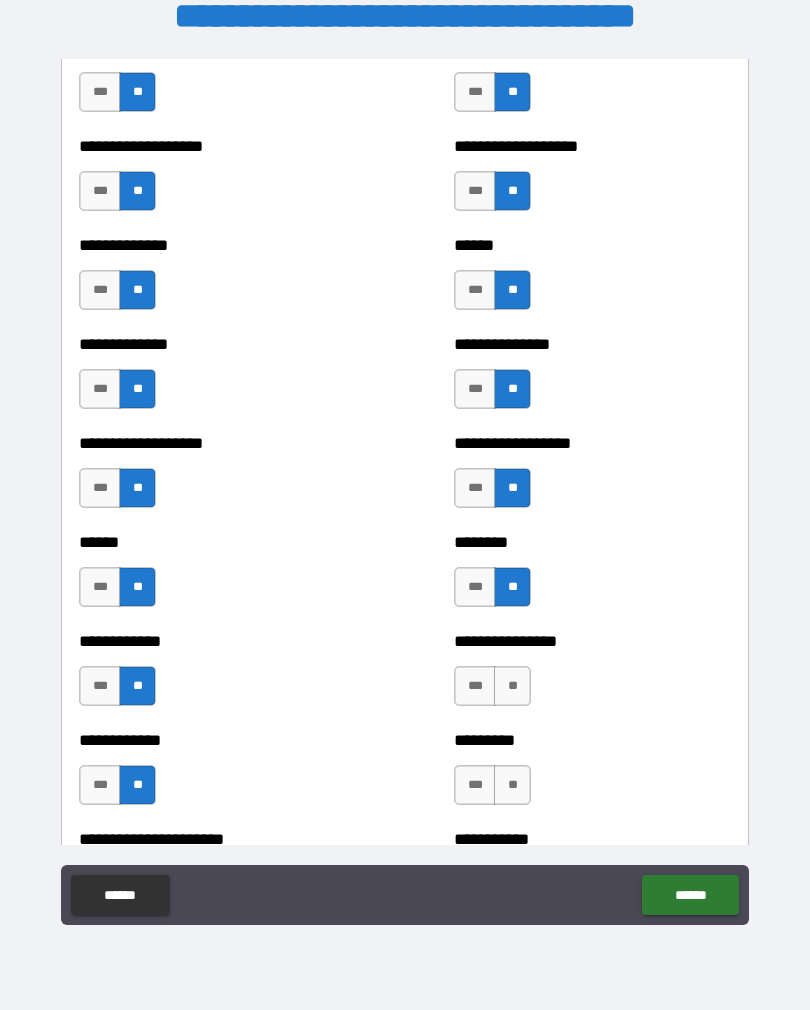 click on "**" at bounding box center (512, 785) 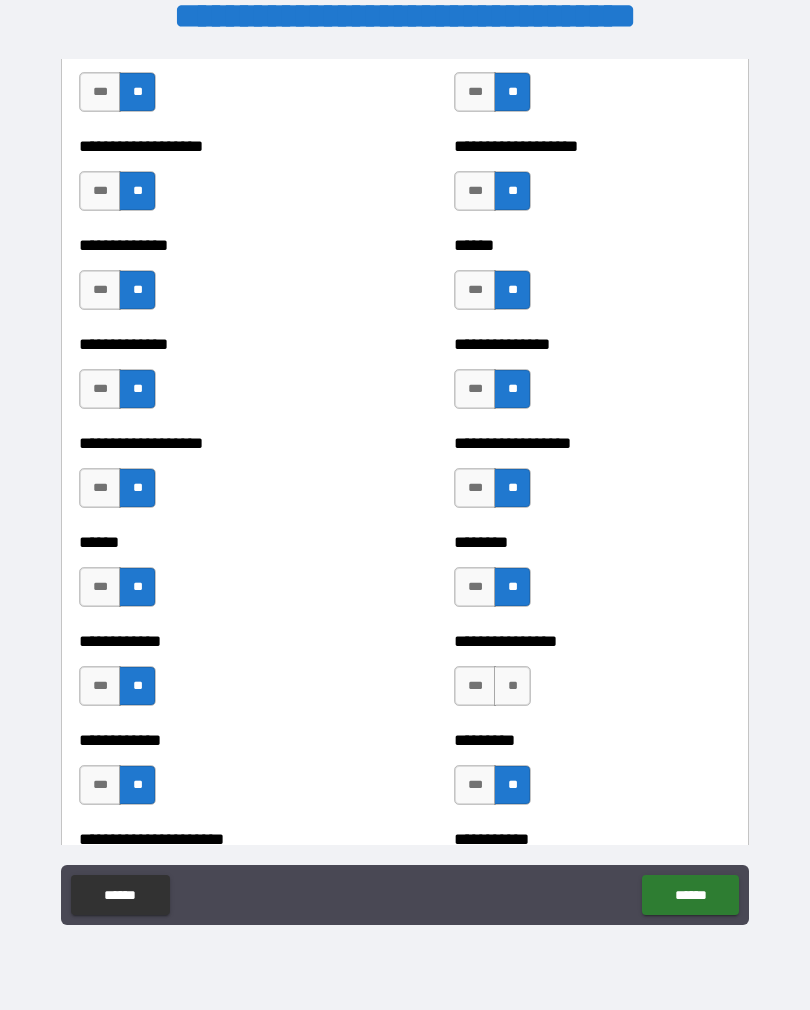 click on "**" at bounding box center [512, 686] 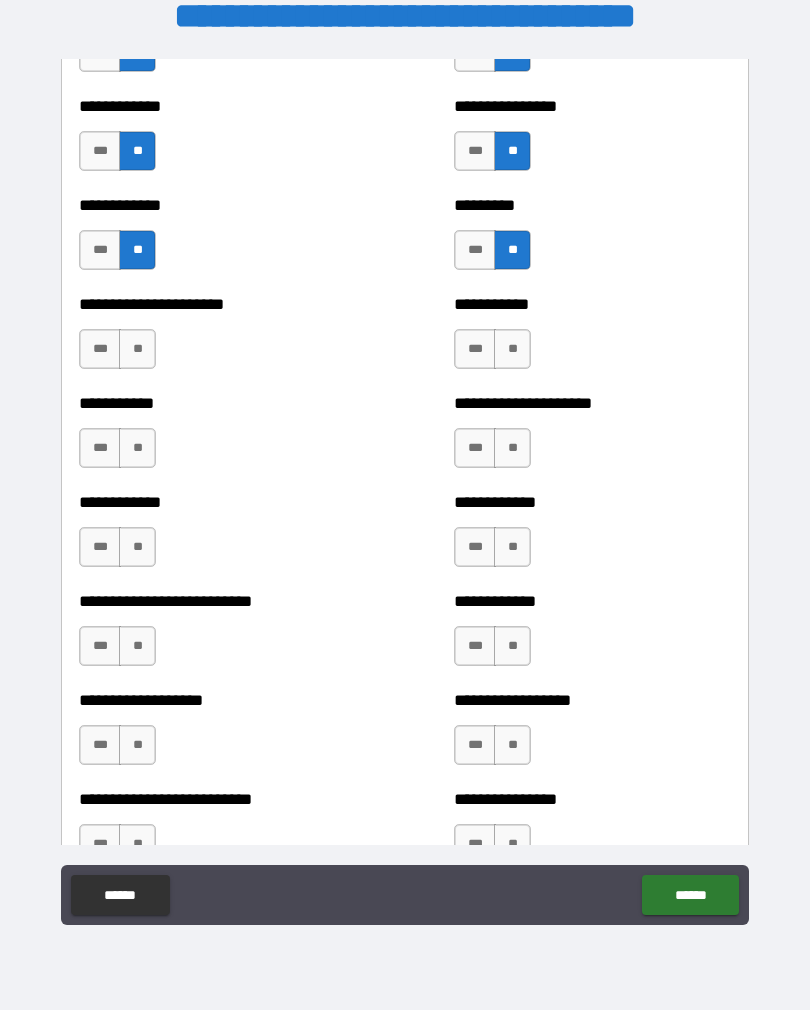 scroll, scrollTop: 5129, scrollLeft: 0, axis: vertical 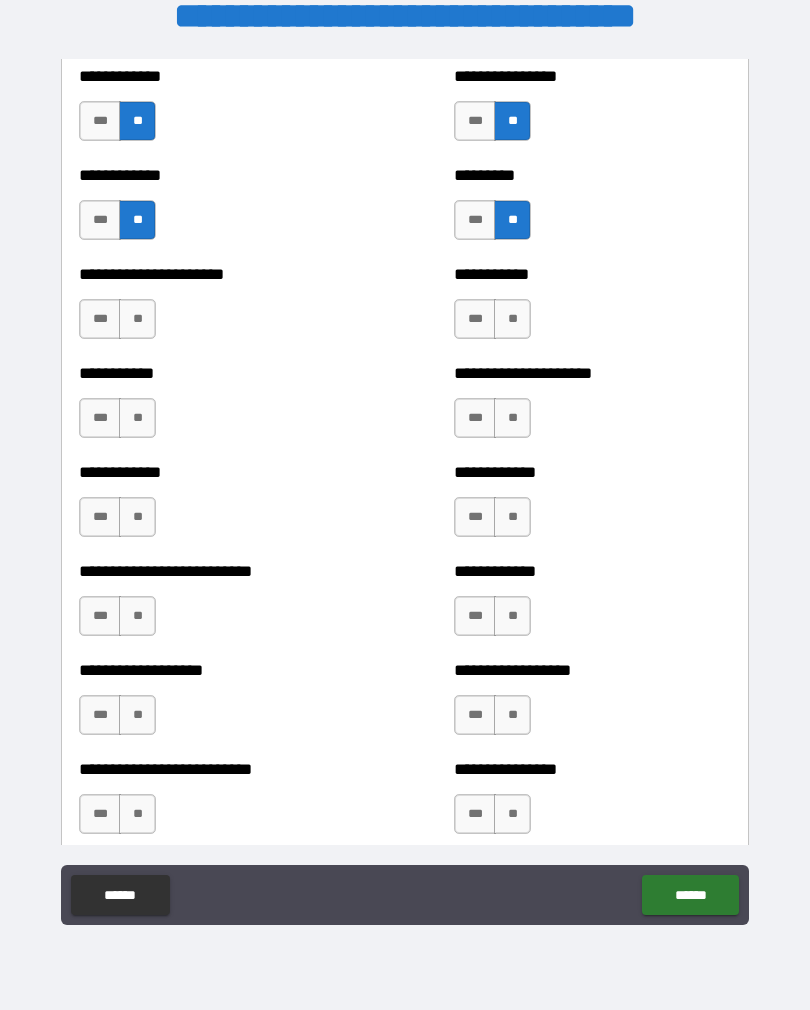 click on "**" at bounding box center (137, 319) 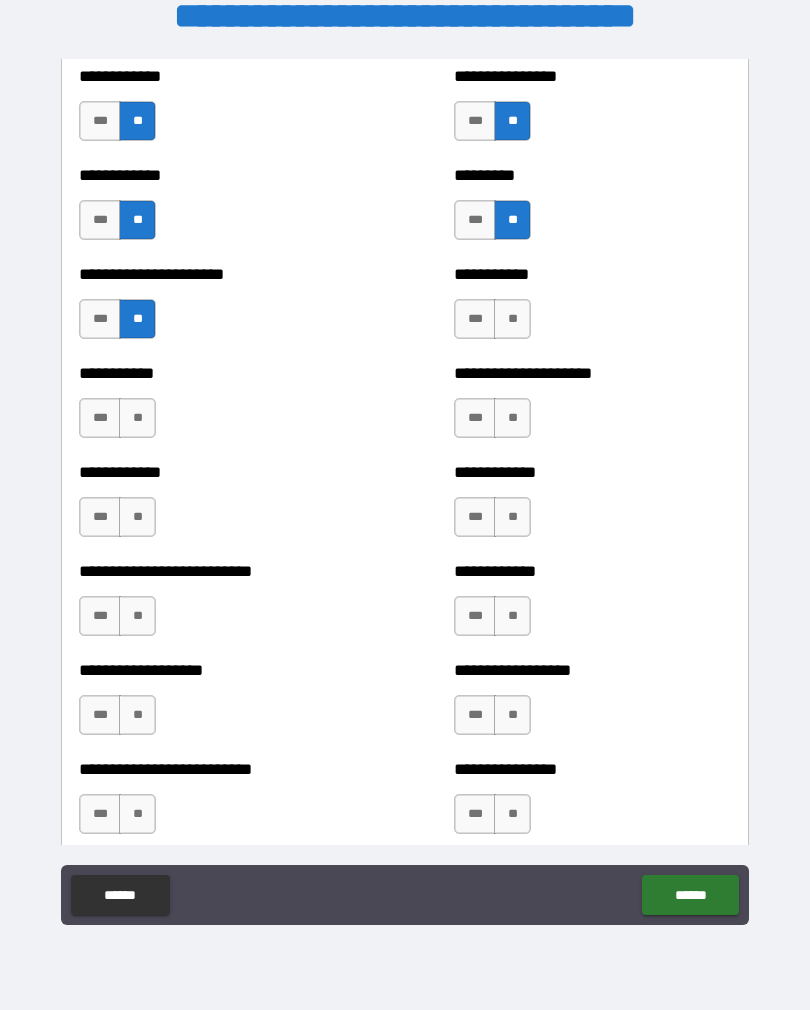 click on "**" at bounding box center (137, 418) 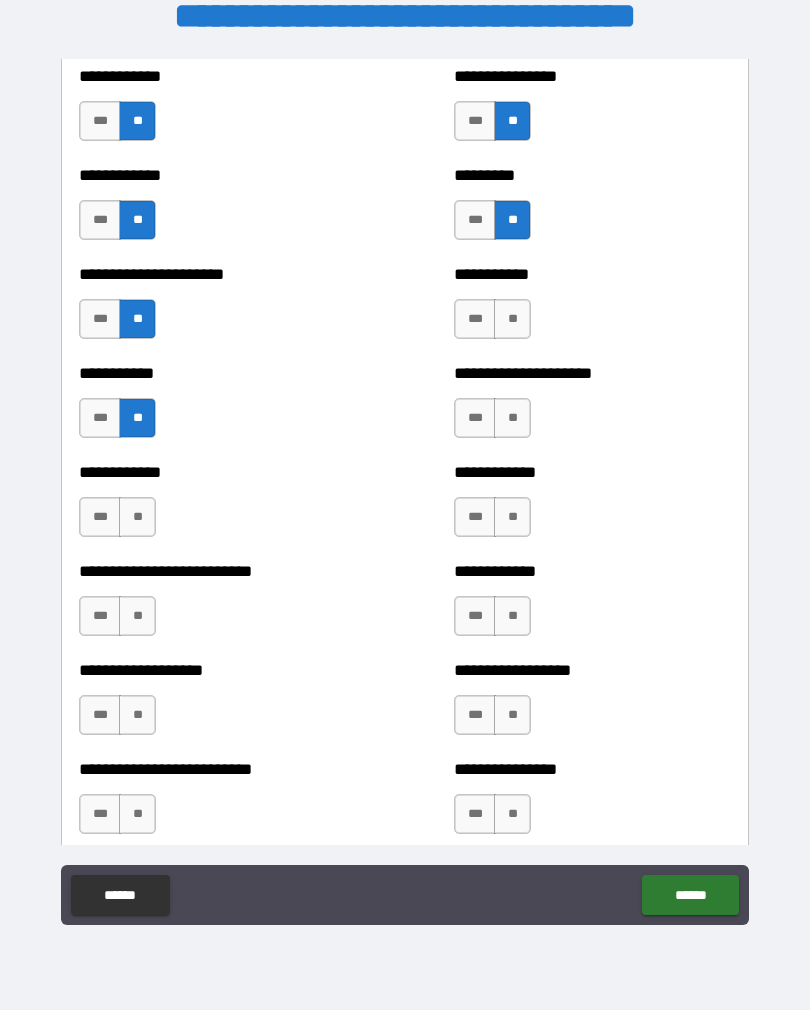 click on "**" at bounding box center (137, 517) 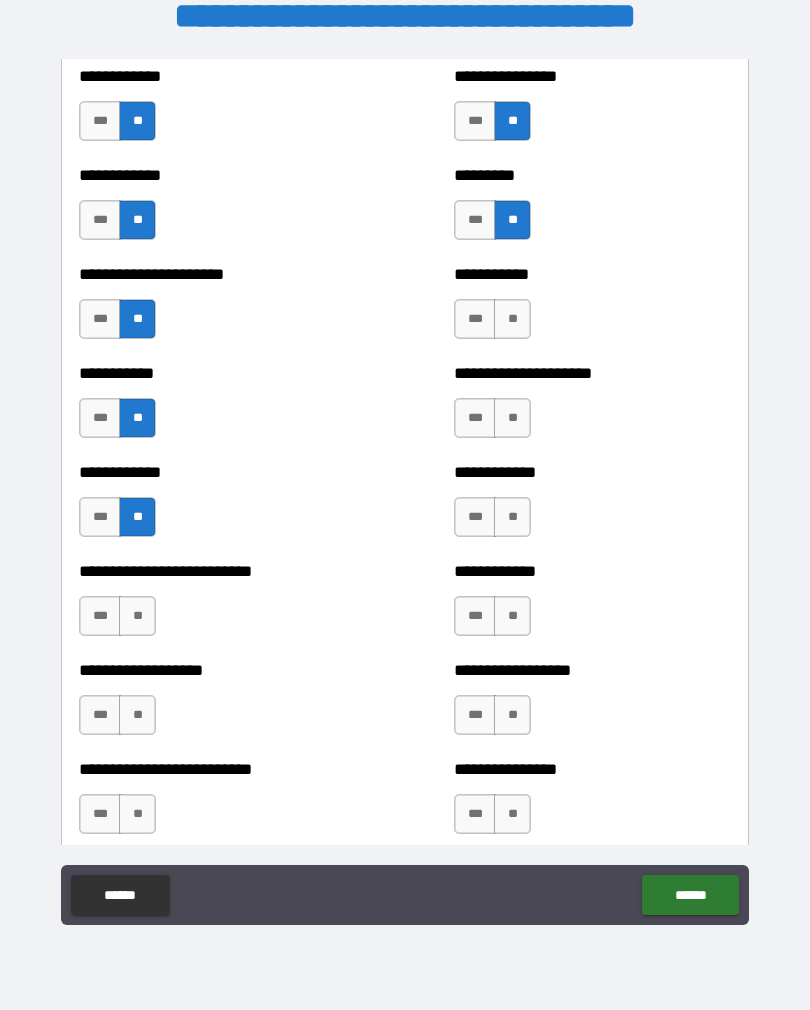 click on "**" at bounding box center (137, 616) 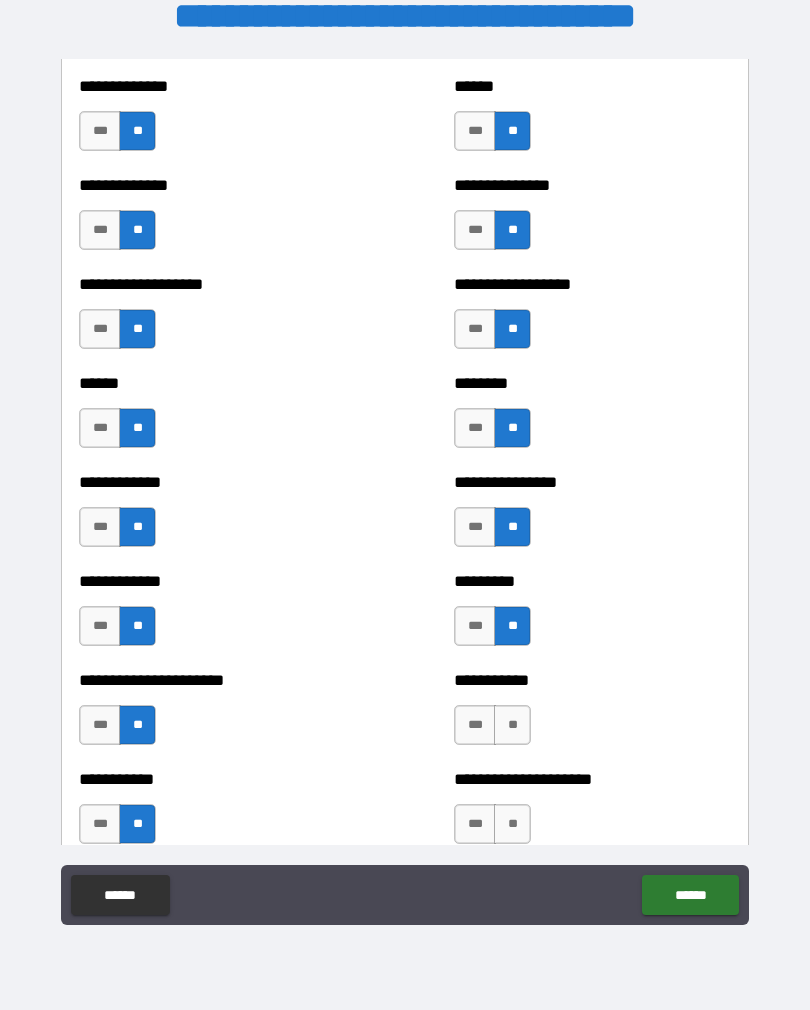 scroll, scrollTop: 4728, scrollLeft: 0, axis: vertical 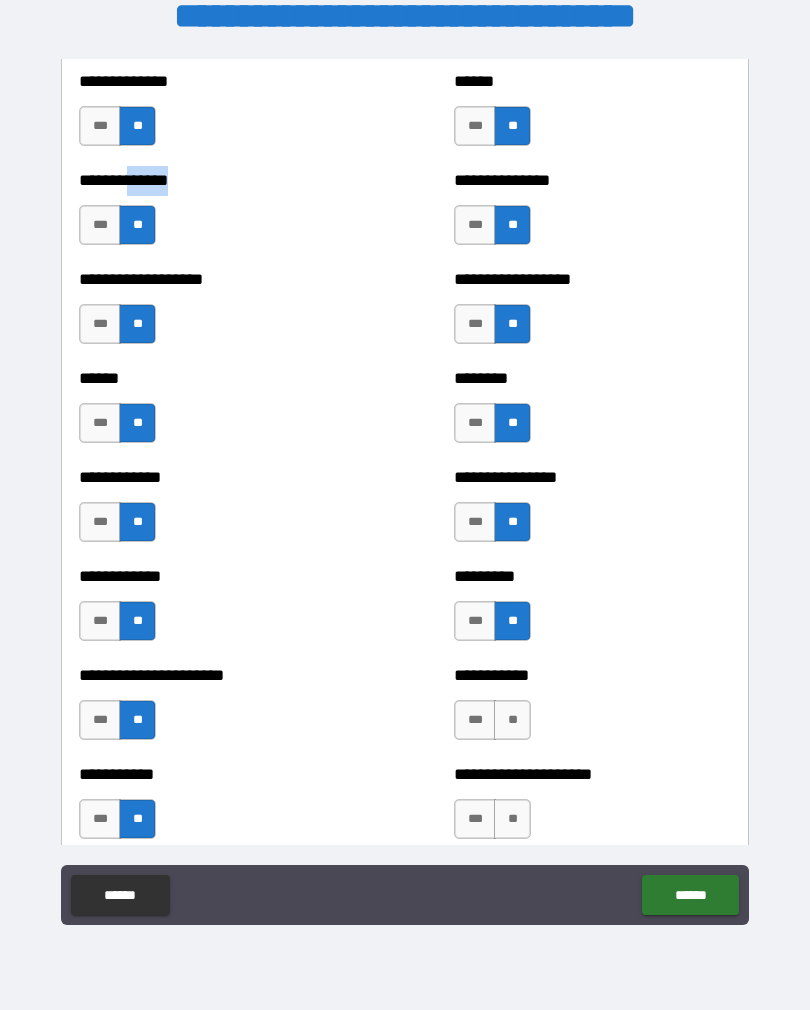 click on "**********" at bounding box center [217, 215] 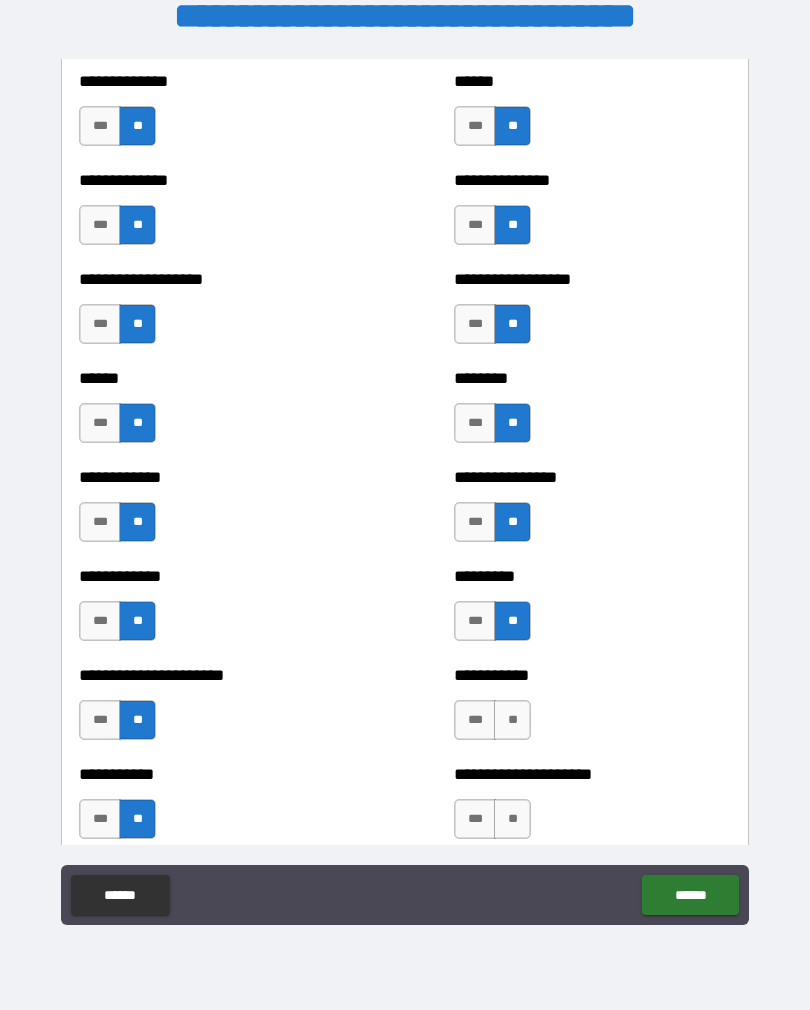 click on "**********" at bounding box center [217, 215] 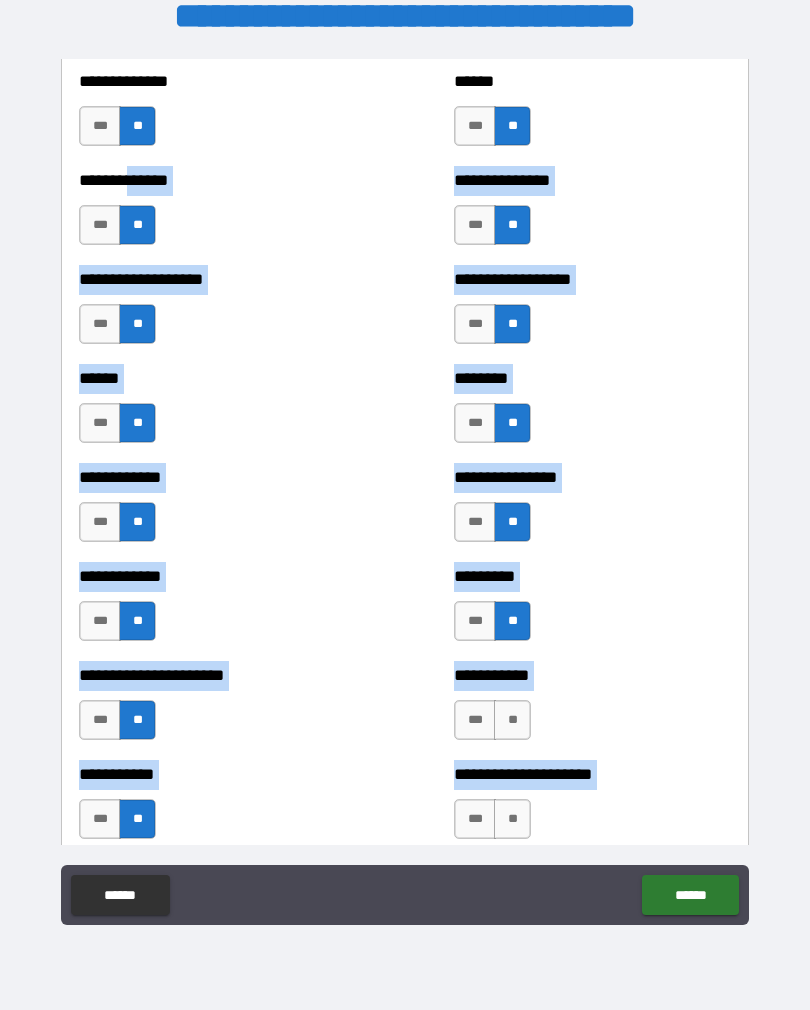 scroll, scrollTop: 4844, scrollLeft: 0, axis: vertical 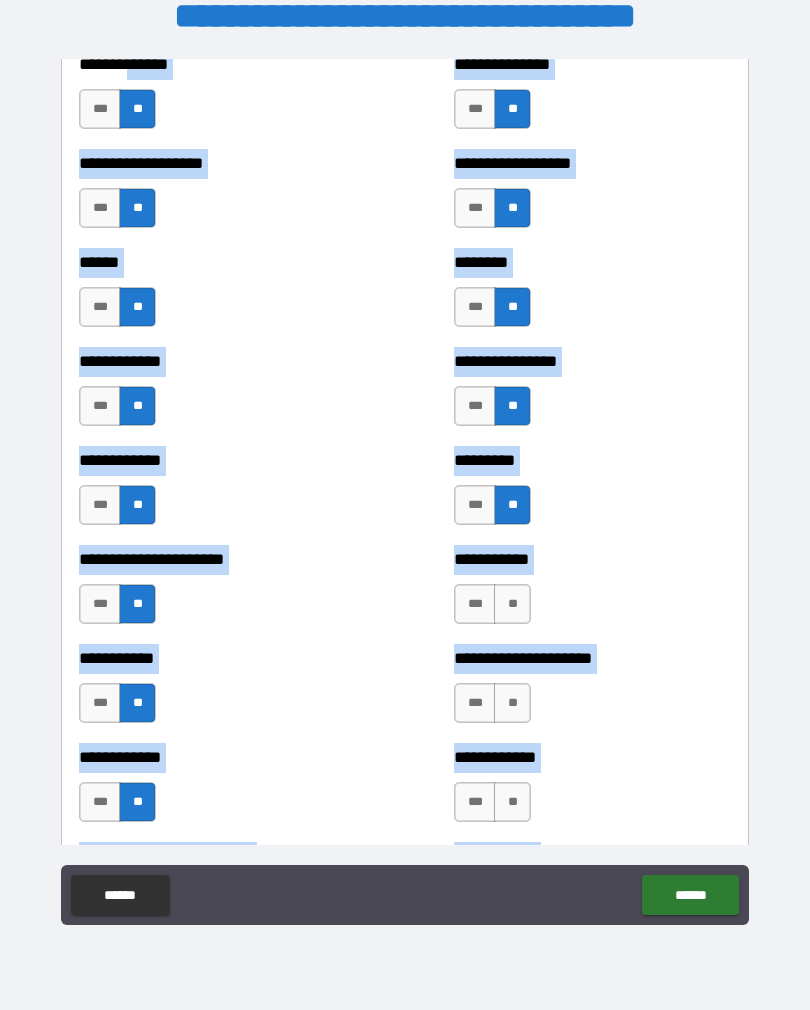 click on "**********" at bounding box center [405, 492] 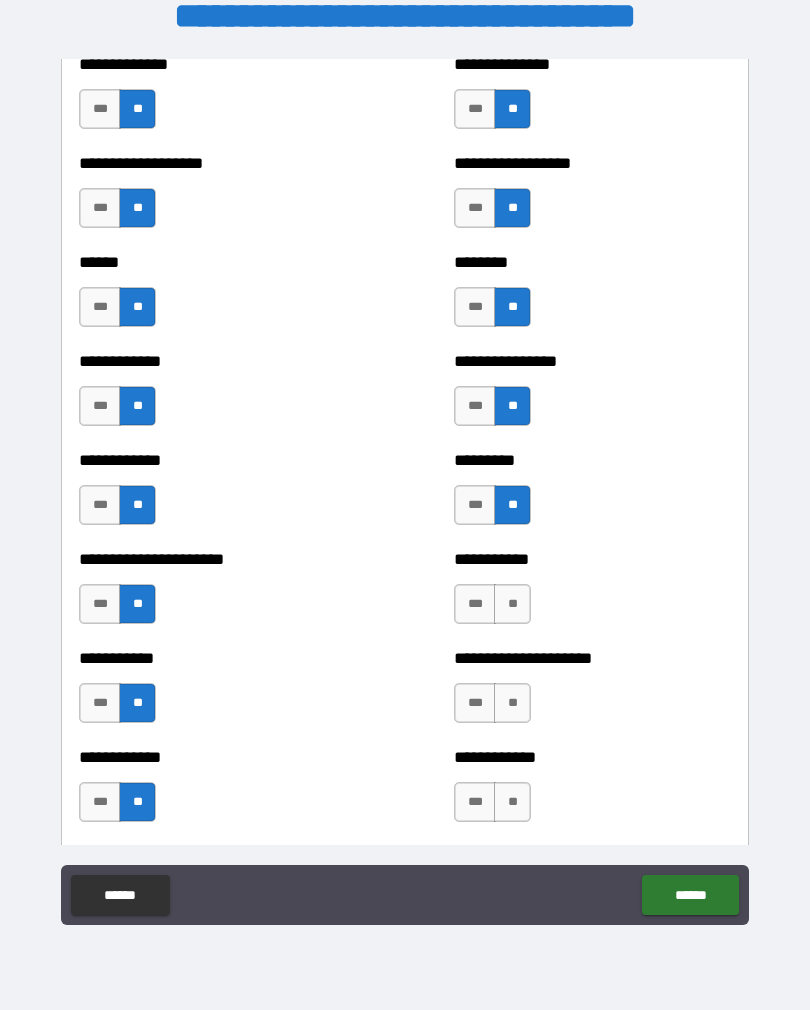 click on "**" at bounding box center [512, 604] 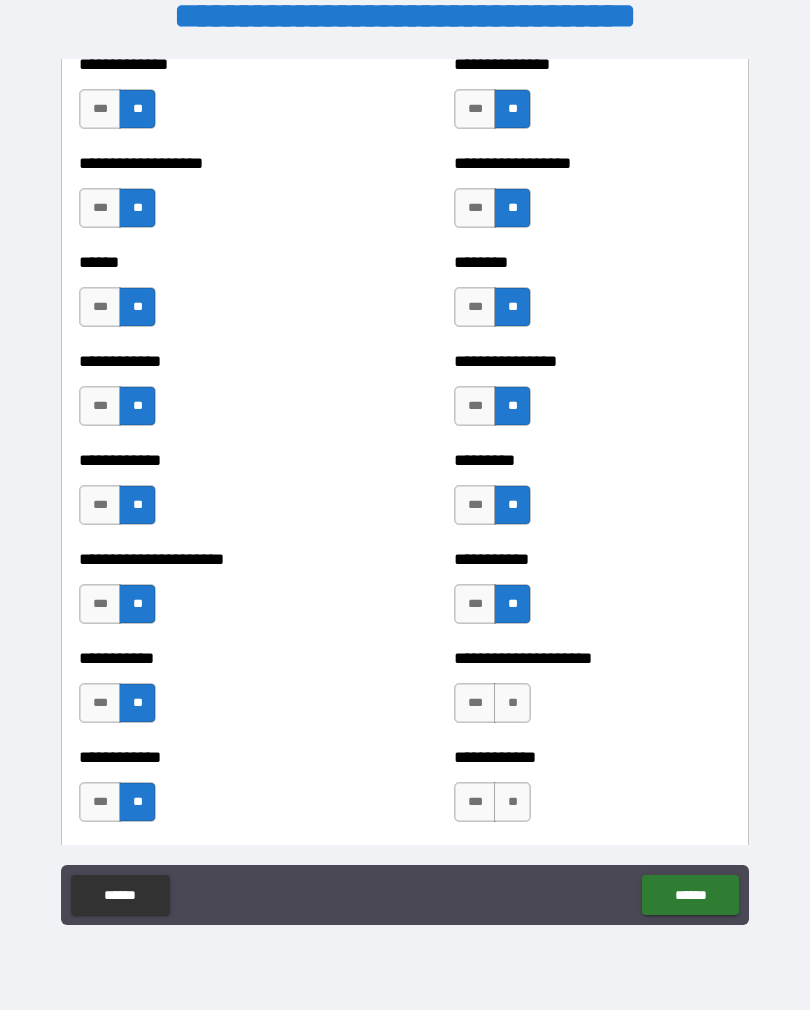 click on "**" at bounding box center [512, 703] 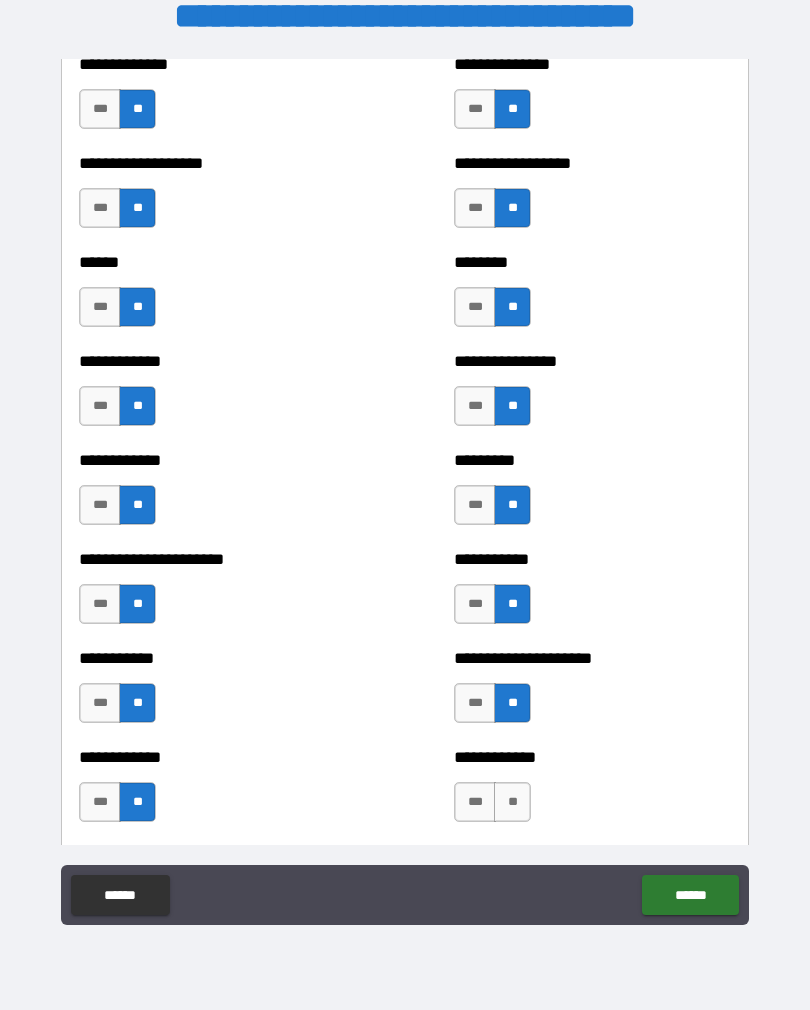 click on "**" at bounding box center [512, 802] 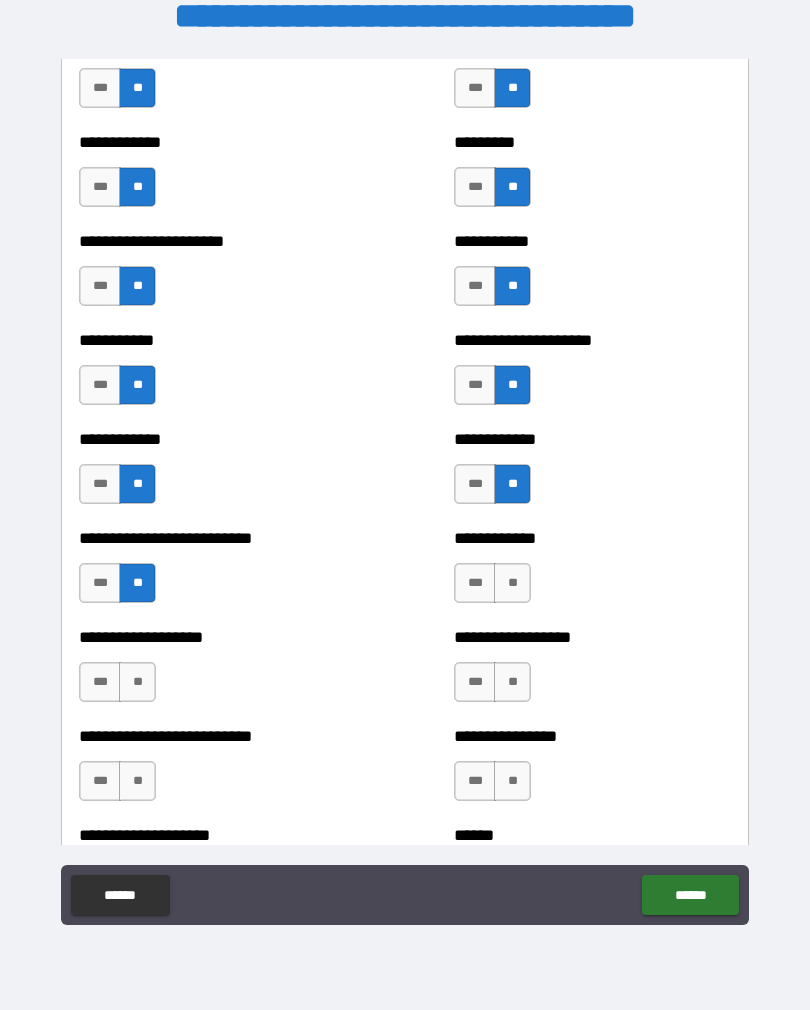 scroll, scrollTop: 5164, scrollLeft: 0, axis: vertical 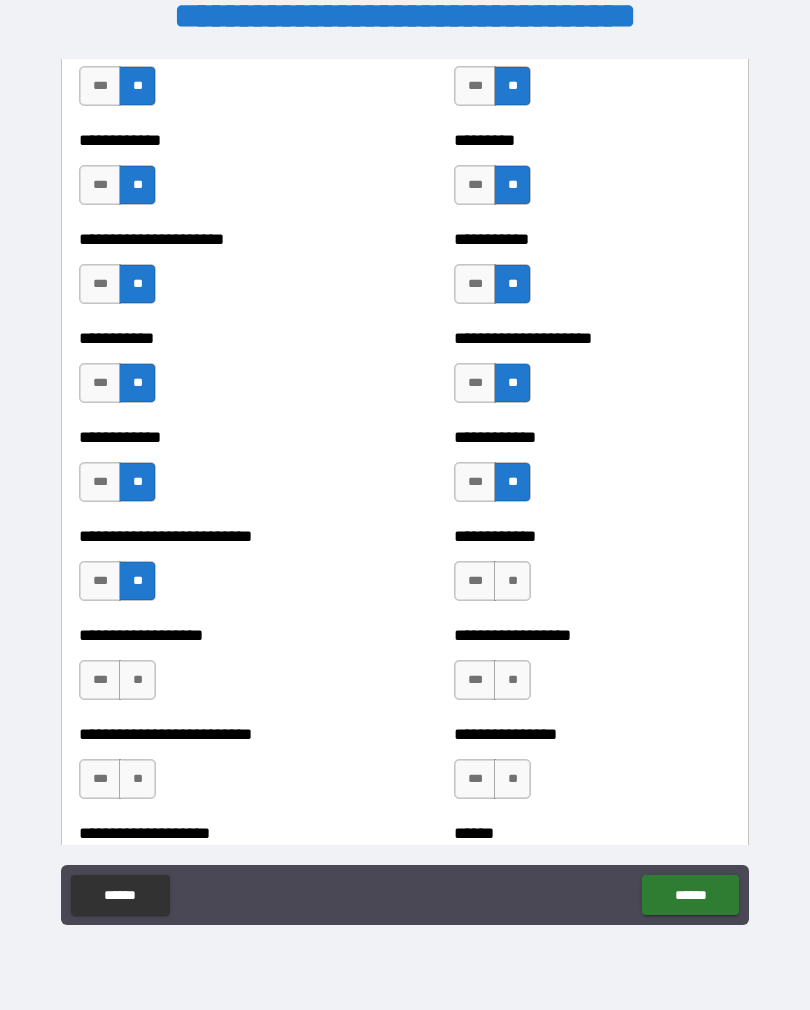 click on "**" at bounding box center (137, 680) 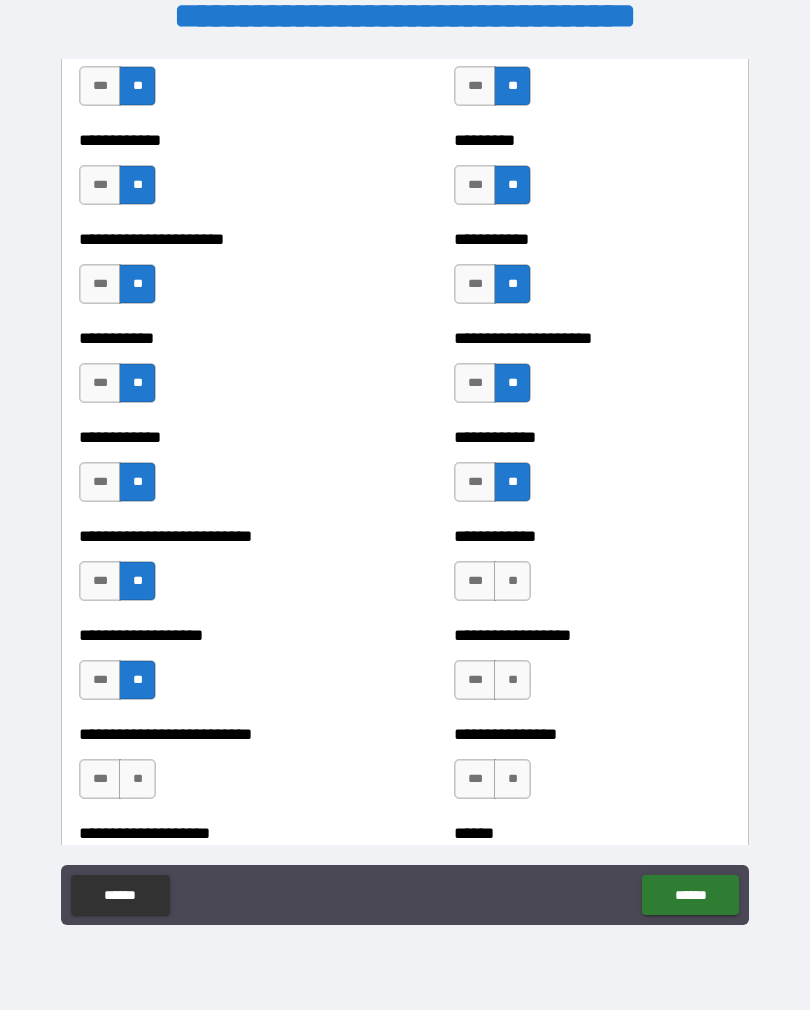 click on "**" at bounding box center [512, 581] 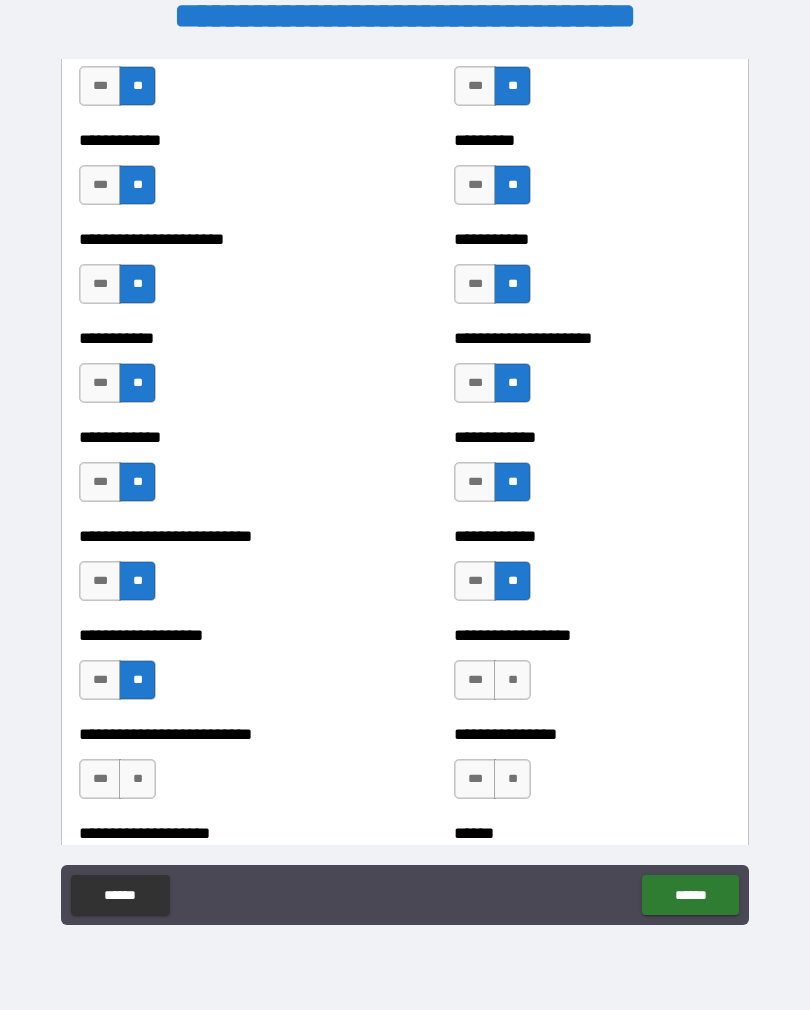 click on "**" at bounding box center [512, 680] 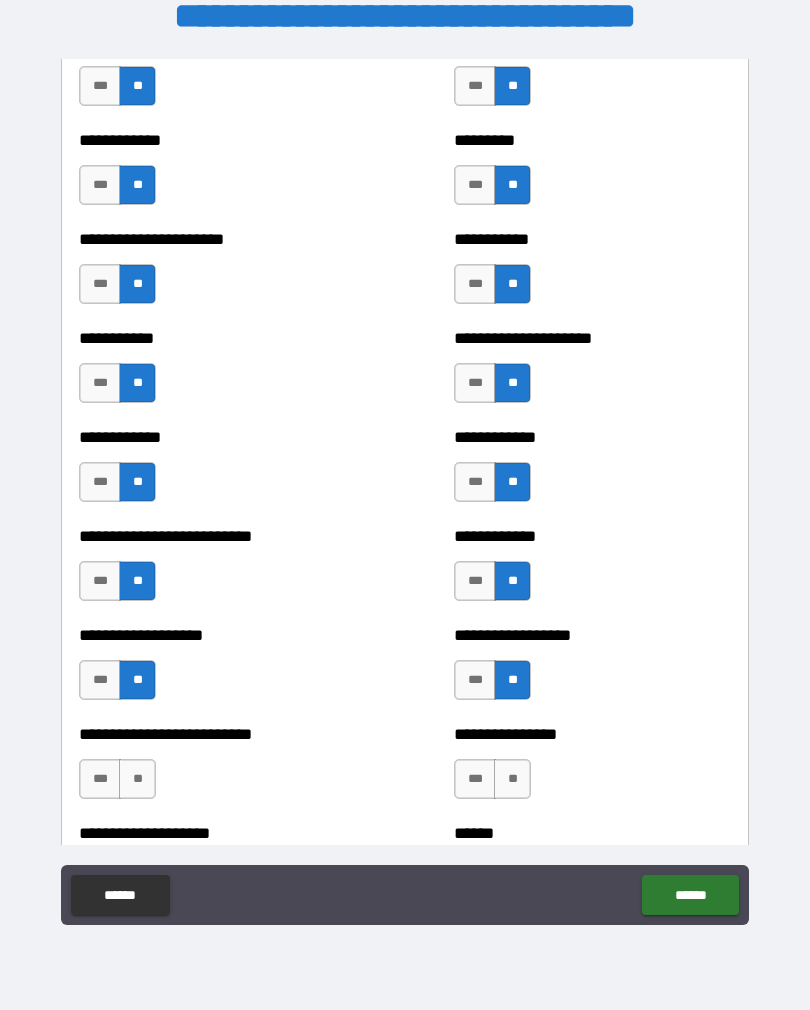 click on "**" at bounding box center [512, 779] 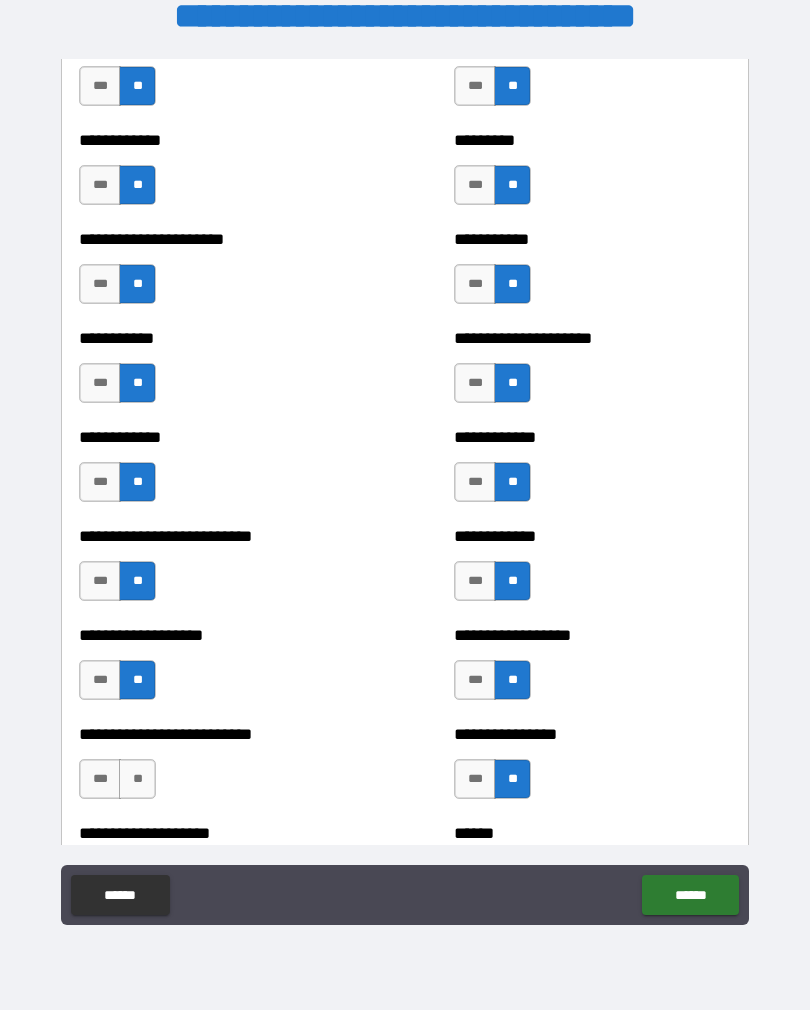 click on "**" at bounding box center (137, 779) 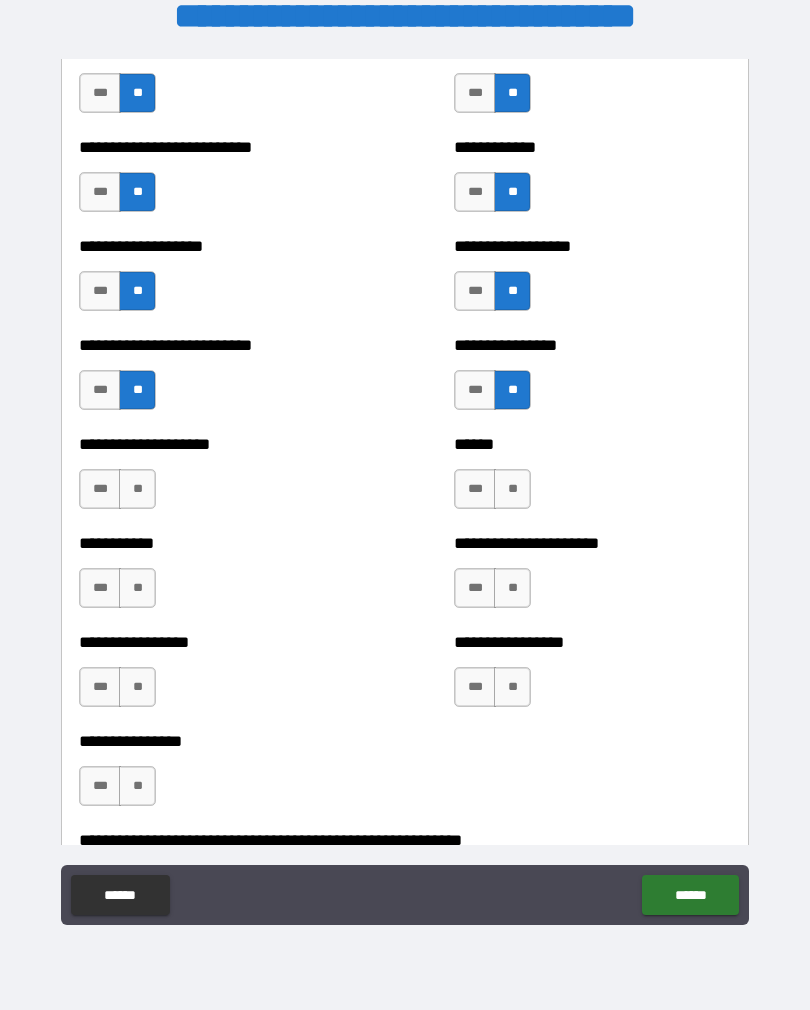 scroll, scrollTop: 5549, scrollLeft: 0, axis: vertical 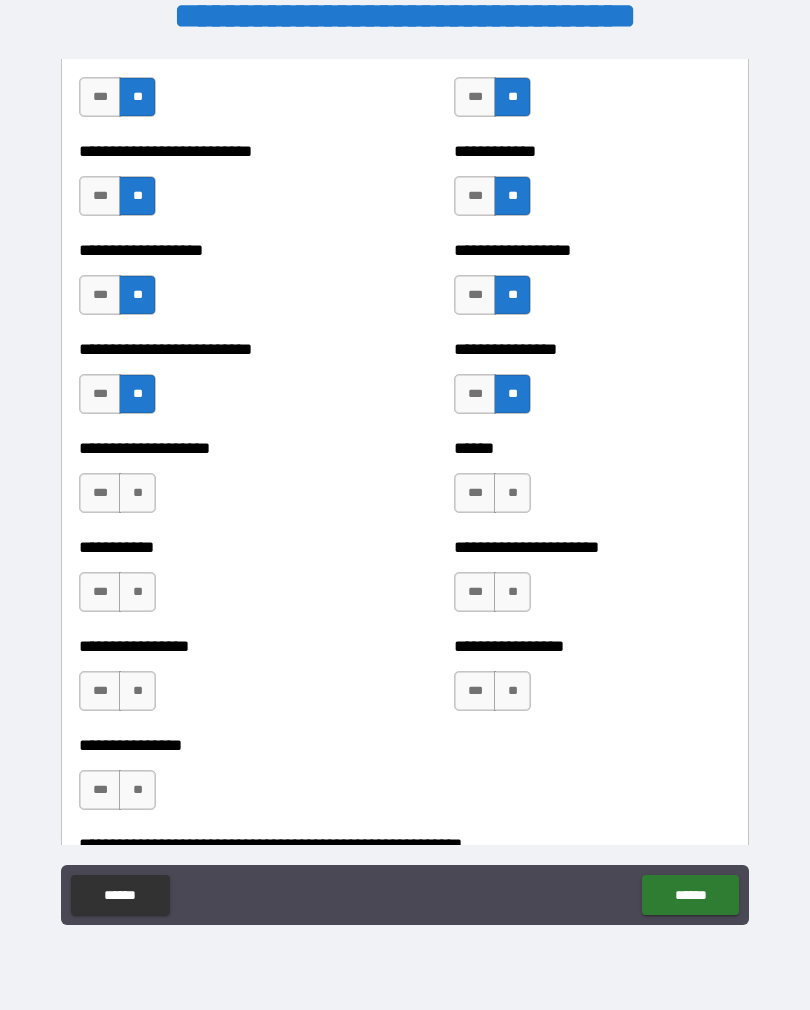 click on "**" at bounding box center [137, 493] 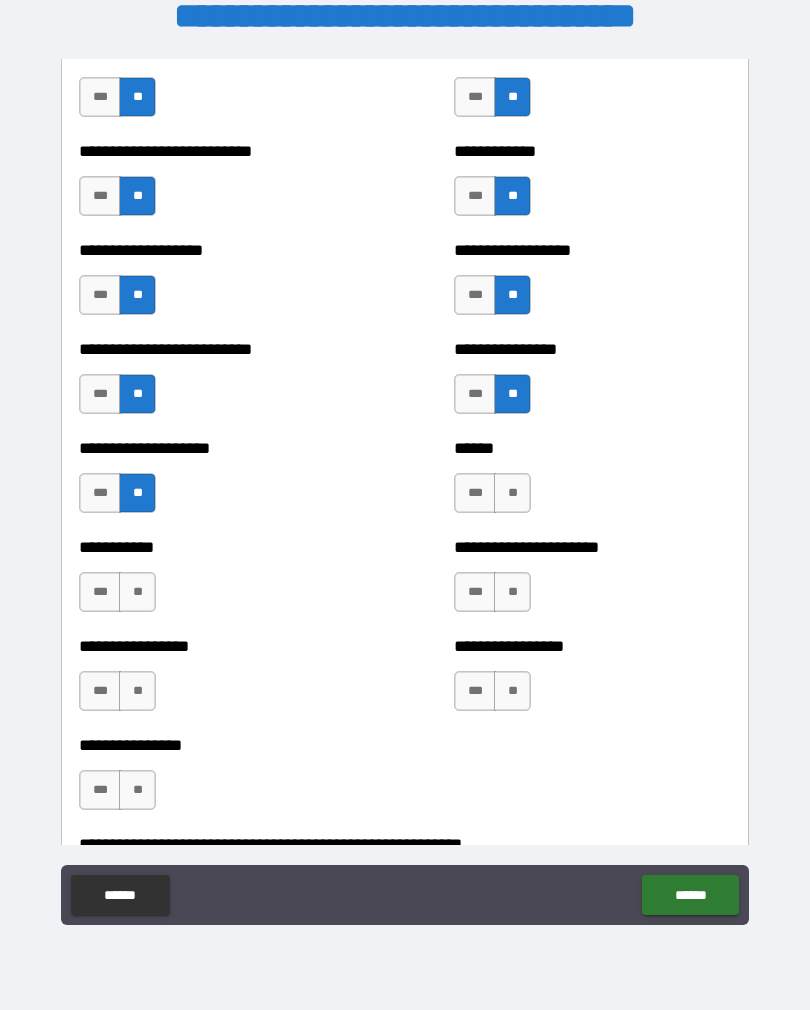 click on "**" at bounding box center (137, 592) 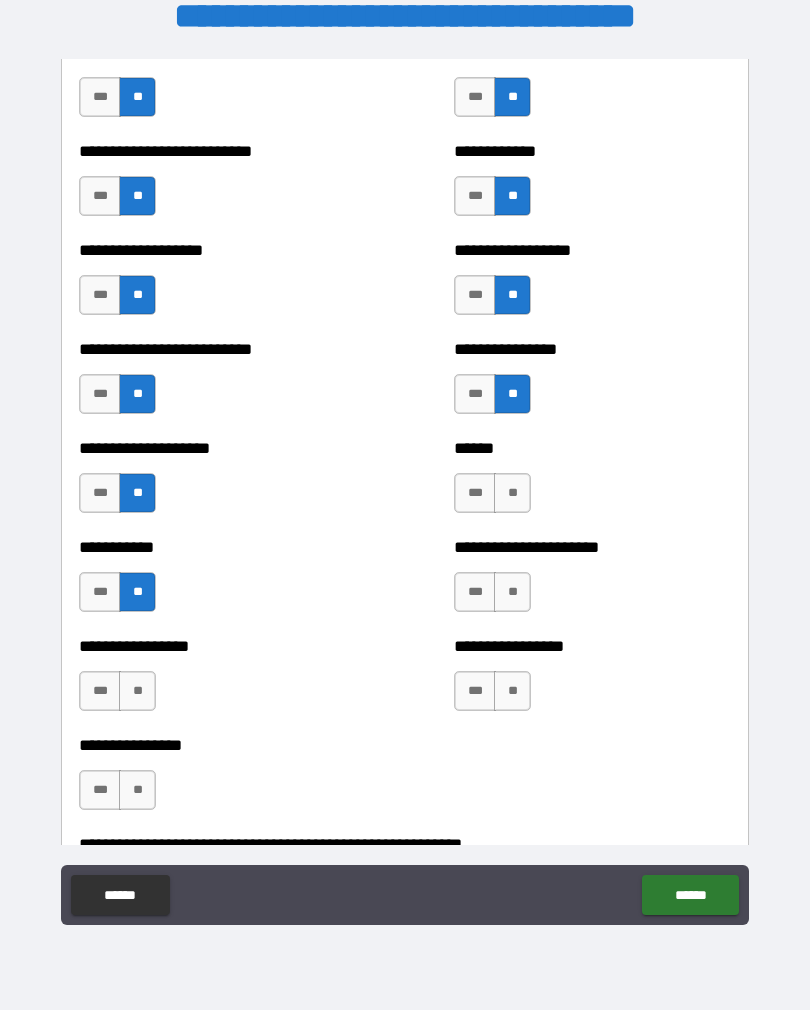 click on "**" at bounding box center [512, 493] 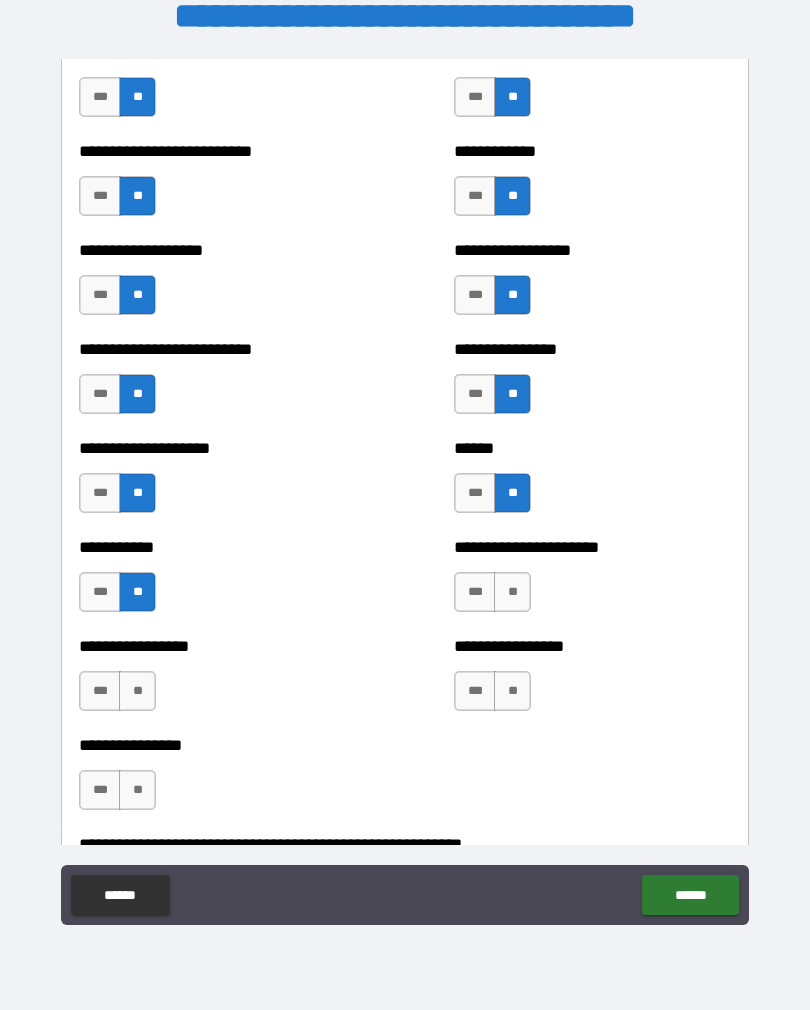 click on "**" at bounding box center [512, 592] 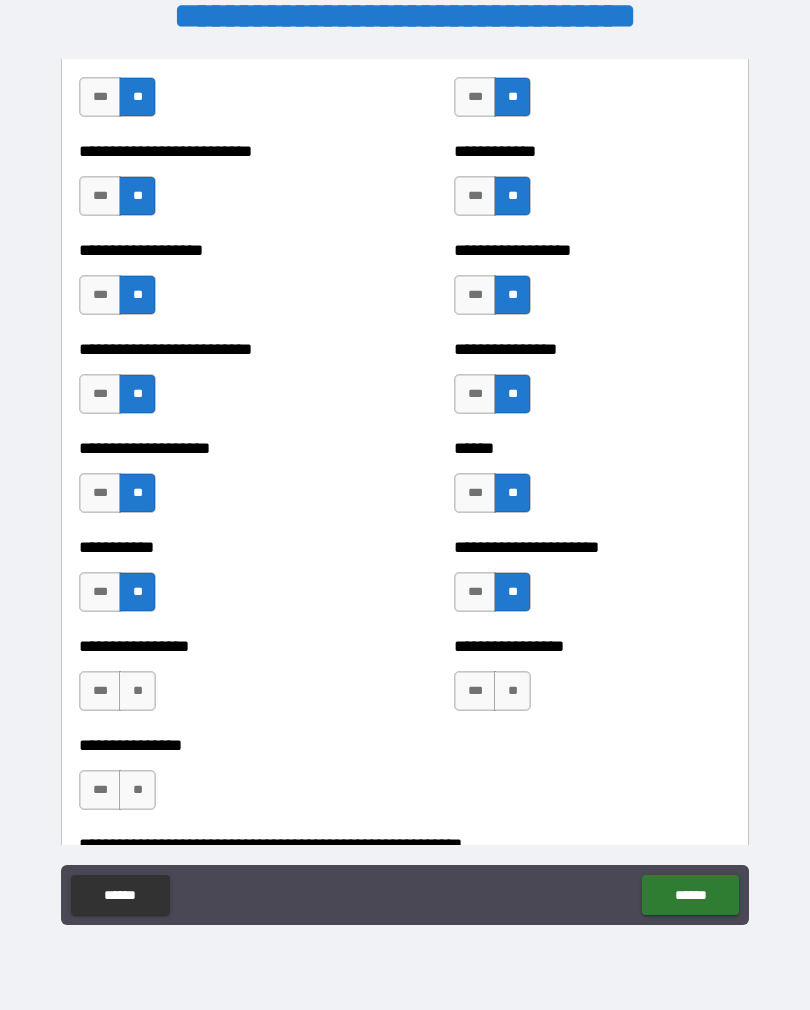click on "**" at bounding box center (512, 691) 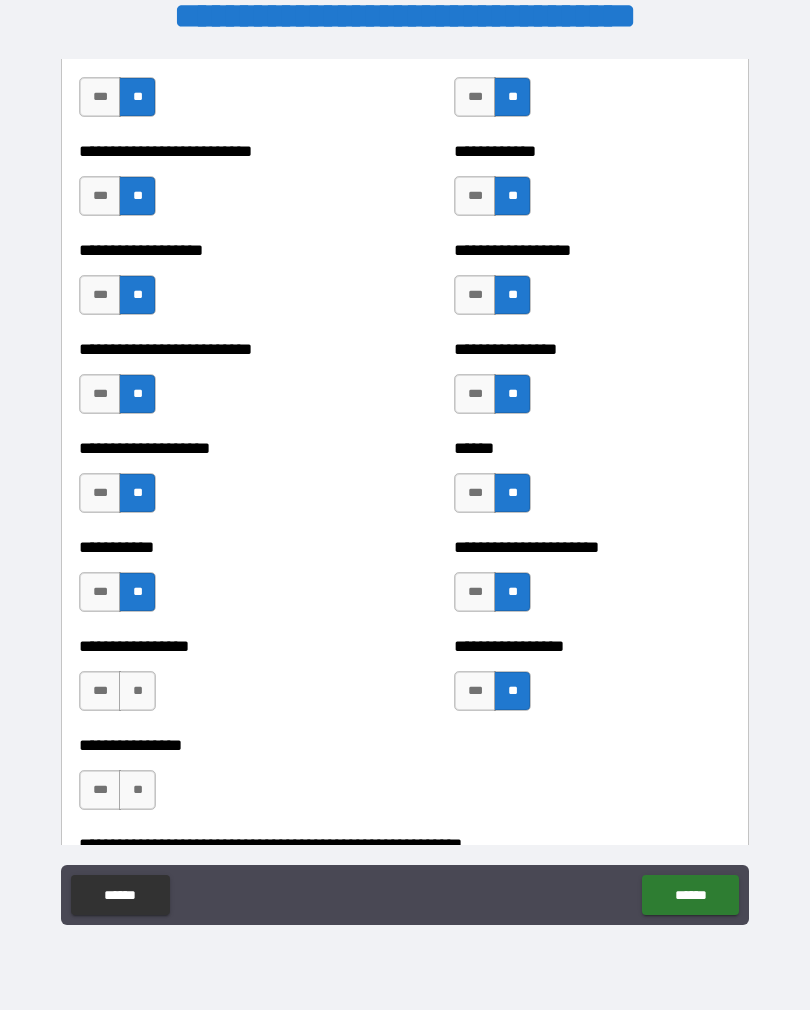 click on "**" at bounding box center [137, 691] 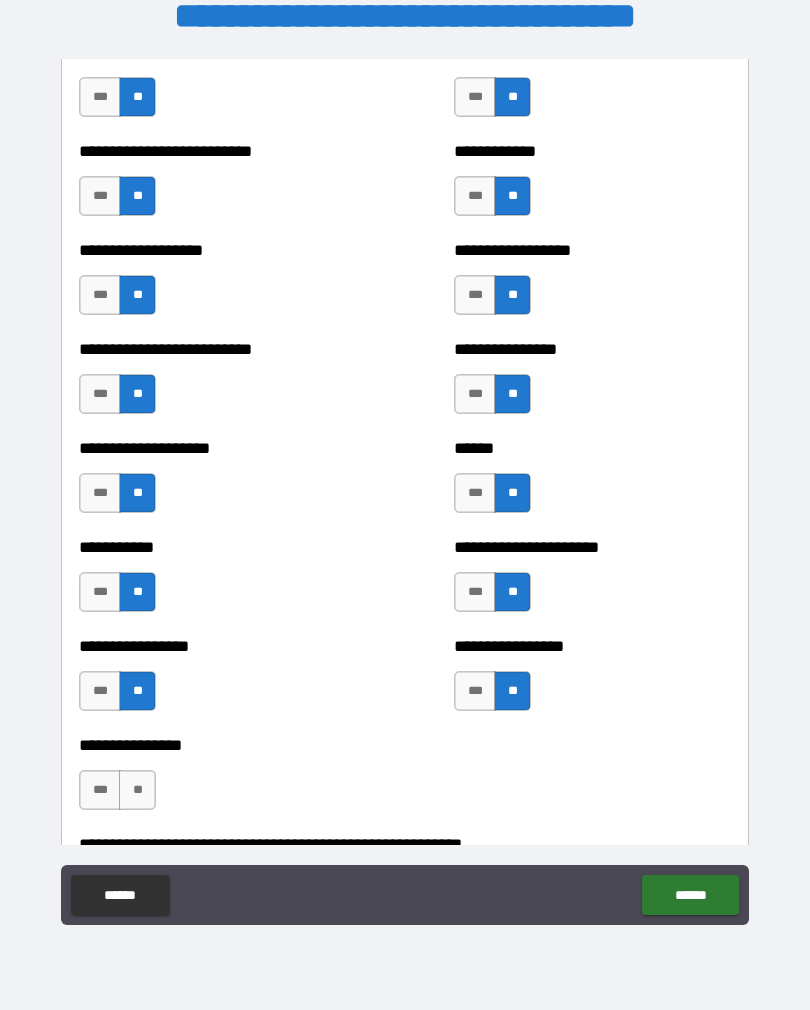 click on "**" at bounding box center [137, 790] 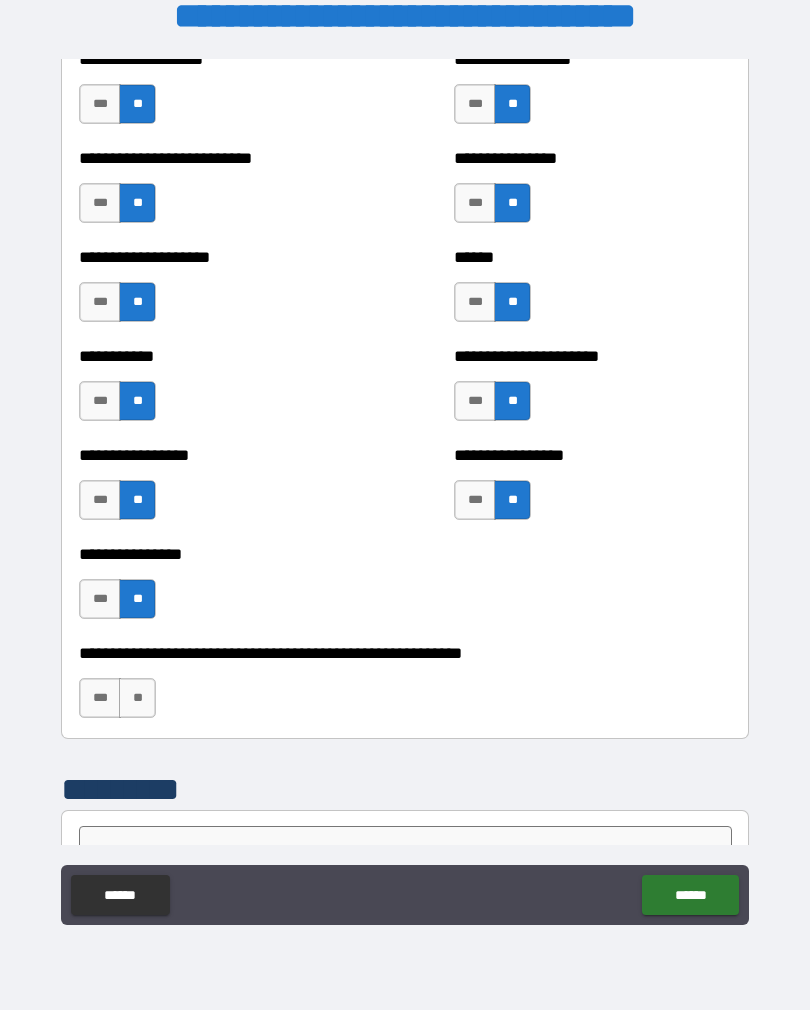 scroll, scrollTop: 5745, scrollLeft: 0, axis: vertical 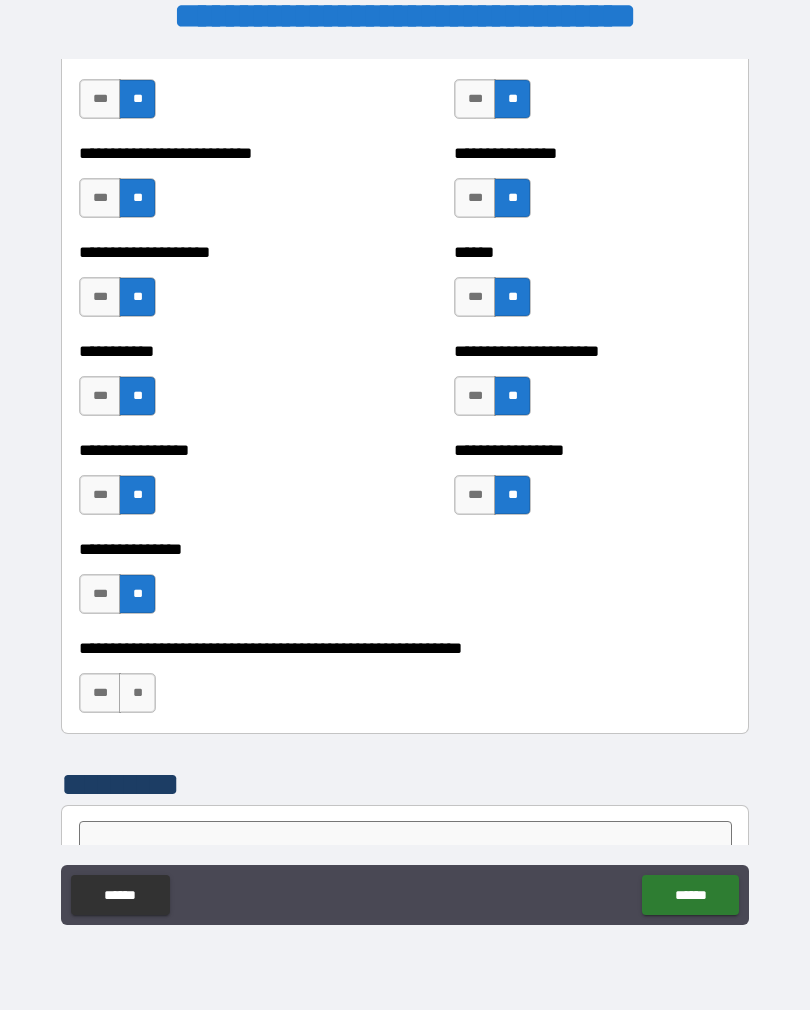 click on "**" at bounding box center [137, 693] 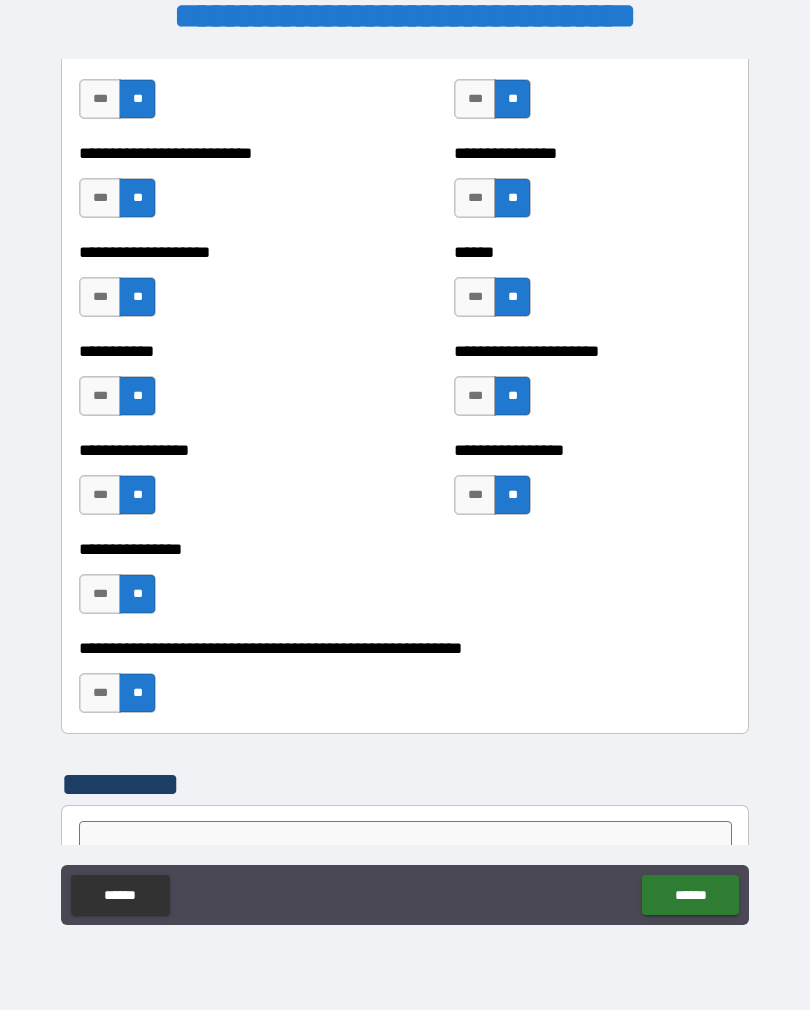 click on "******" at bounding box center (690, 895) 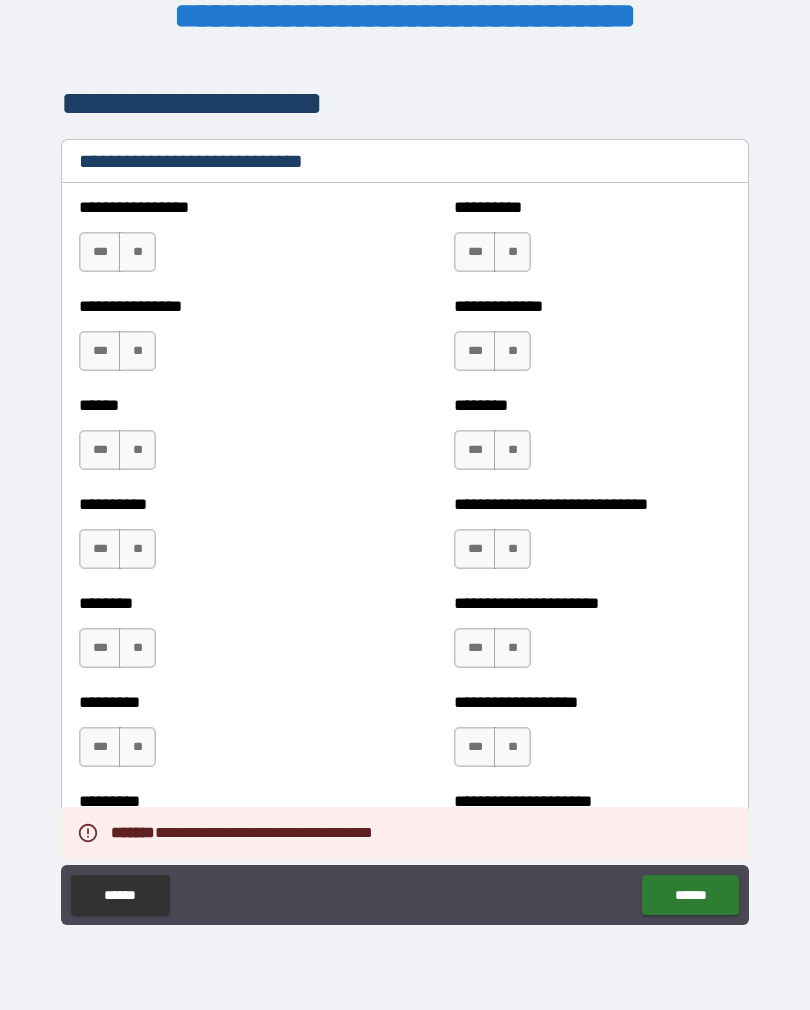 scroll, scrollTop: 6603, scrollLeft: 0, axis: vertical 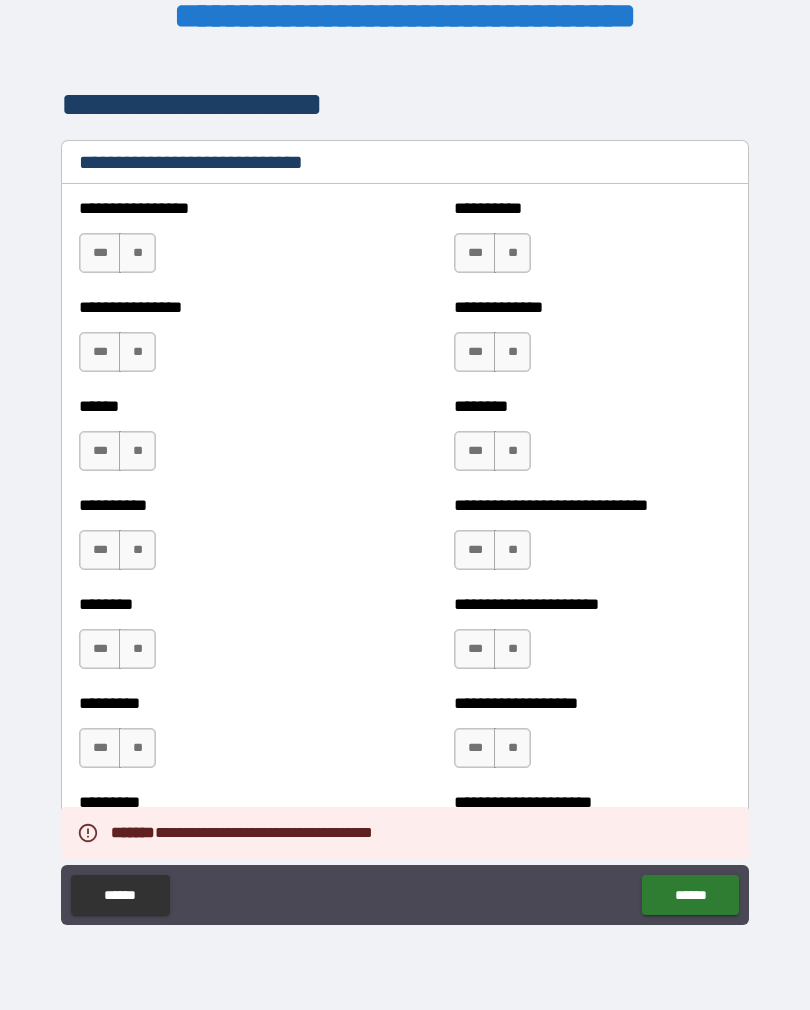 click on "***" at bounding box center (100, 253) 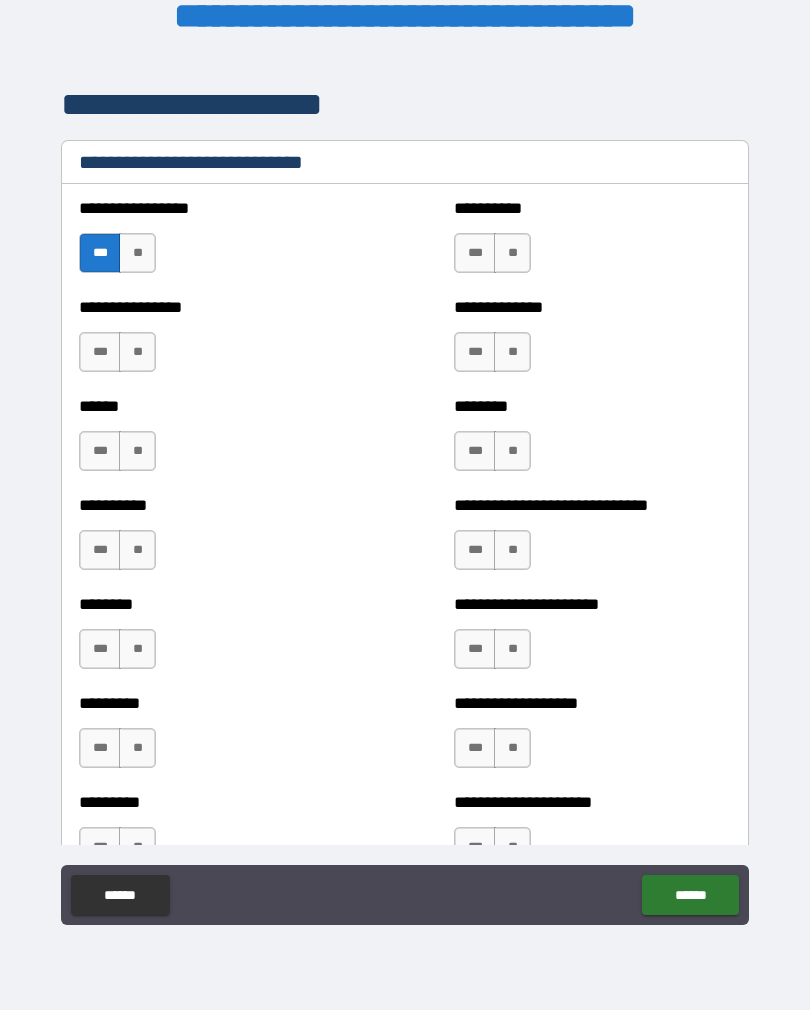 click on "***" at bounding box center [100, 352] 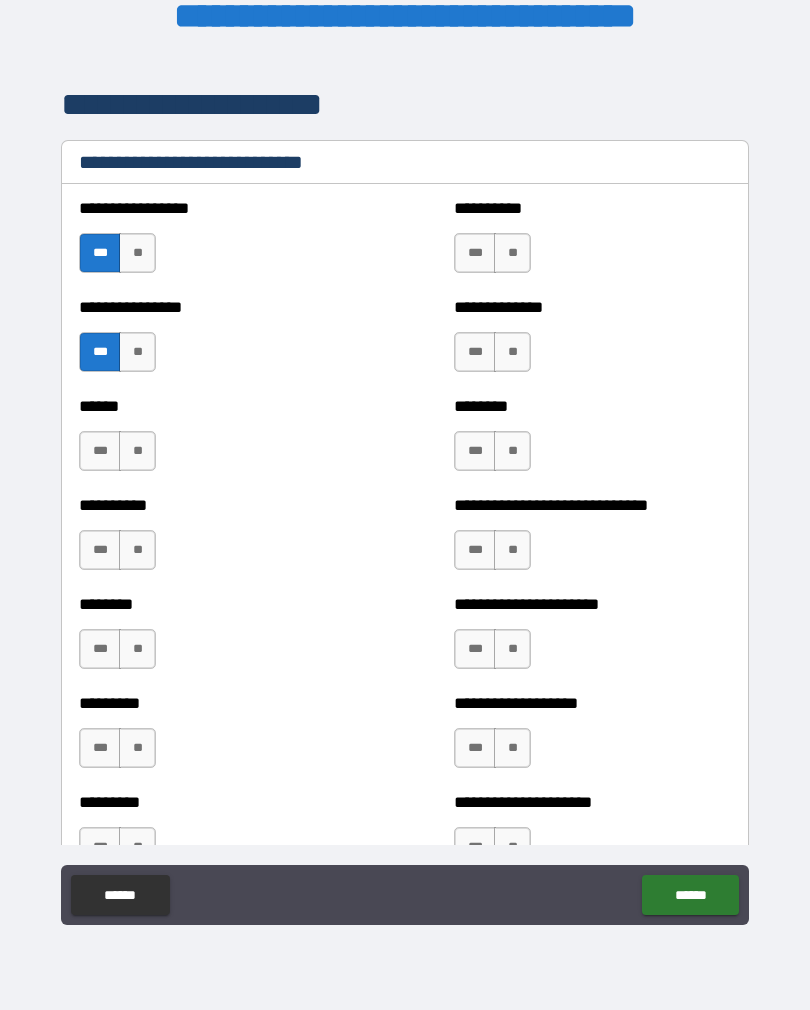 click on "***" at bounding box center (475, 253) 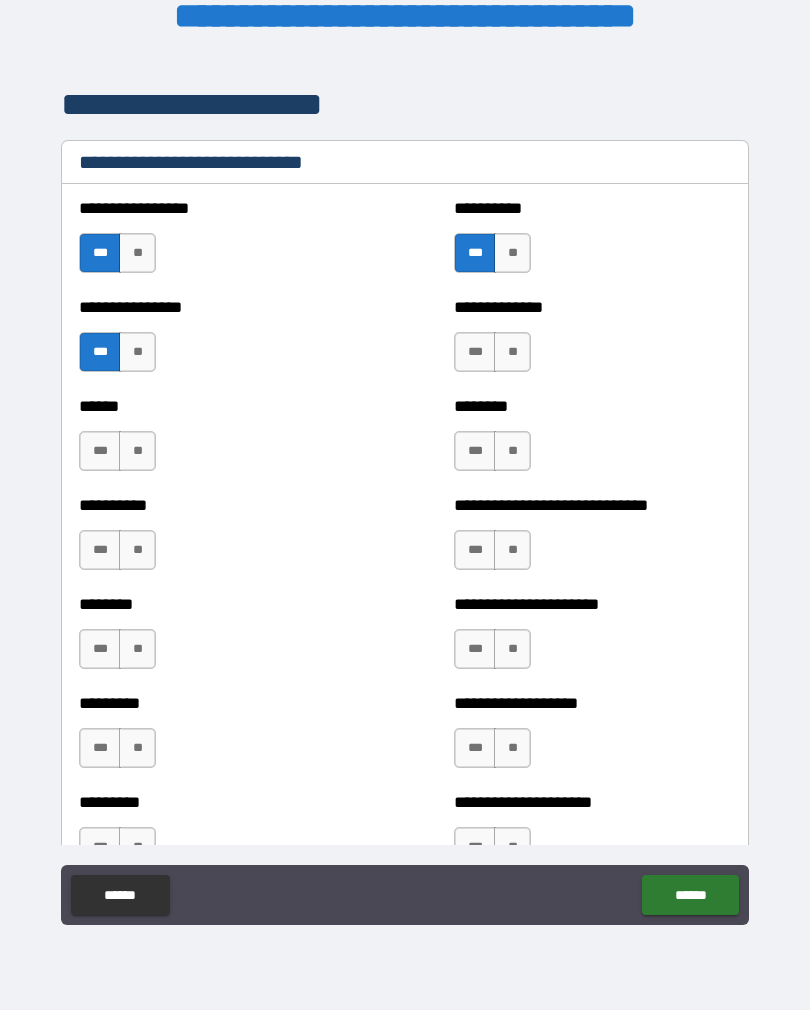 click on "***" at bounding box center (475, 352) 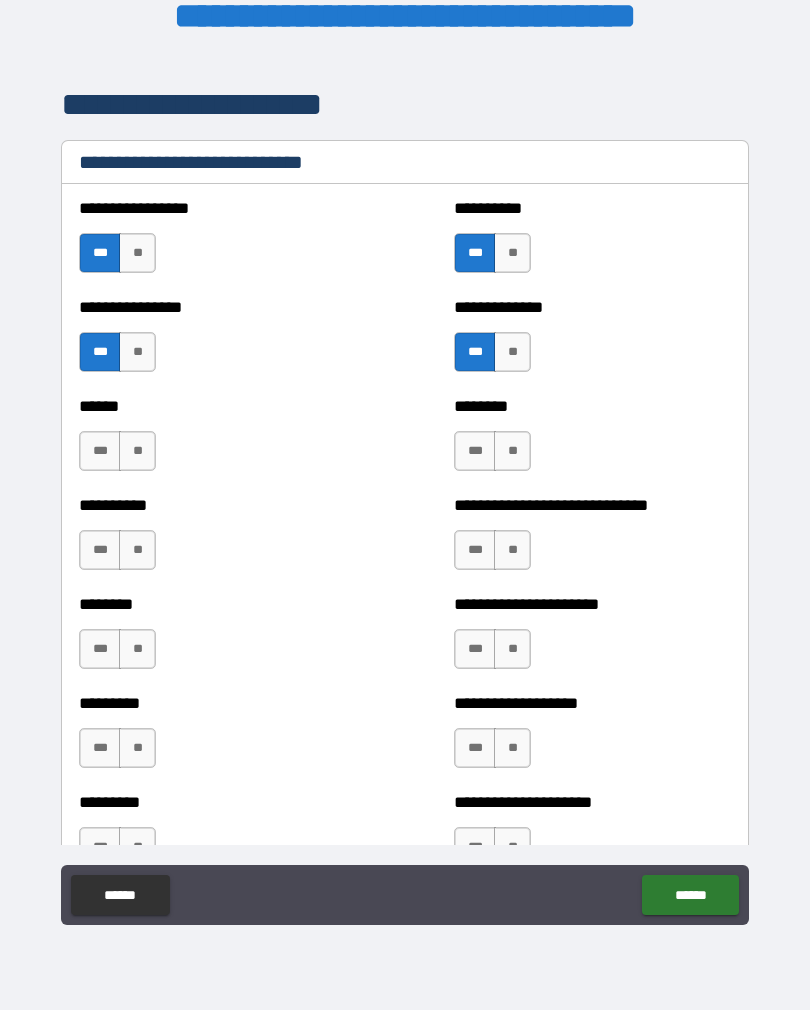 click on "***" at bounding box center [100, 451] 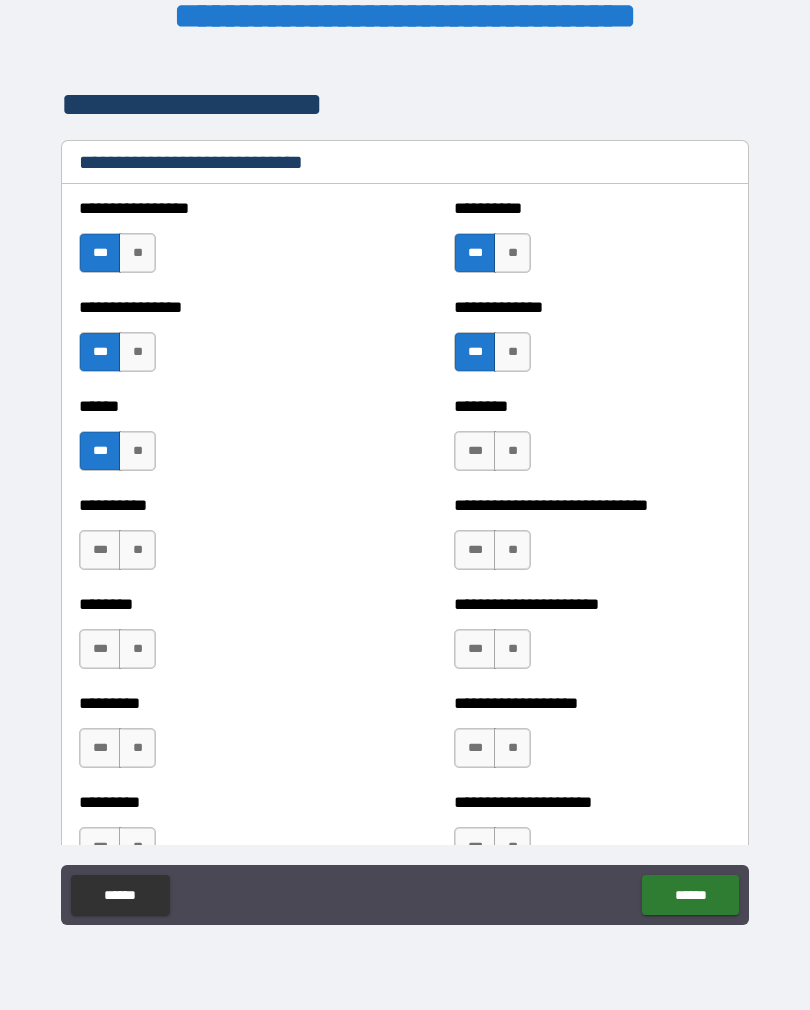 click on "**" at bounding box center [137, 550] 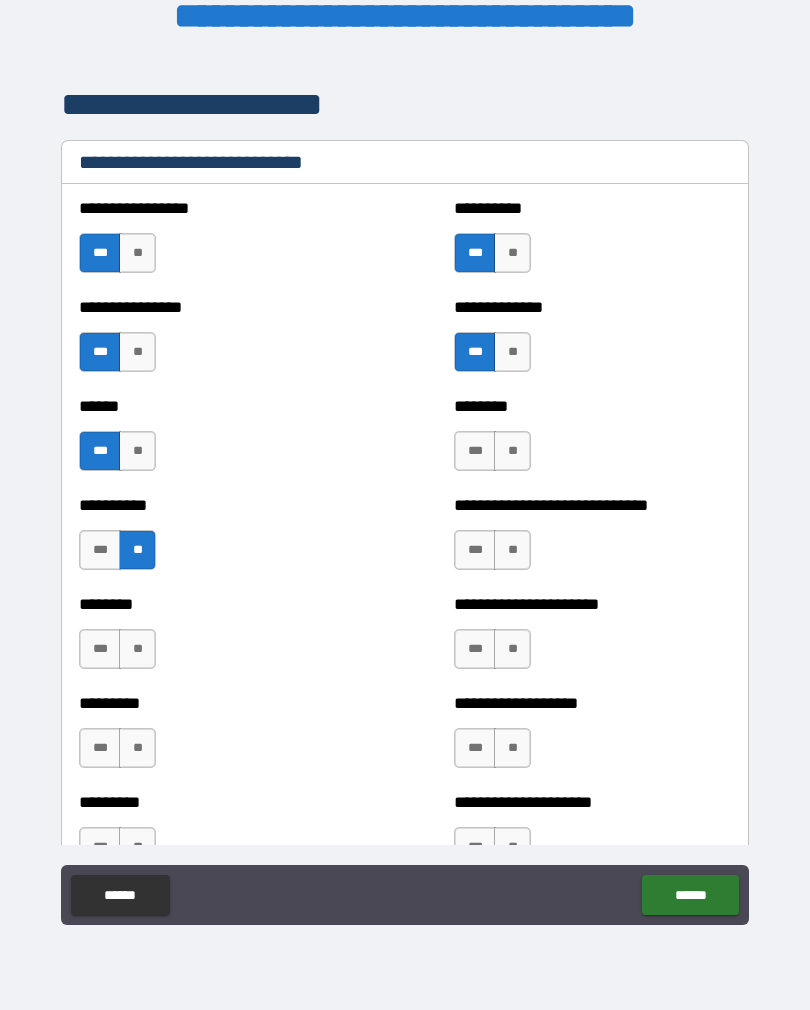 click on "**" at bounding box center [137, 649] 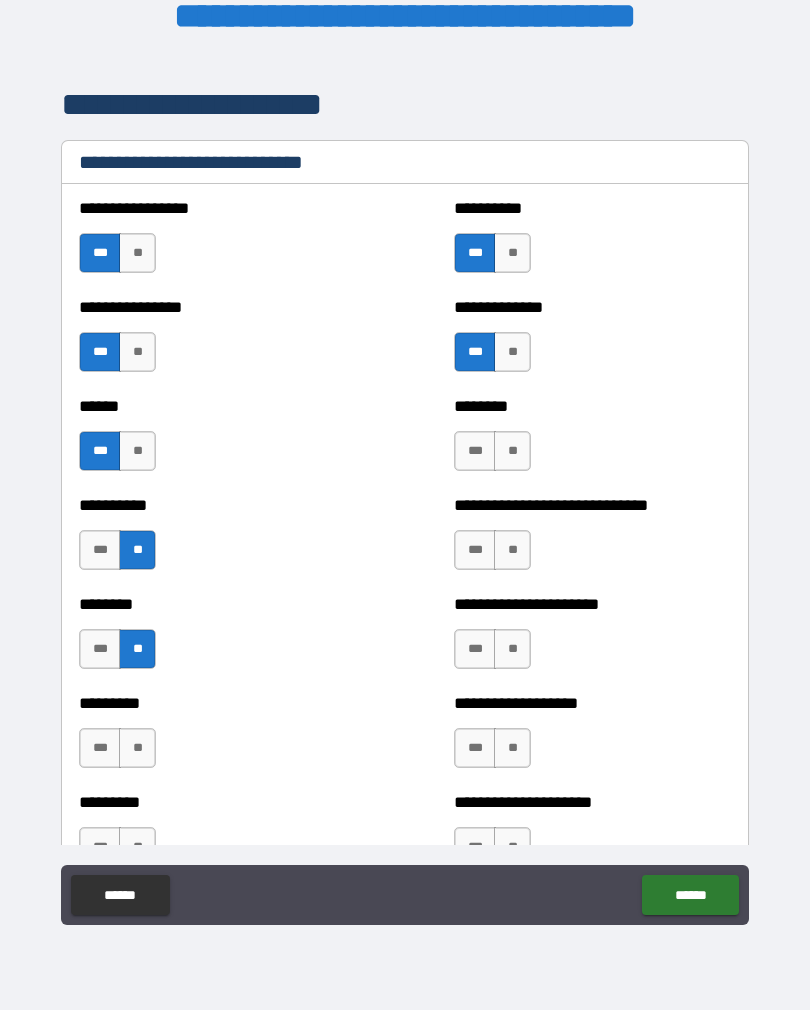click on "***" at bounding box center [100, 748] 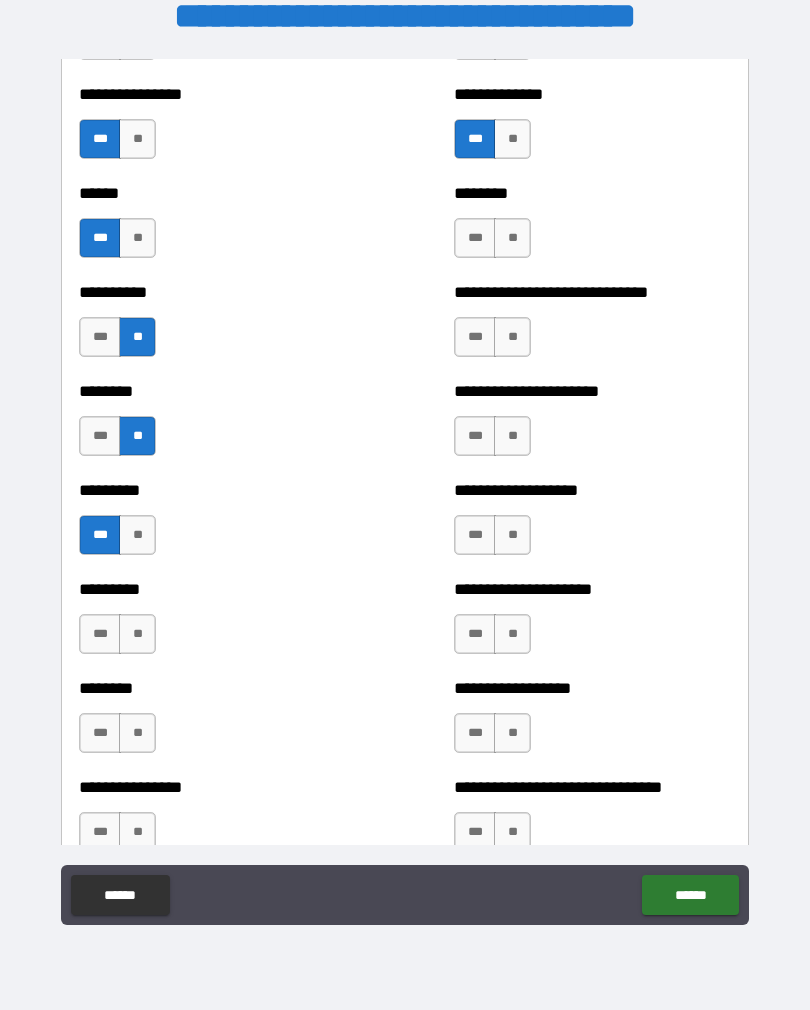 scroll, scrollTop: 6847, scrollLeft: 0, axis: vertical 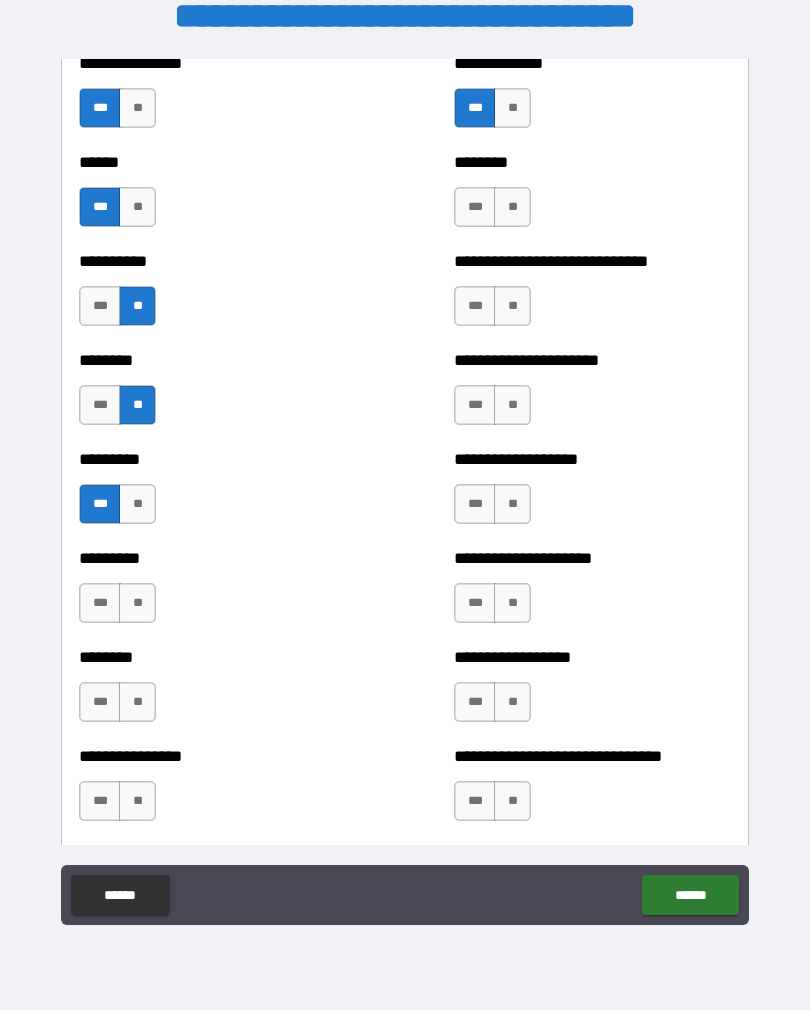 click on "***" at bounding box center [100, 603] 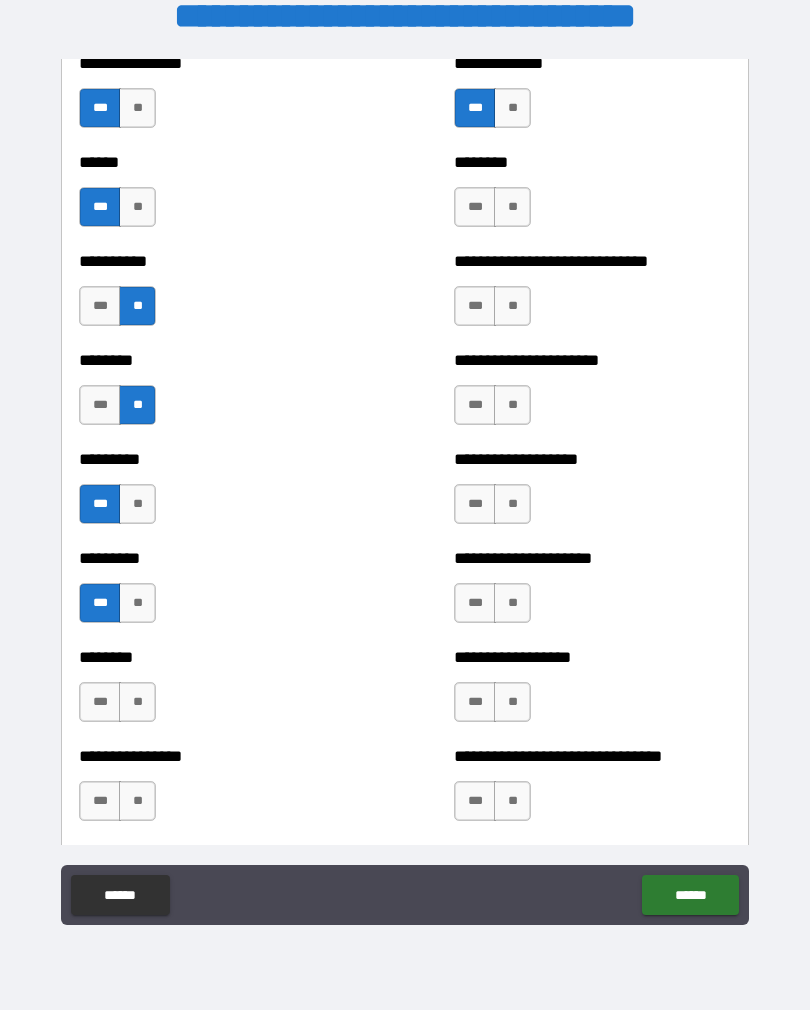 scroll, scrollTop: 6976, scrollLeft: 0, axis: vertical 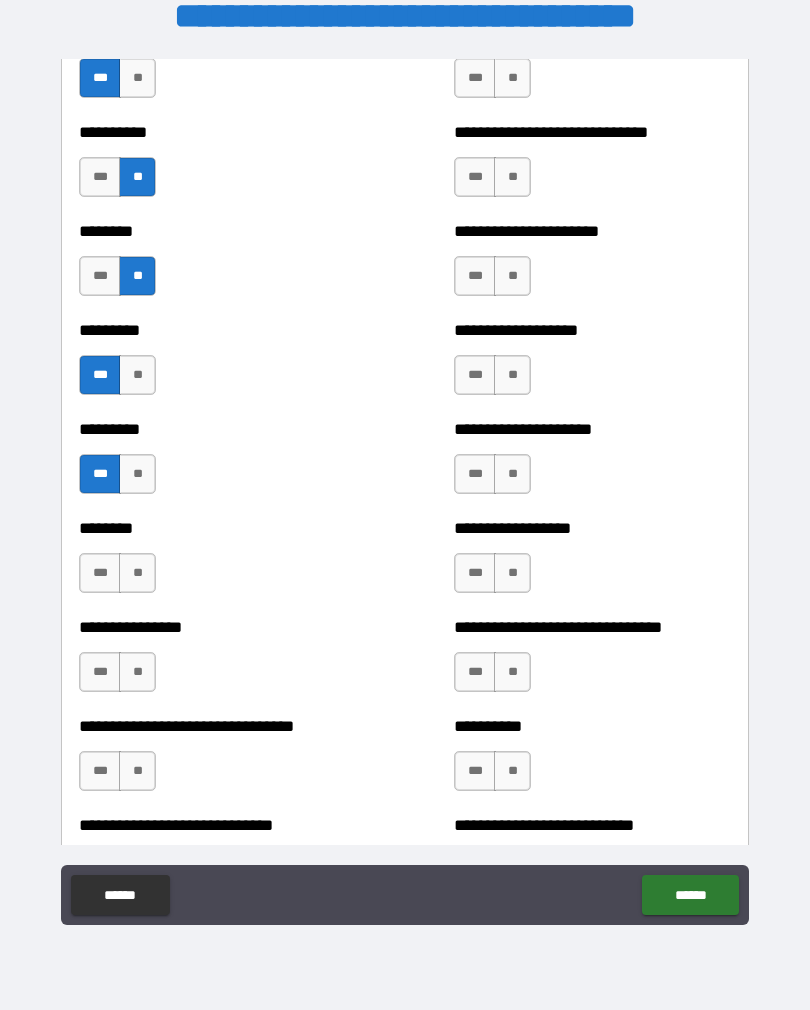click on "**" at bounding box center (137, 573) 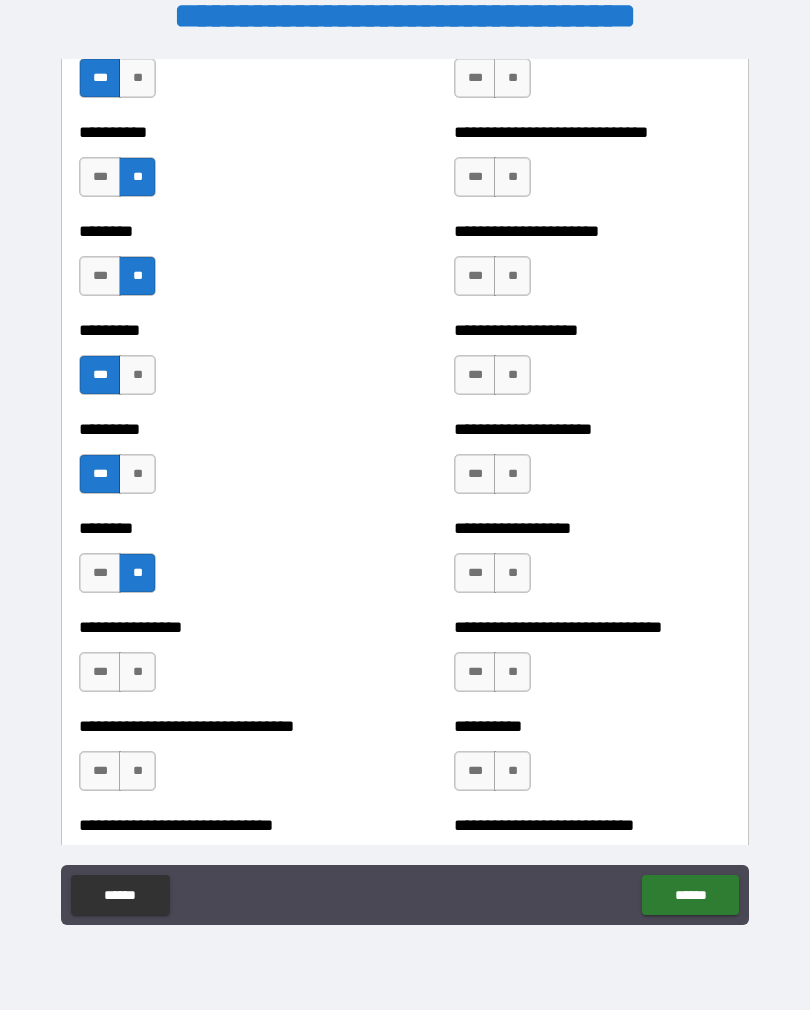 click on "***" at bounding box center [100, 672] 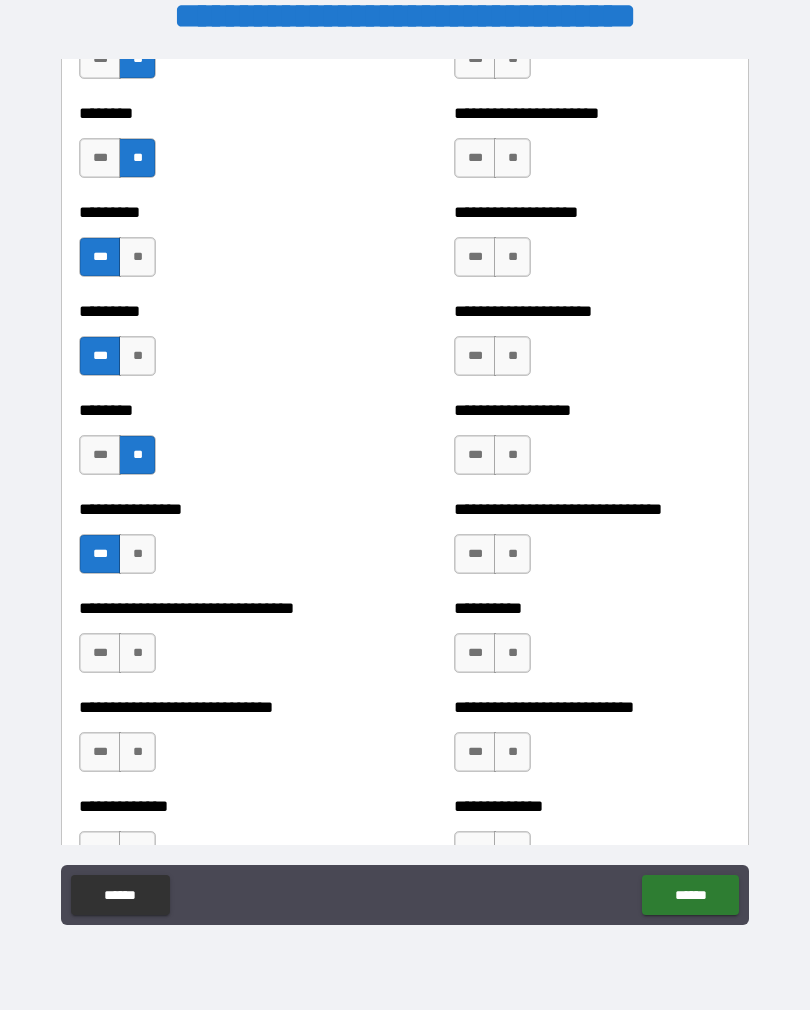 scroll, scrollTop: 7116, scrollLeft: 0, axis: vertical 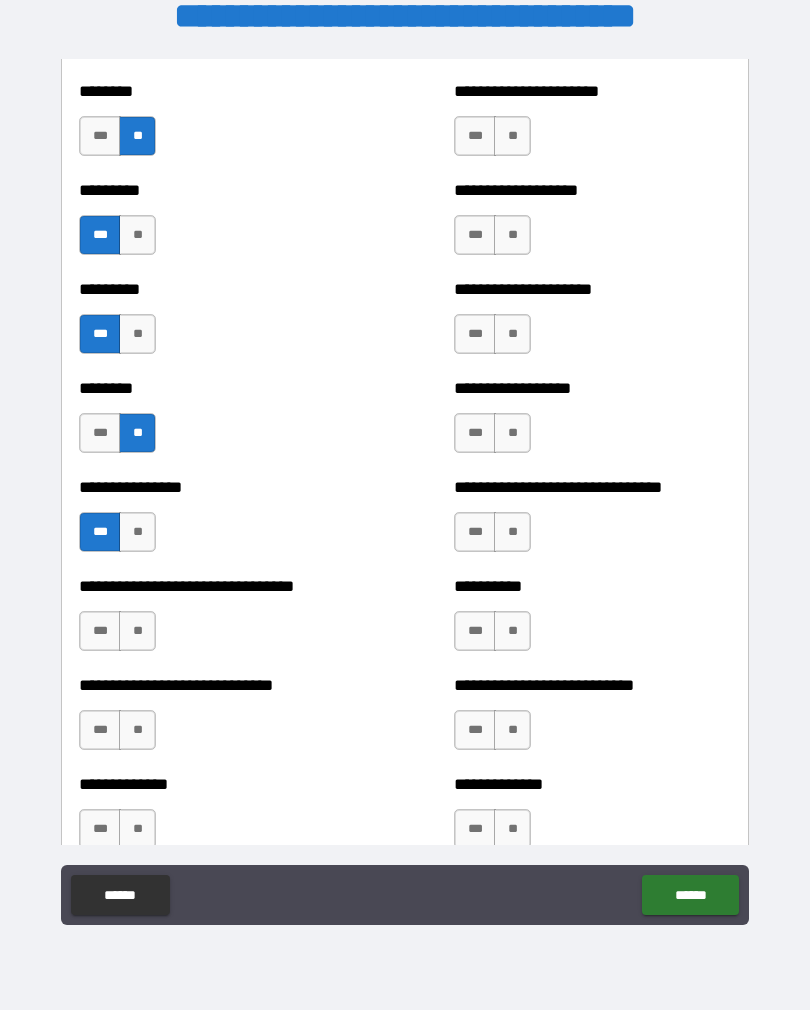 click on "**" at bounding box center [137, 631] 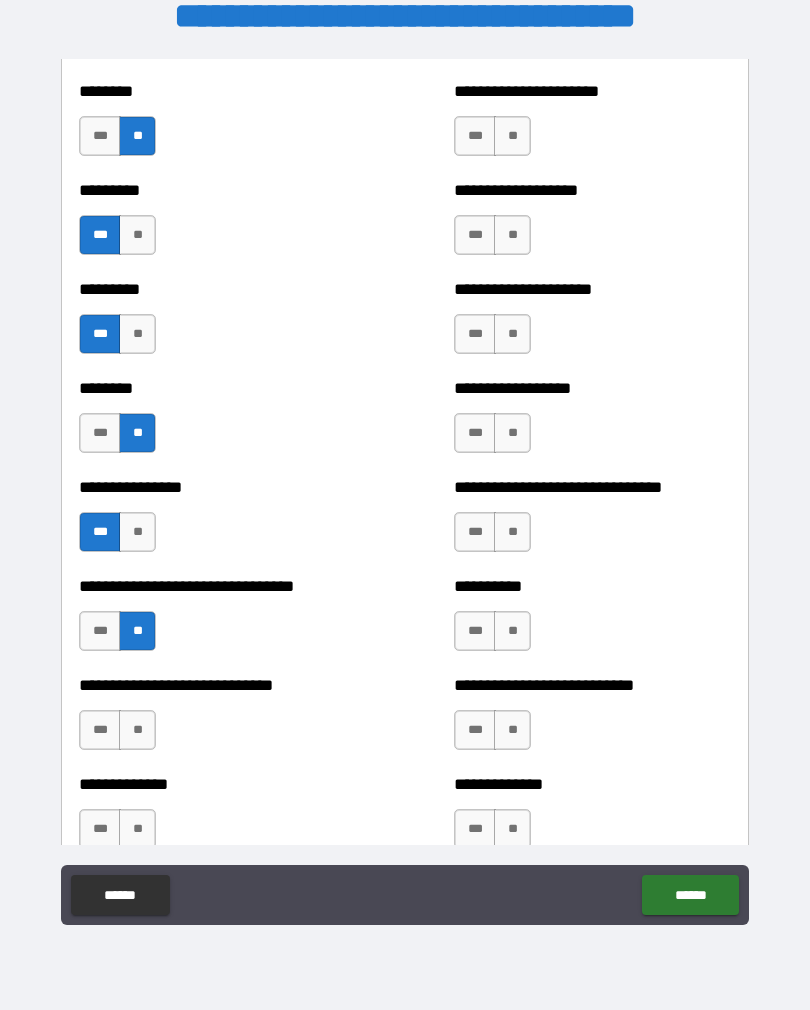 click on "**" at bounding box center [137, 730] 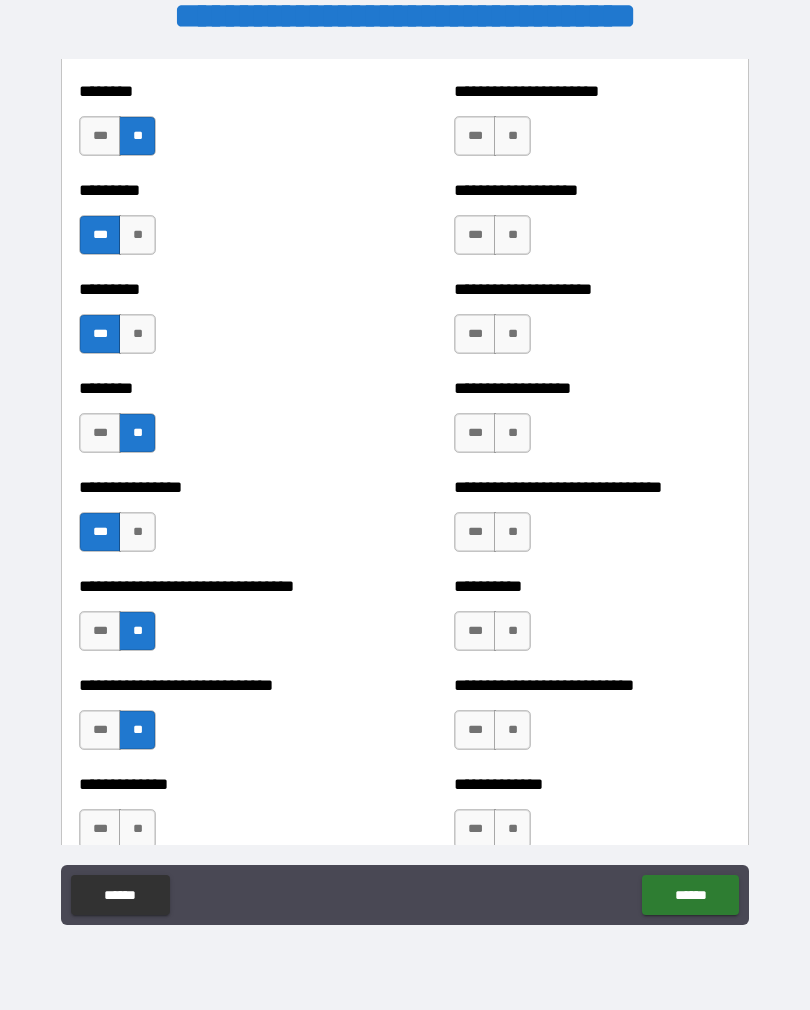 click on "***" at bounding box center (100, 730) 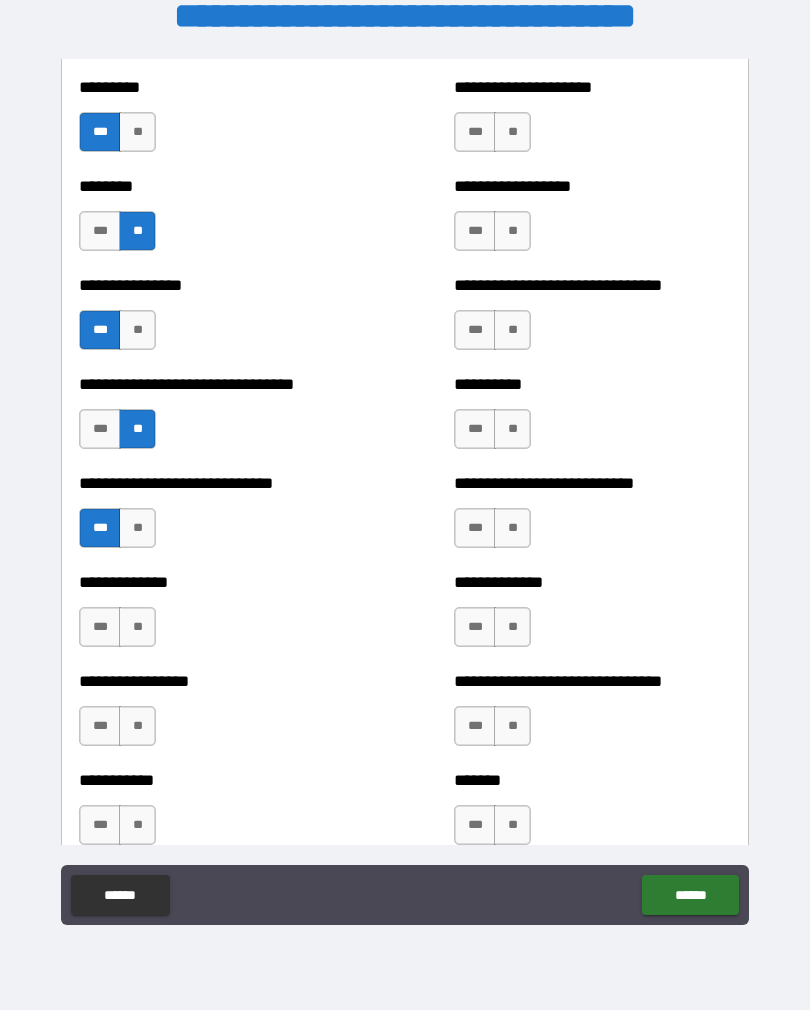 scroll, scrollTop: 7324, scrollLeft: 0, axis: vertical 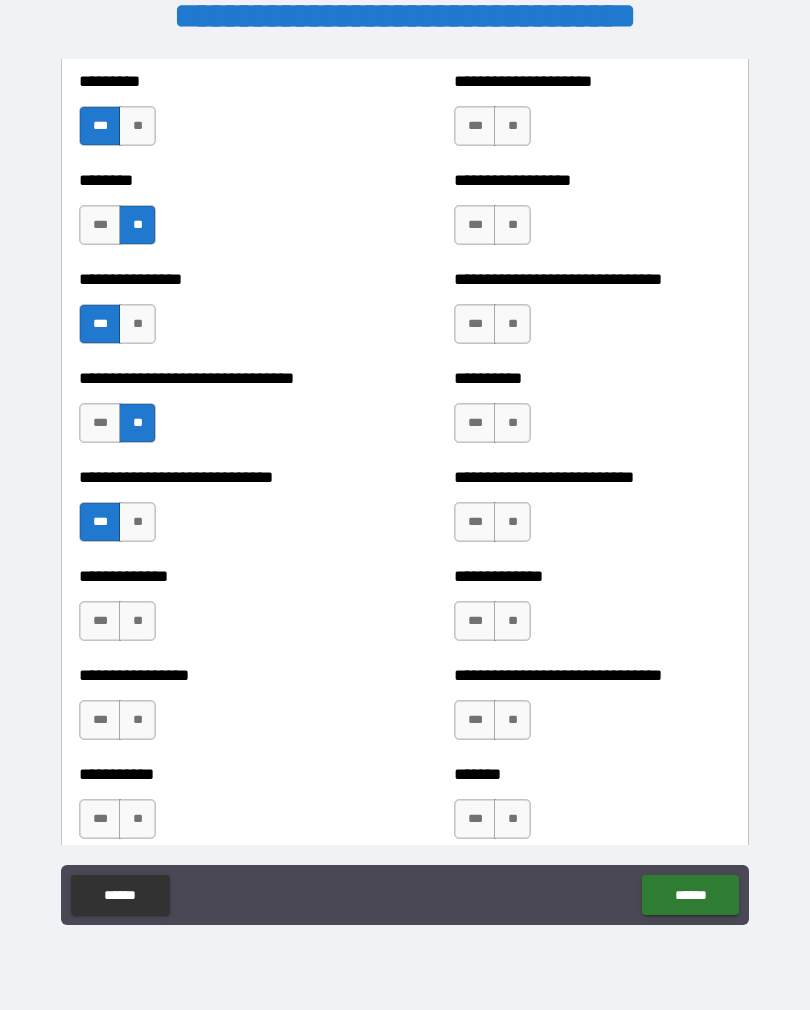 click on "**" at bounding box center [137, 621] 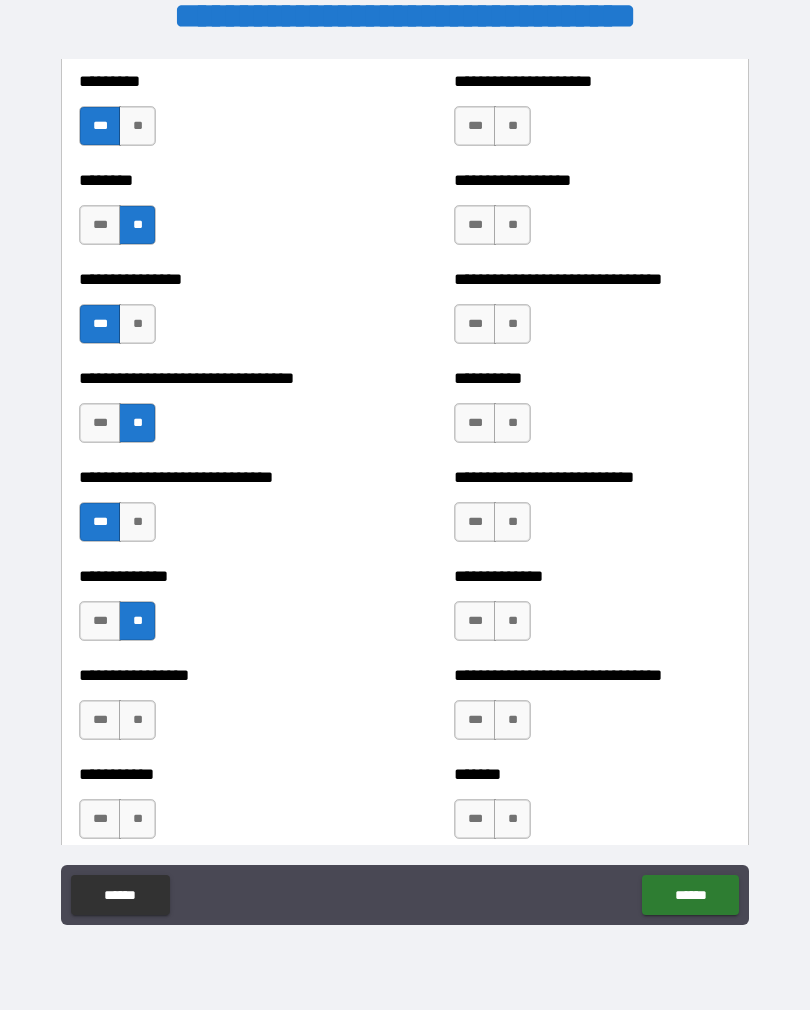 click on "**" at bounding box center [137, 720] 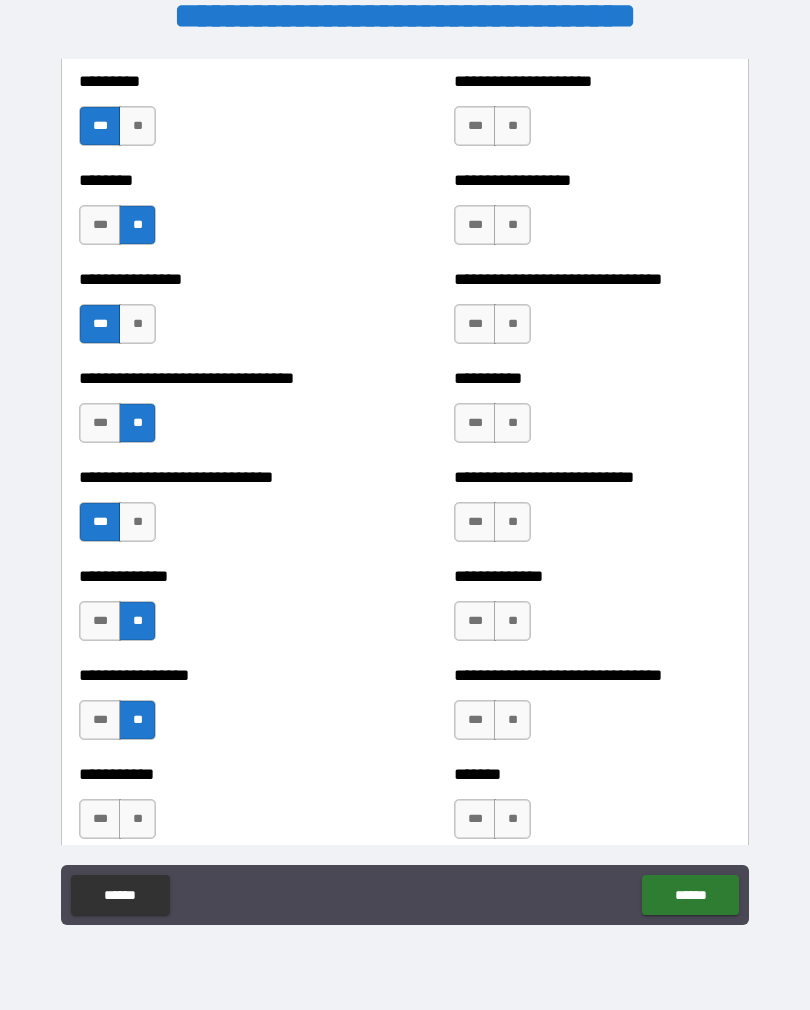 click on "**" at bounding box center [137, 819] 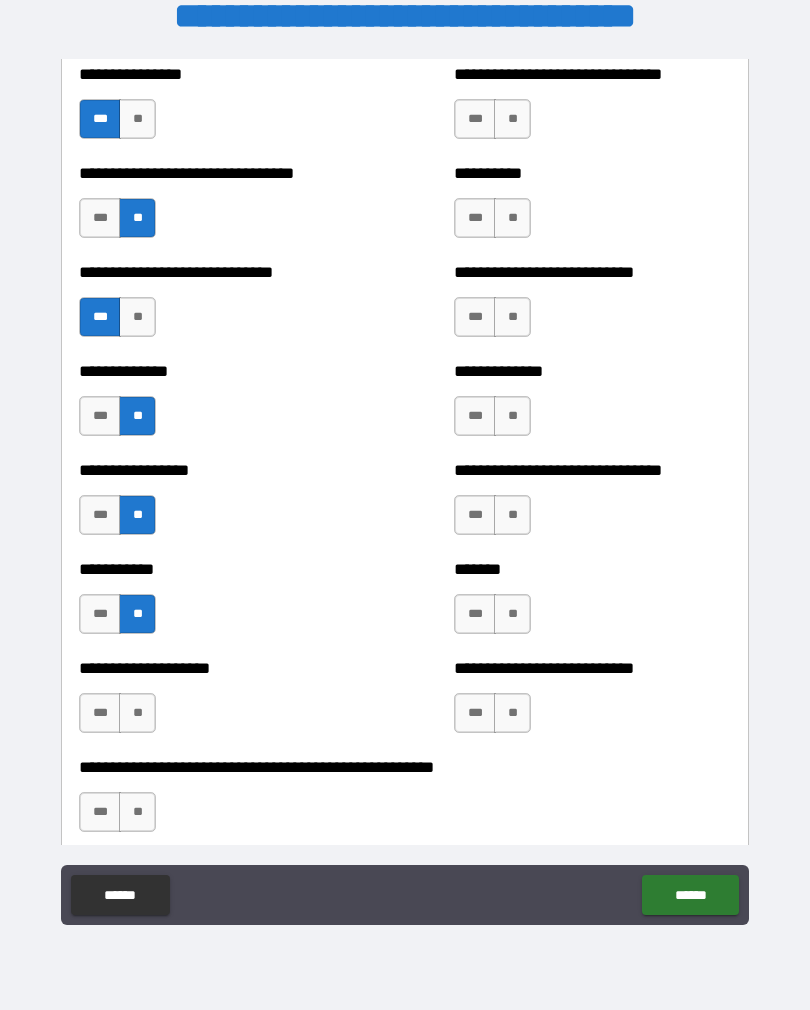 scroll, scrollTop: 7533, scrollLeft: 0, axis: vertical 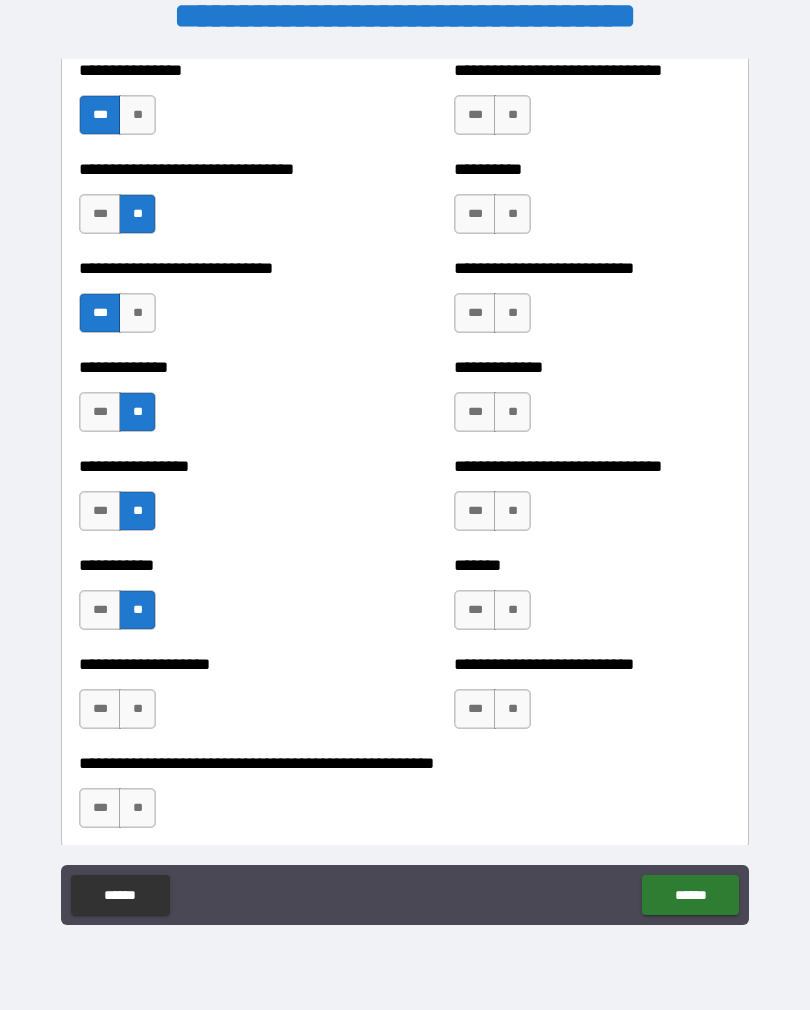 click on "***" at bounding box center (100, 709) 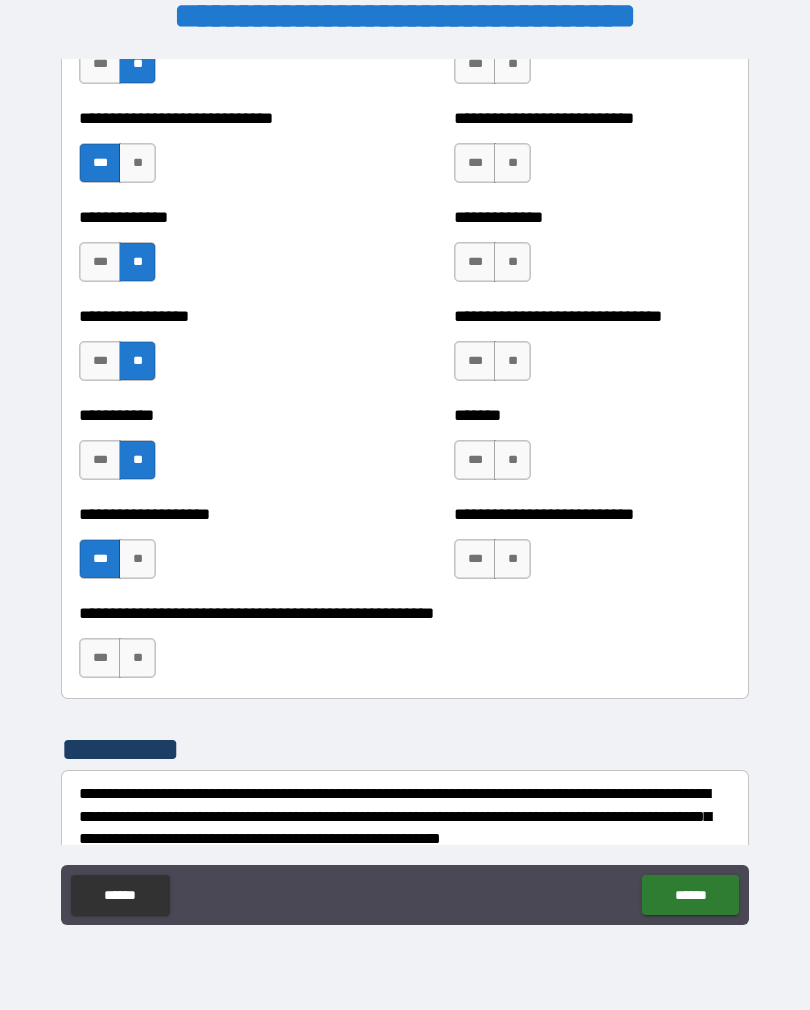 scroll, scrollTop: 7697, scrollLeft: 0, axis: vertical 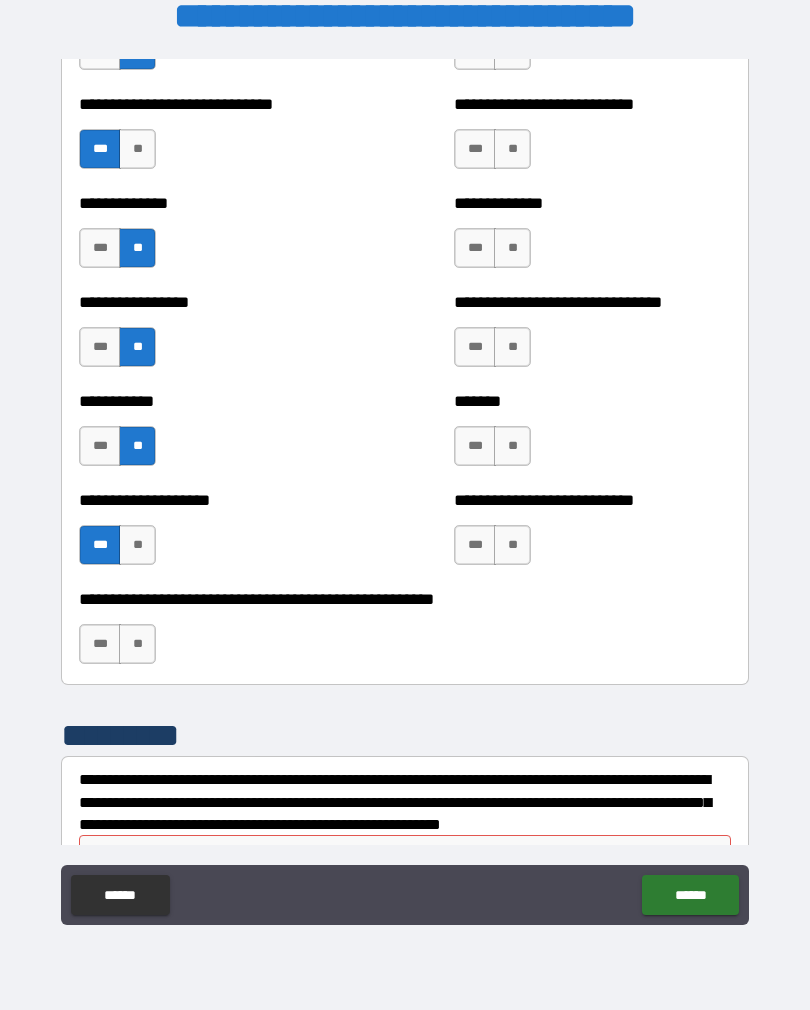 click on "**" at bounding box center (137, 644) 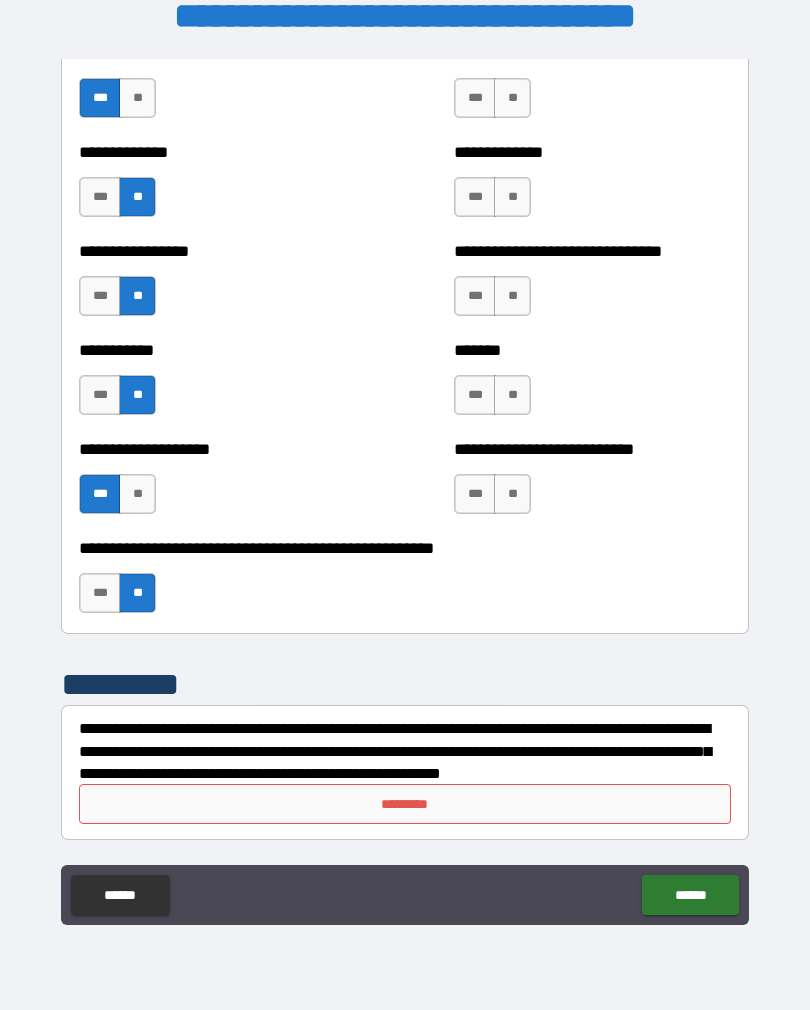 scroll, scrollTop: 7703, scrollLeft: 0, axis: vertical 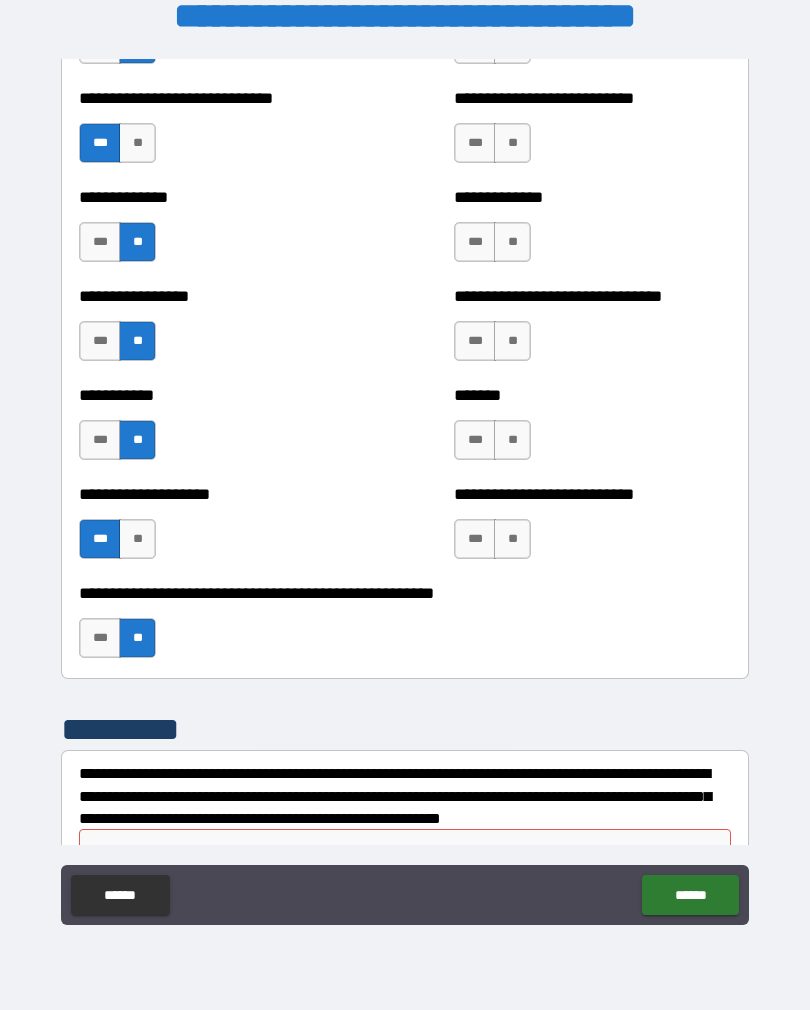 click on "**" at bounding box center [512, 539] 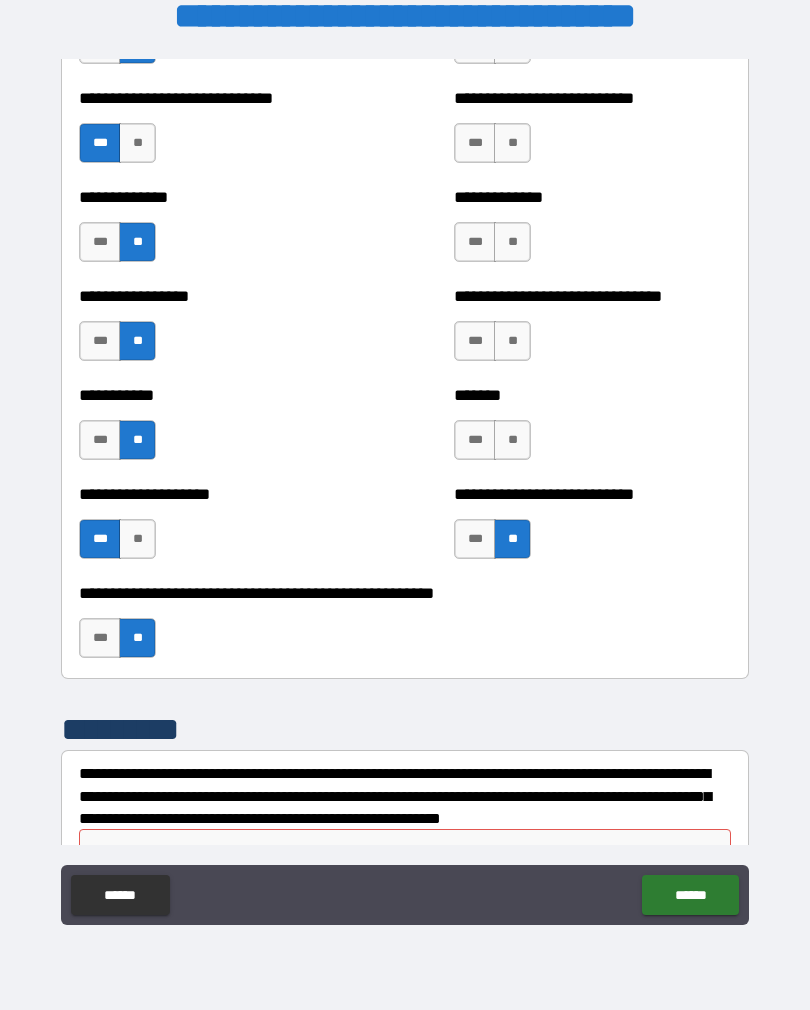 click on "***" at bounding box center (475, 440) 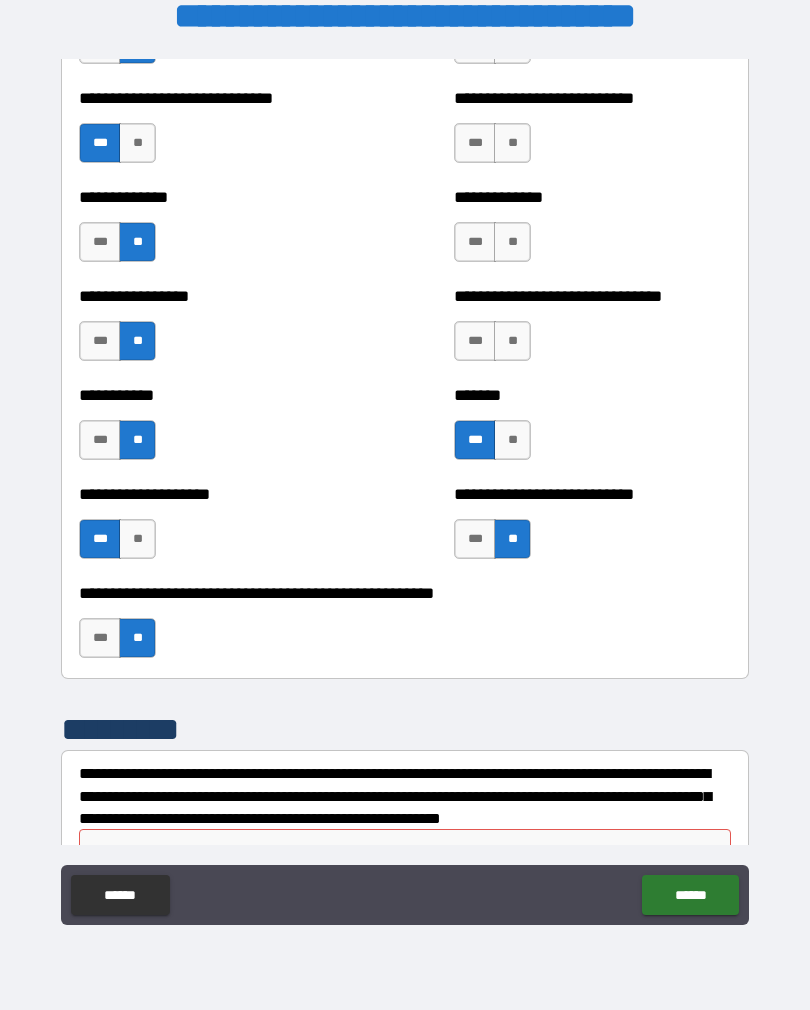 click on "**" at bounding box center (512, 341) 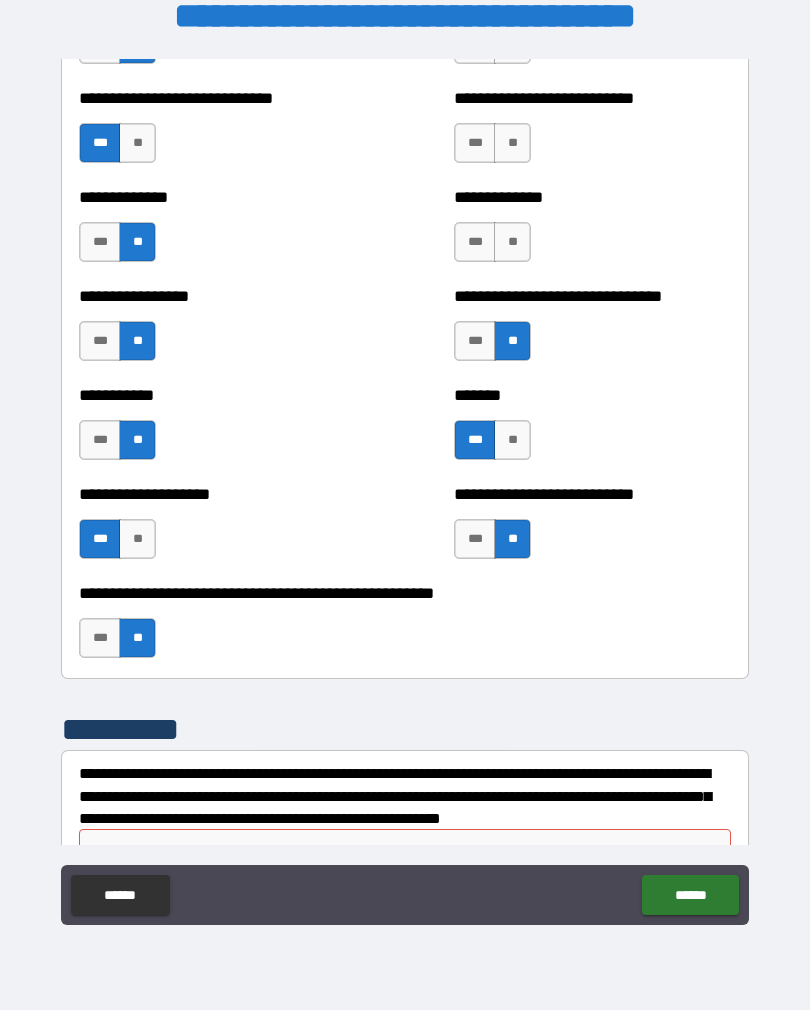 click on "**" at bounding box center [512, 242] 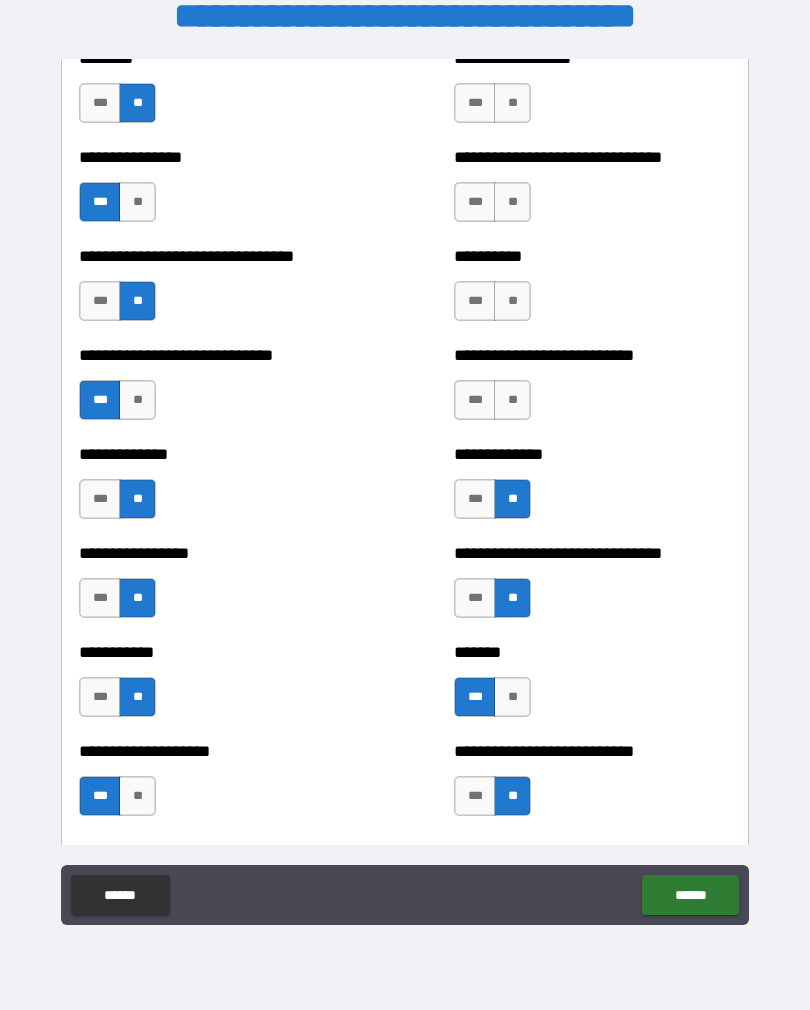 scroll, scrollTop: 7447, scrollLeft: 0, axis: vertical 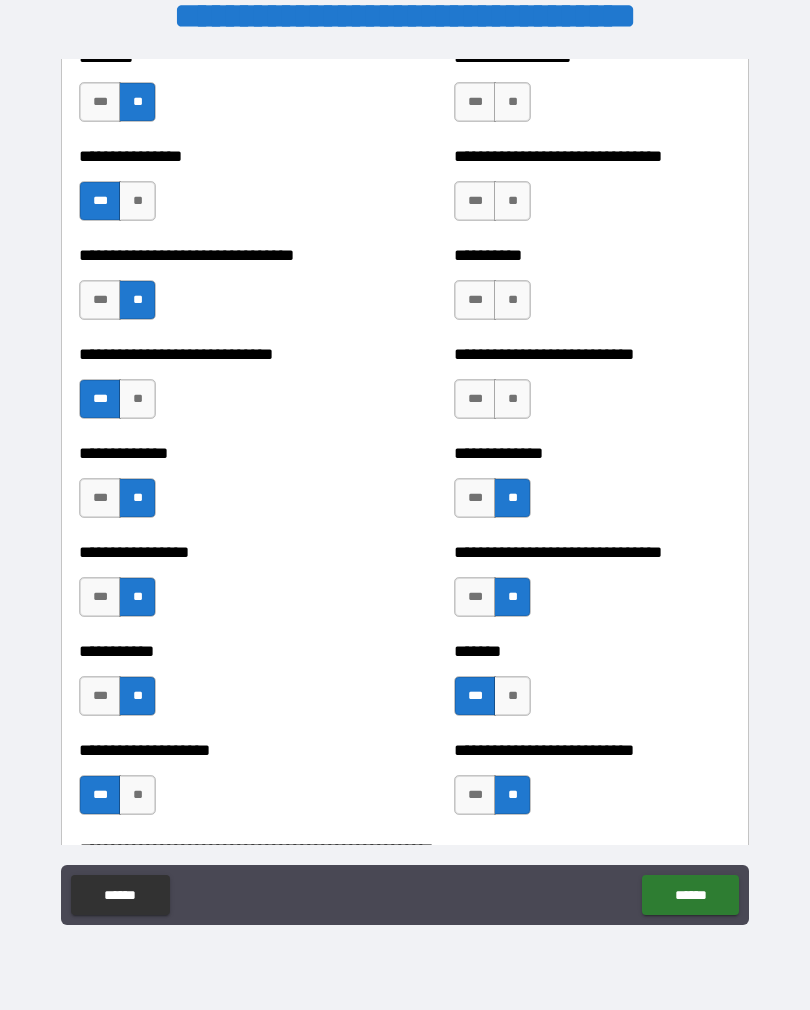 click on "**" at bounding box center (512, 399) 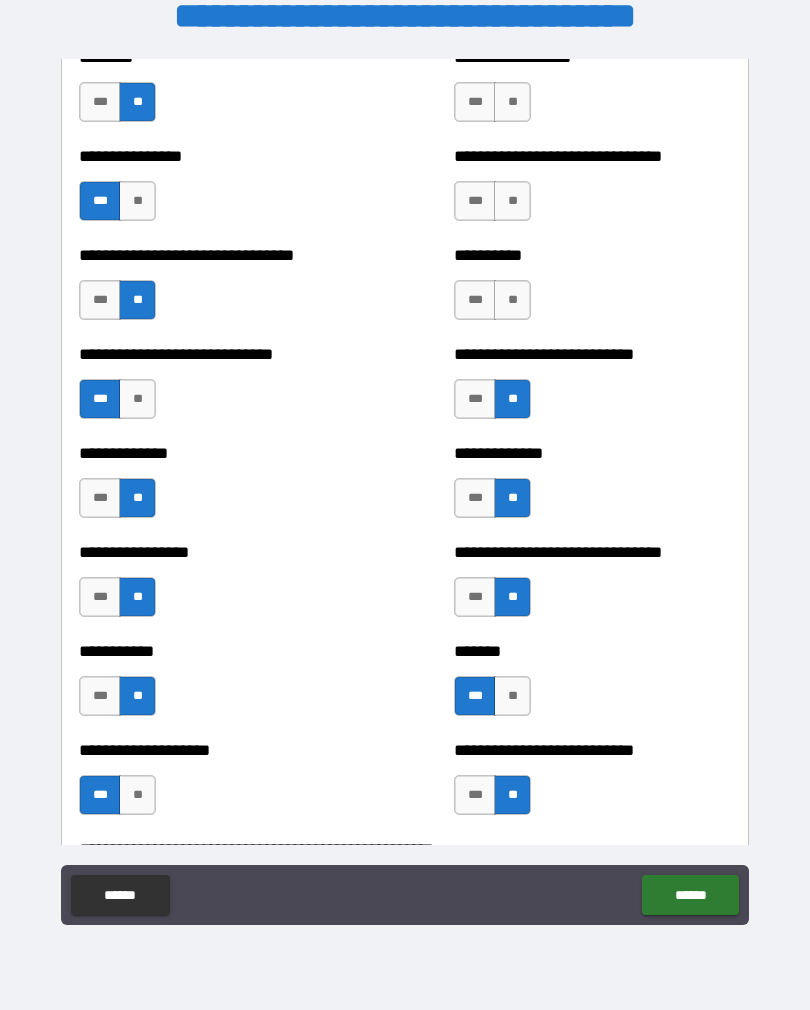 click on "***" at bounding box center (475, 300) 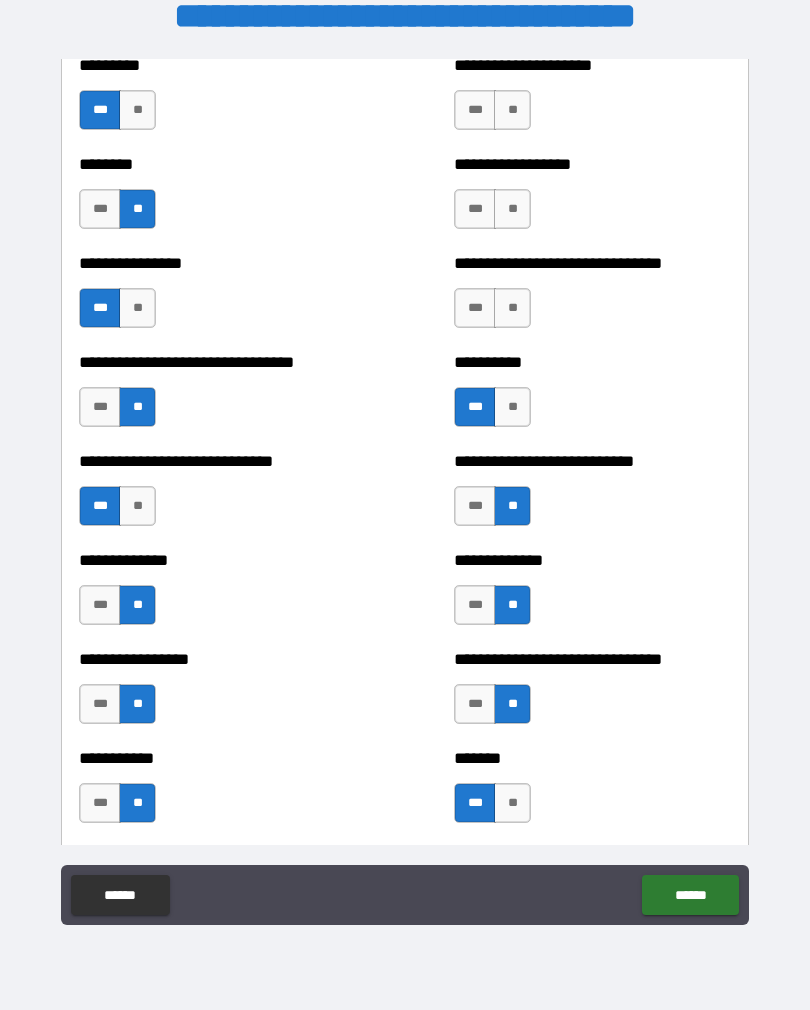 scroll, scrollTop: 7321, scrollLeft: 0, axis: vertical 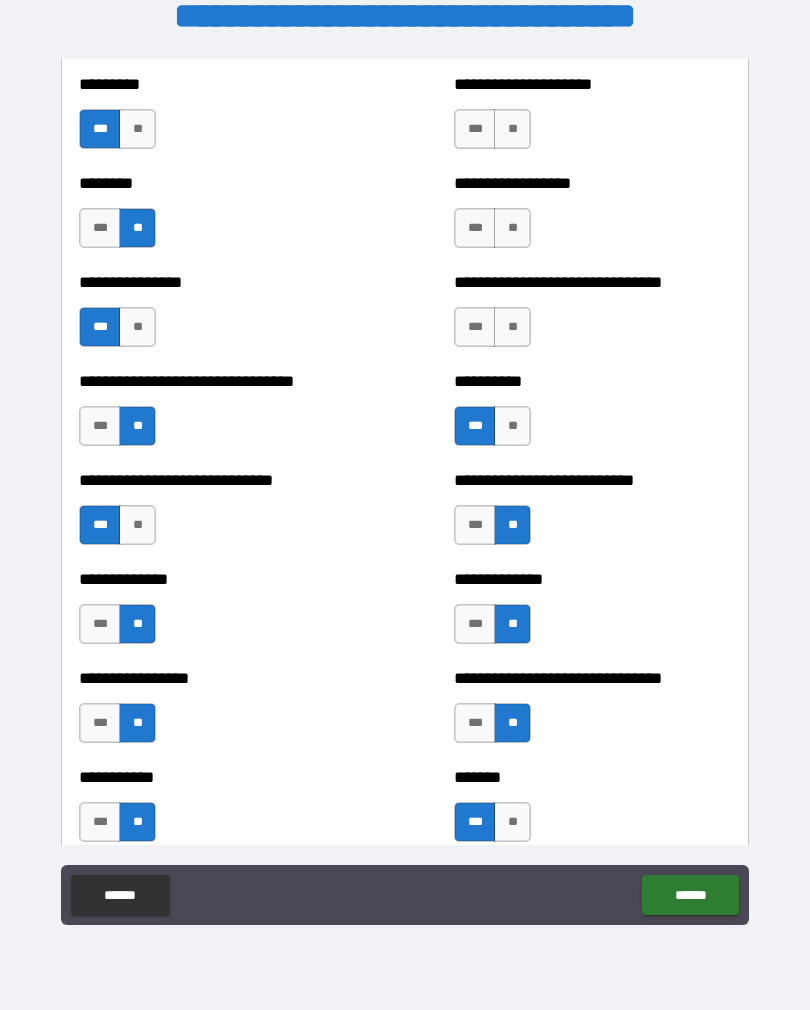 click on "***" at bounding box center [475, 327] 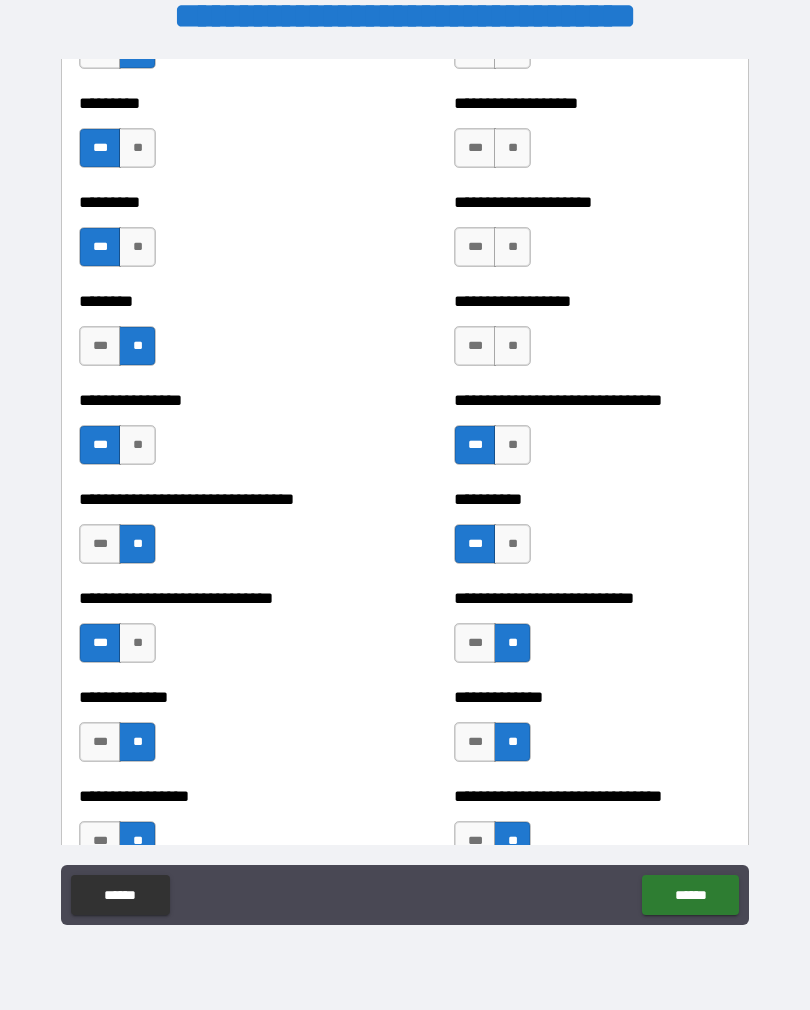 scroll, scrollTop: 7201, scrollLeft: 0, axis: vertical 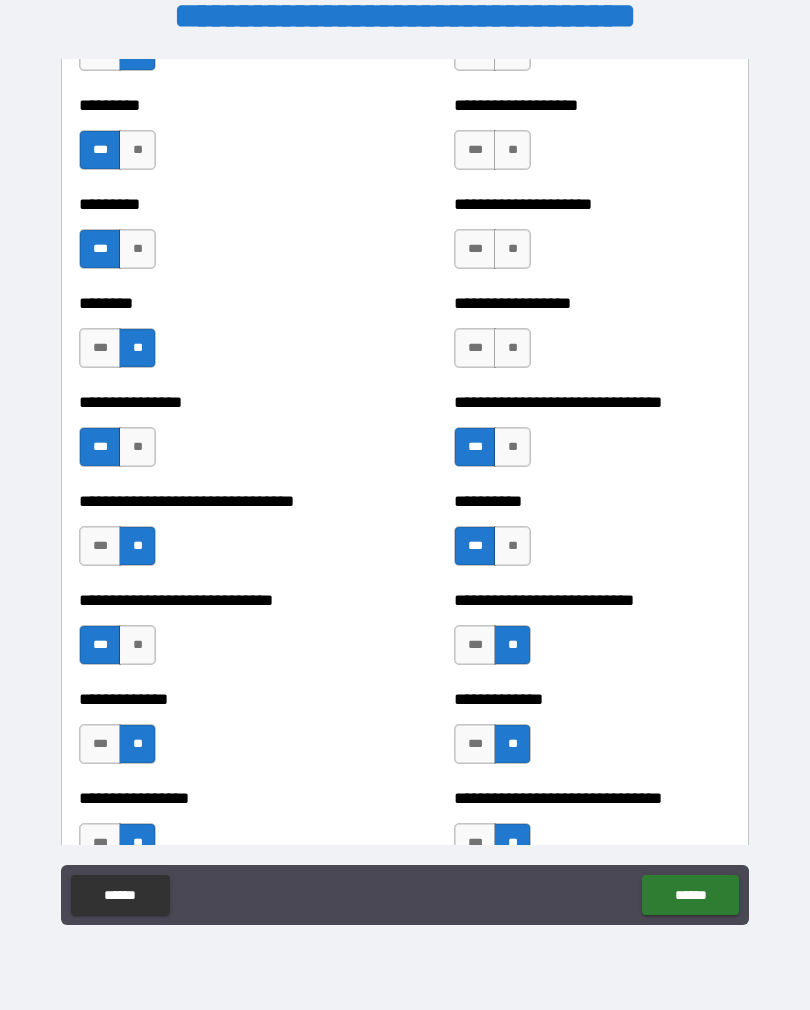 click on "***" at bounding box center (475, 348) 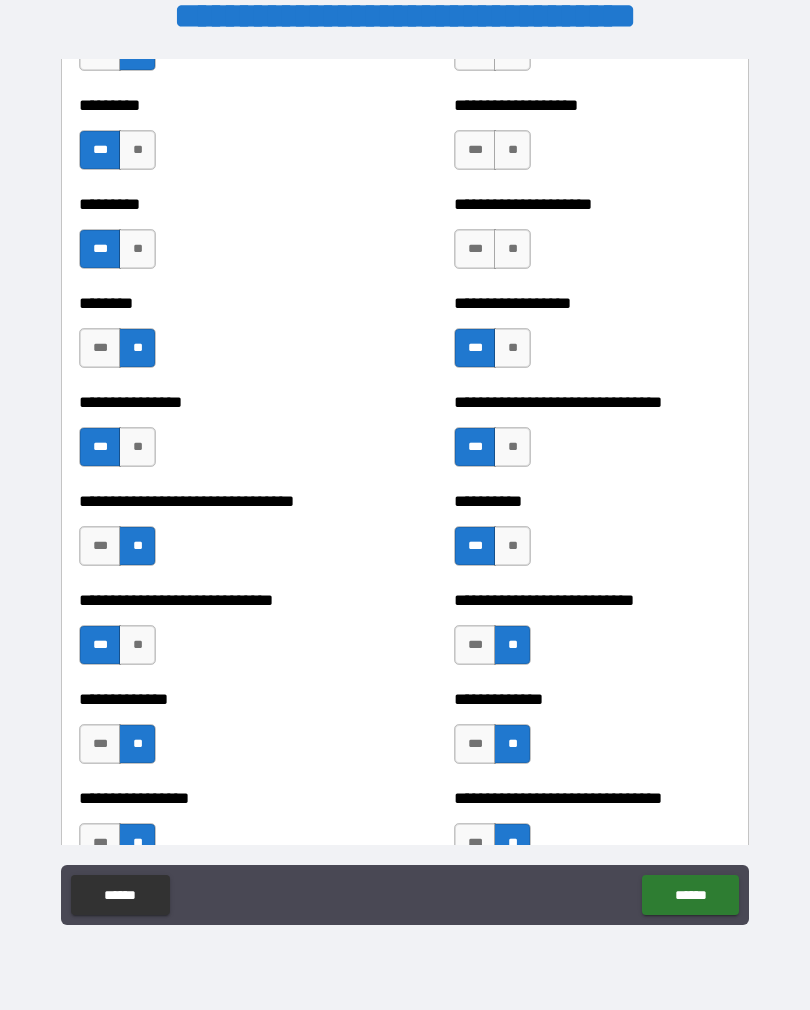 click on "**" at bounding box center (512, 249) 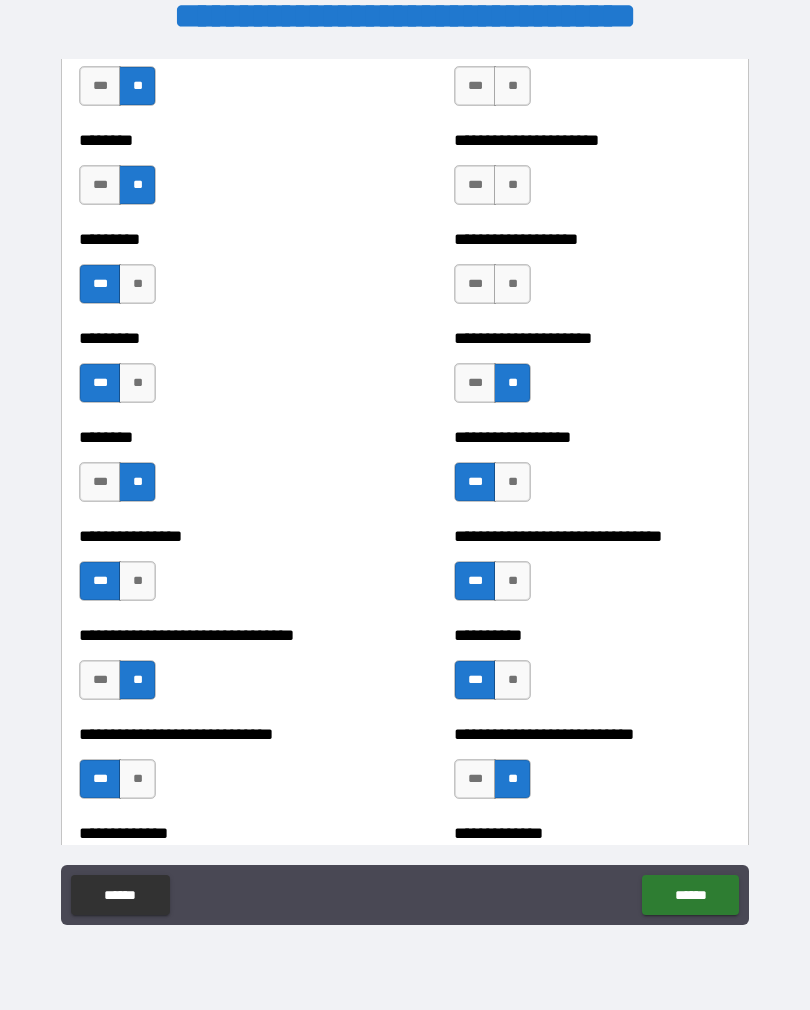 scroll, scrollTop: 7061, scrollLeft: 0, axis: vertical 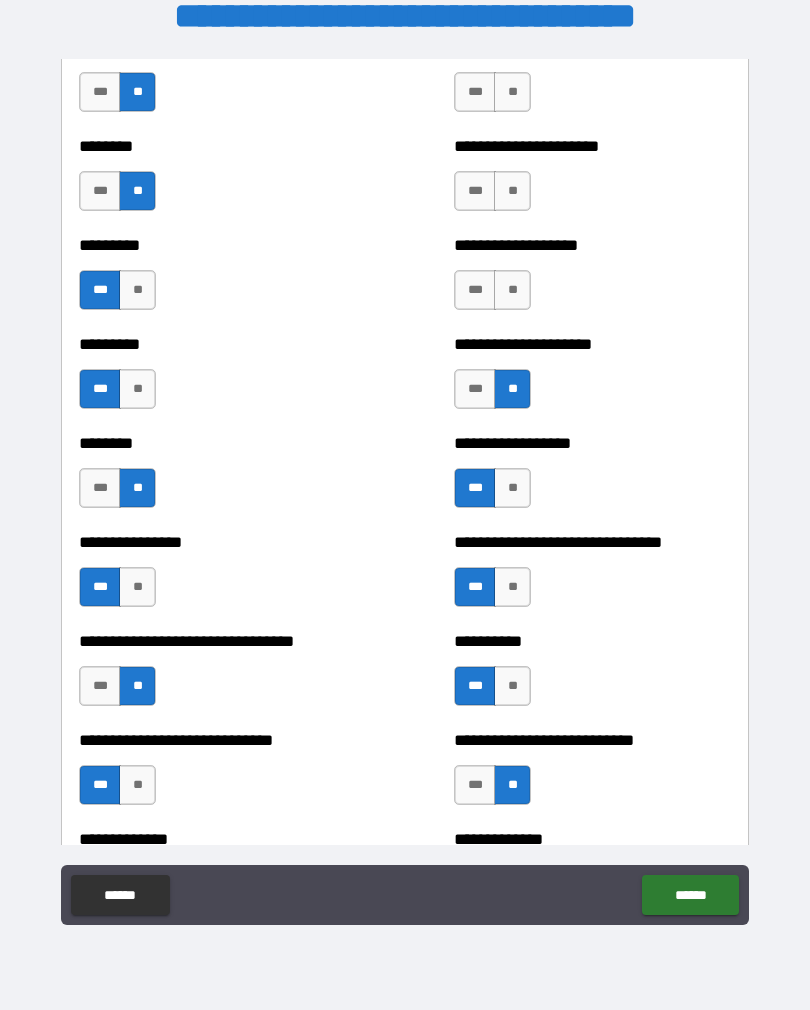 click on "**" at bounding box center [512, 290] 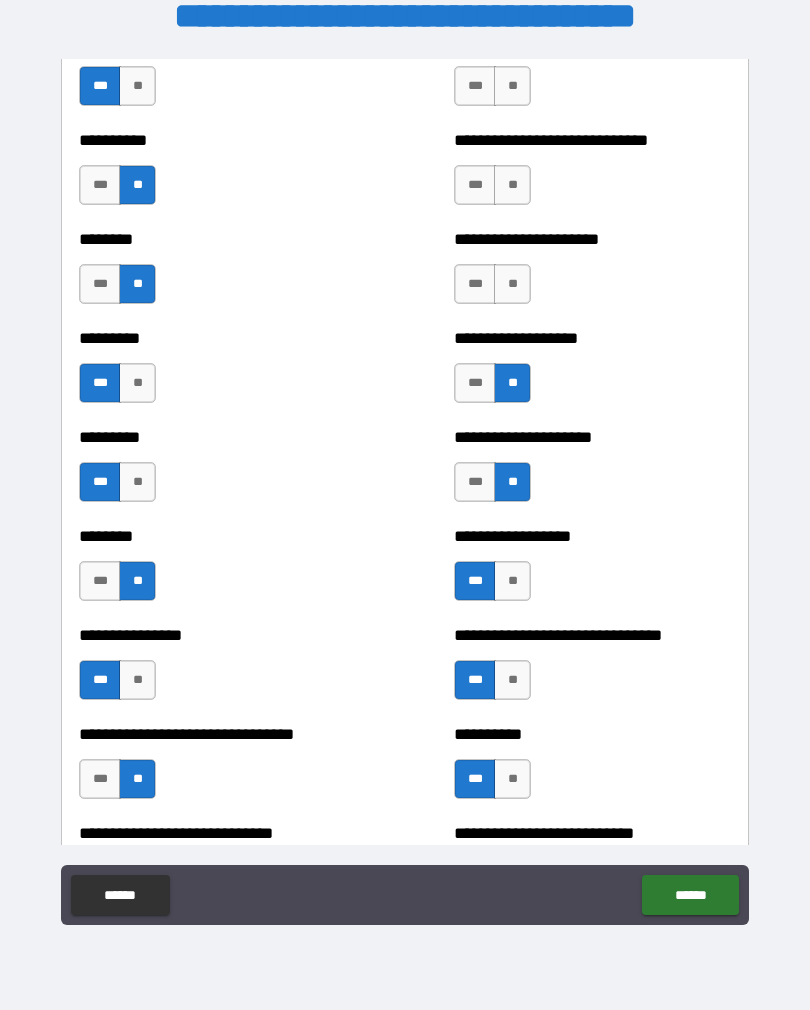 click on "***" at bounding box center [475, 284] 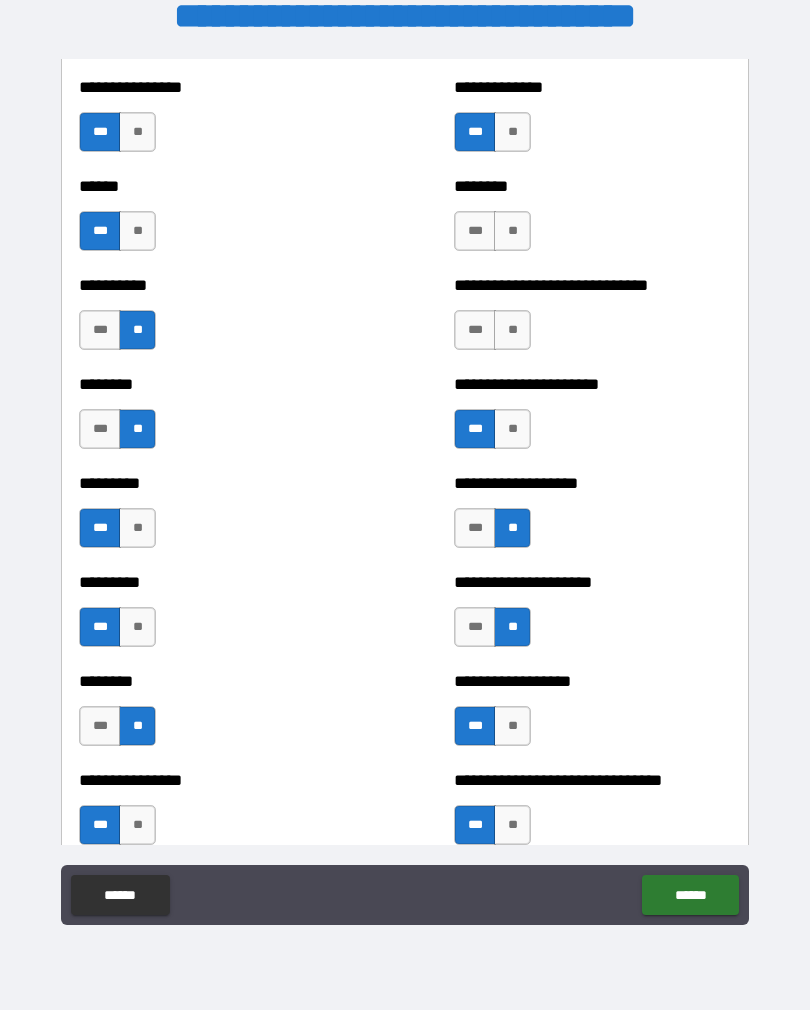 scroll, scrollTop: 6822, scrollLeft: 0, axis: vertical 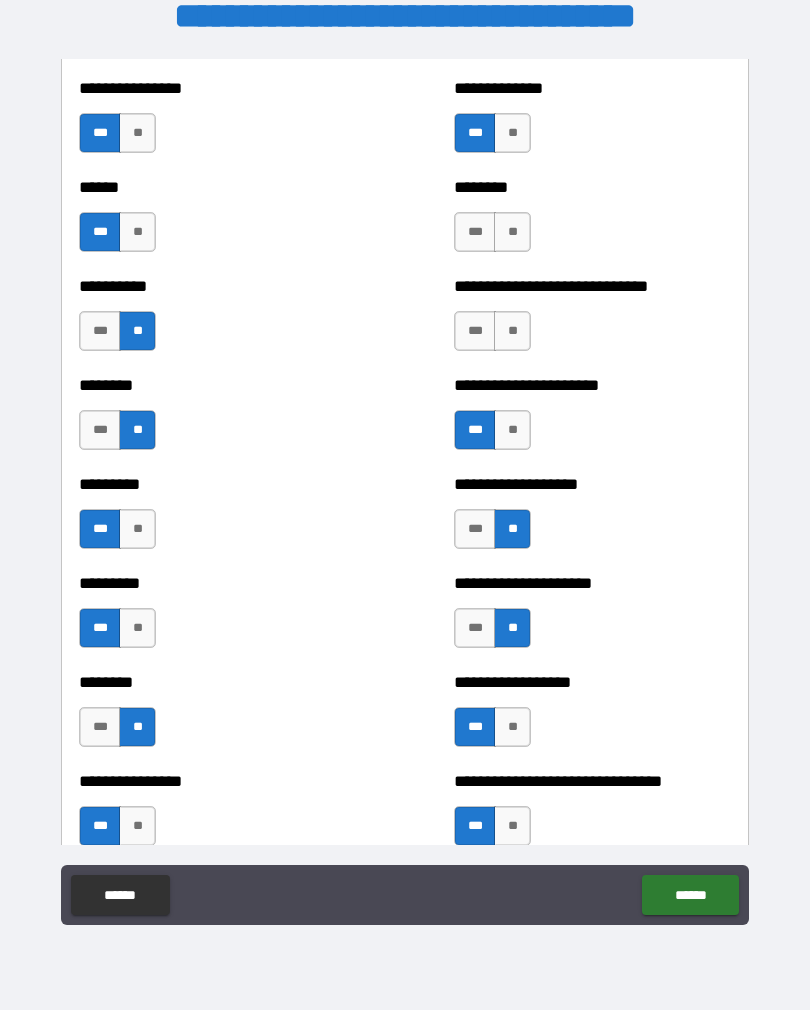 click on "**" at bounding box center [512, 331] 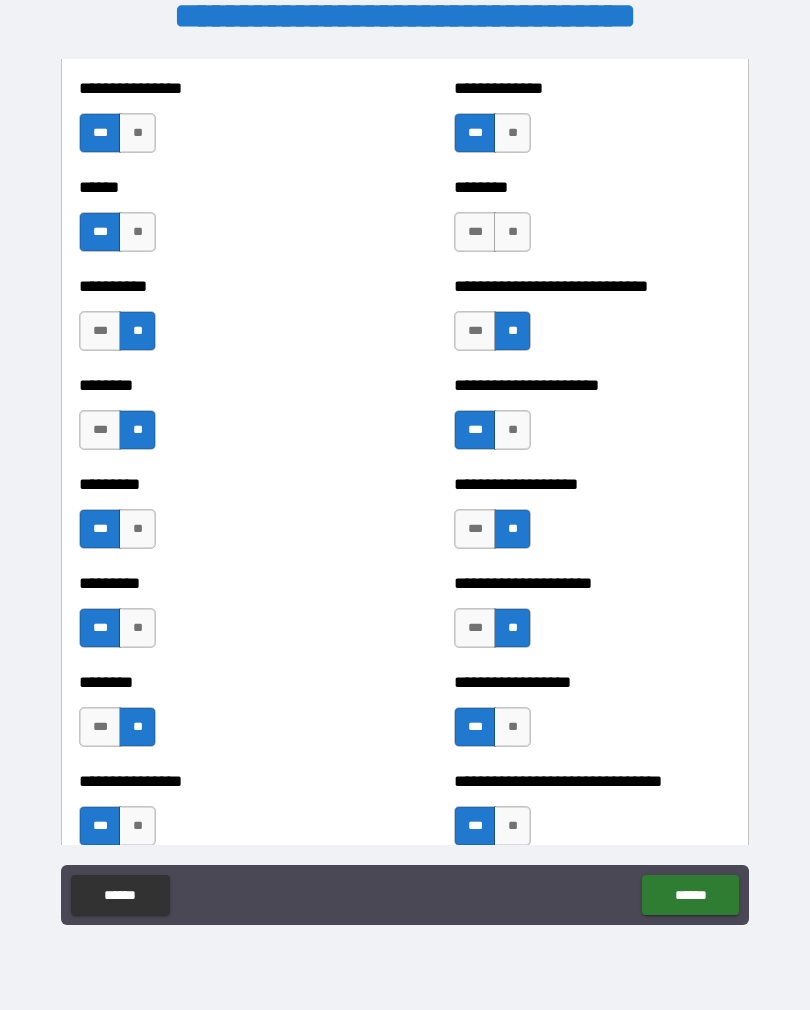 click on "**" at bounding box center (512, 232) 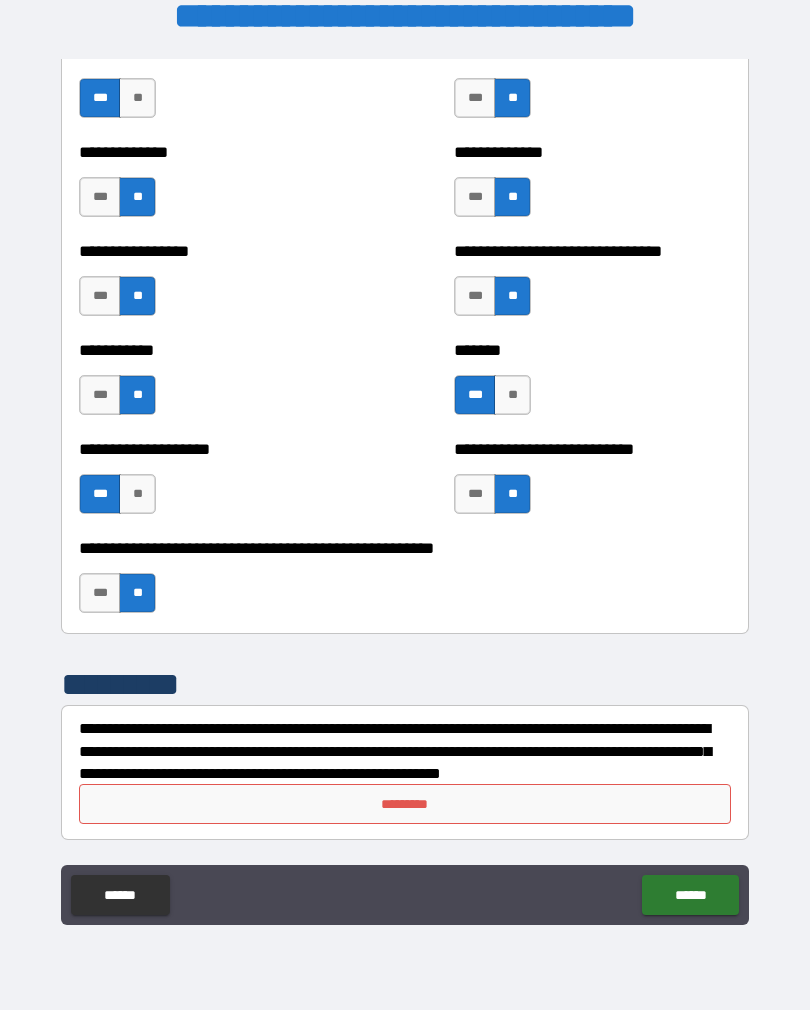scroll, scrollTop: 7748, scrollLeft: 0, axis: vertical 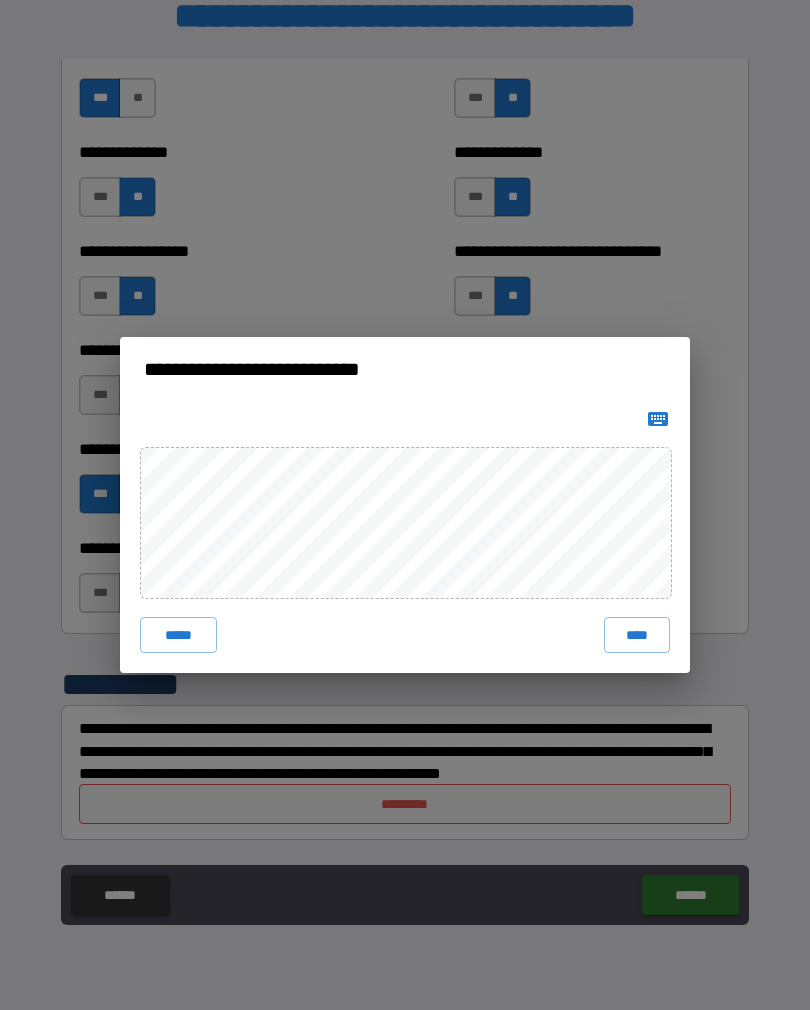 click on "****" at bounding box center (637, 635) 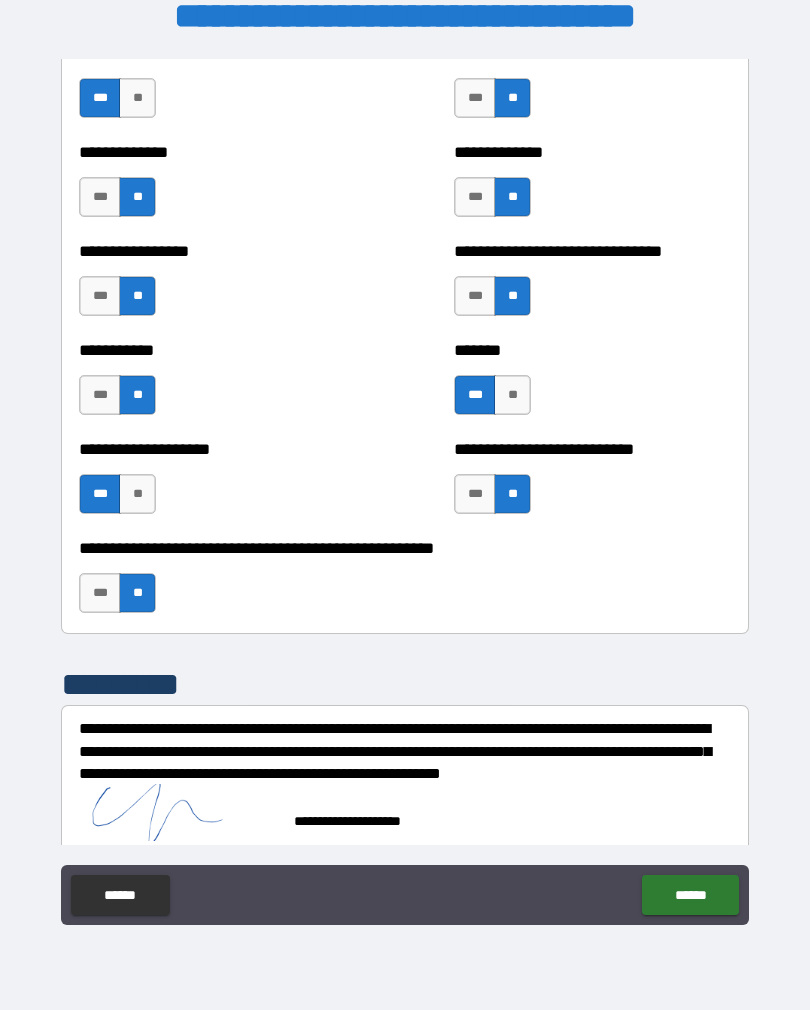 scroll, scrollTop: 7738, scrollLeft: 0, axis: vertical 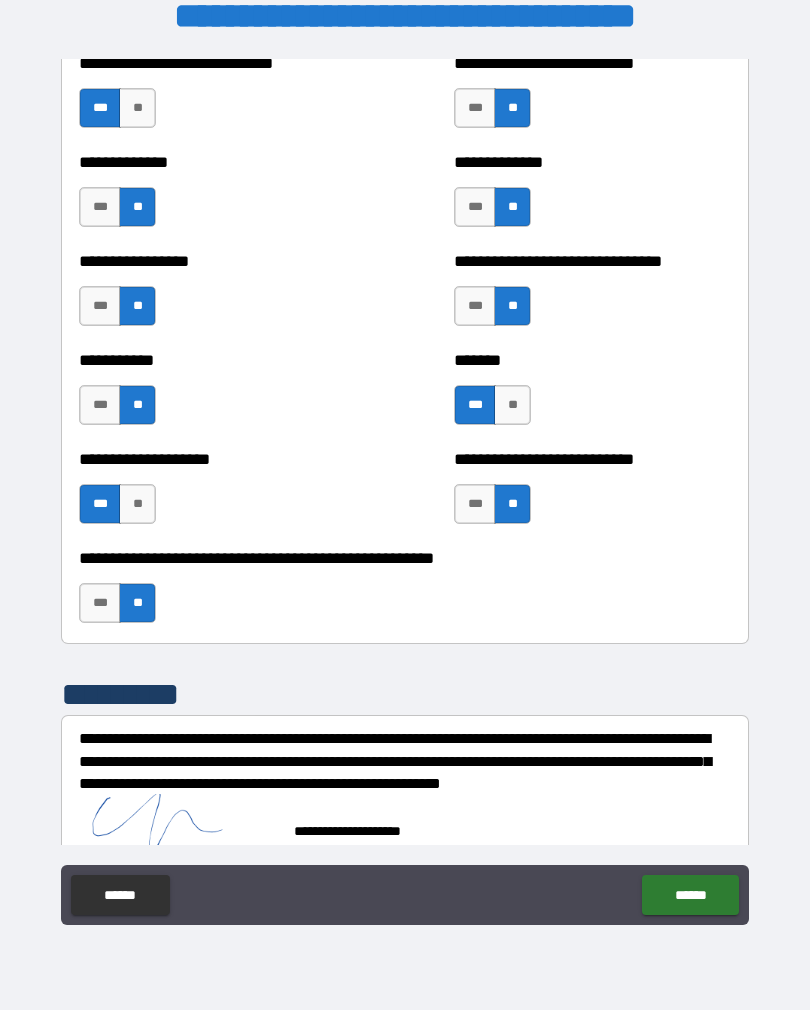 click on "**********" at bounding box center (592, 494) 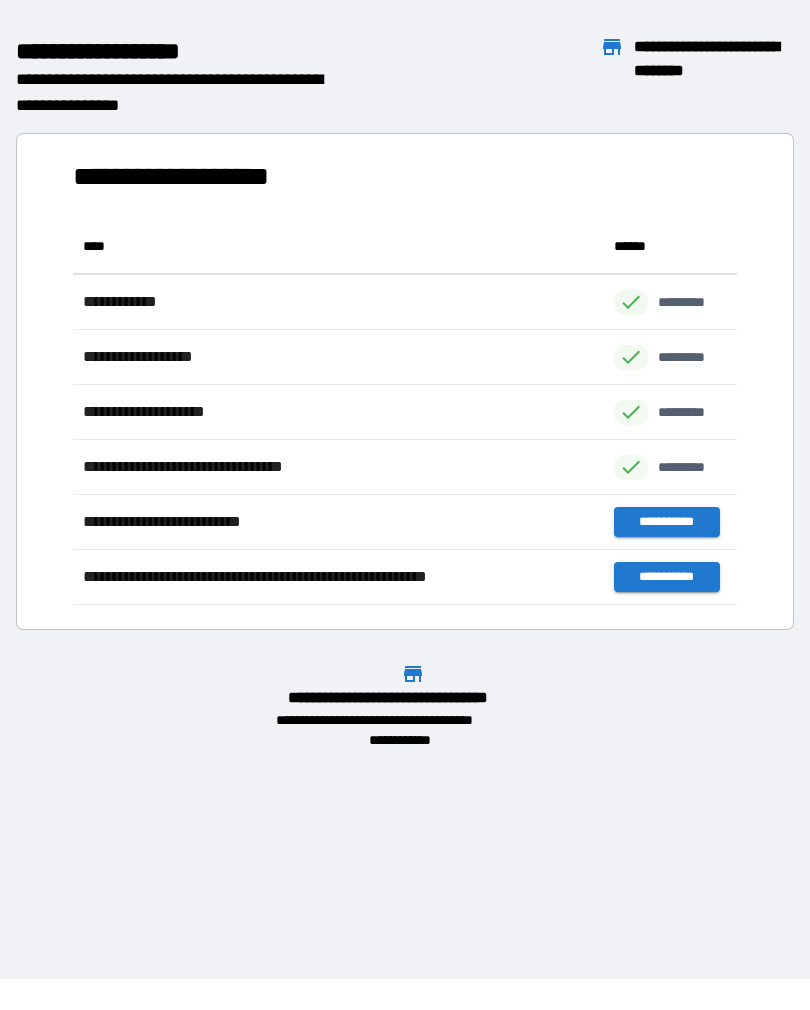 scroll, scrollTop: 386, scrollLeft: 664, axis: both 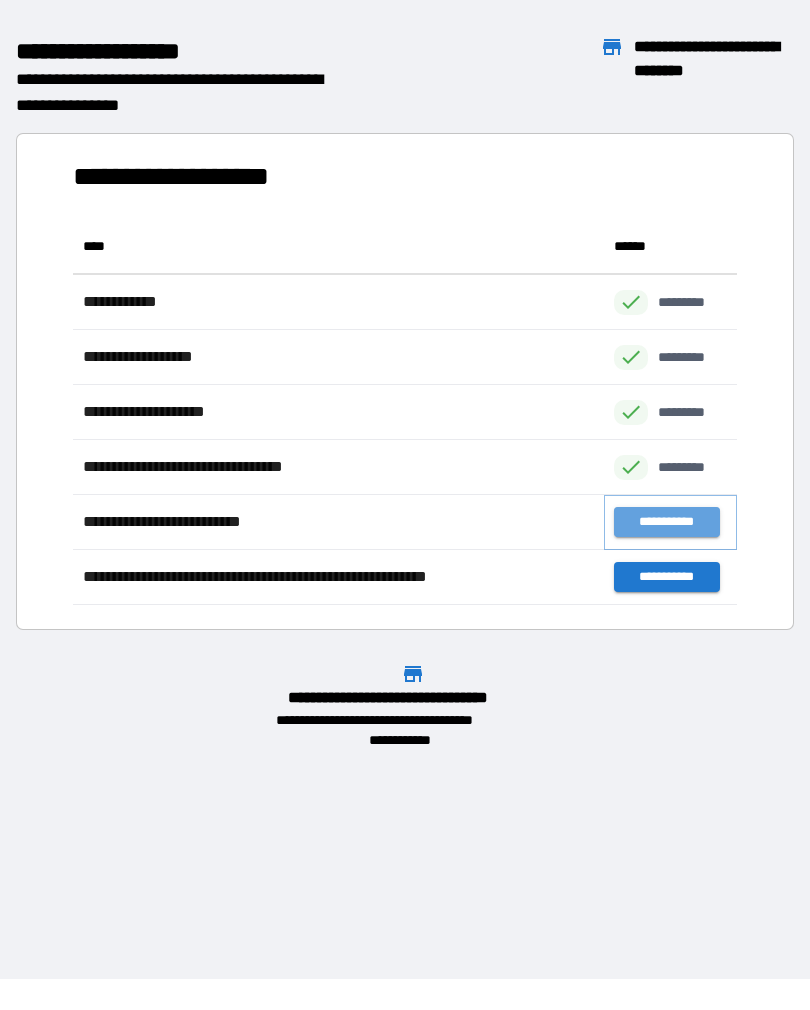 click on "**********" at bounding box center [666, 522] 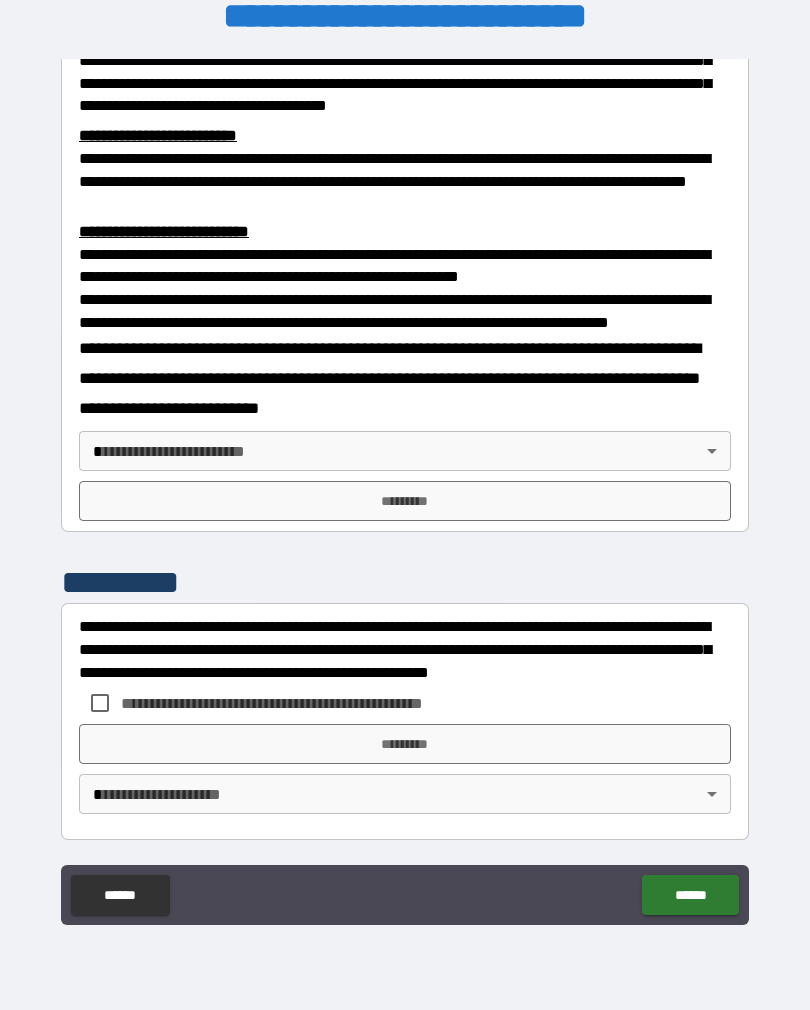 scroll, scrollTop: 615, scrollLeft: 0, axis: vertical 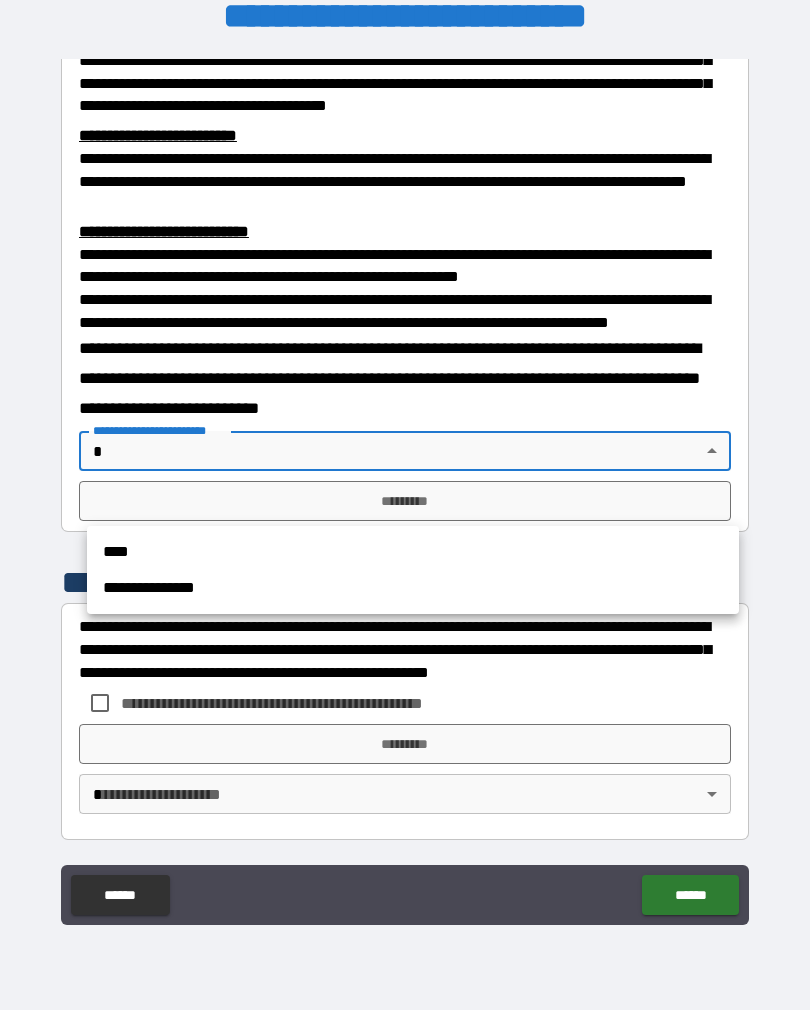 click on "****" at bounding box center [413, 552] 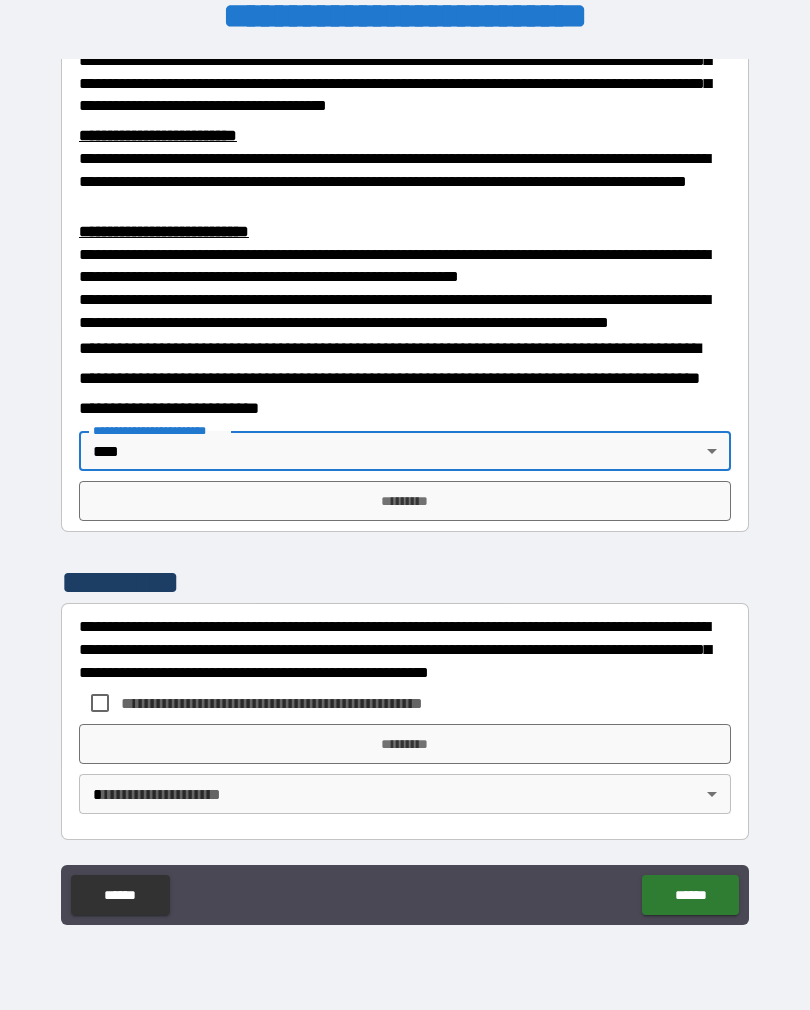 scroll, scrollTop: 660, scrollLeft: 0, axis: vertical 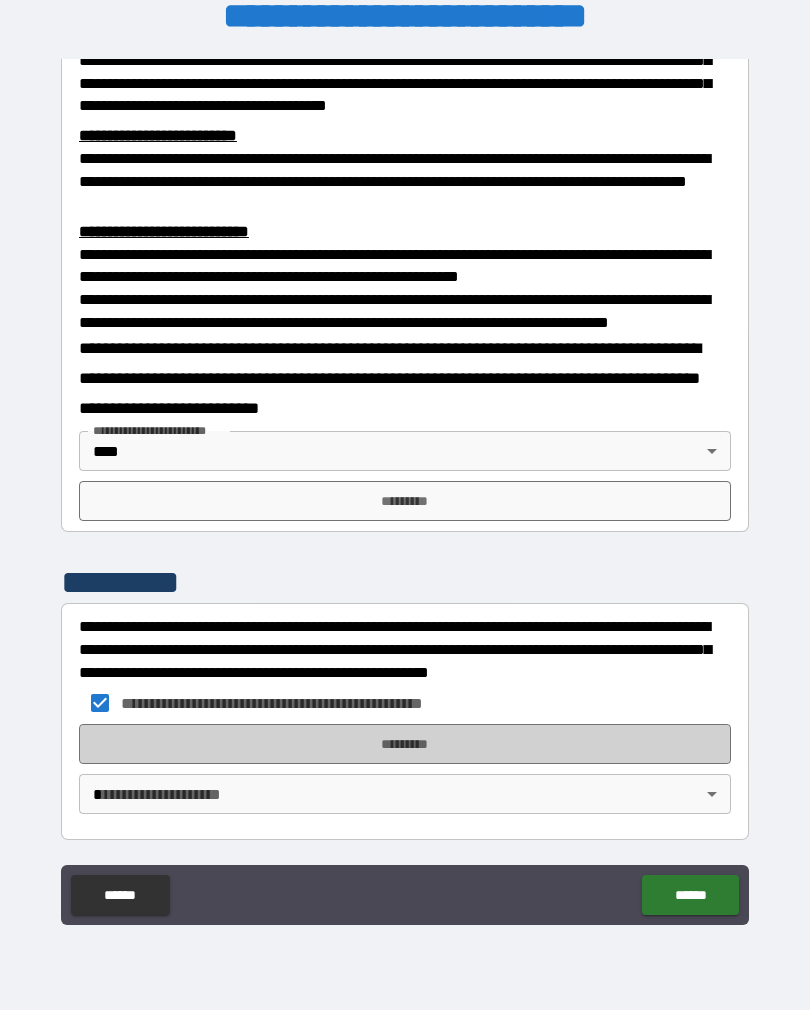 click on "**********" at bounding box center (405, 489) 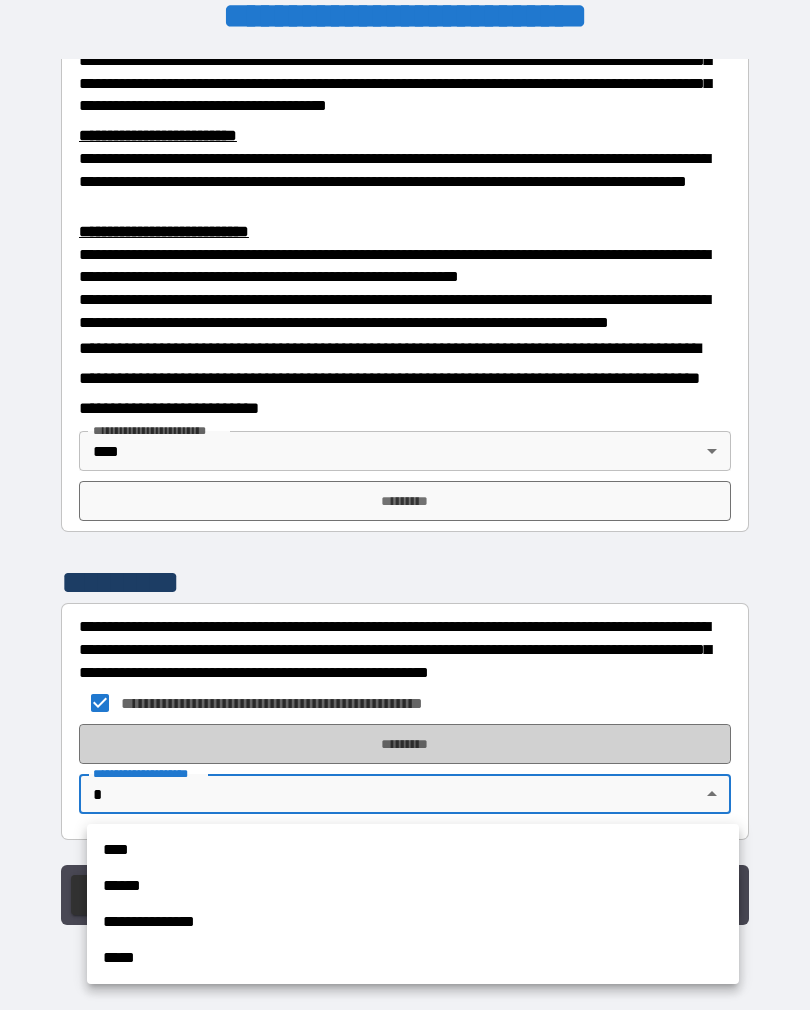click on "****" at bounding box center (413, 850) 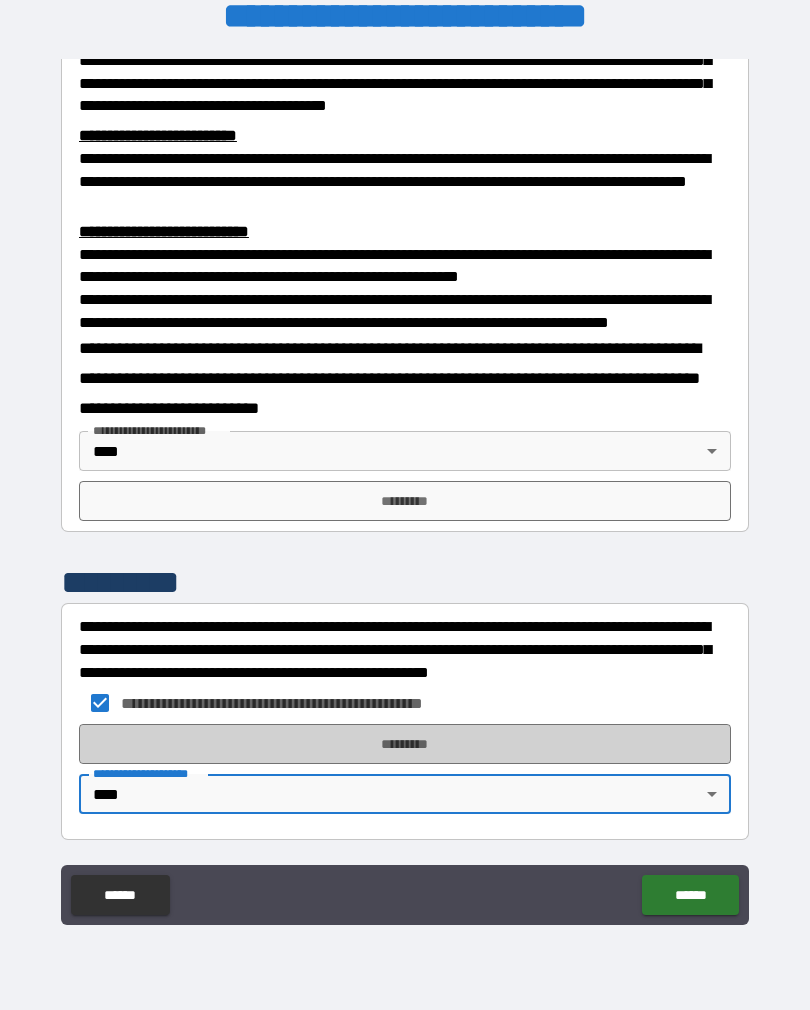 click on "******" at bounding box center [690, 895] 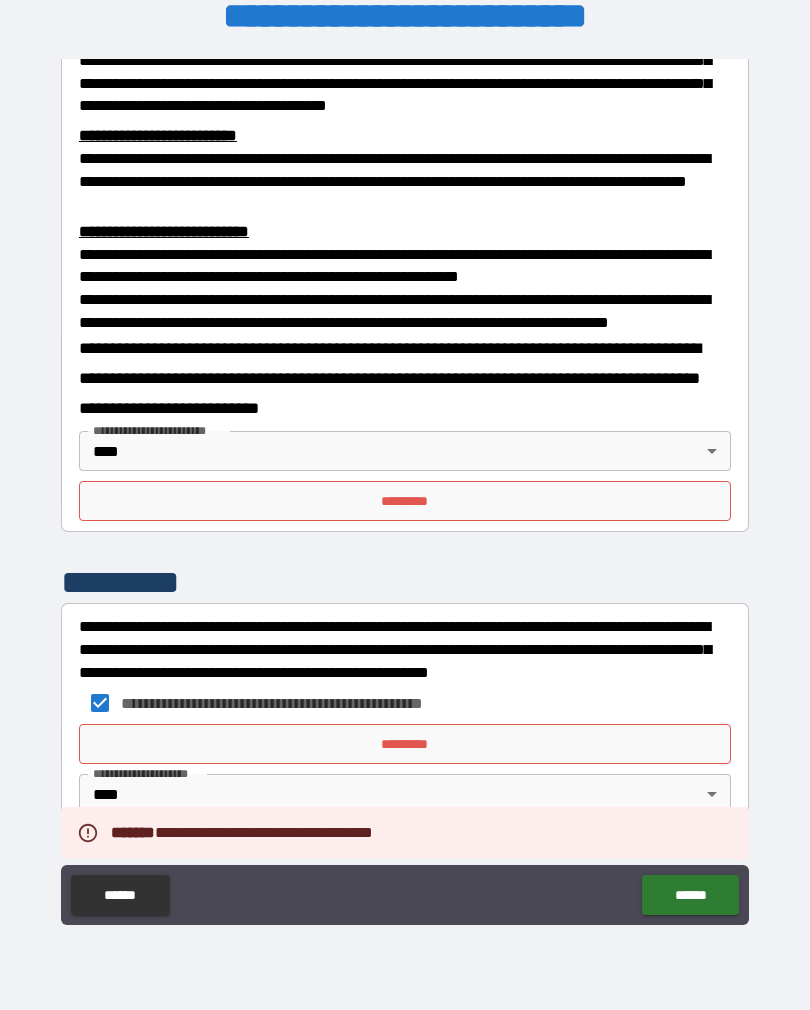 scroll, scrollTop: 660, scrollLeft: 0, axis: vertical 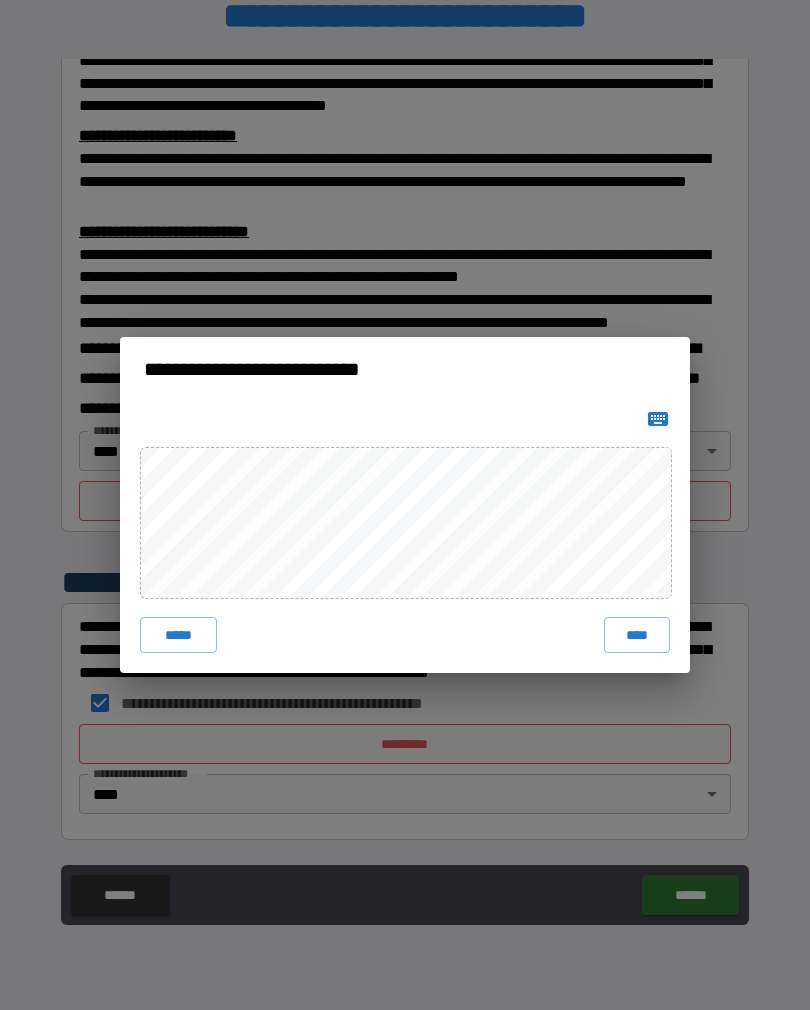 click on "****" at bounding box center (637, 635) 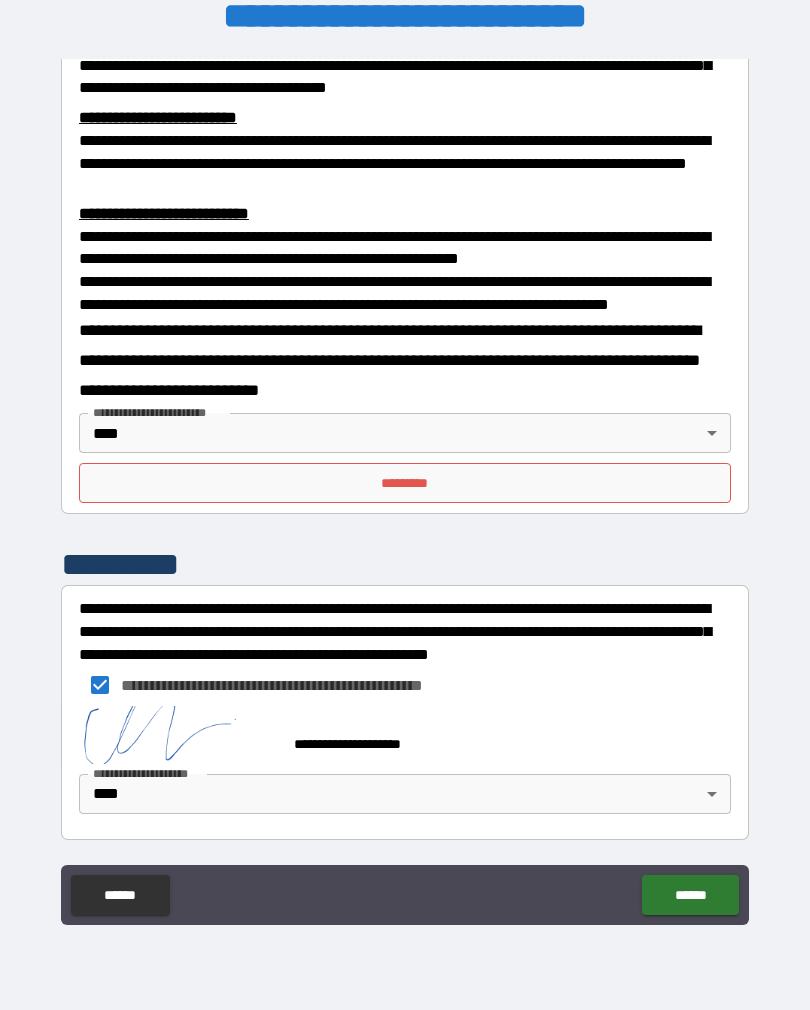 click on "******" at bounding box center (690, 895) 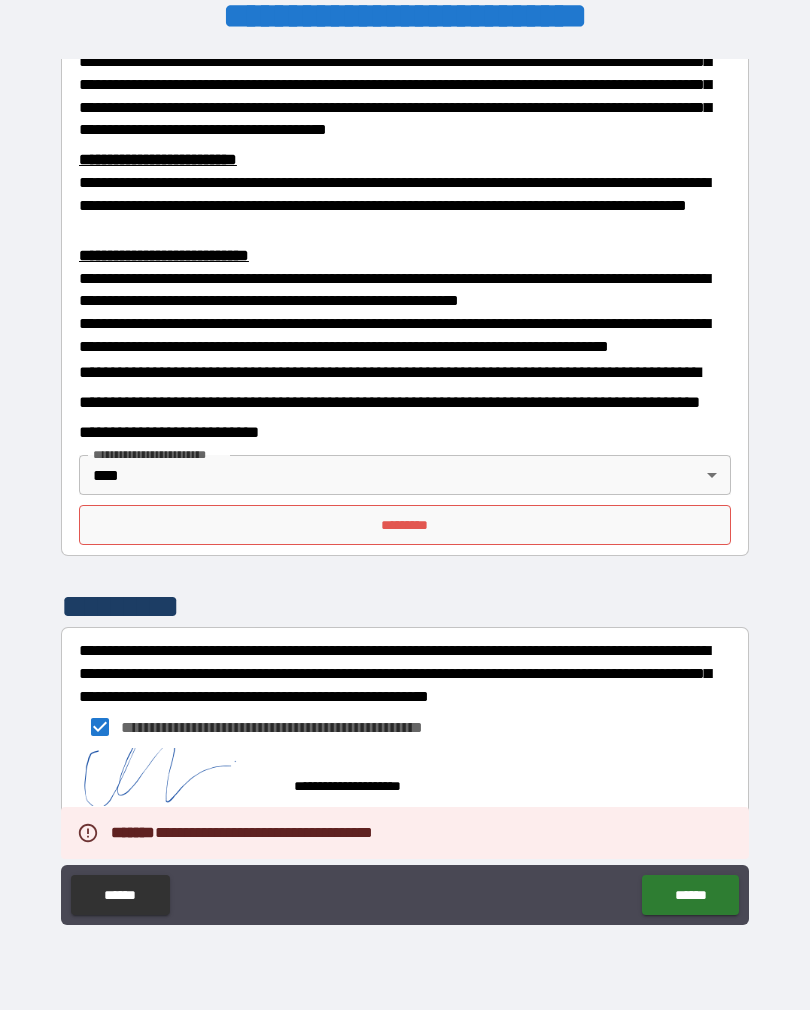 scroll, scrollTop: 562, scrollLeft: 0, axis: vertical 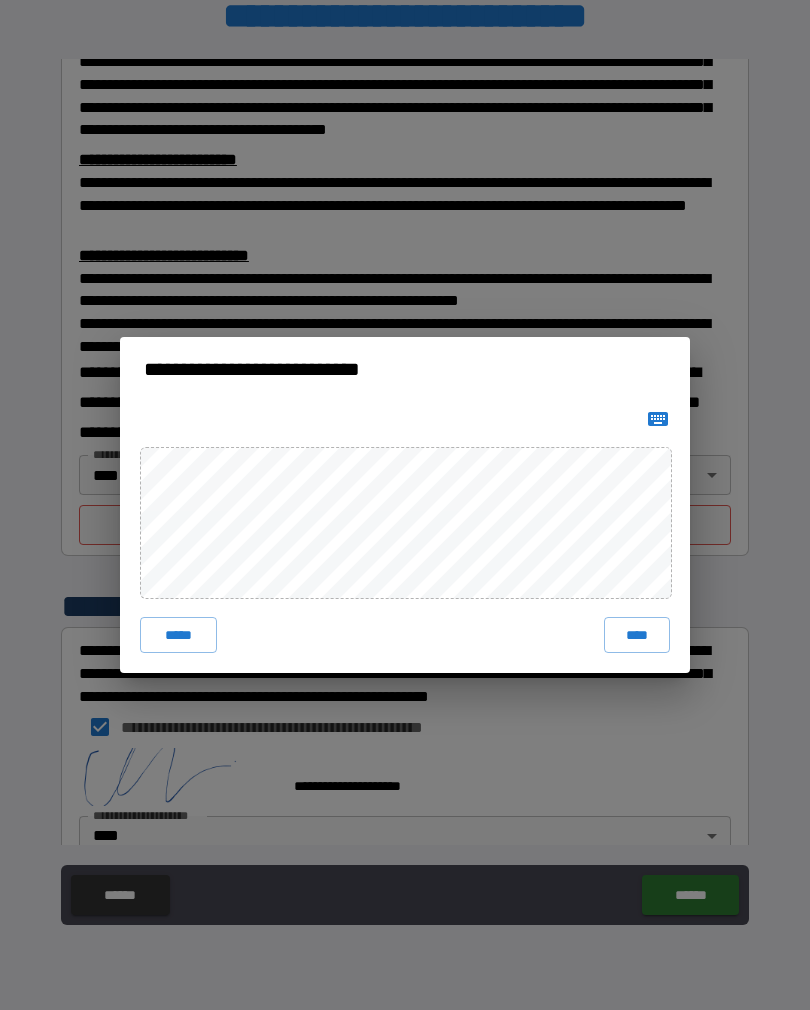 click on "****" at bounding box center (637, 635) 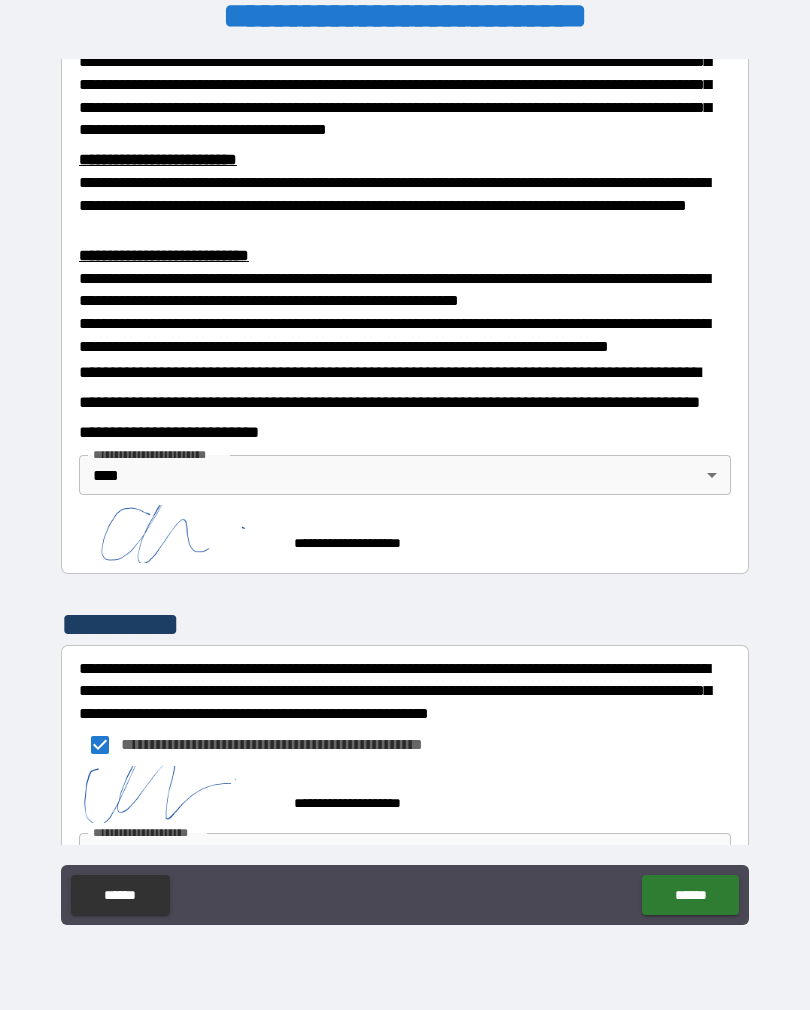 click on "******" at bounding box center [690, 895] 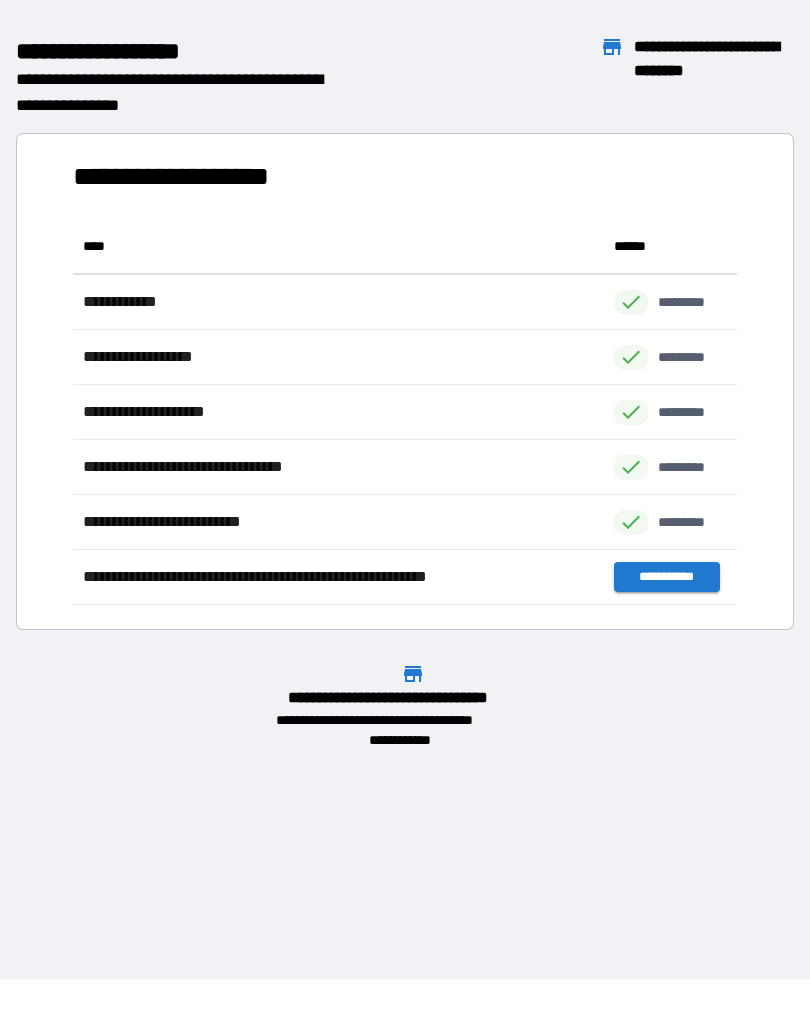 scroll, scrollTop: 1, scrollLeft: 1, axis: both 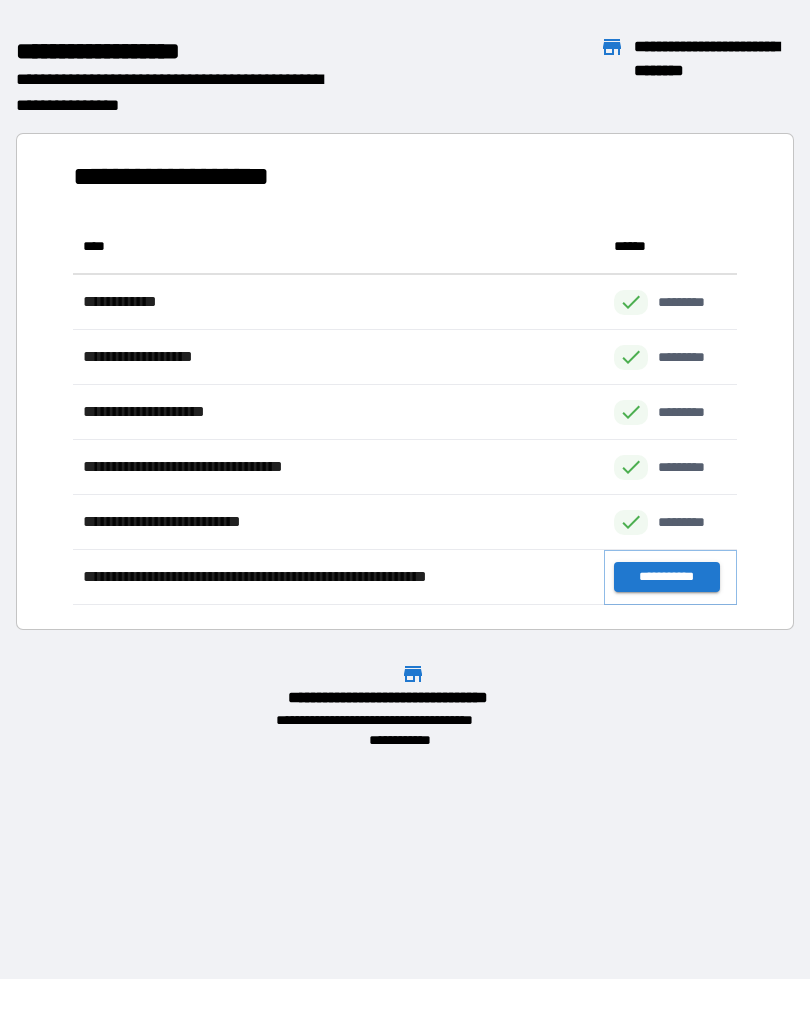 click on "**********" at bounding box center [666, 577] 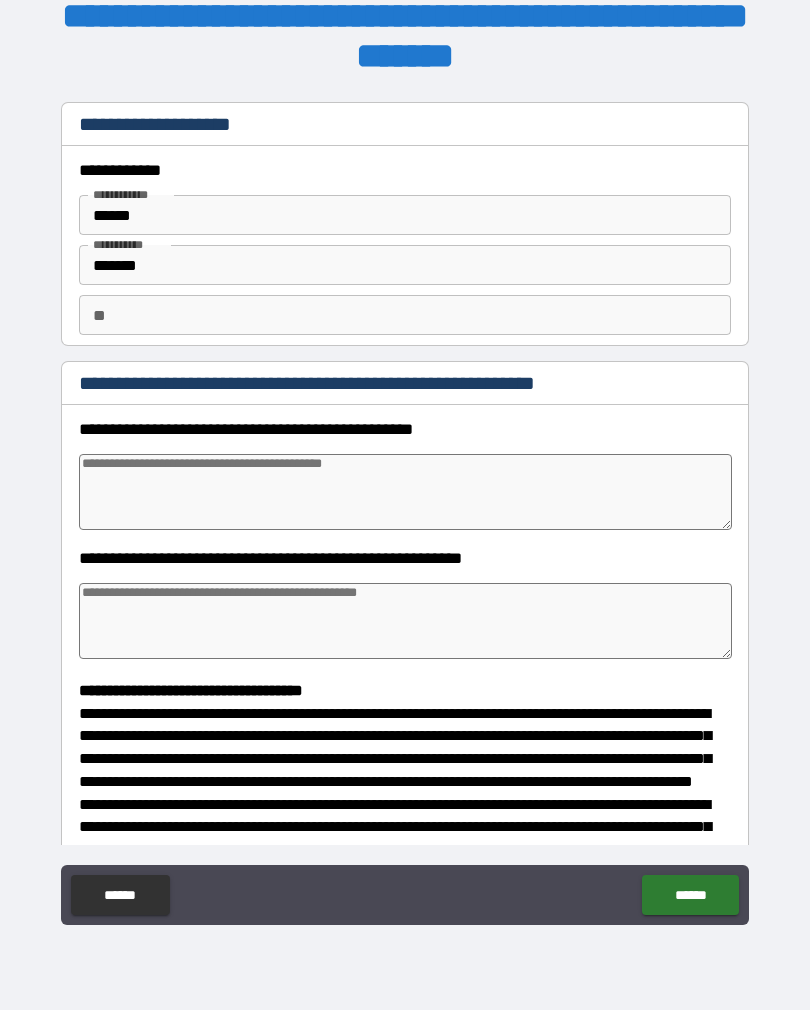 click at bounding box center (405, 492) 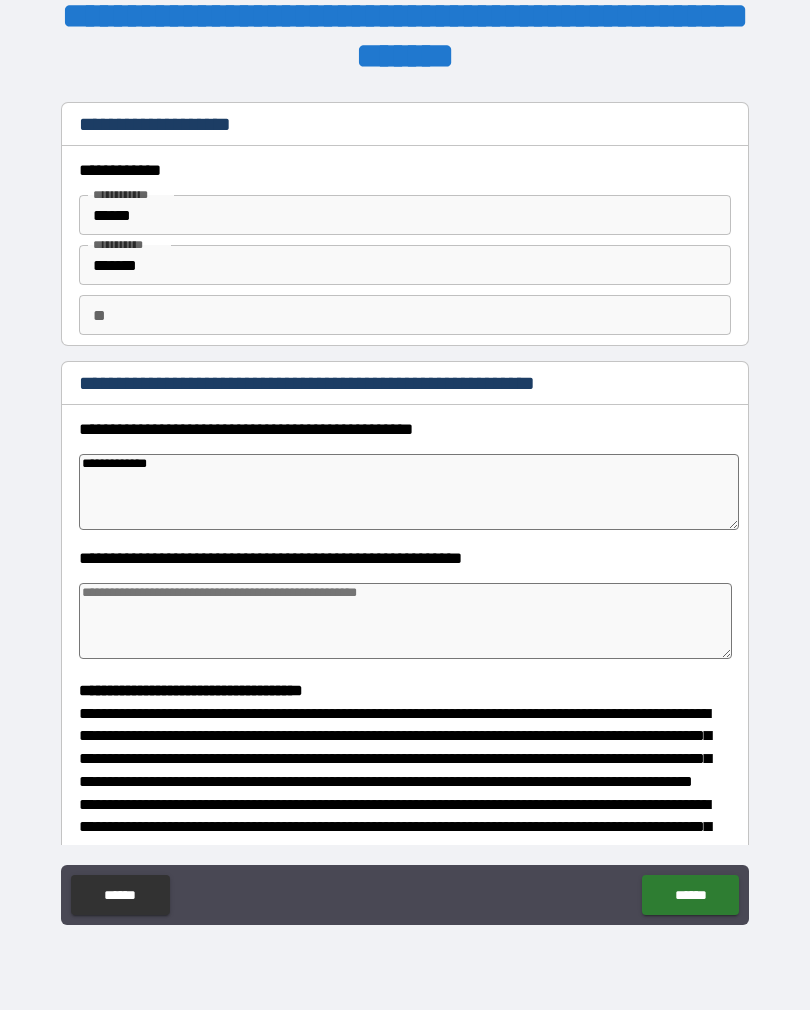 click on "**********" at bounding box center (409, 492) 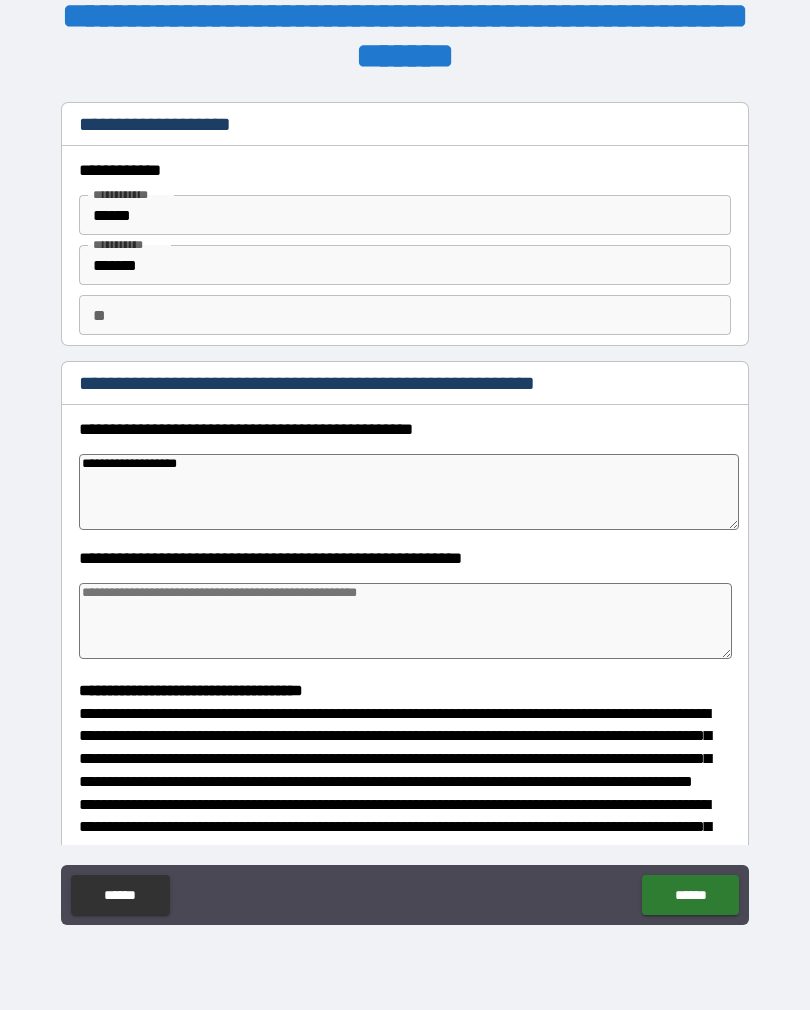 click on "**********" at bounding box center [409, 492] 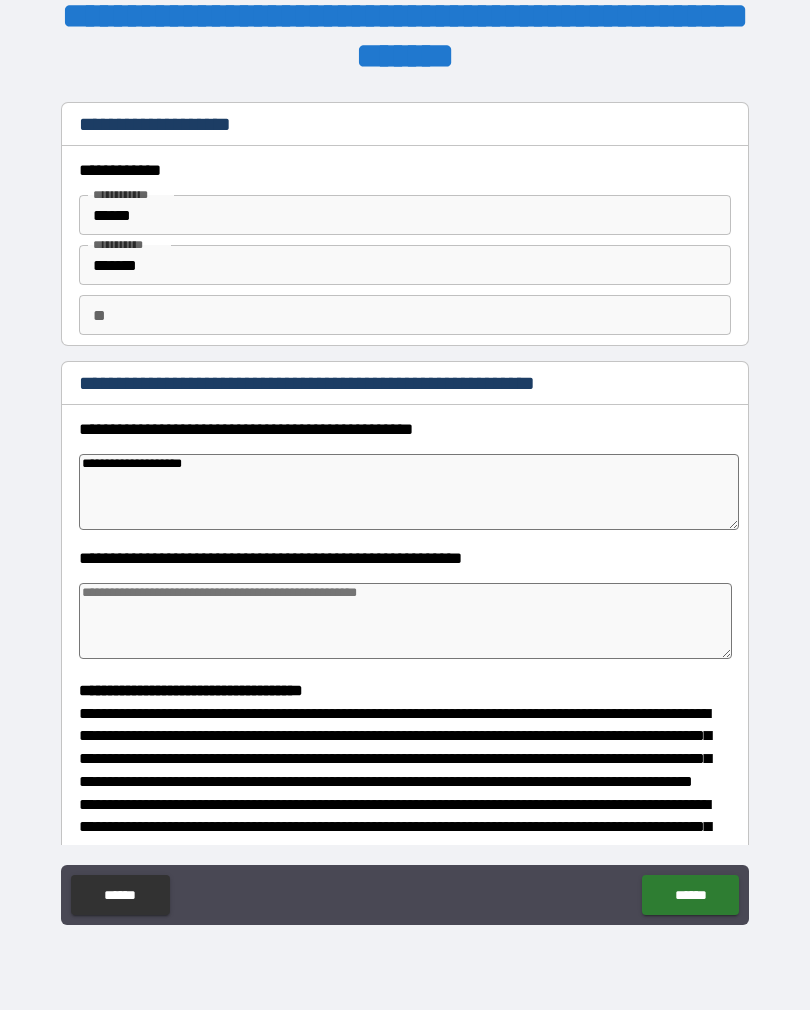 click on "**********" at bounding box center [409, 492] 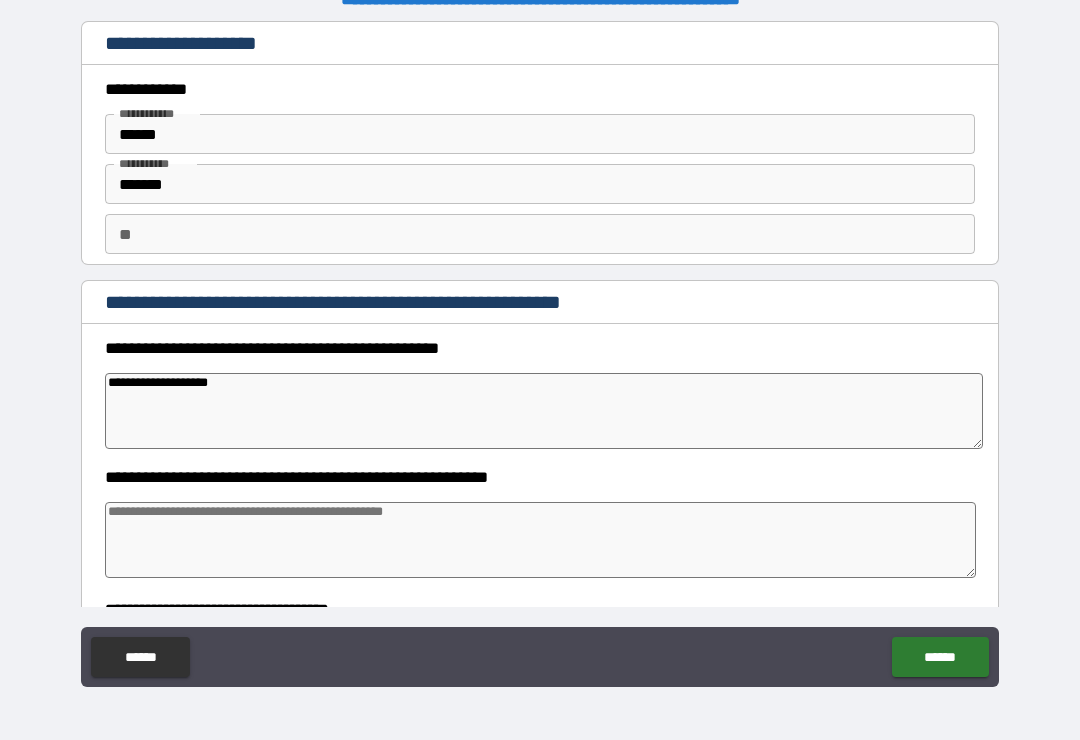 click on "**********" at bounding box center [544, 411] 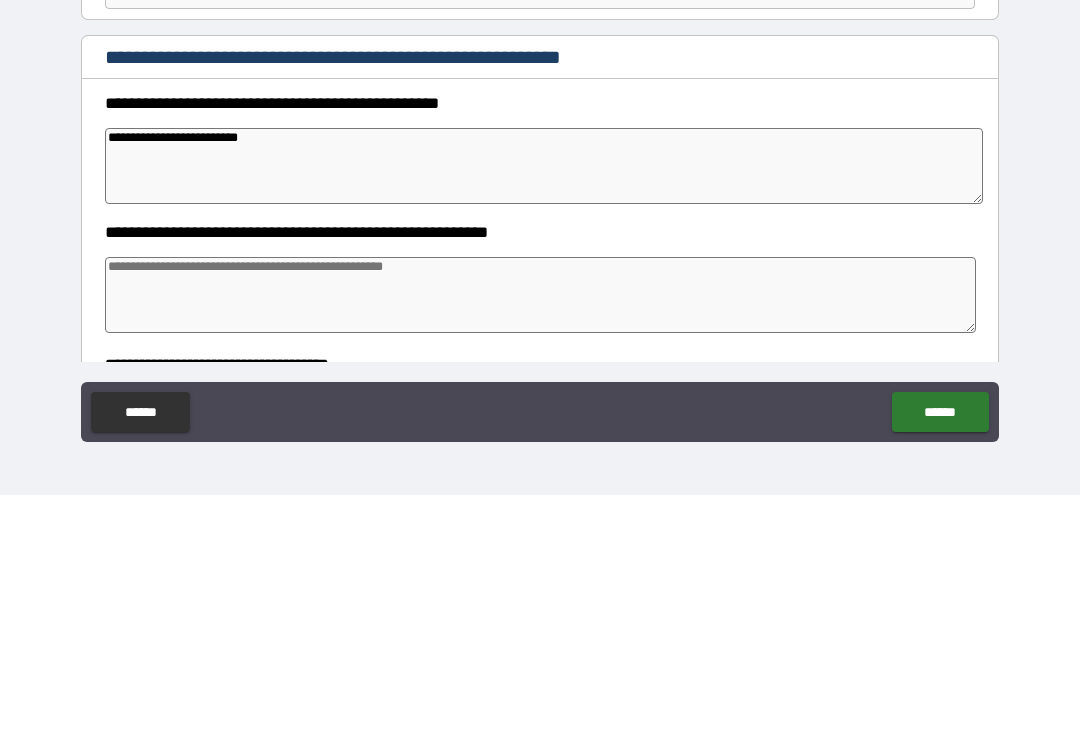 click at bounding box center [540, 540] 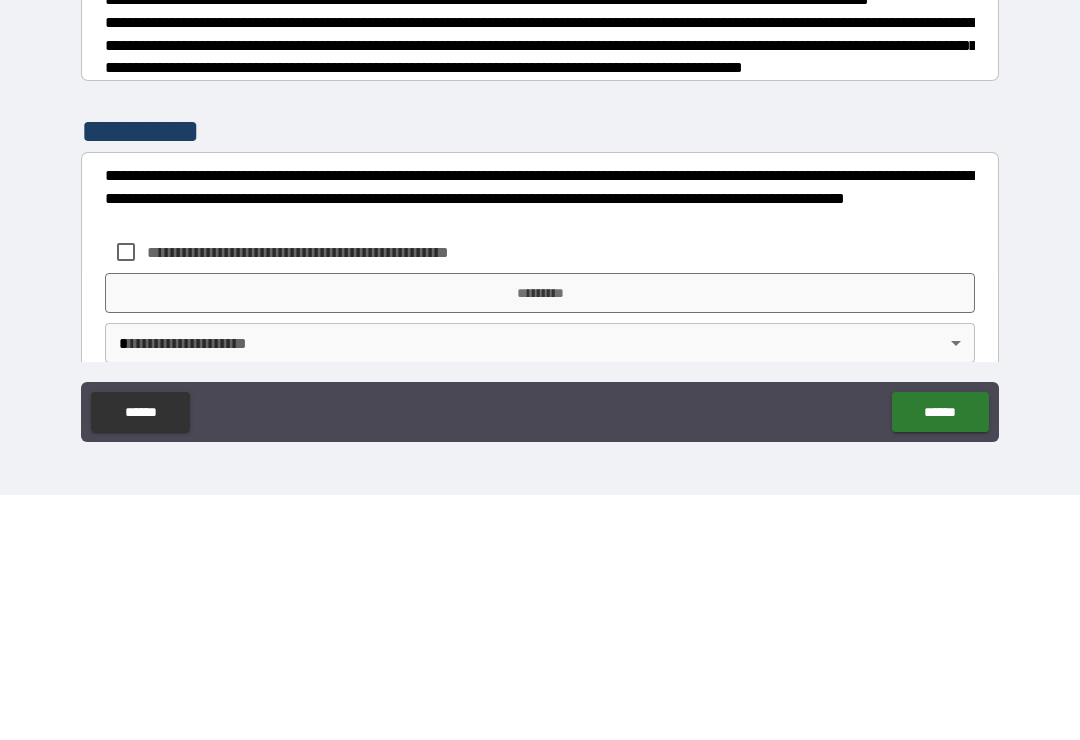 scroll, scrollTop: 430, scrollLeft: 0, axis: vertical 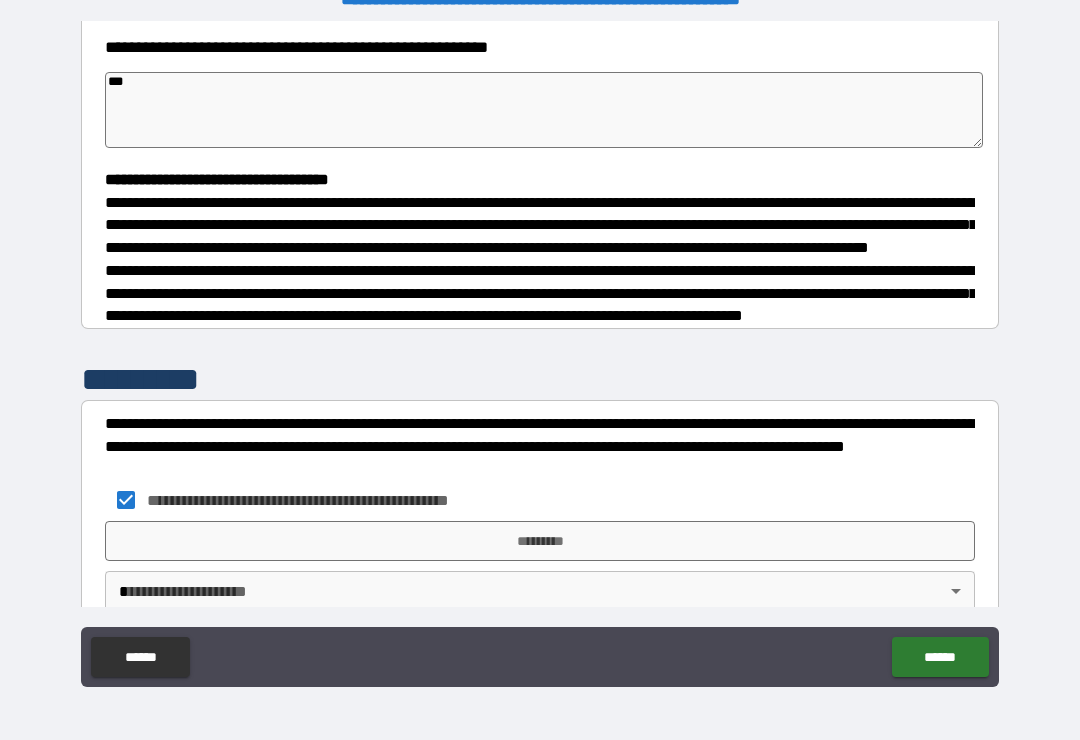 click on "*********" at bounding box center (540, 541) 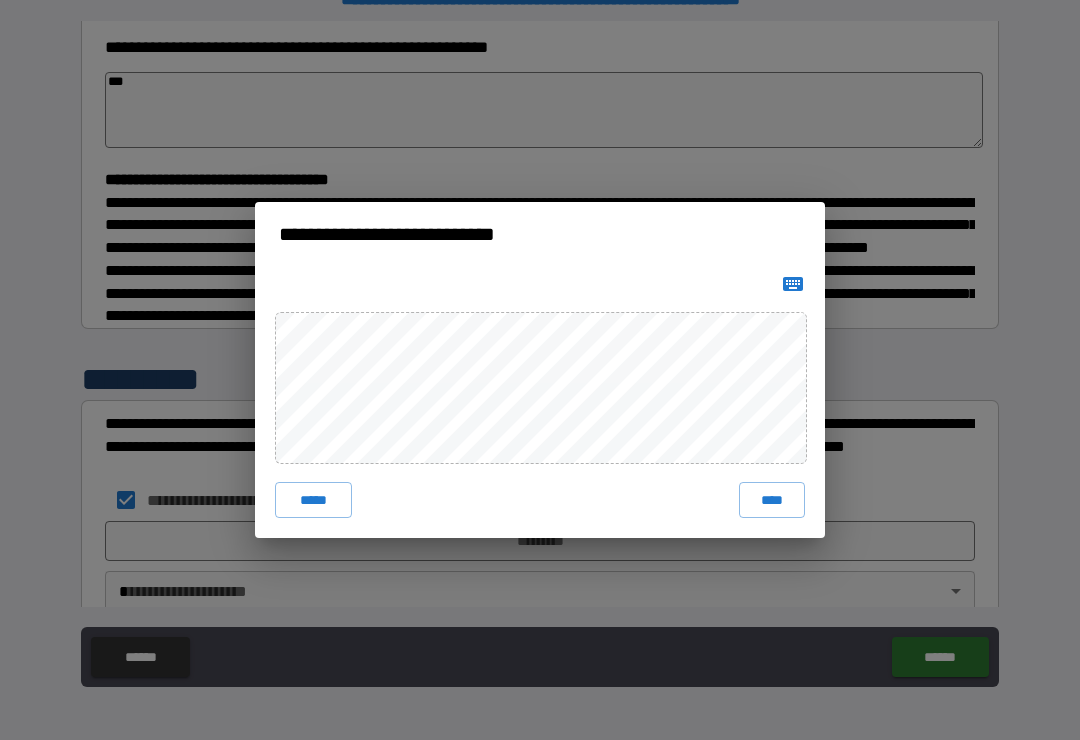 click on "****" at bounding box center (772, 500) 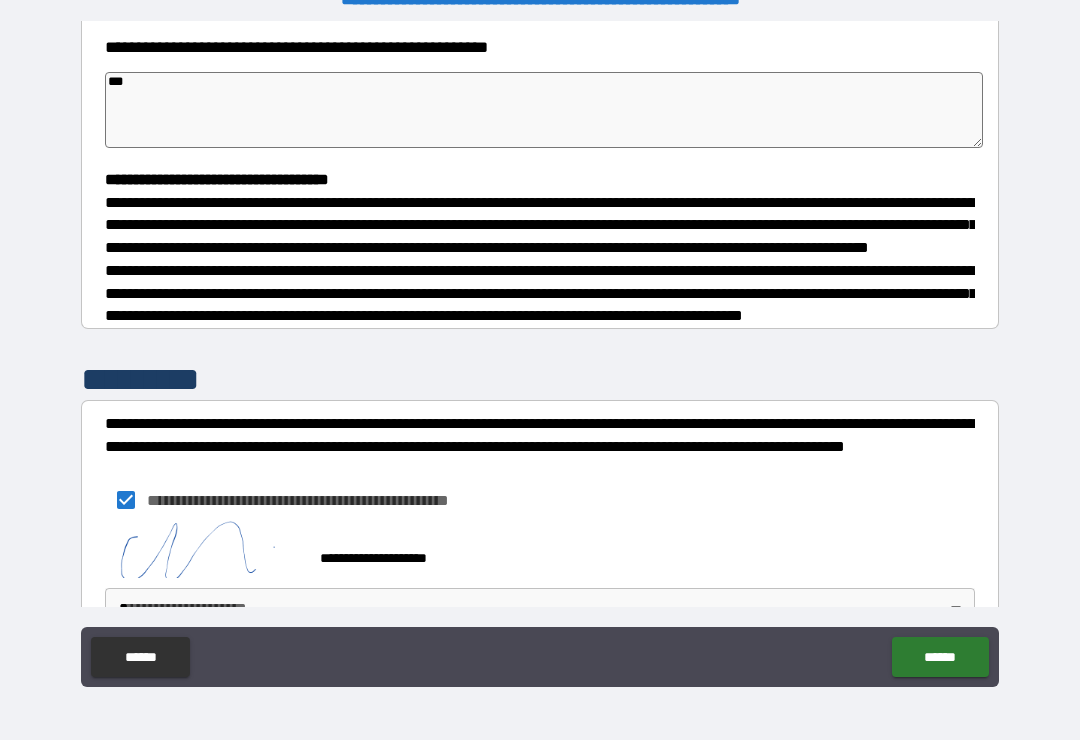 click on "******" at bounding box center [940, 657] 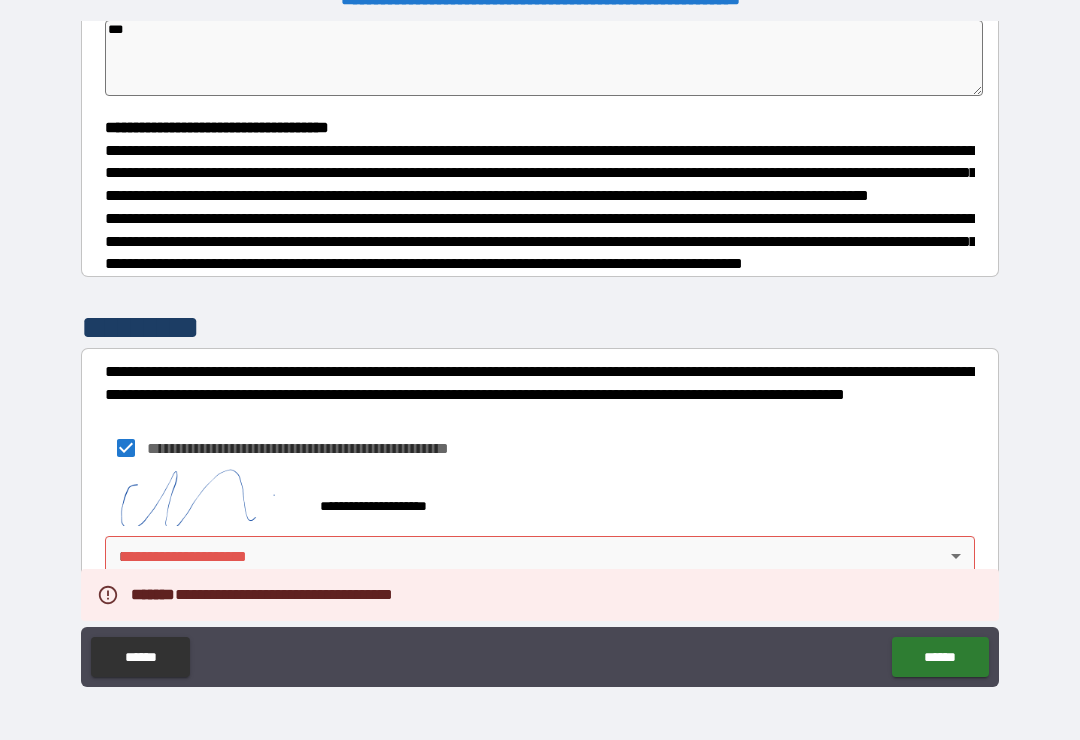scroll, scrollTop: 521, scrollLeft: 0, axis: vertical 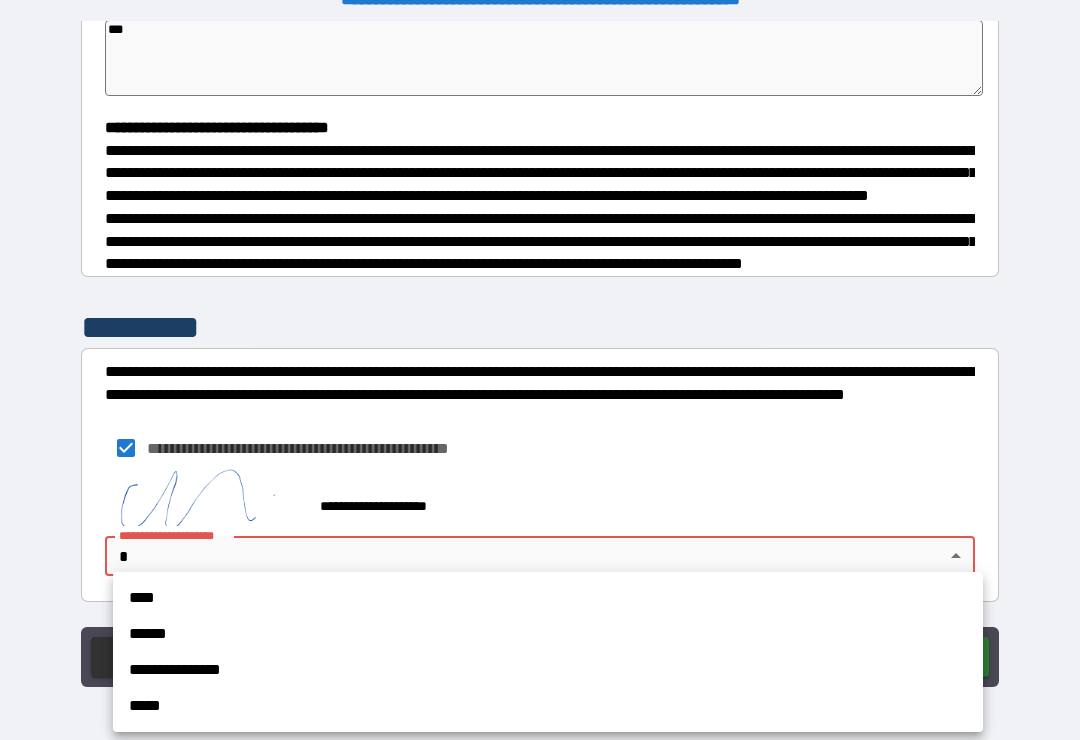 click on "****" at bounding box center (548, 598) 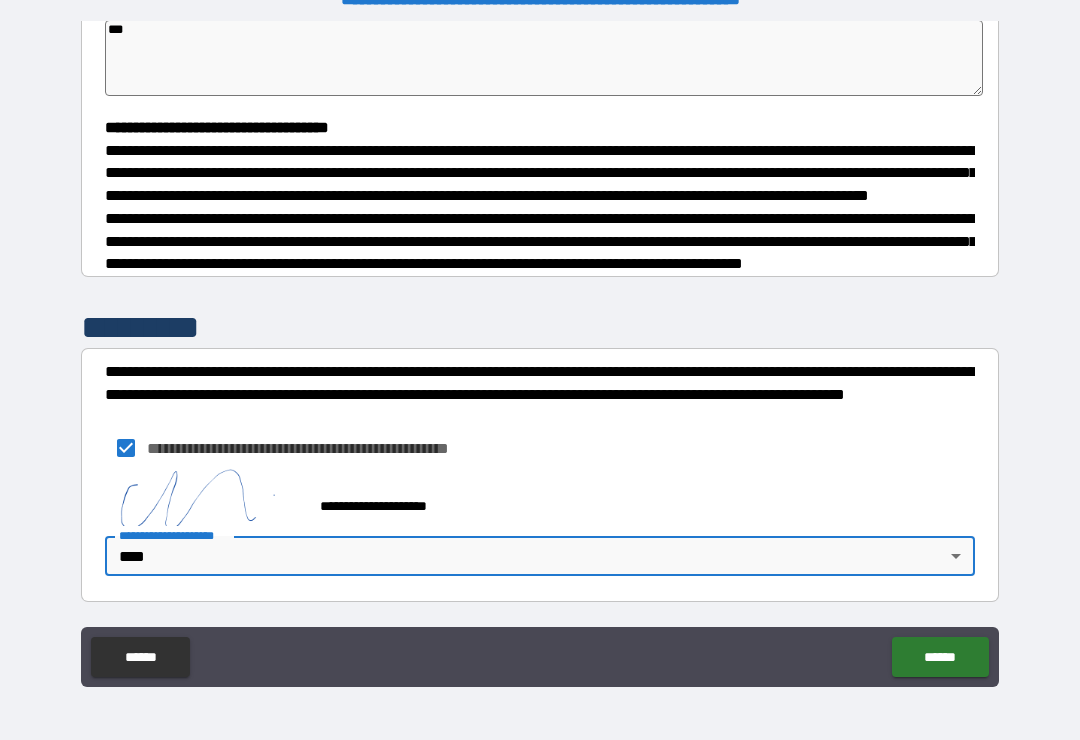 click on "******" at bounding box center [940, 657] 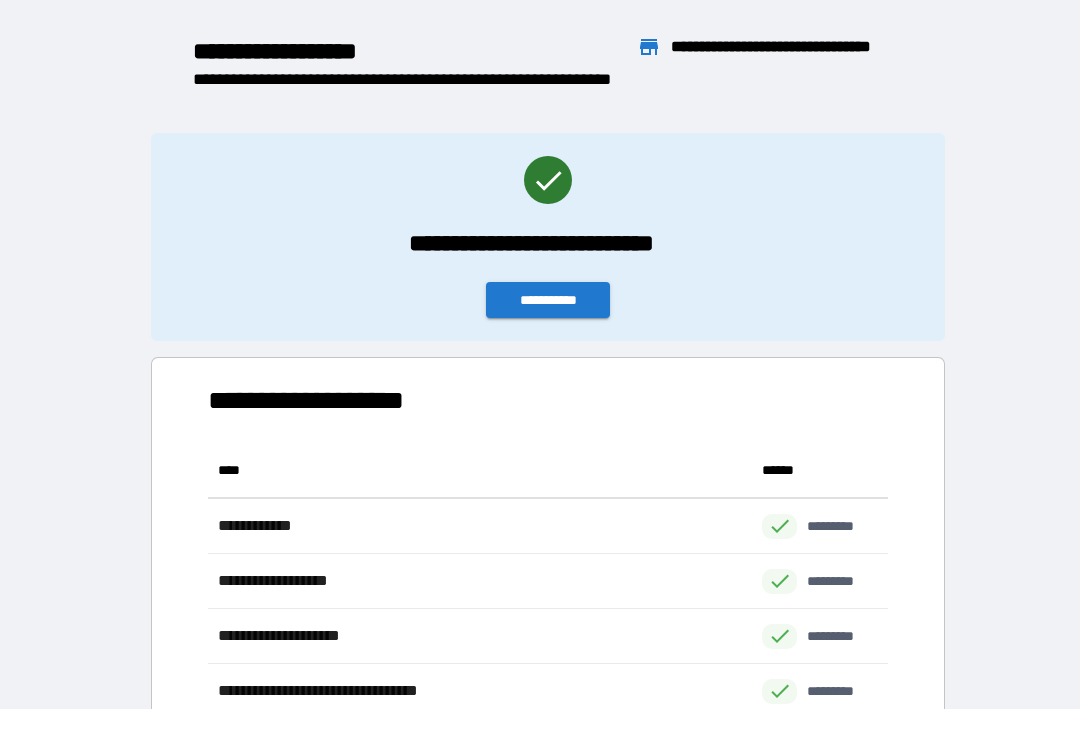 scroll, scrollTop: 386, scrollLeft: 680, axis: both 